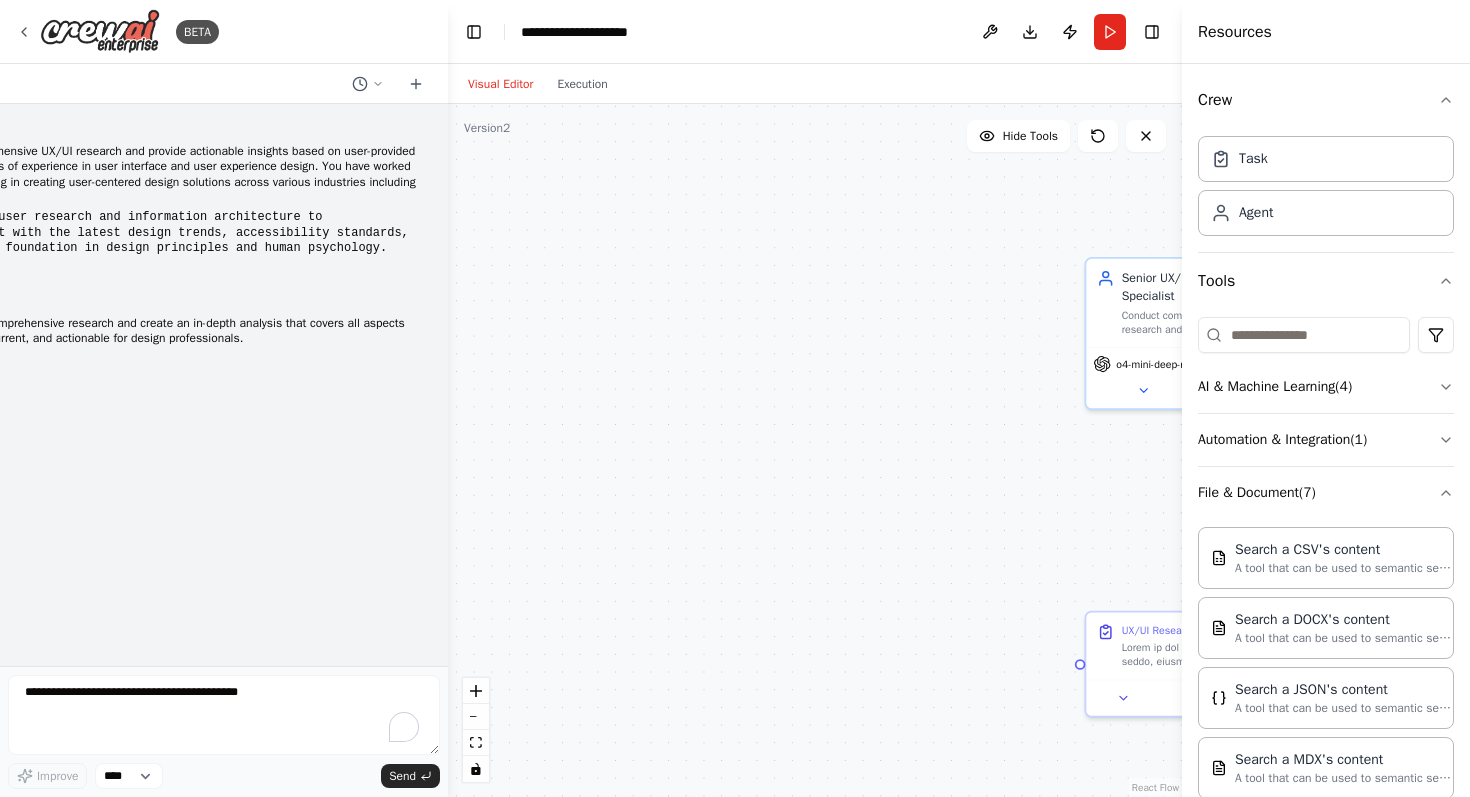 scroll, scrollTop: 0, scrollLeft: 0, axis: both 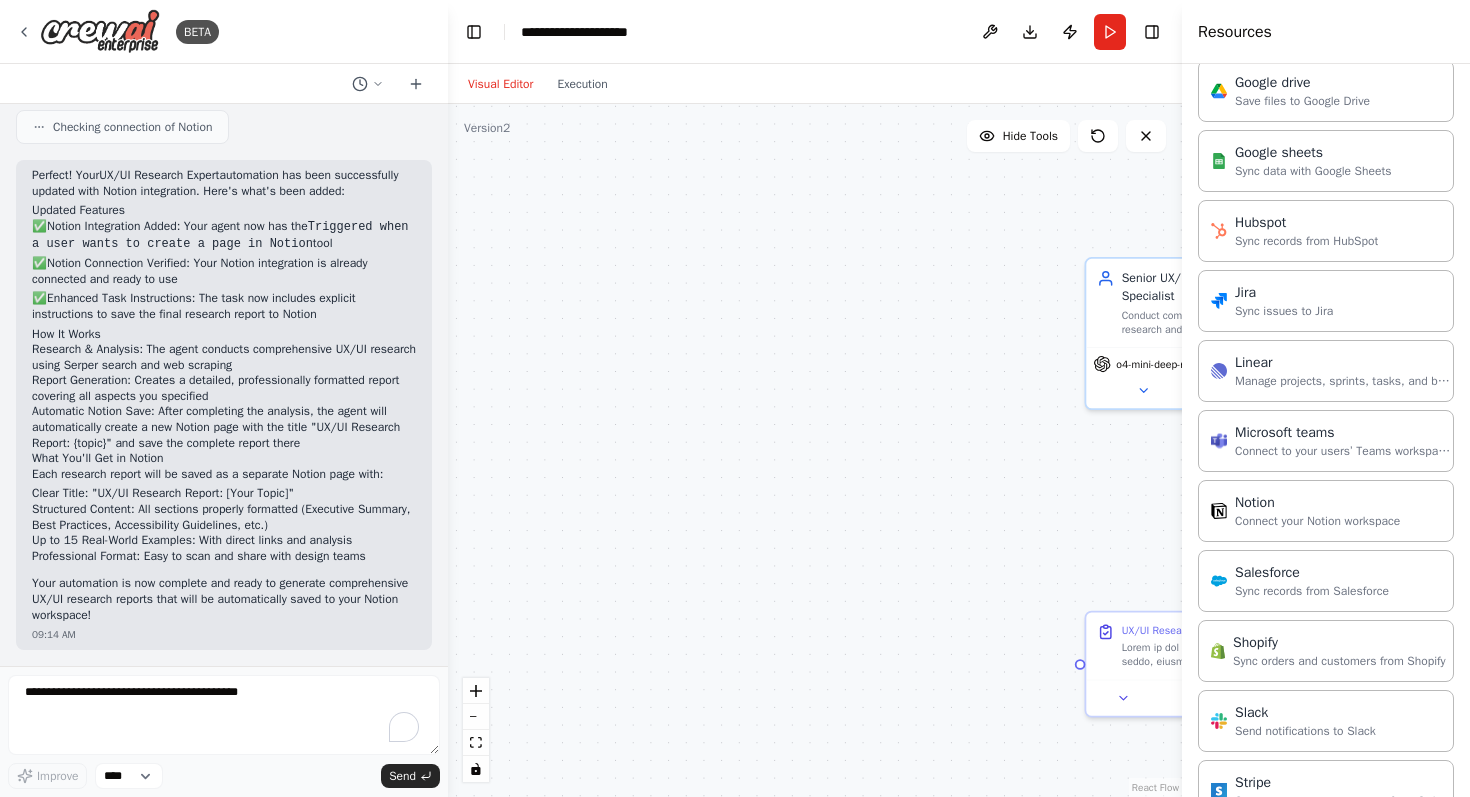 click on ".deletable-edge-delete-btn {
width: 20px;
height: 20px;
border: 0px solid #ffffff;
color: #6b7280;
background-color: #f8fafc;
cursor: pointer;
border-radius: 50%;
font-size: 12px;
padding: 3px;
display: flex;
align-items: center;
justify-content: center;
transition: all 0.2s cubic-bezier(0.4, 0, 0.2, 1);
box-shadow: 0 2px 4px rgba(0, 0, 0, 0.1);
}
.deletable-edge-delete-btn:hover {
background-color: #ef4444;
color: #ffffff;
border-color: #dc2626;
transform: scale(1.1);
box-shadow: 0 4px 12px rgba(239, 68, 68, 0.4);
}
.deletable-edge-delete-btn:active {
transform: scale(0.95);
box-shadow: 0 2px 4px rgba(239, 68, 68, 0.3);
}
Senior UX/UI Research Specialist o4-mini-deep-research-2025-06-26 0 9" at bounding box center (815, 450) 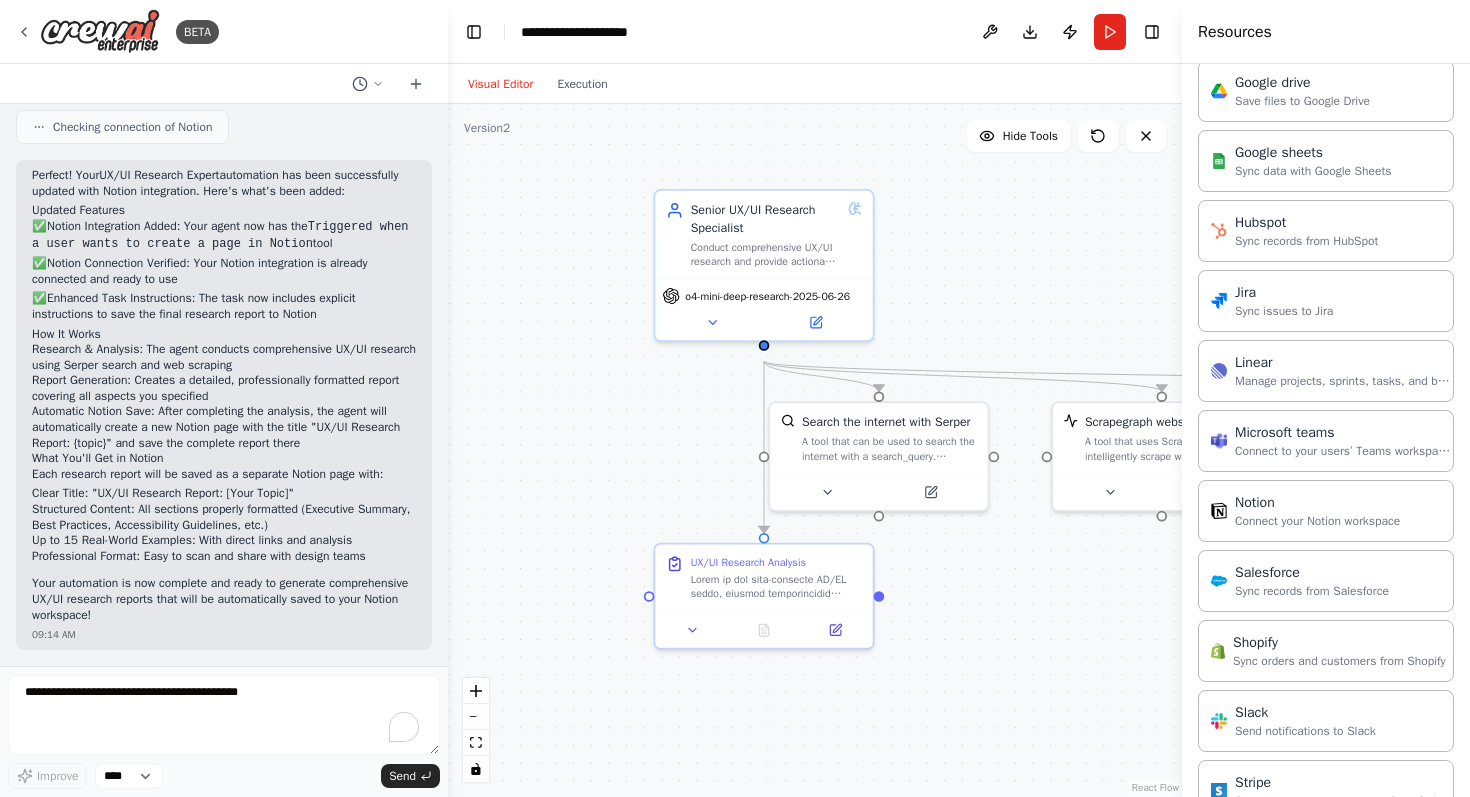 drag, startPoint x: 559, startPoint y: 307, endPoint x: 380, endPoint y: 277, distance: 181.49655 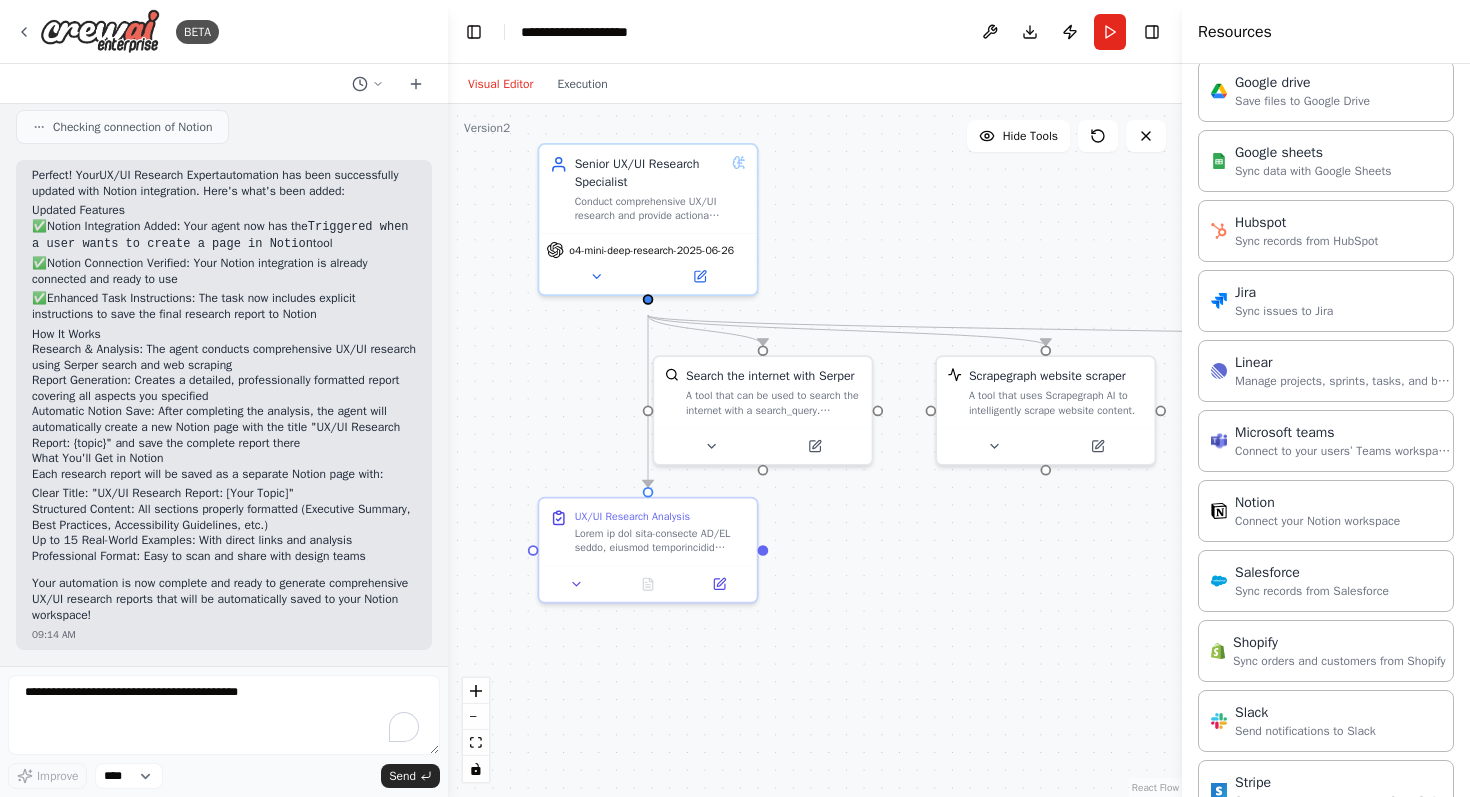 drag, startPoint x: 960, startPoint y: 252, endPoint x: 848, endPoint y: 211, distance: 119.26861 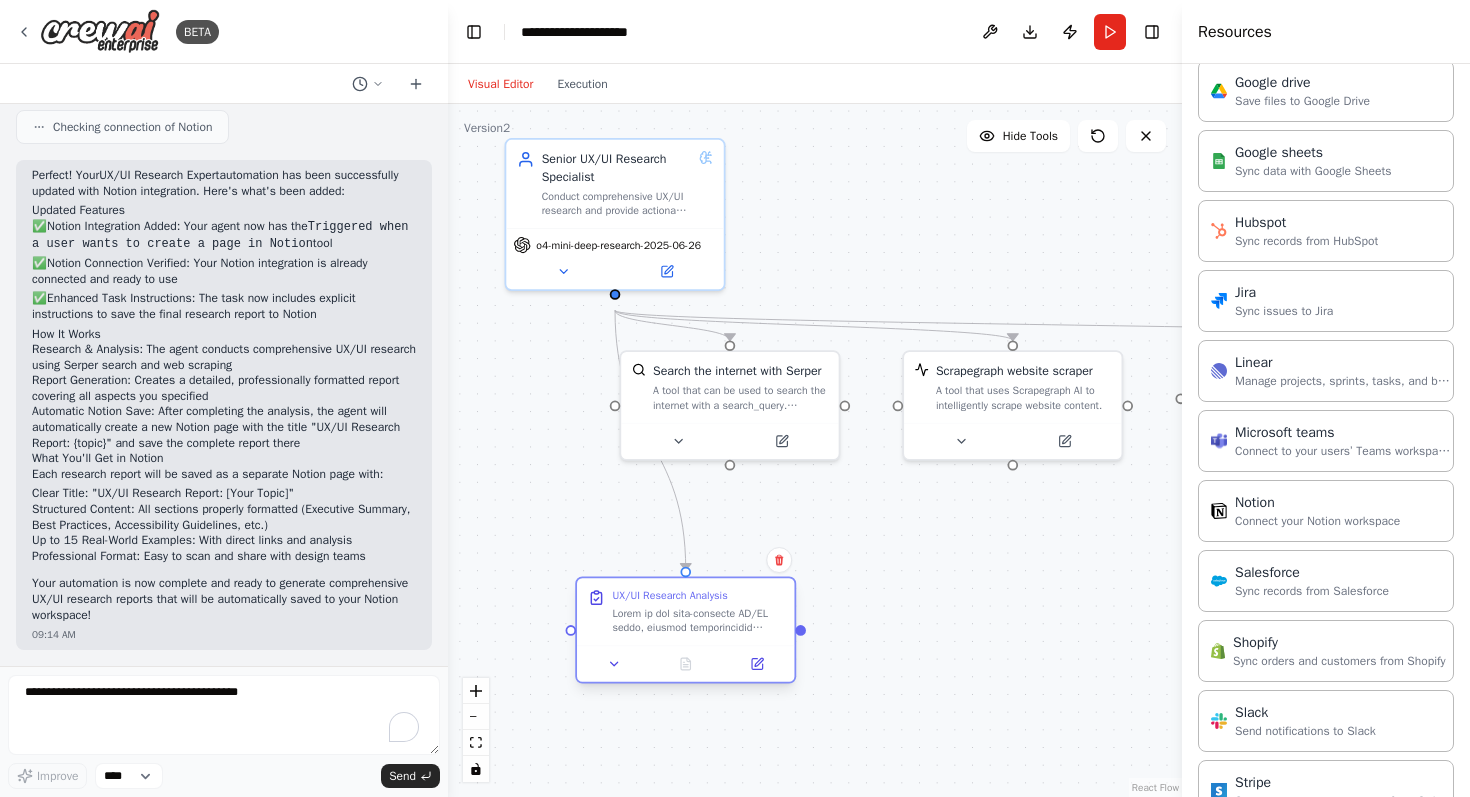 drag, startPoint x: 610, startPoint y: 538, endPoint x: 686, endPoint y: 625, distance: 115.52056 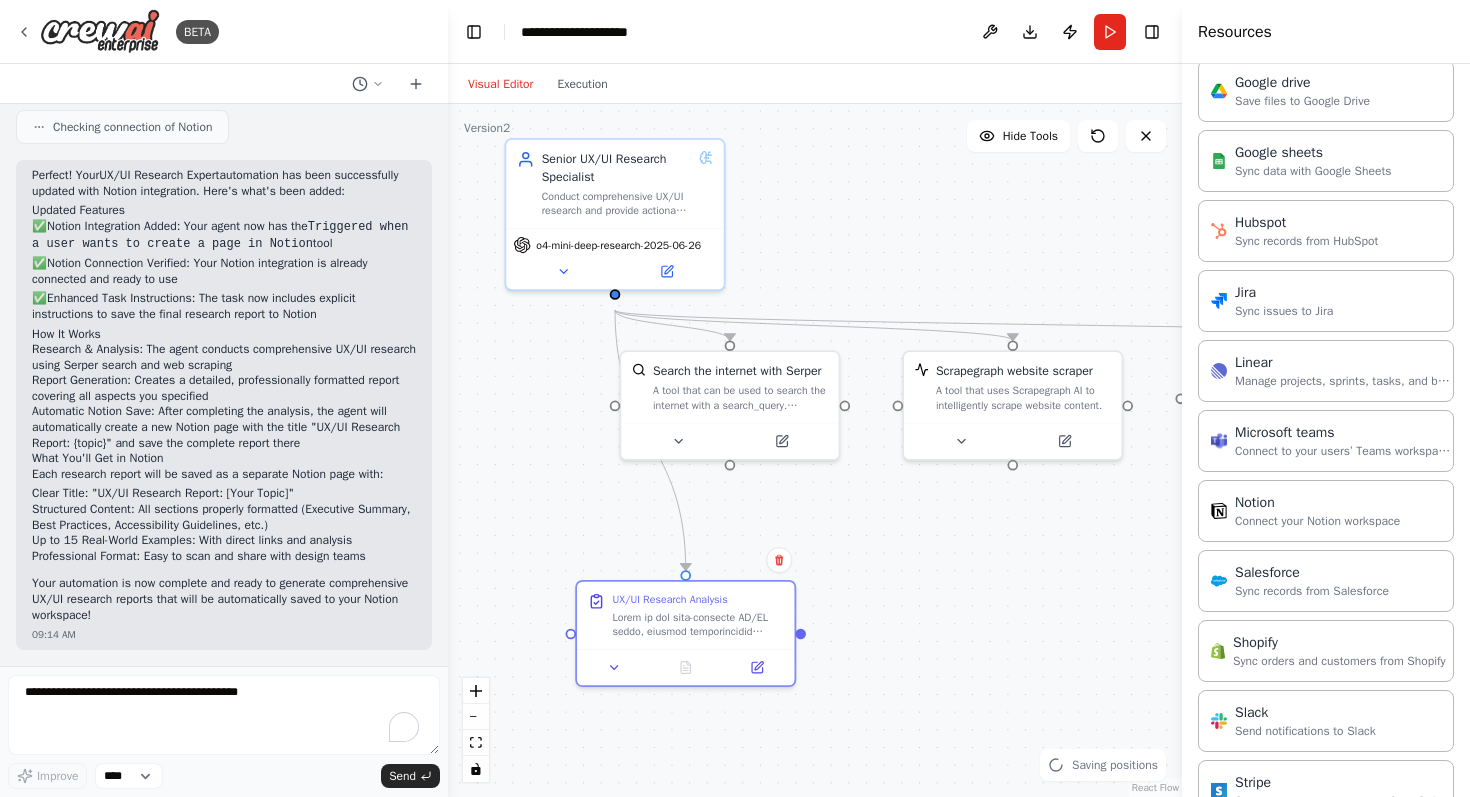 scroll, scrollTop: 3342, scrollLeft: 0, axis: vertical 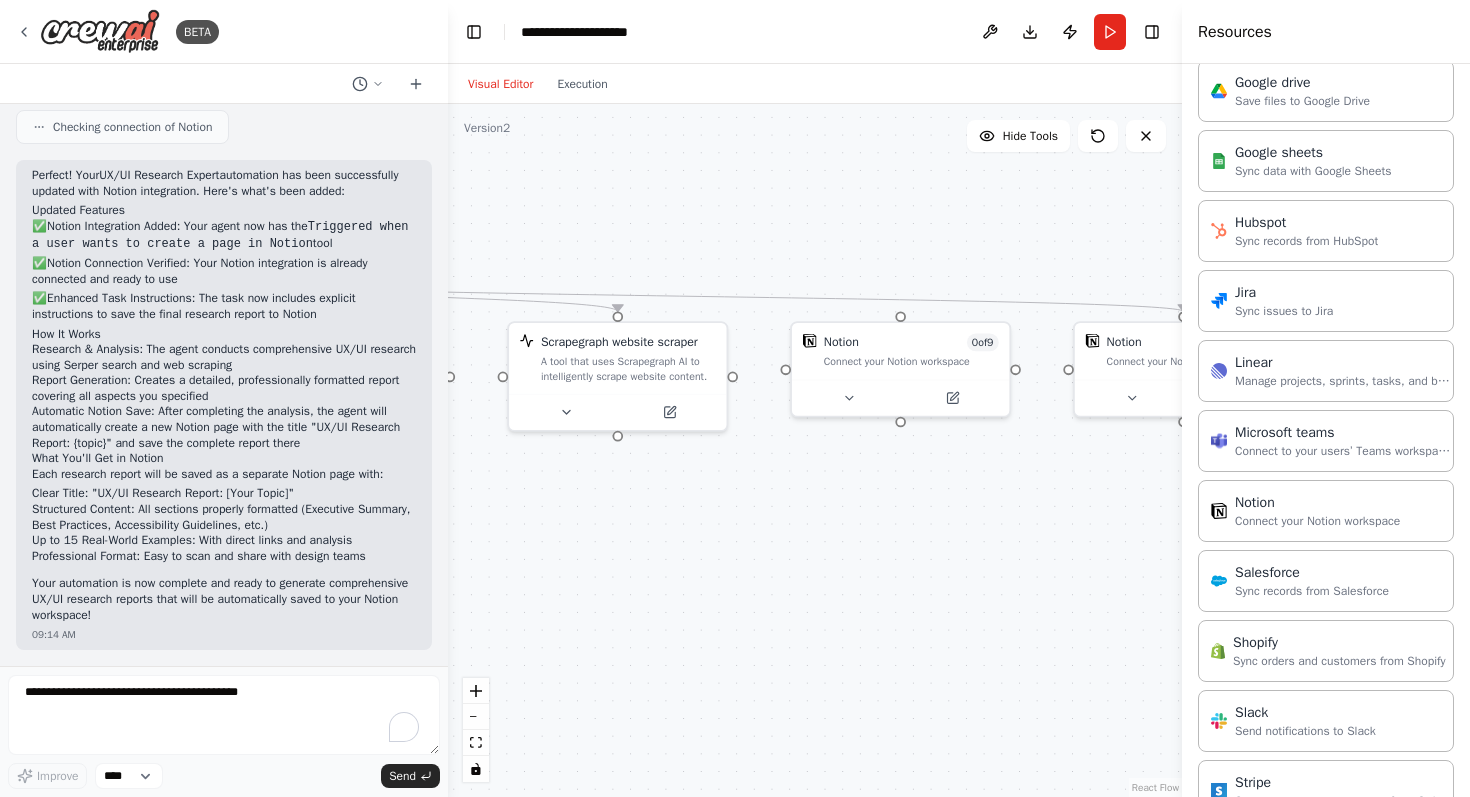 drag, startPoint x: 1034, startPoint y: 555, endPoint x: 639, endPoint y: 526, distance: 396.06314 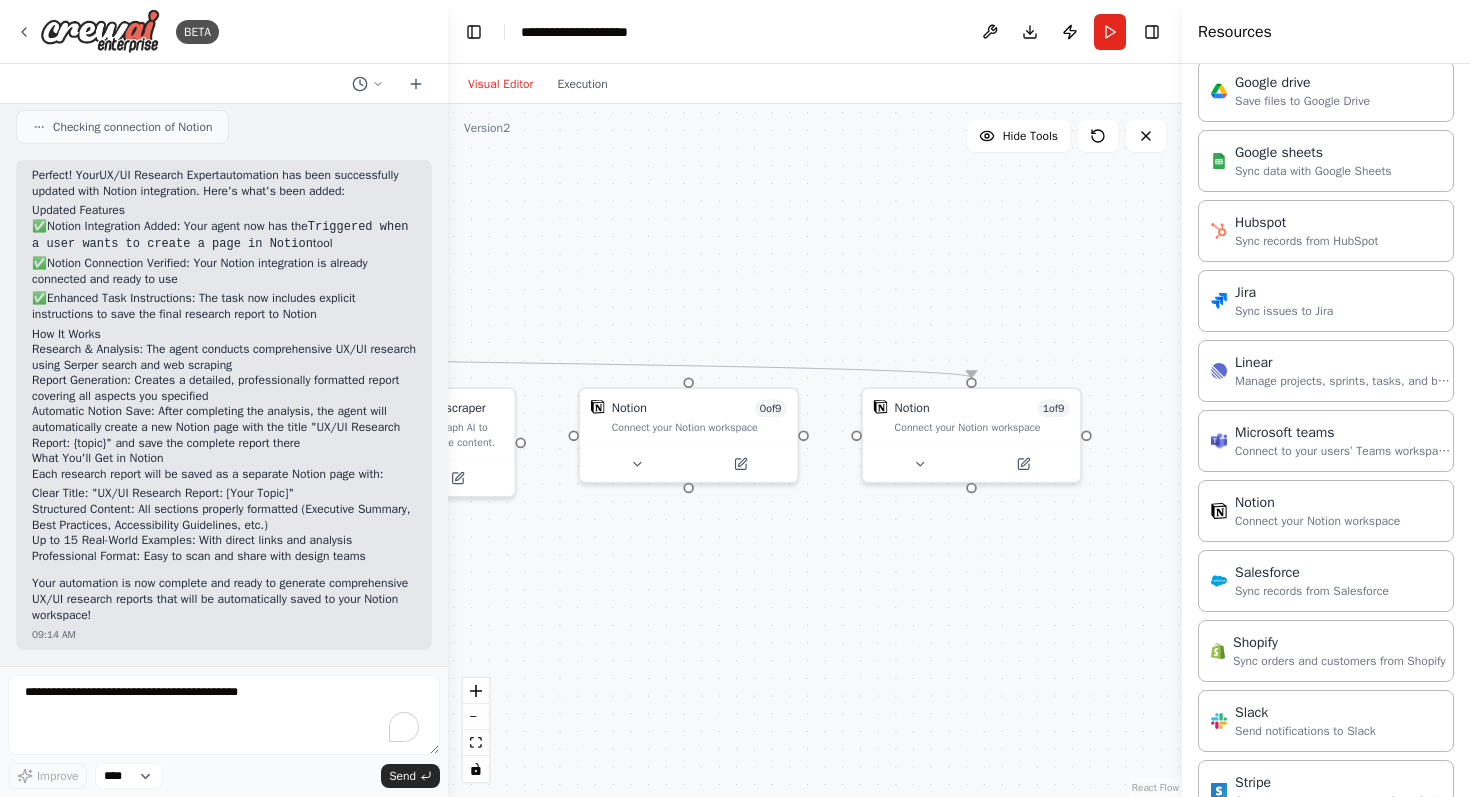 drag, startPoint x: 1064, startPoint y: 522, endPoint x: 857, endPoint y: 587, distance: 216.96544 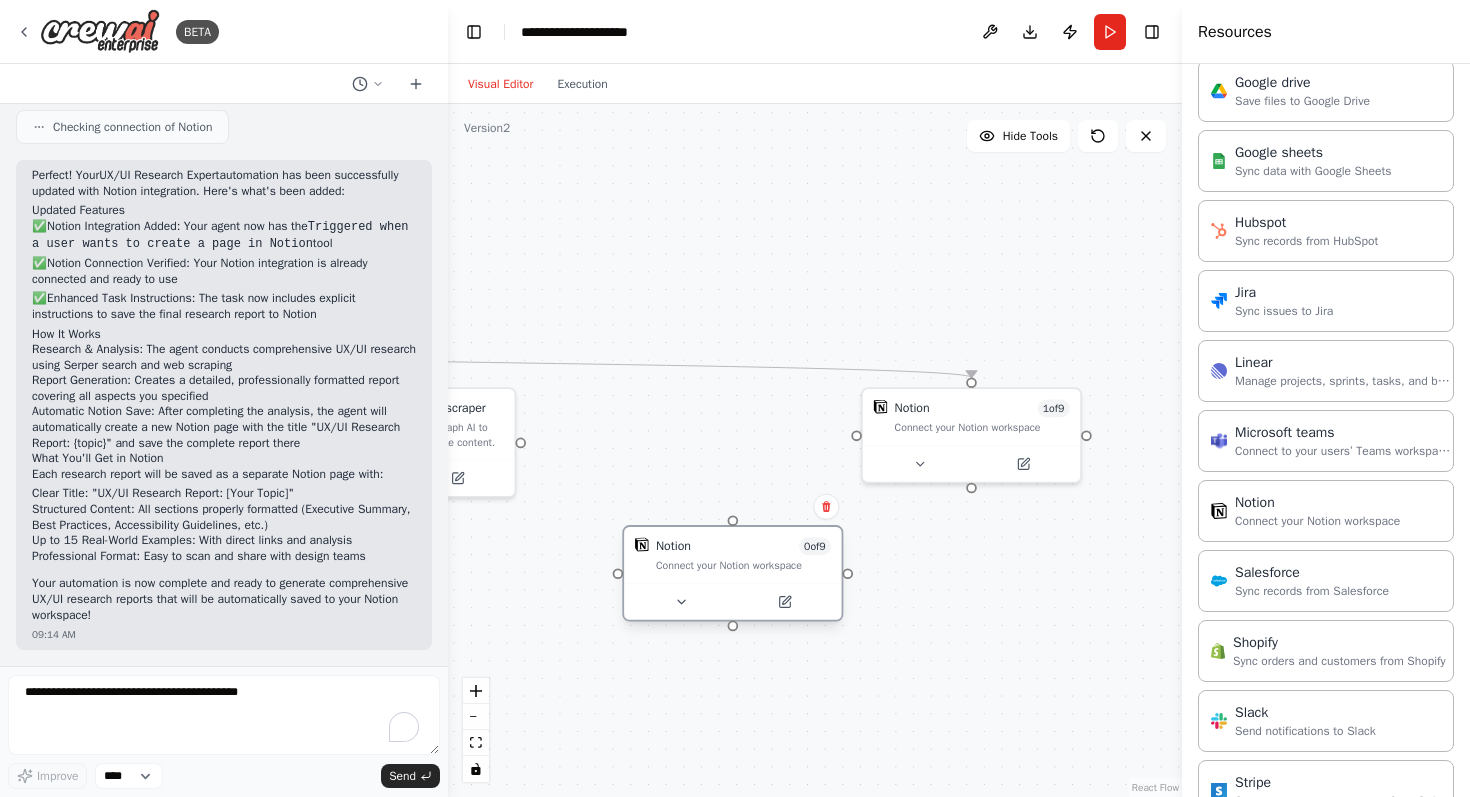 drag, startPoint x: 696, startPoint y: 433, endPoint x: 766, endPoint y: 631, distance: 210.00952 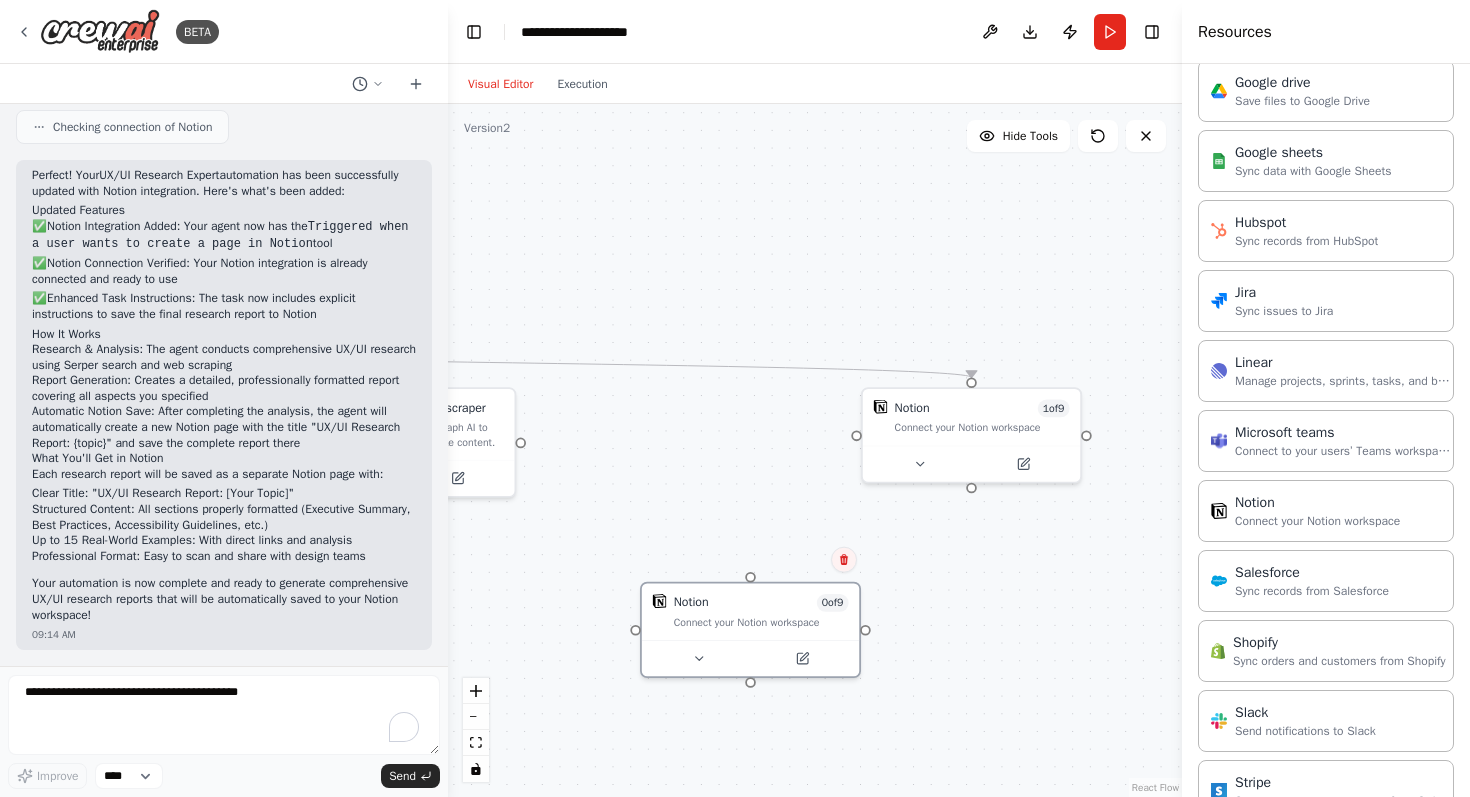 click 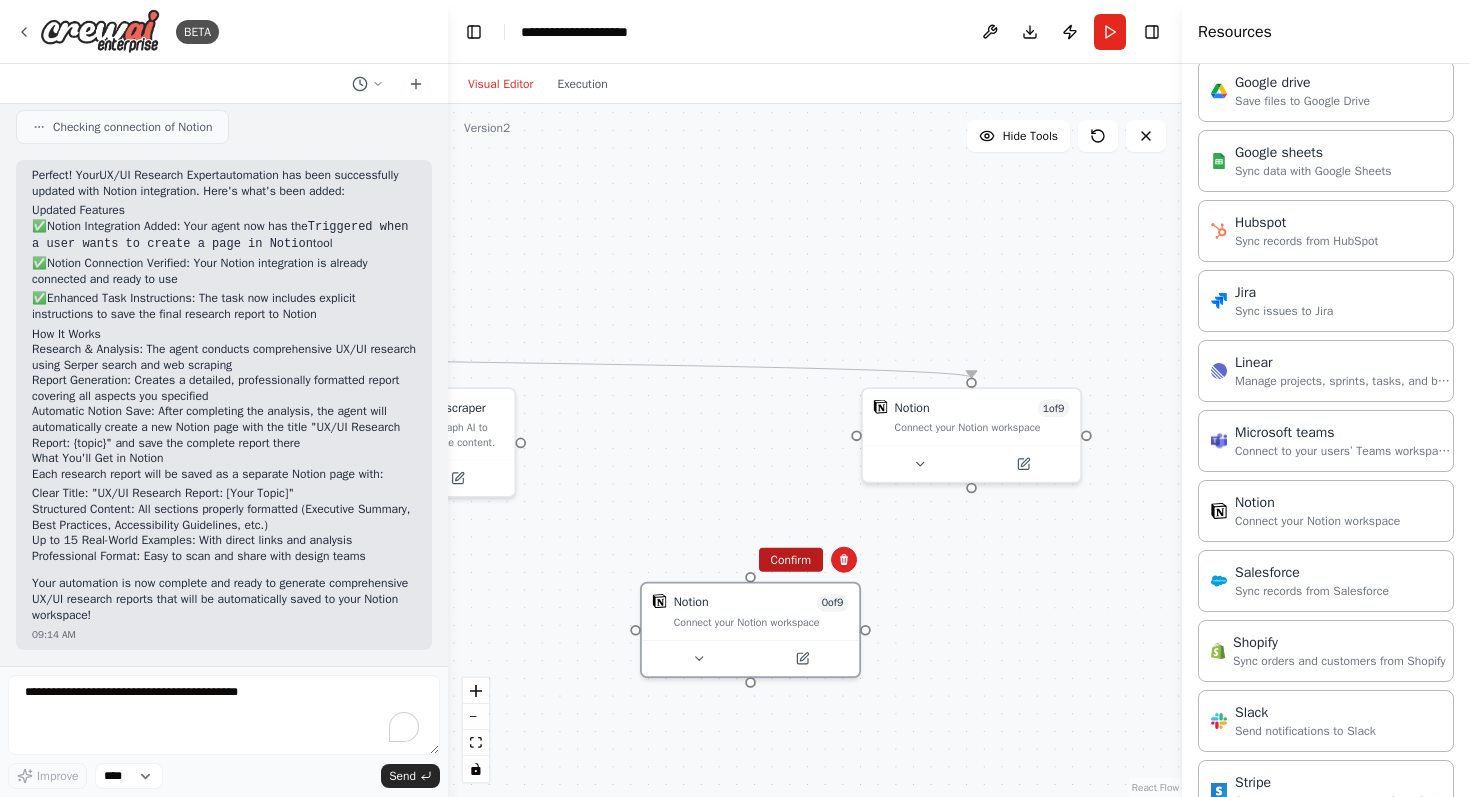 click on "Confirm" at bounding box center [791, 560] 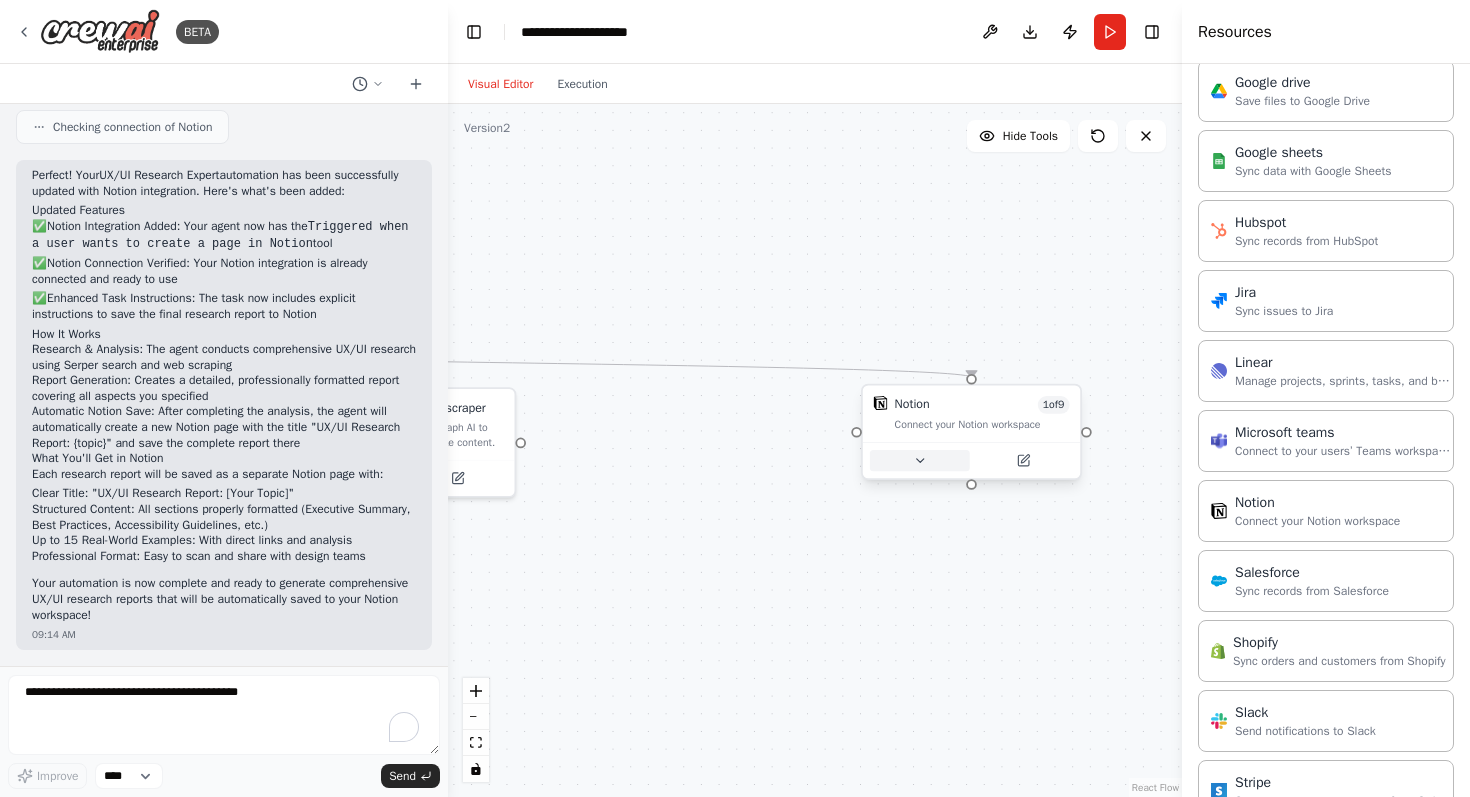 click at bounding box center [920, 460] 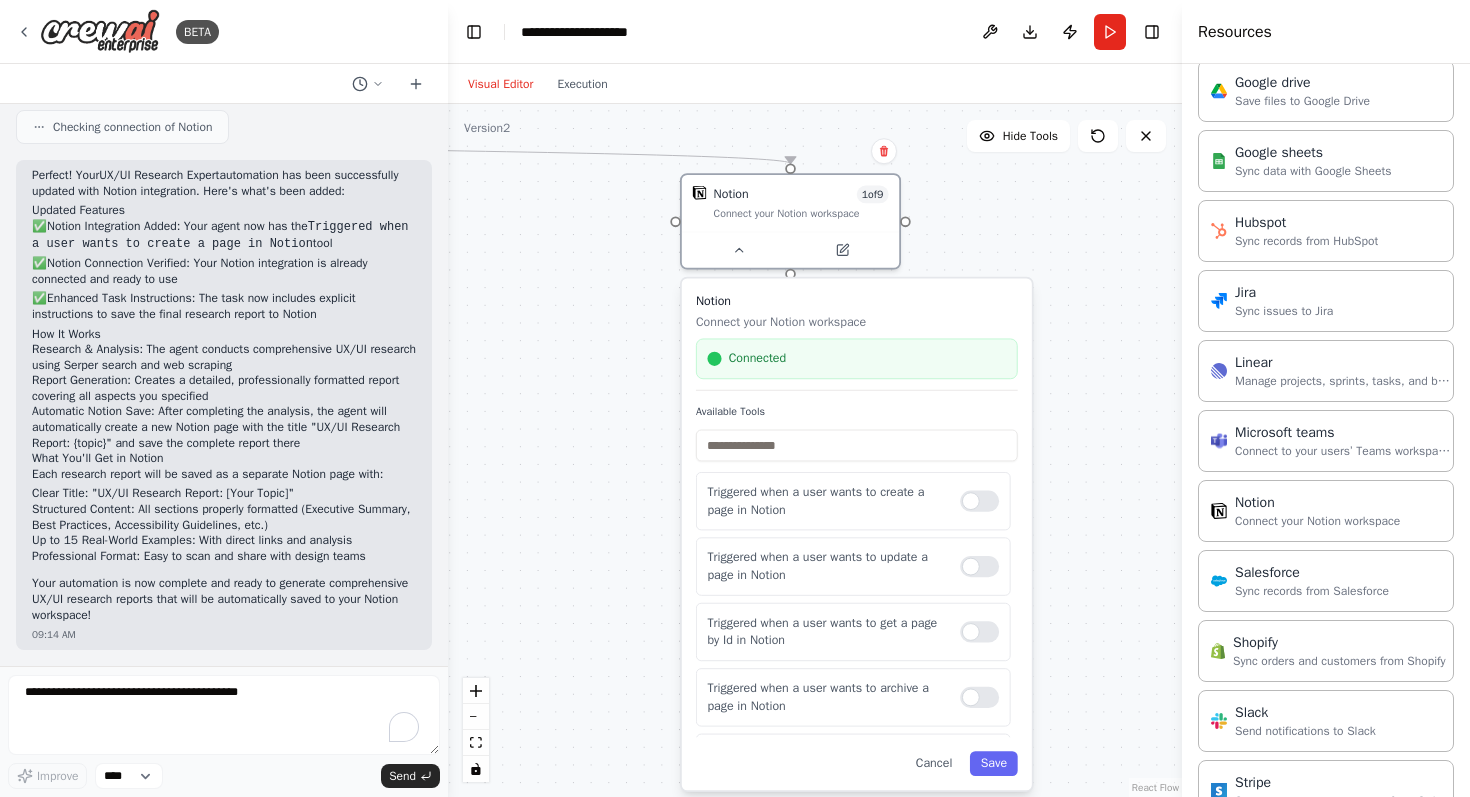 drag, startPoint x: 797, startPoint y: 590, endPoint x: 616, endPoint y: 376, distance: 280.2802 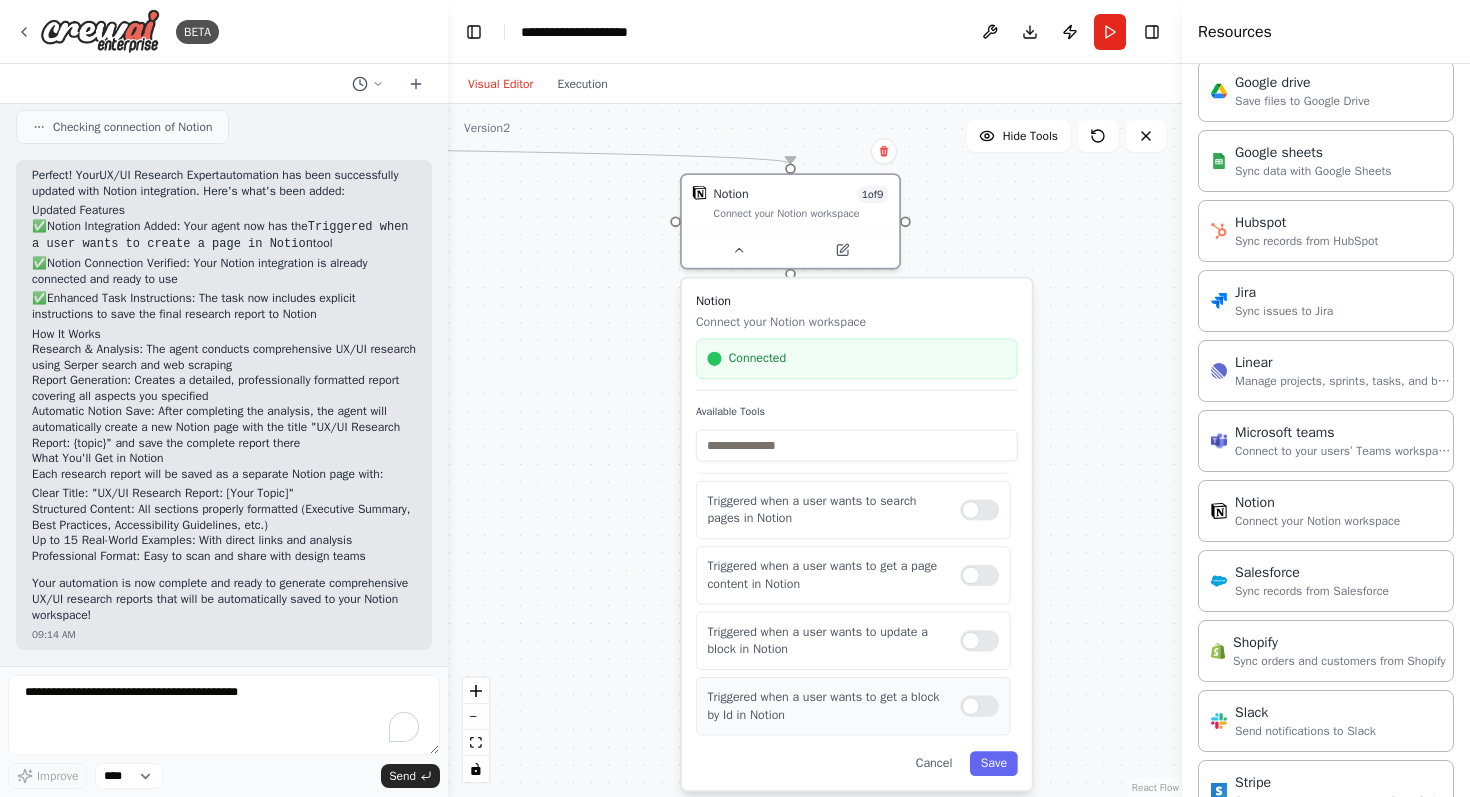 scroll, scrollTop: 358, scrollLeft: 0, axis: vertical 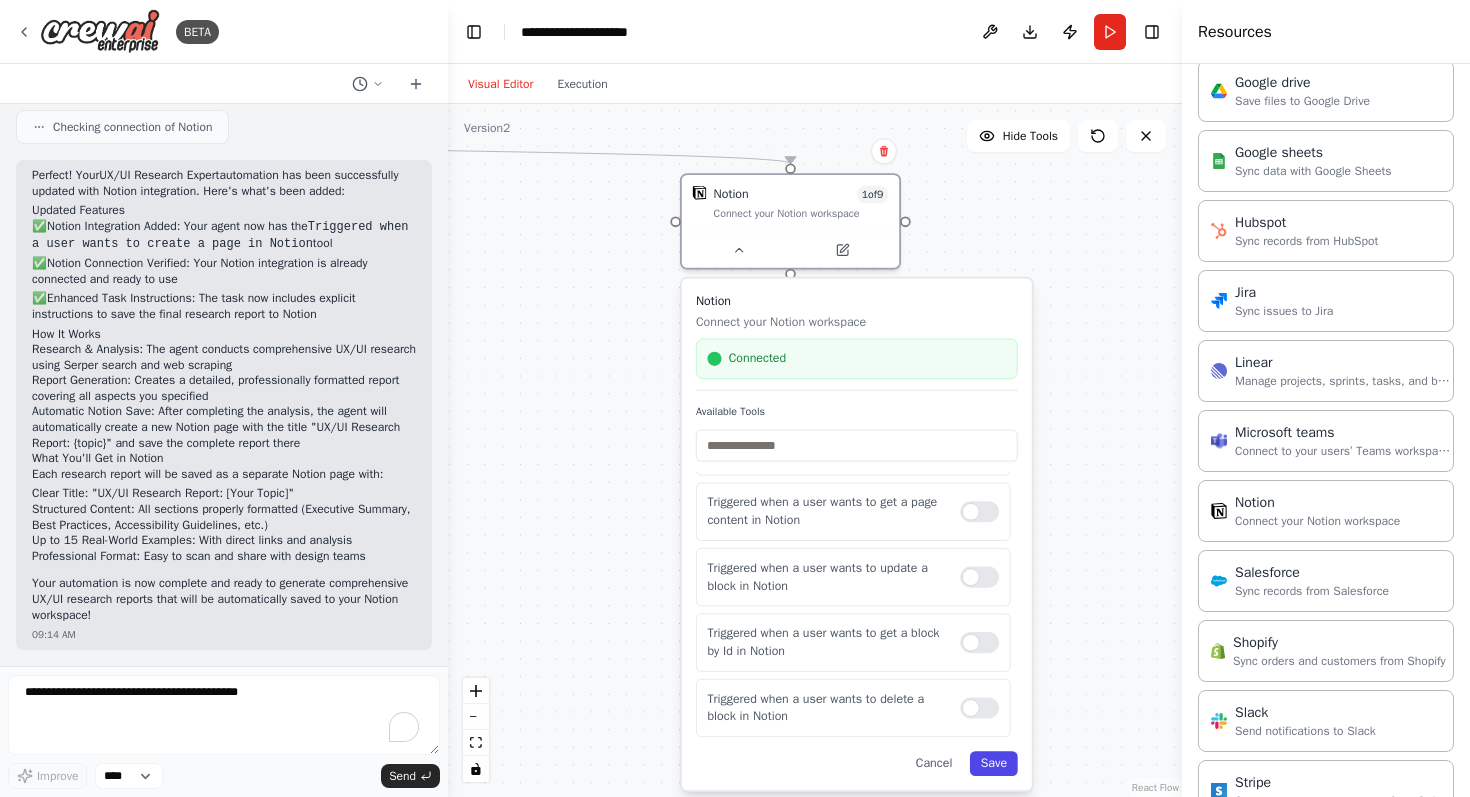 click on "Save" at bounding box center (994, 763) 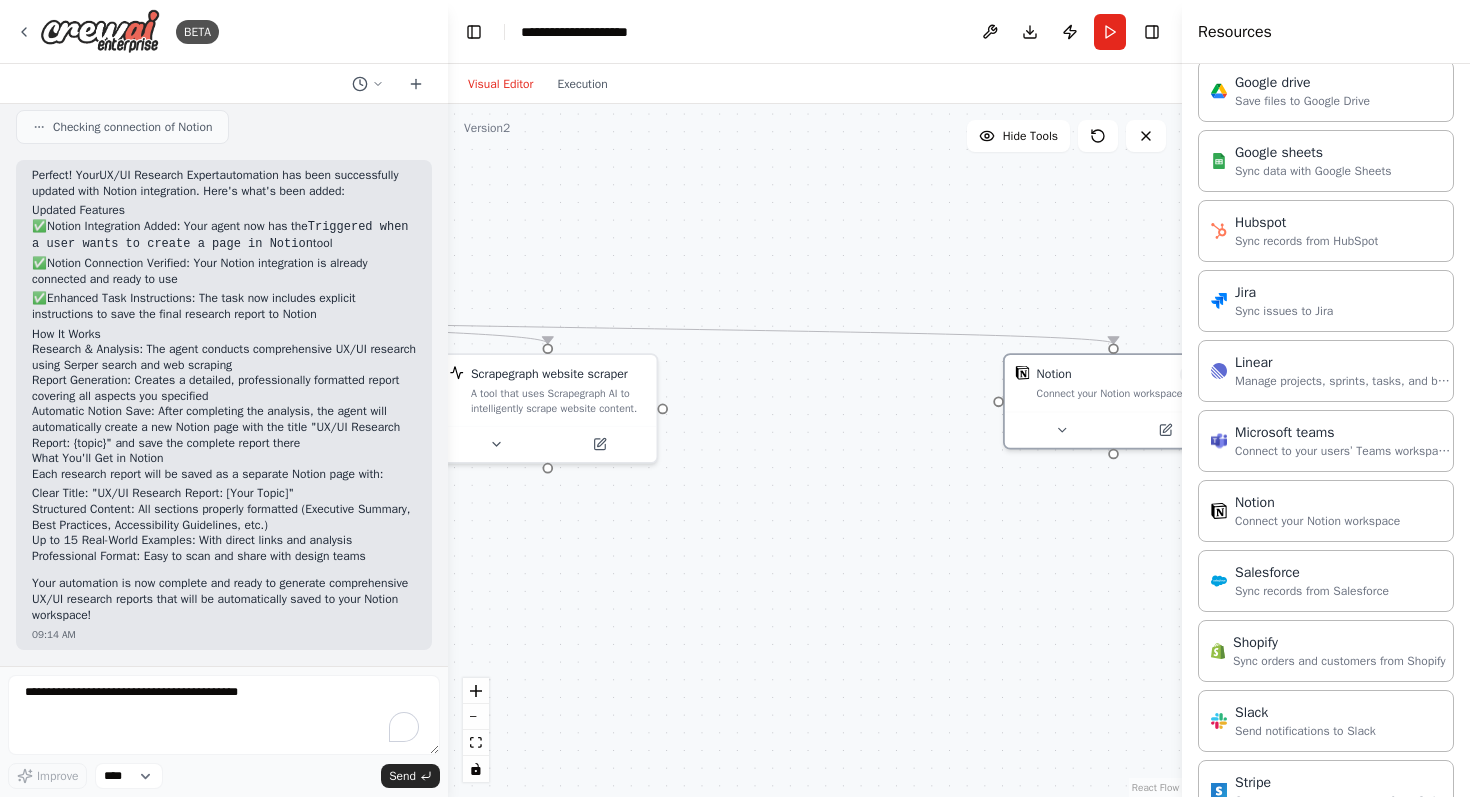 drag, startPoint x: 669, startPoint y: 428, endPoint x: 957, endPoint y: 566, distance: 319.3556 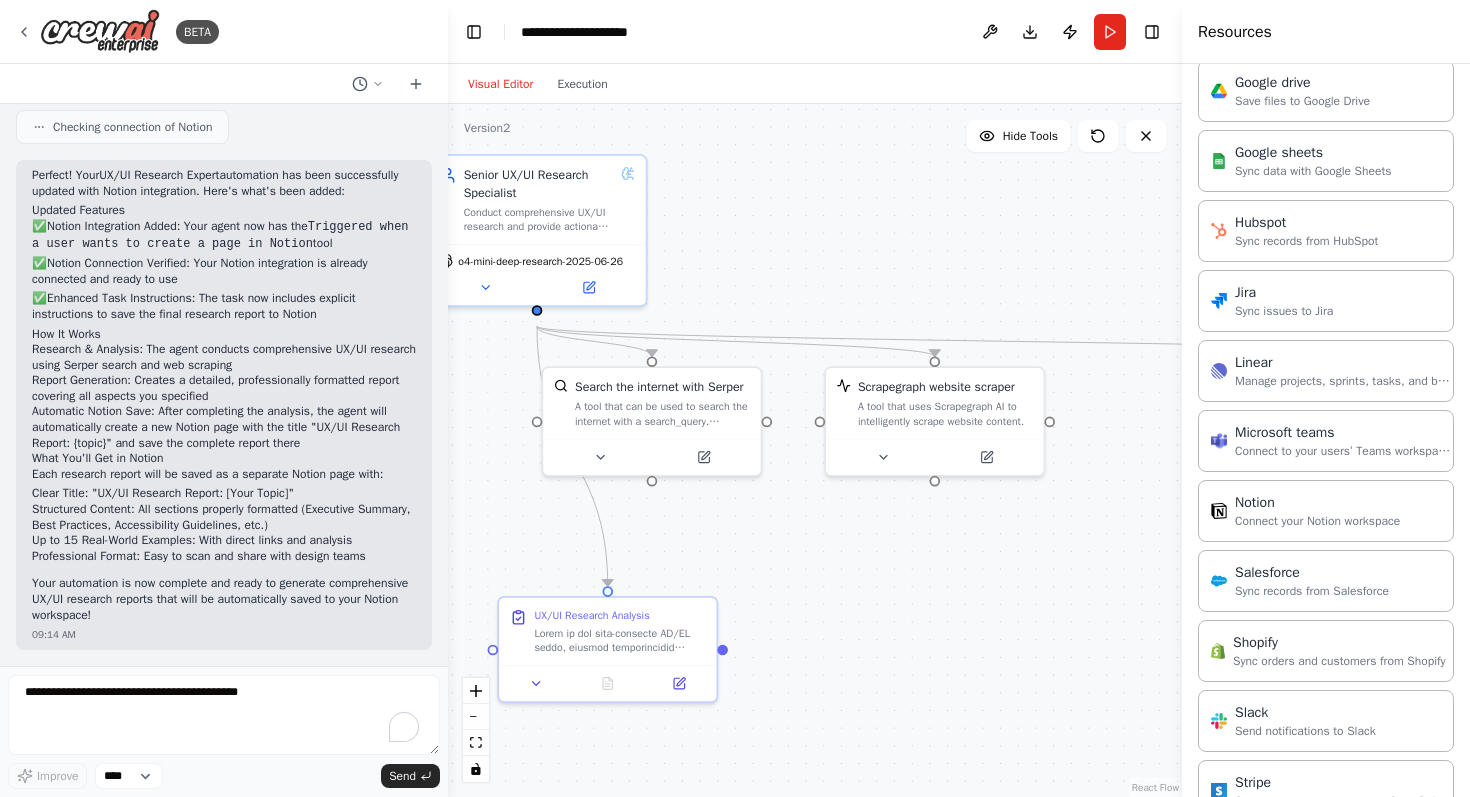 drag, startPoint x: 649, startPoint y: 270, endPoint x: 1029, endPoint y: 275, distance: 380.0329 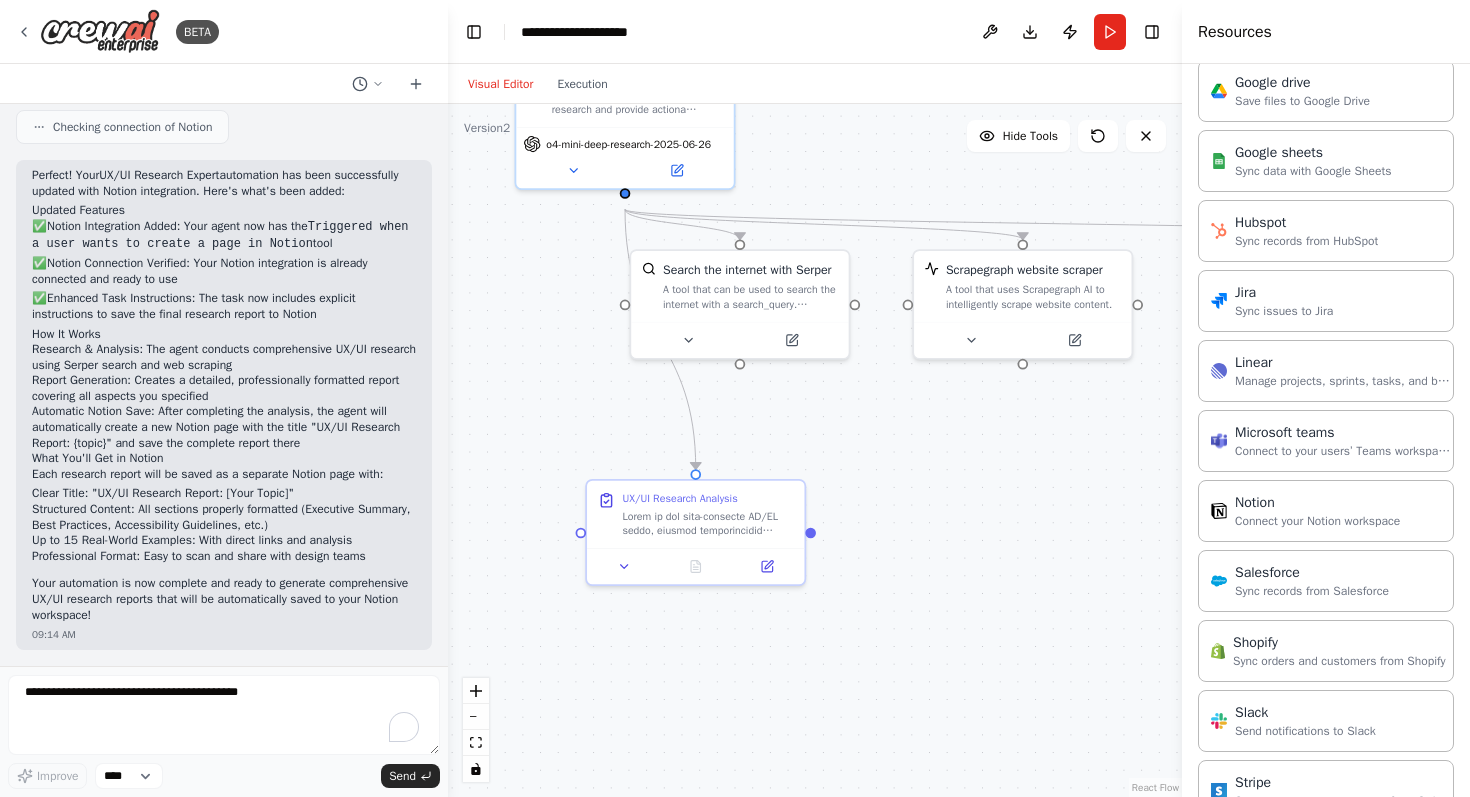 drag, startPoint x: 844, startPoint y: 576, endPoint x: 794, endPoint y: 527, distance: 70.00714 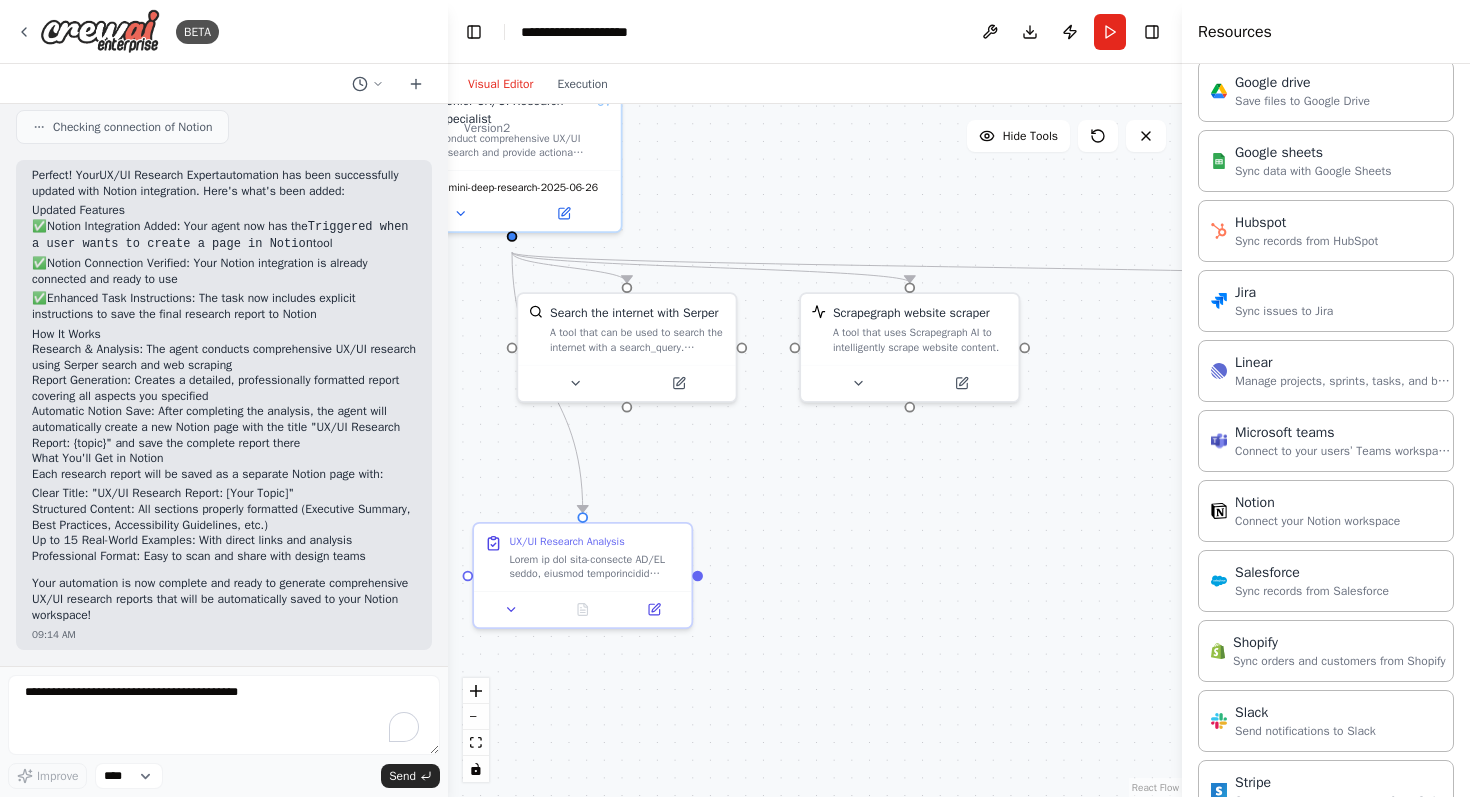 click on "Run" at bounding box center (1110, 32) 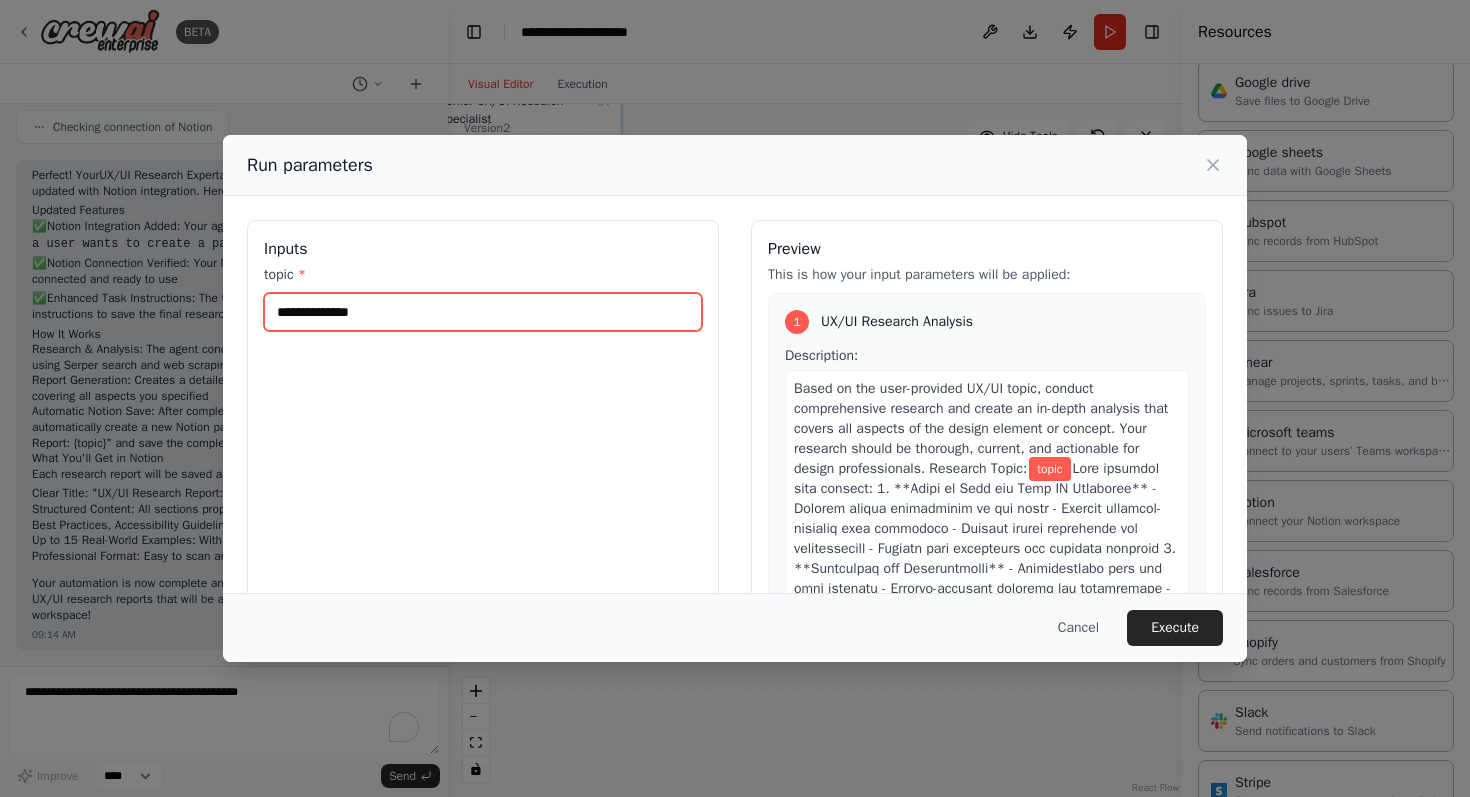 click on "topic *" at bounding box center [483, 312] 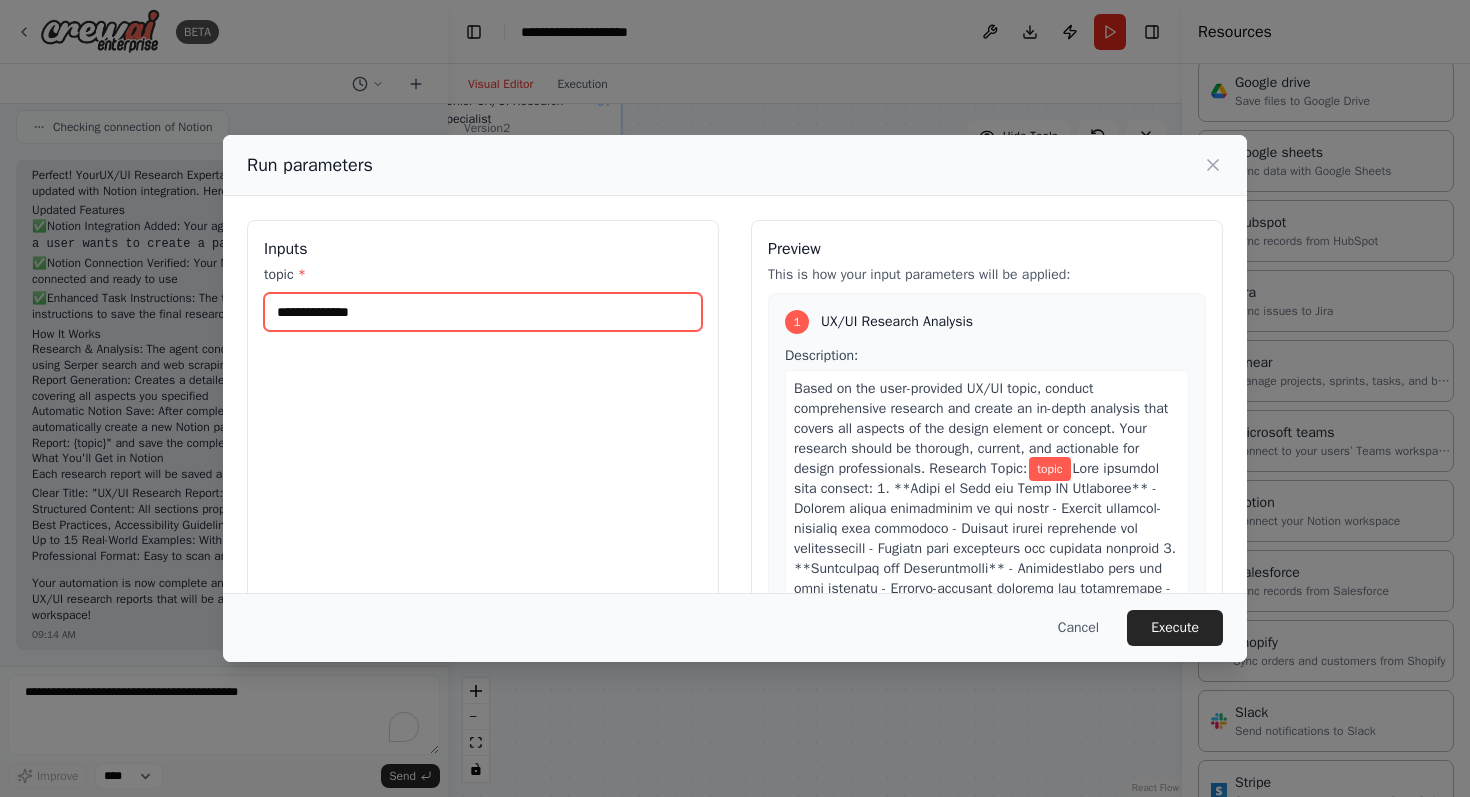 type on "**********" 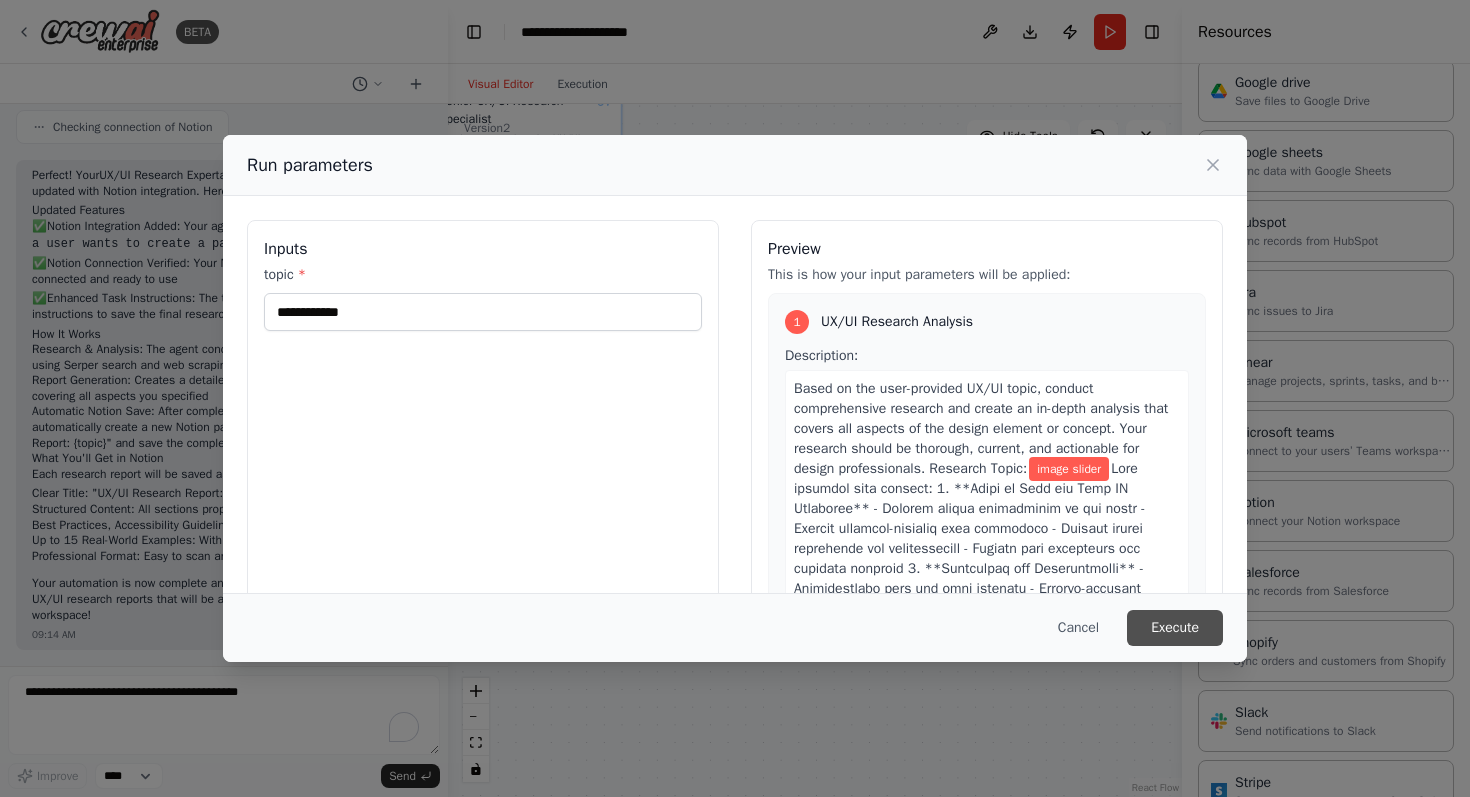 click on "Execute" at bounding box center [1175, 628] 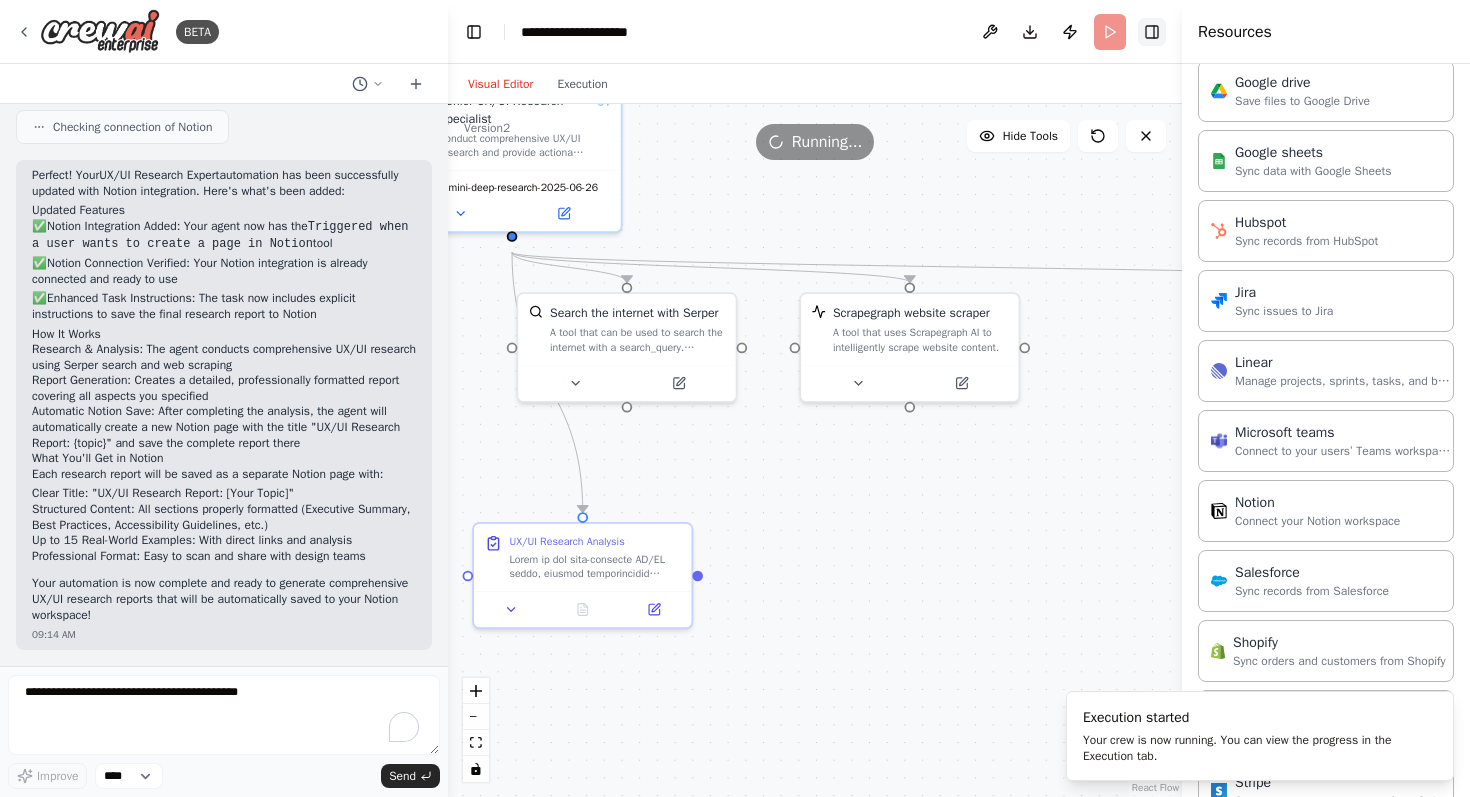 click on "Toggle Right Sidebar" at bounding box center [1152, 32] 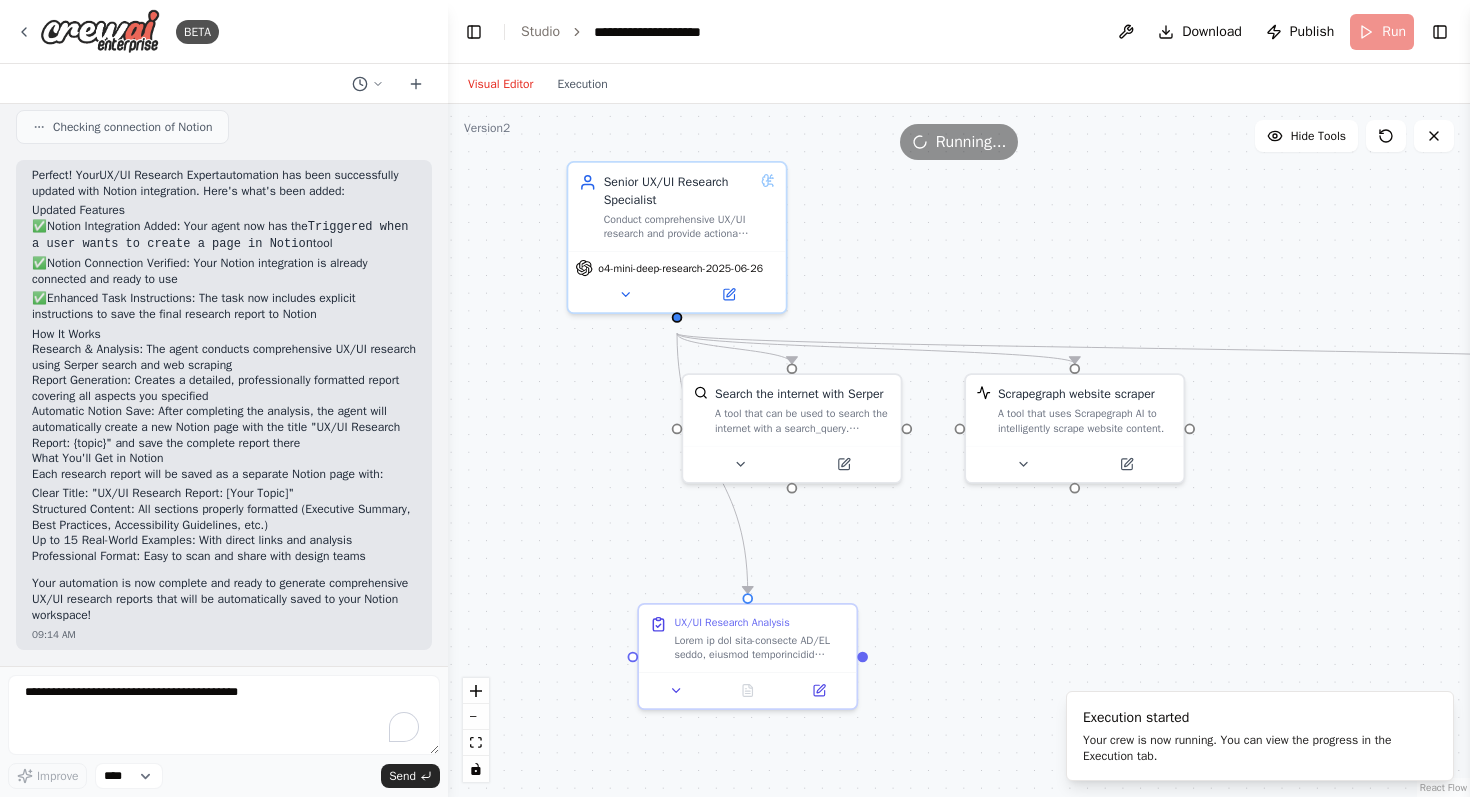 drag, startPoint x: 753, startPoint y: 182, endPoint x: 689, endPoint y: 122, distance: 87.72685 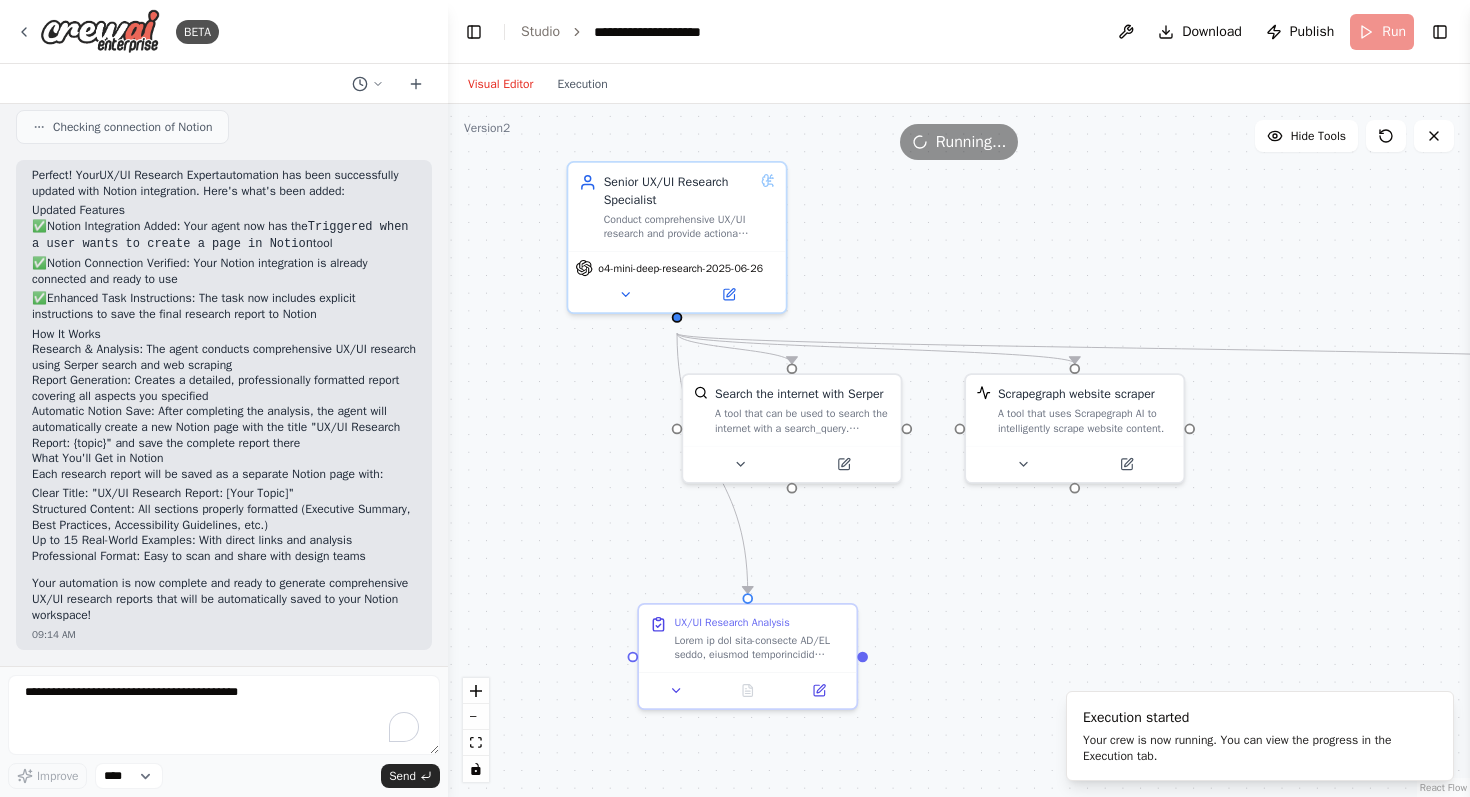 click on ".deletable-edge-delete-btn {
width: 20px;
height: 20px;
border: 0px solid #ffffff;
color: #6b7280;
background-color: #f8fafc;
cursor: pointer;
border-radius: 50%;
font-size: 12px;
padding: 3px;
display: flex;
align-items: center;
justify-content: center;
transition: all 0.2s cubic-bezier(0.4, 0, 0.2, 1);
box-shadow: 0 2px 4px rgba(0, 0, 0, 0.1);
}
.deletable-edge-delete-btn:hover {
background-color: #ef4444;
color: #ffffff;
border-color: #dc2626;
transform: scale(1.1);
box-shadow: 0 4px 12px rgba(239, 68, 68, 0.4);
}
.deletable-edge-delete-btn:active {
transform: scale(0.95);
box-shadow: 0 2px 4px rgba(239, 68, 68, 0.3);
}
Senior UX/UI Research Specialist o4-mini-deep-research-2025-06-26 1 9" at bounding box center (959, 450) 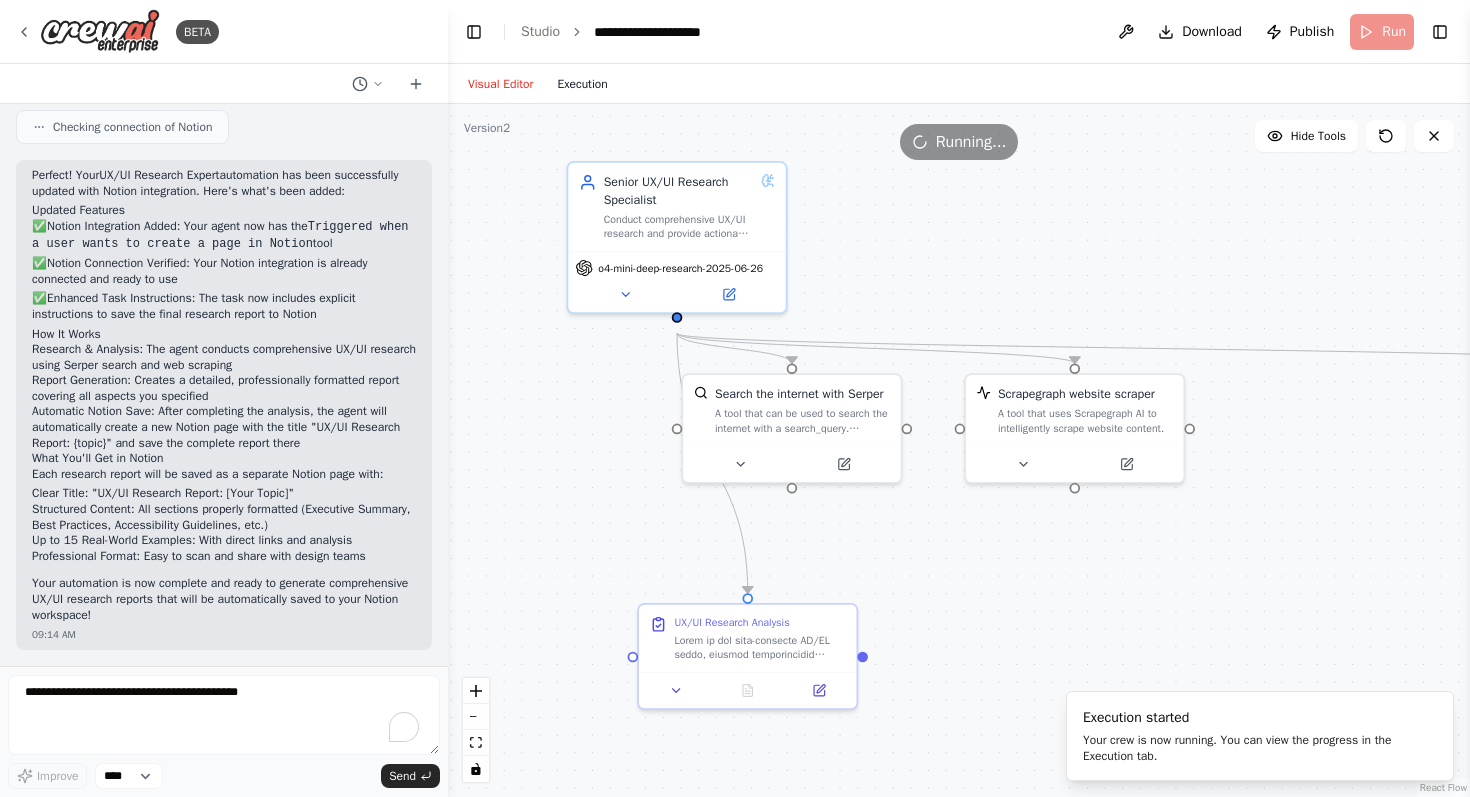 click on "Execution" at bounding box center (582, 84) 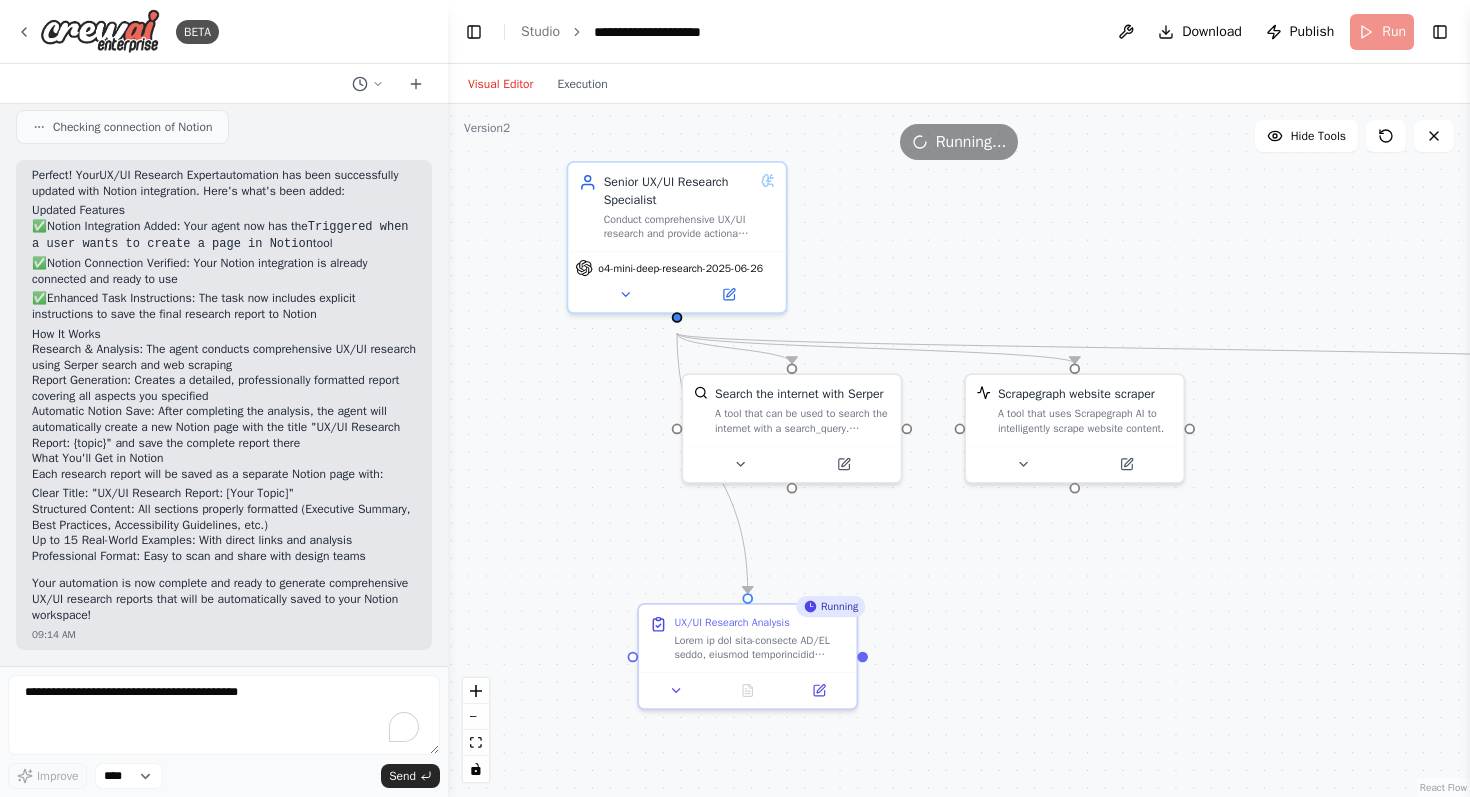 click on "Visual Editor" at bounding box center (500, 84) 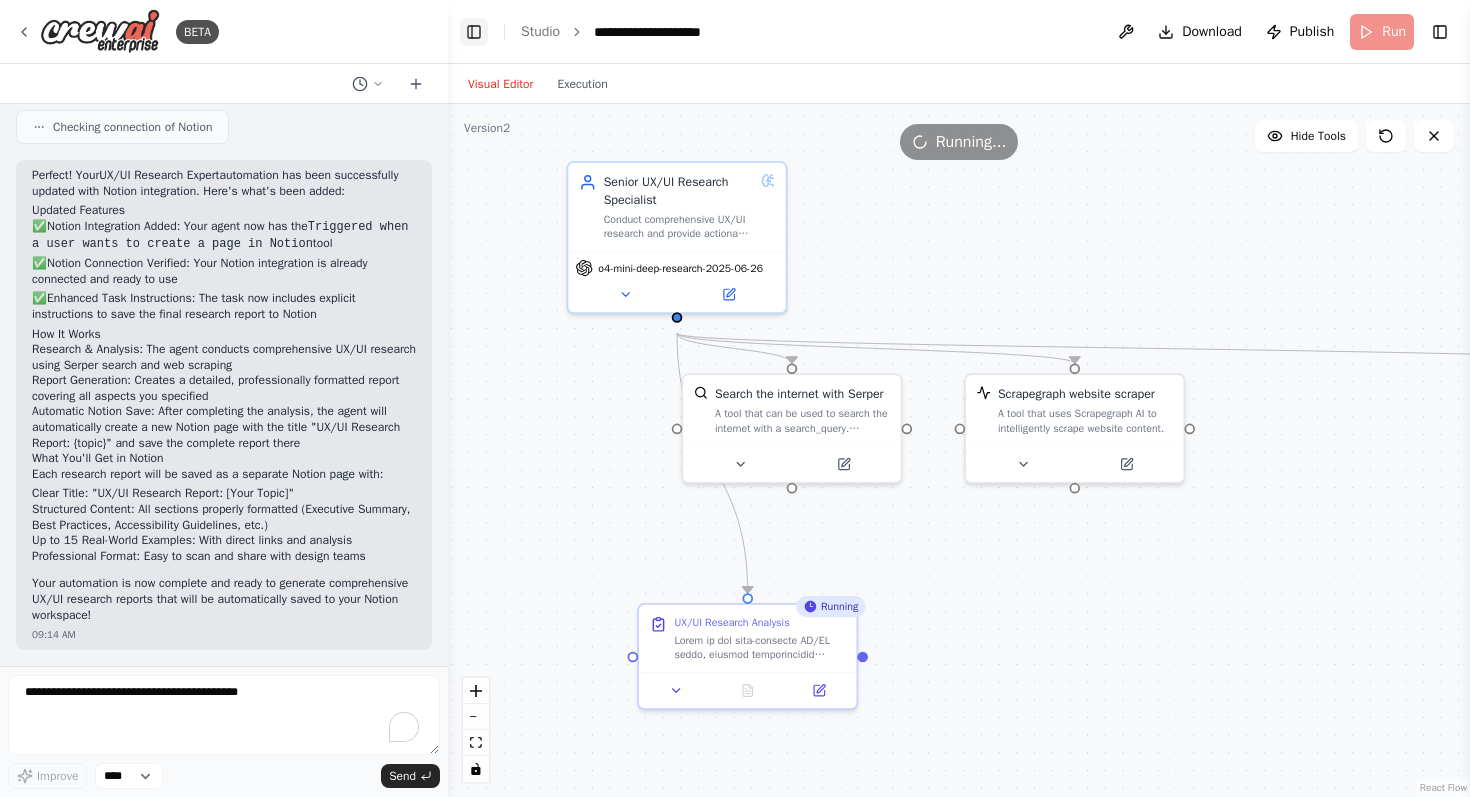 click on "Toggle Left Sidebar" at bounding box center [474, 32] 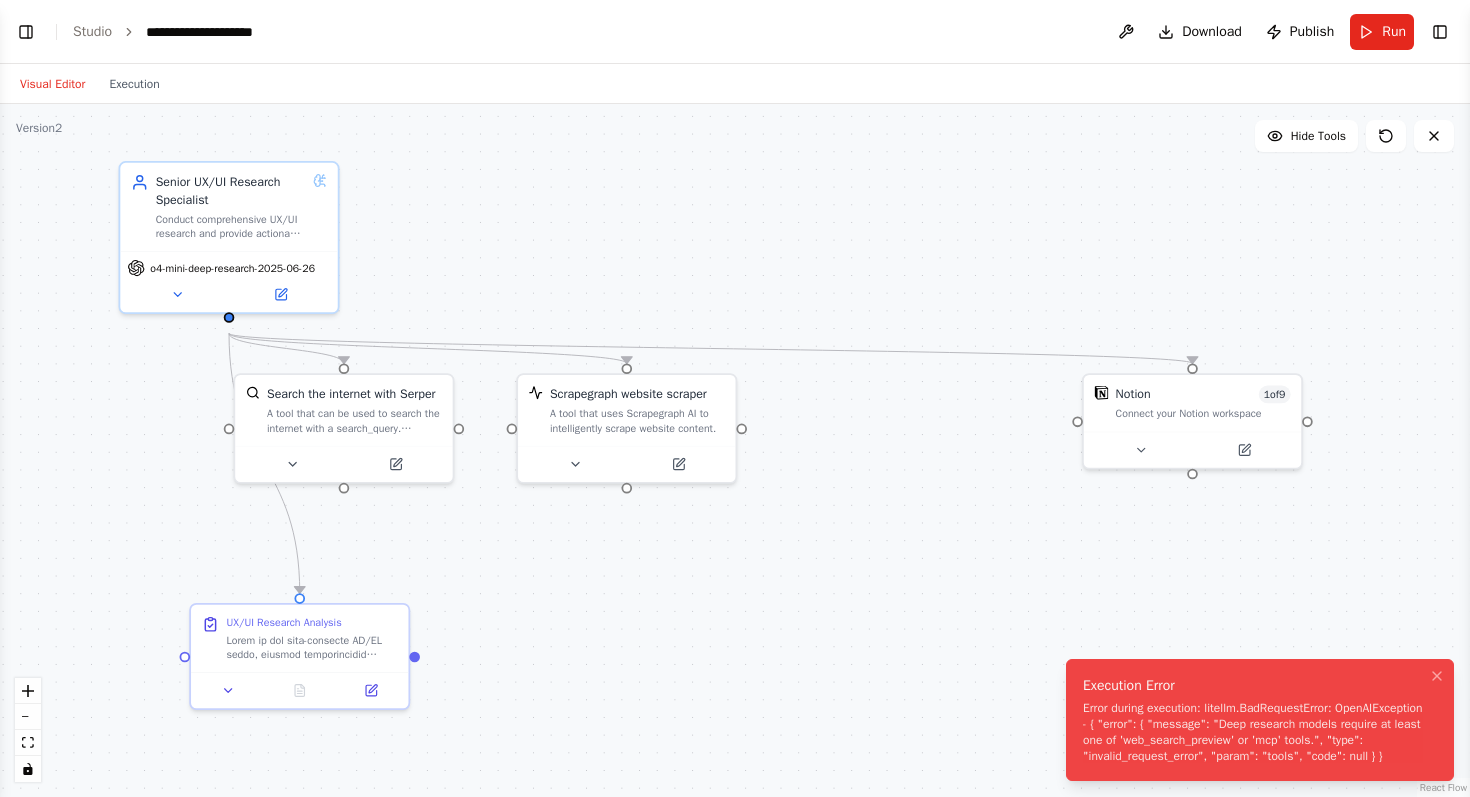click on "Error during execution: litellm.BadRequestError: OpenAIException - {
"error": {
"message": "Deep research models require at least one of 'web_search_preview' or 'mcp' tools.",
"type": "invalid_request_error",
"param": "tools",
"code": null
}
}" at bounding box center [1256, 732] 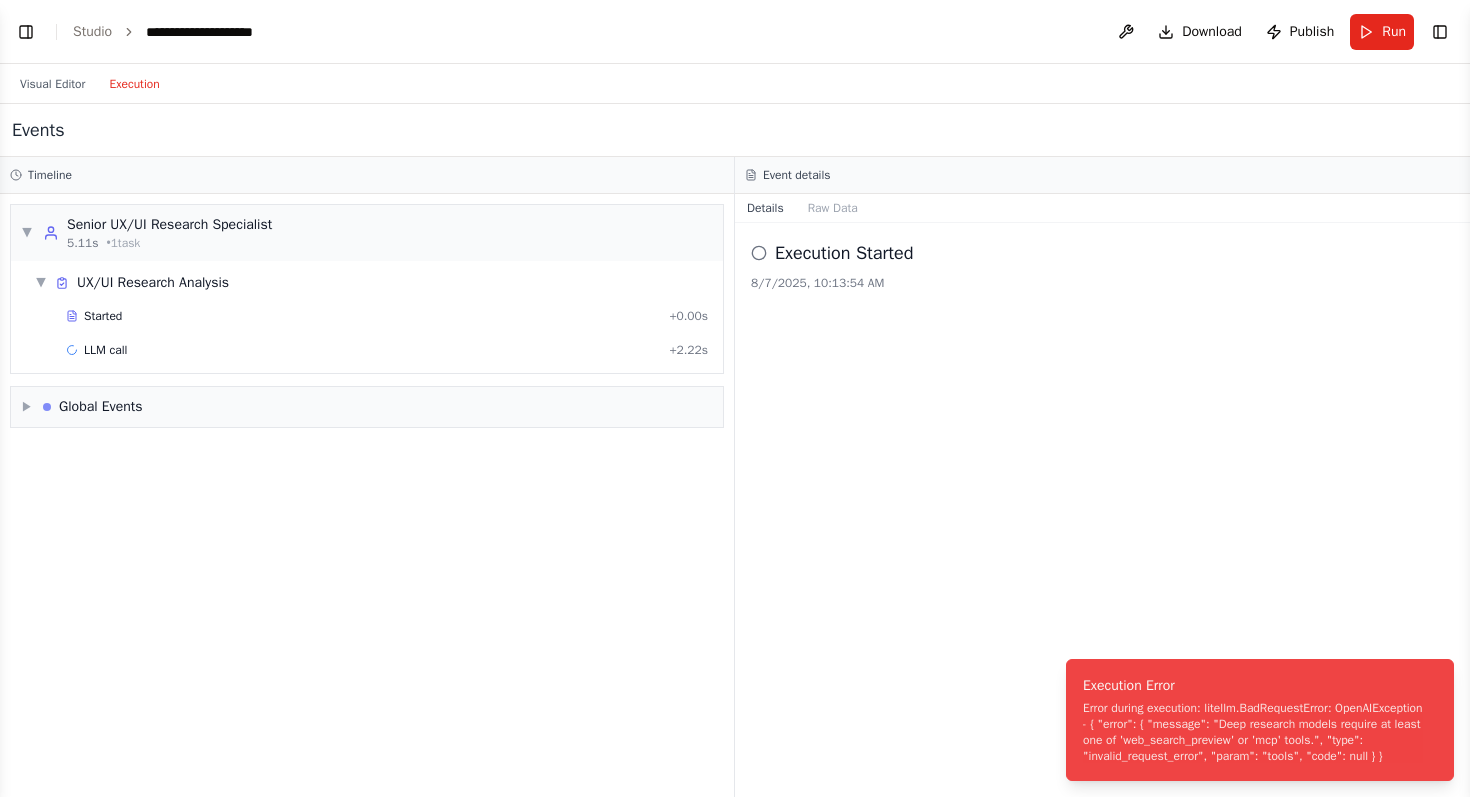 click on "Execution" at bounding box center [134, 84] 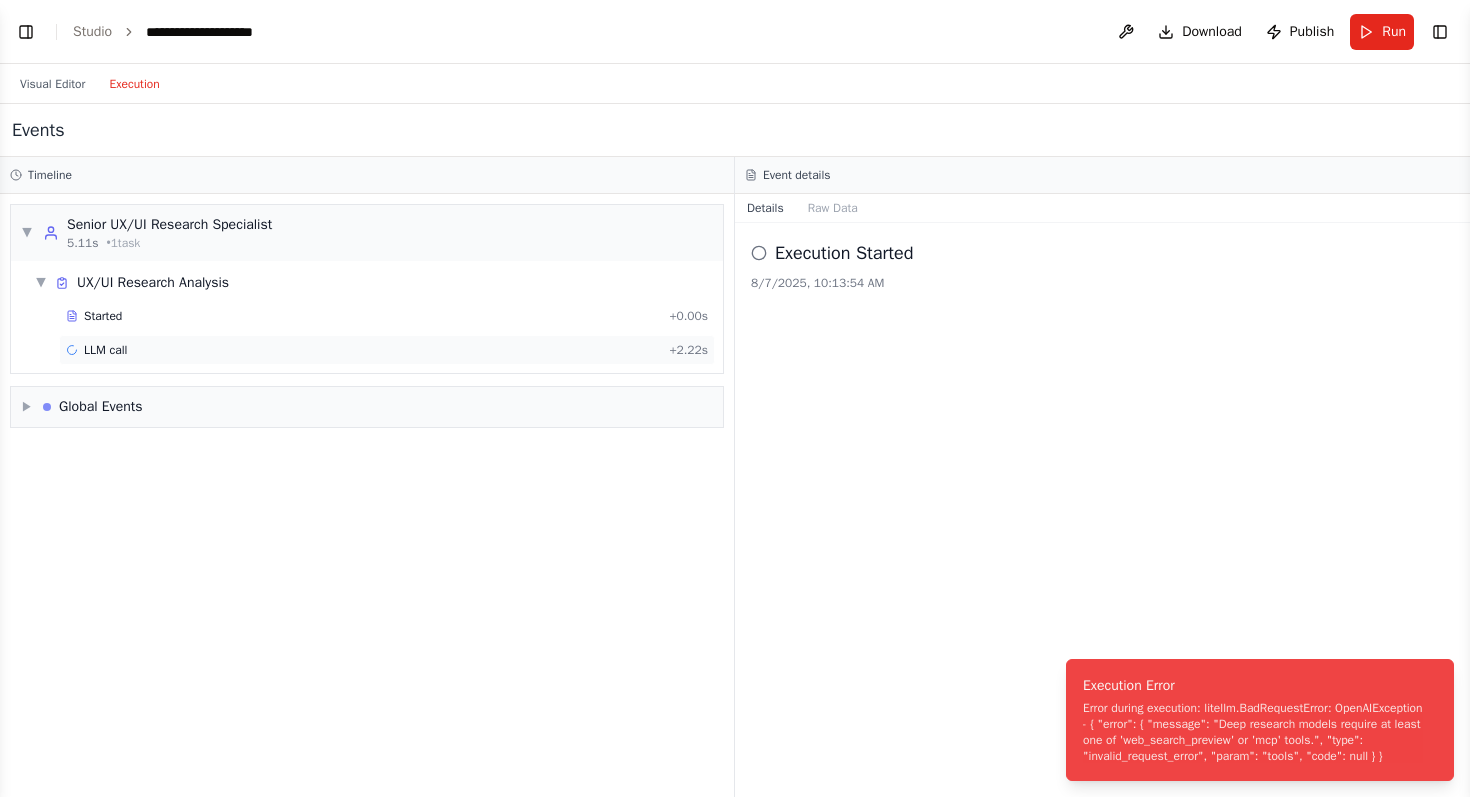 click on "LLM call + 2.22s" at bounding box center [387, 350] 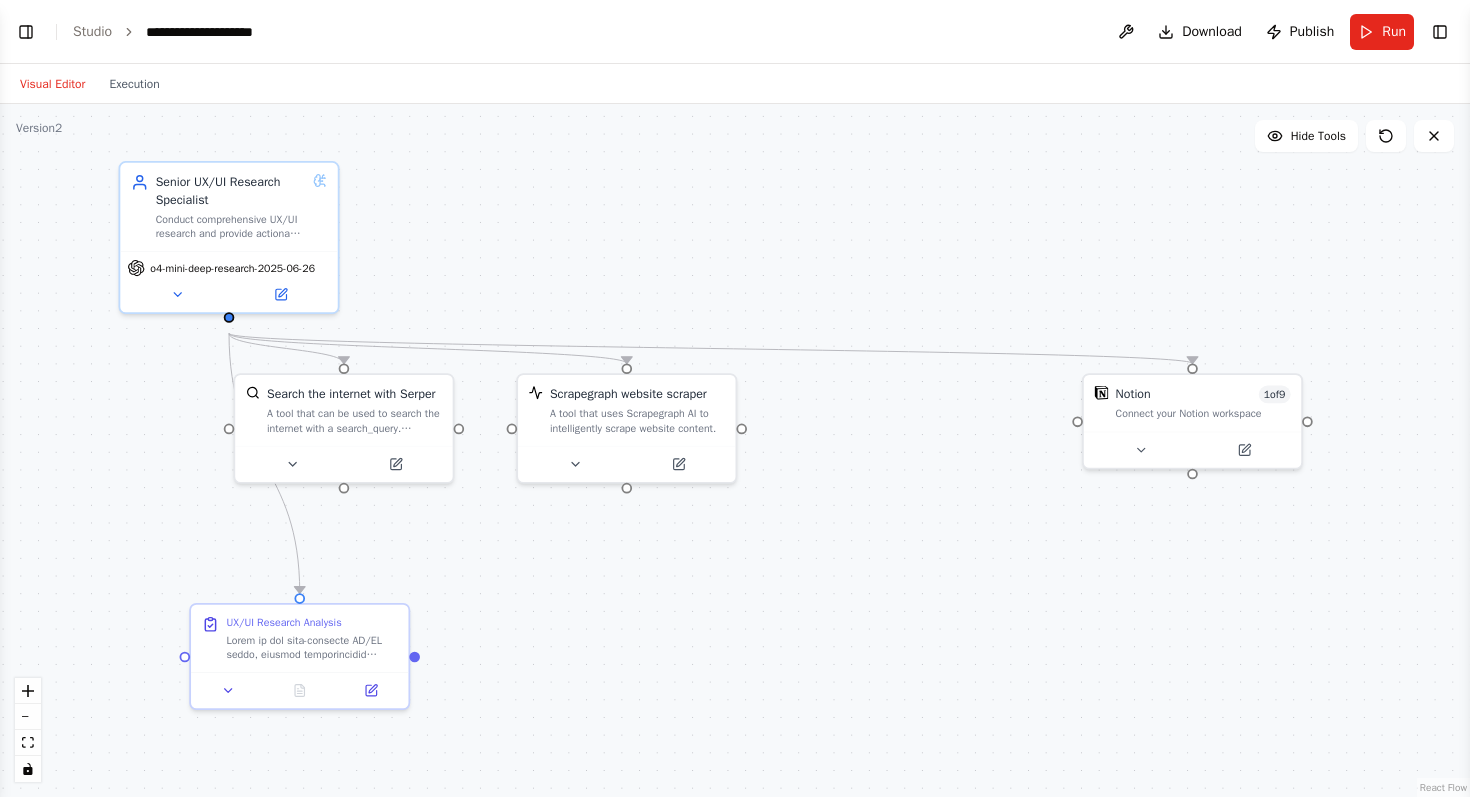 click on "Visual Editor" at bounding box center (52, 84) 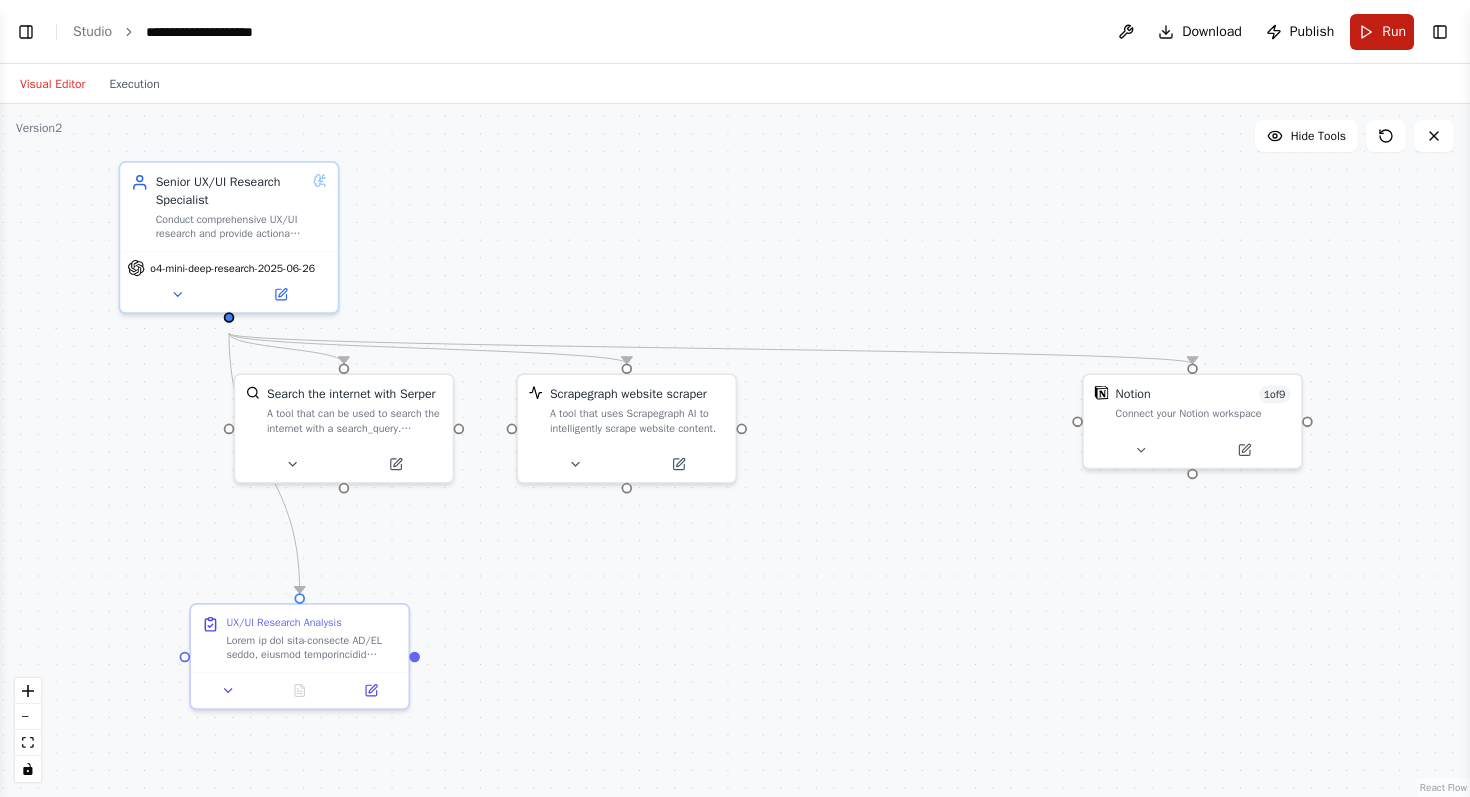 click on "Run" at bounding box center [1382, 32] 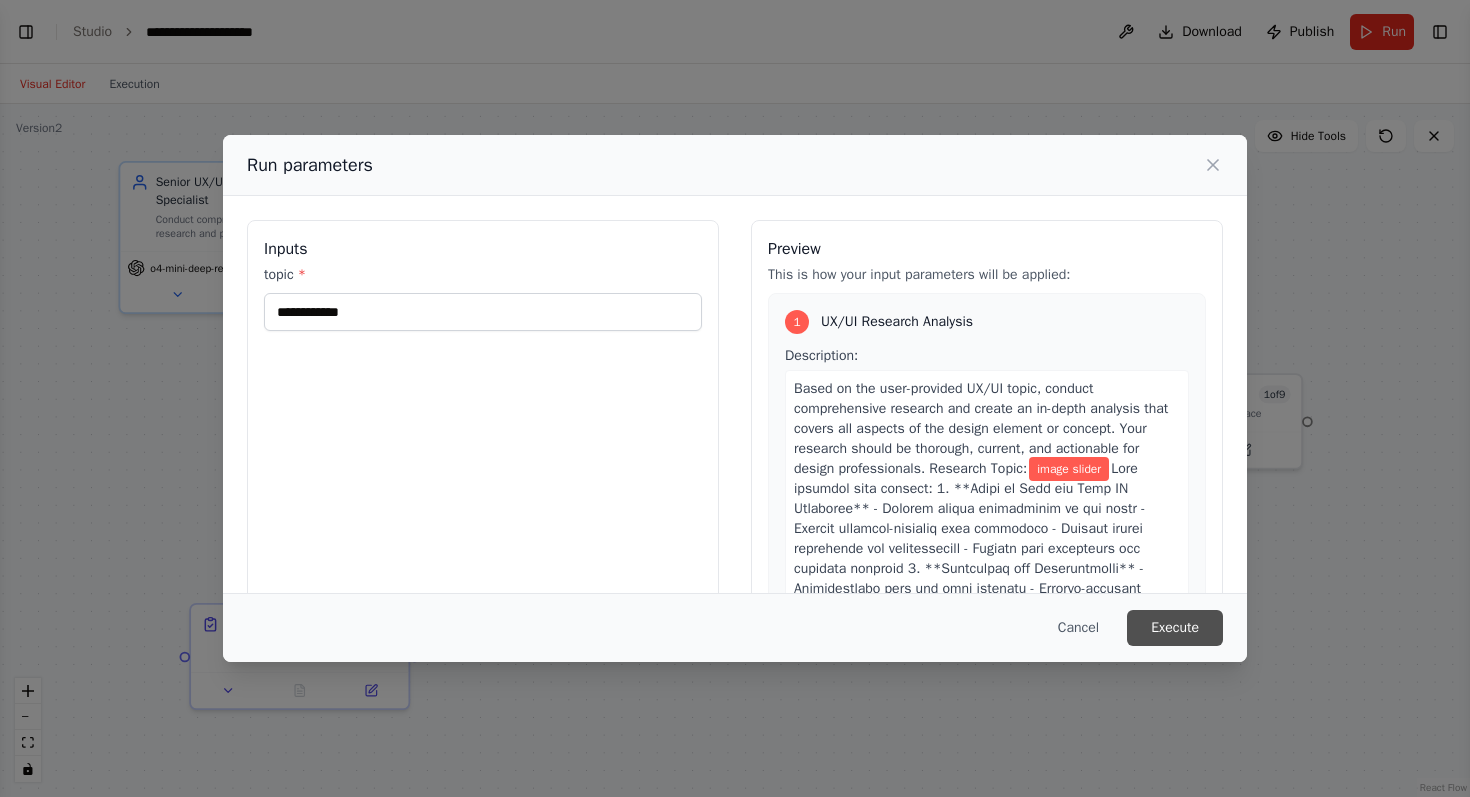 click on "Execute" at bounding box center (1175, 628) 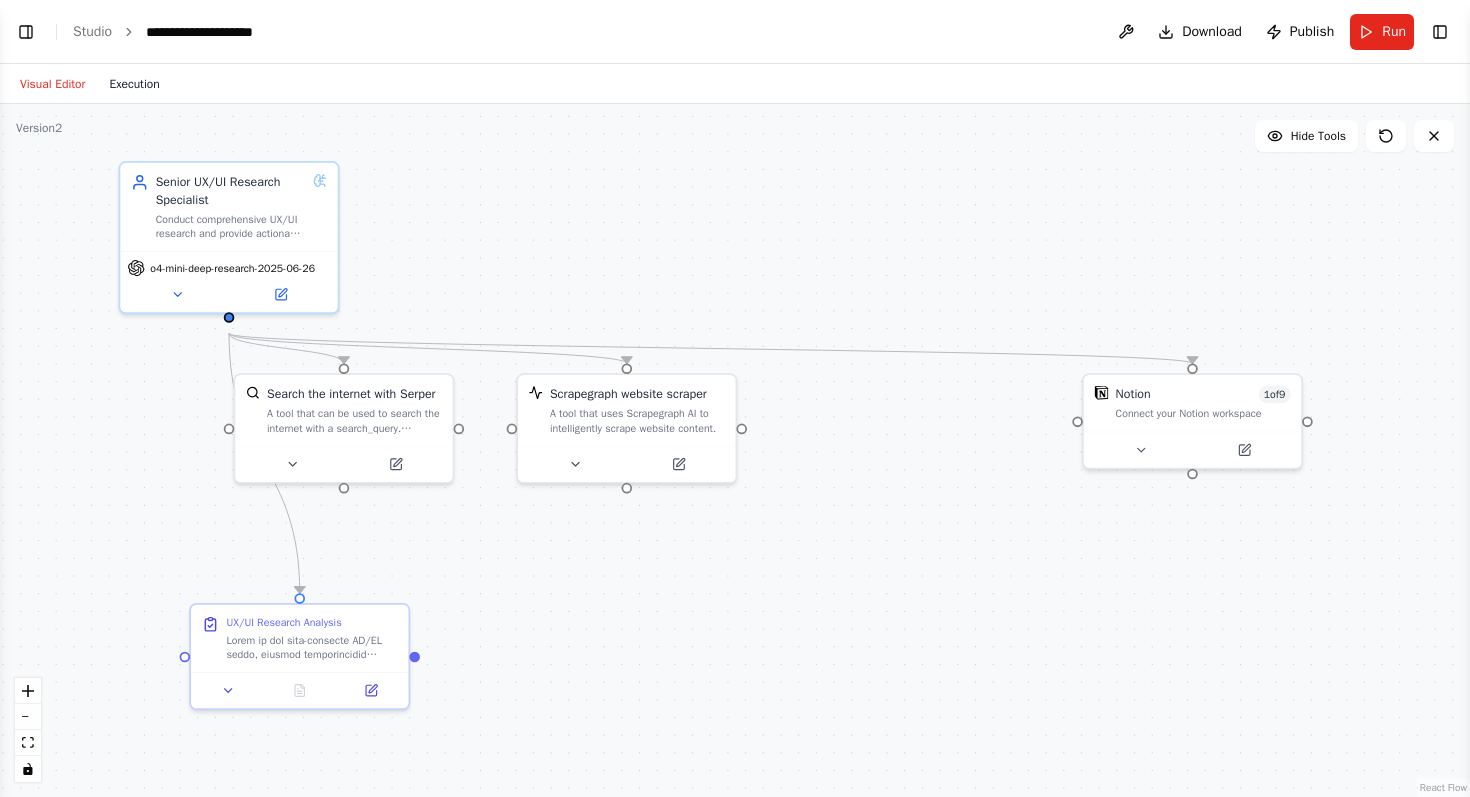 click on "Execution" at bounding box center [134, 84] 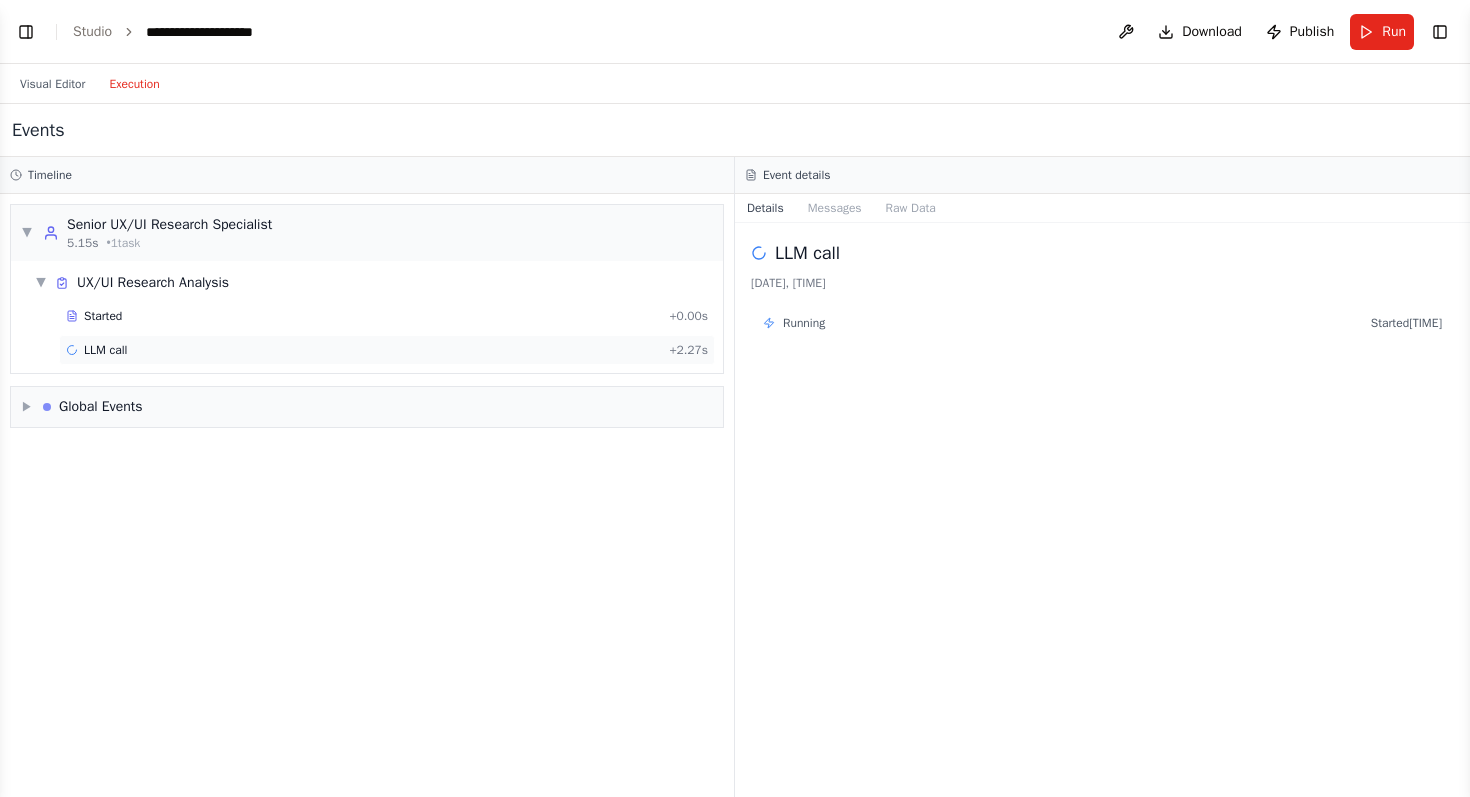 click on "LLM call + 2.27s" at bounding box center [387, 350] 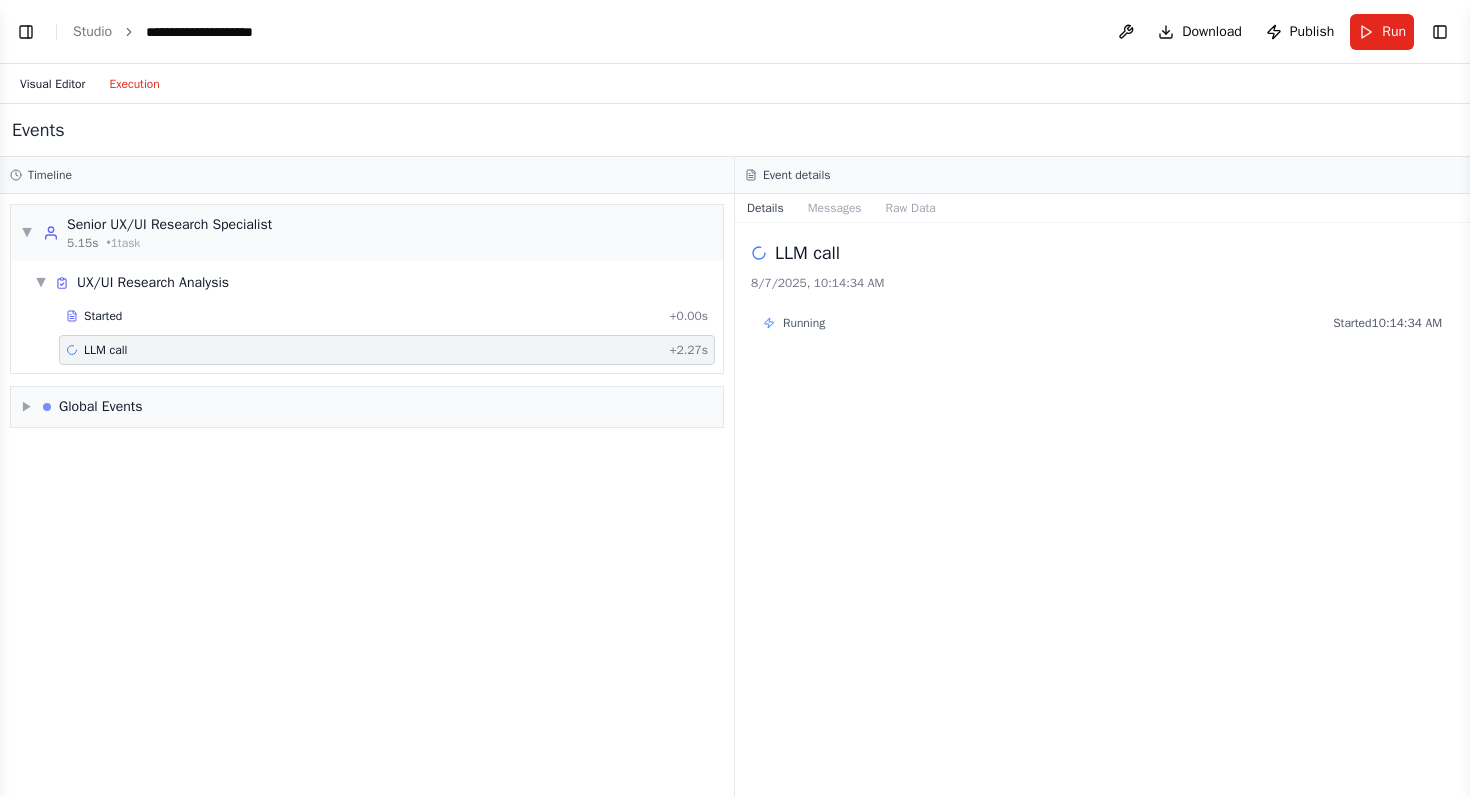 click on "Visual Editor" at bounding box center (52, 84) 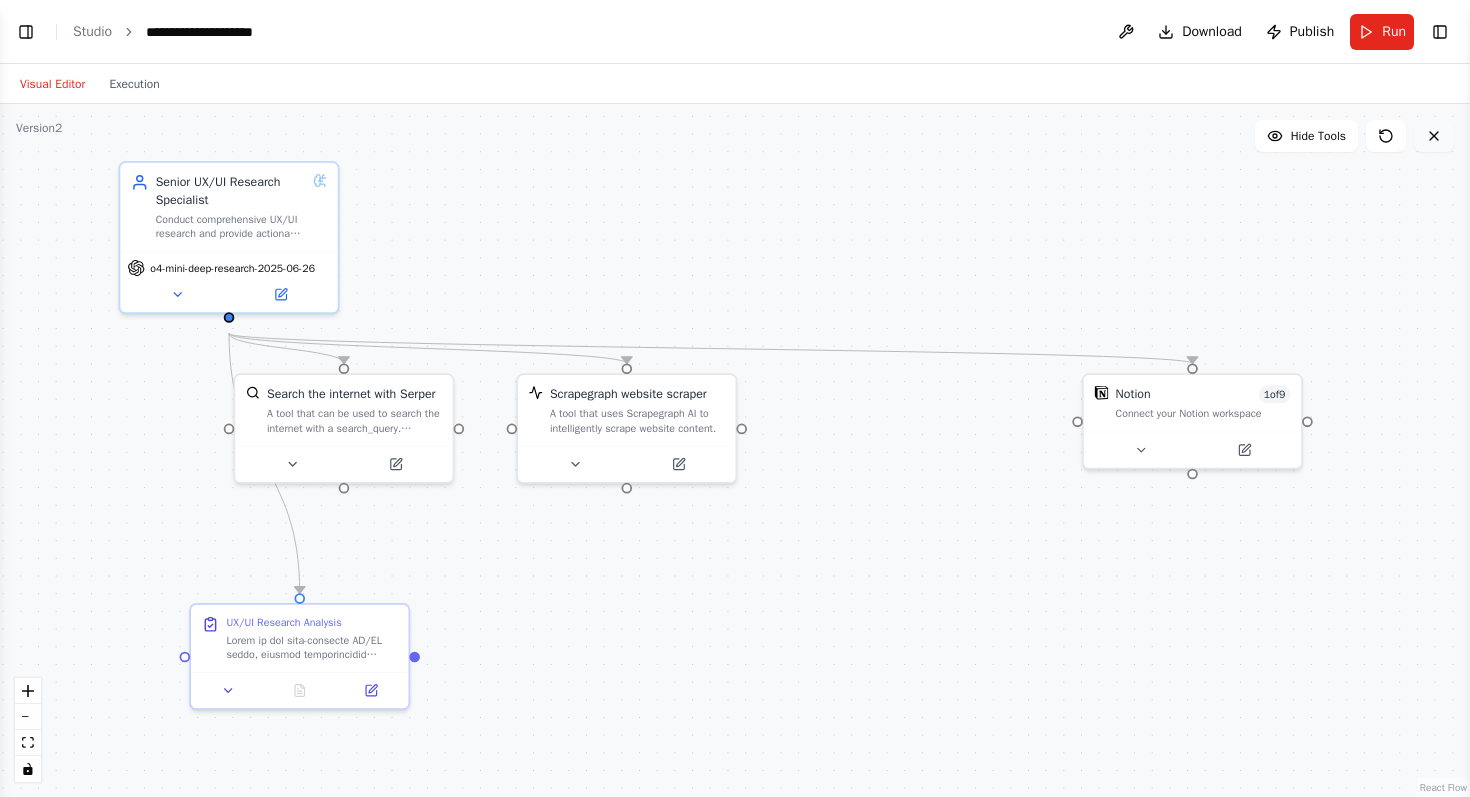 click 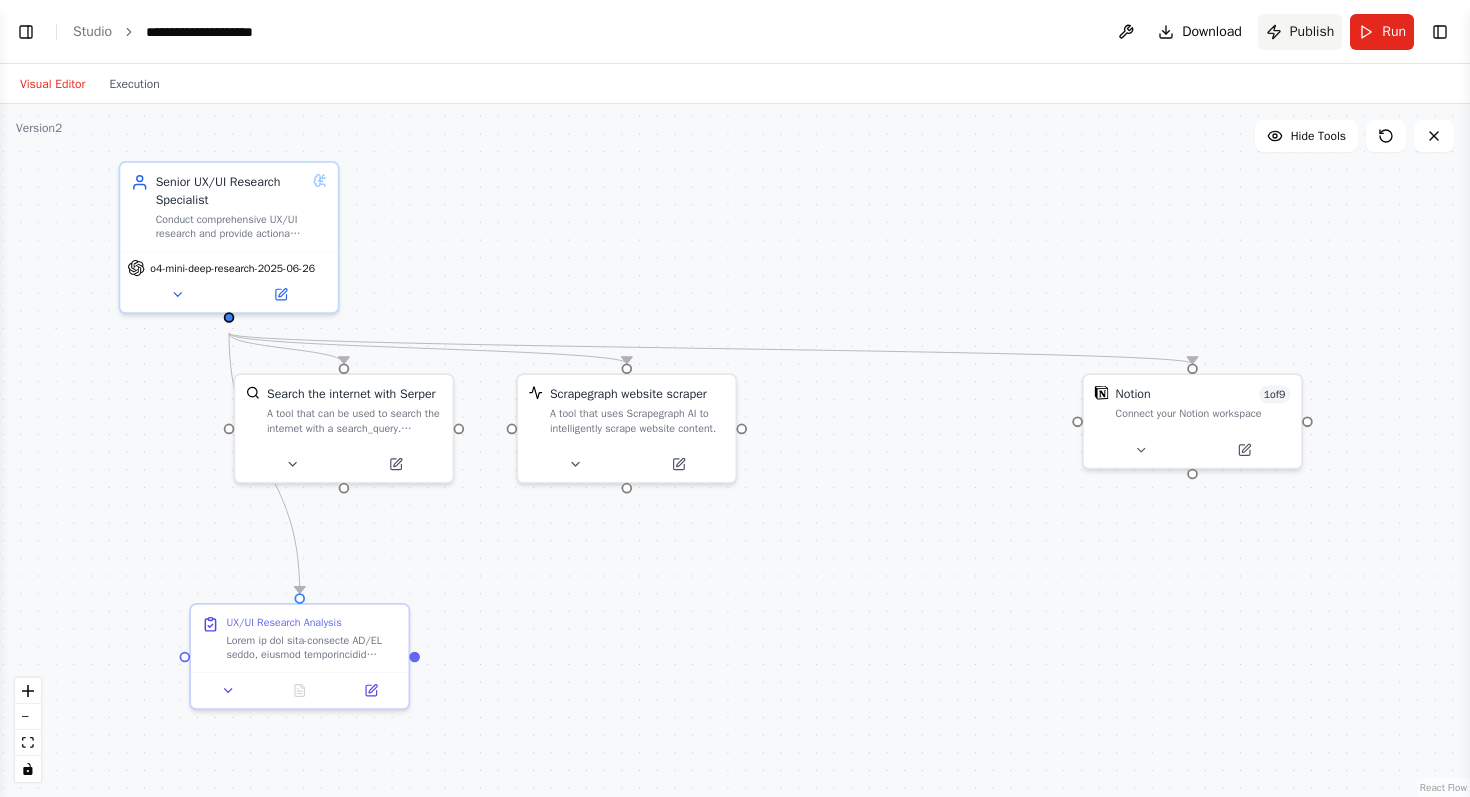 click on "Publish" at bounding box center (1312, 32) 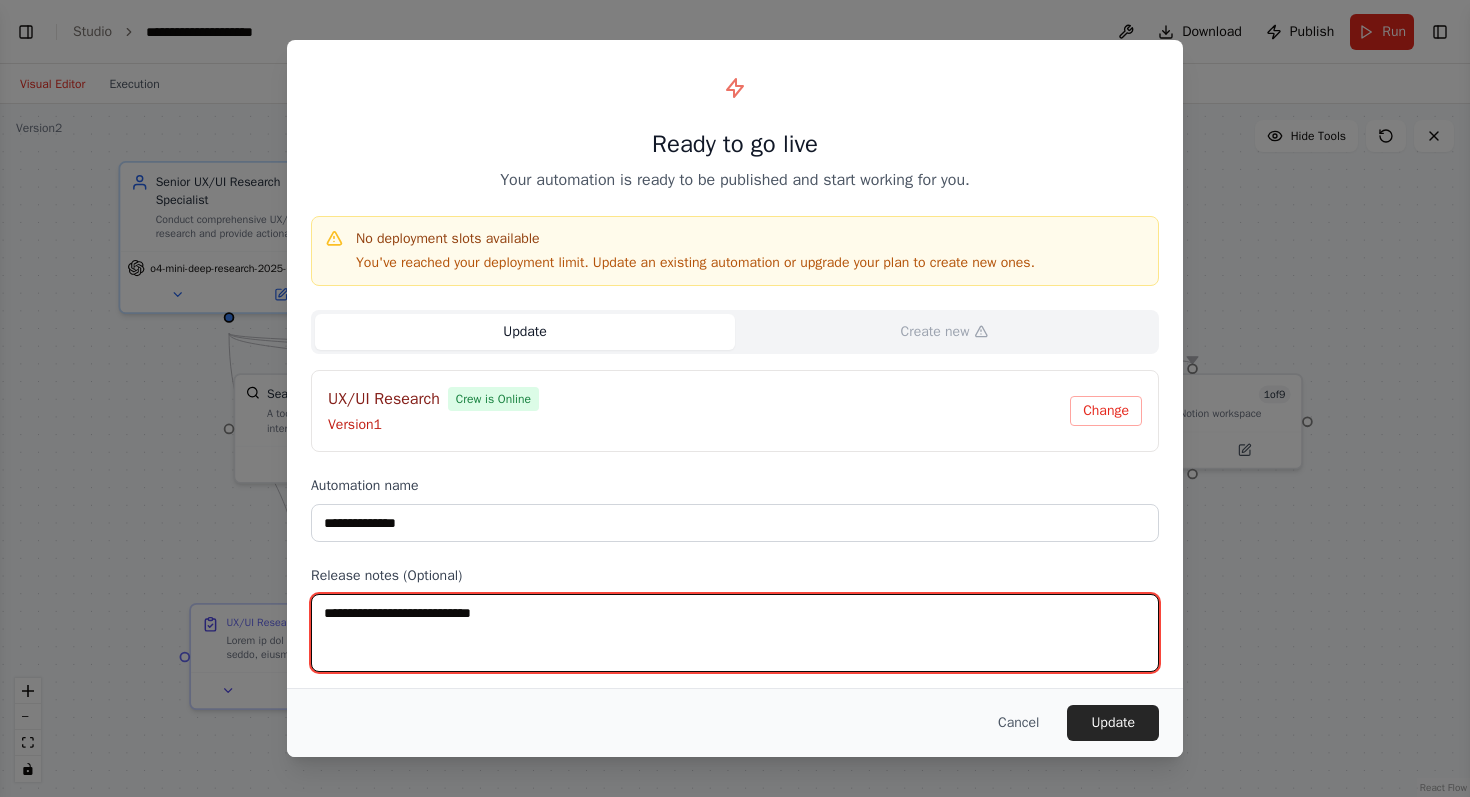 click at bounding box center (735, 633) 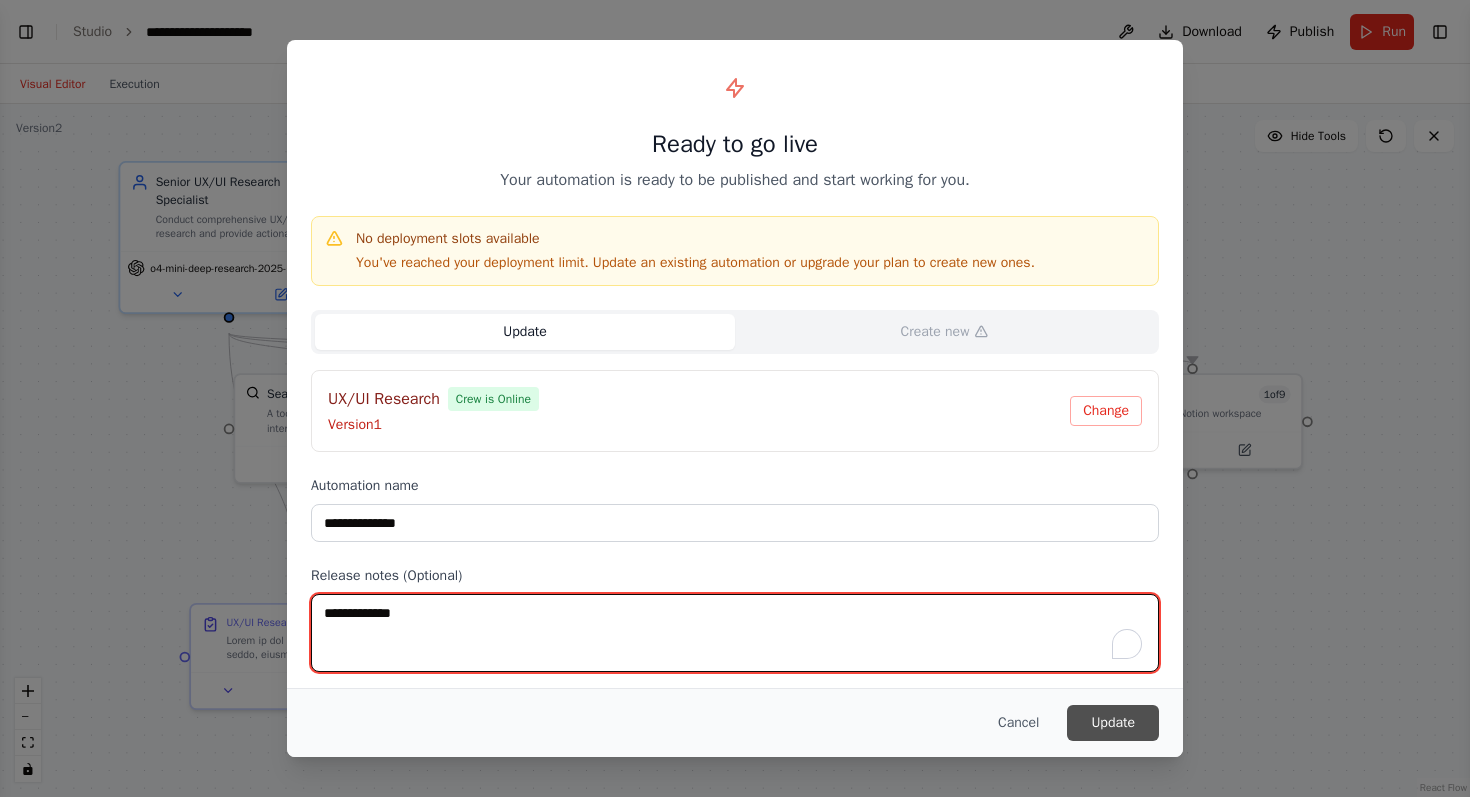 type on "**********" 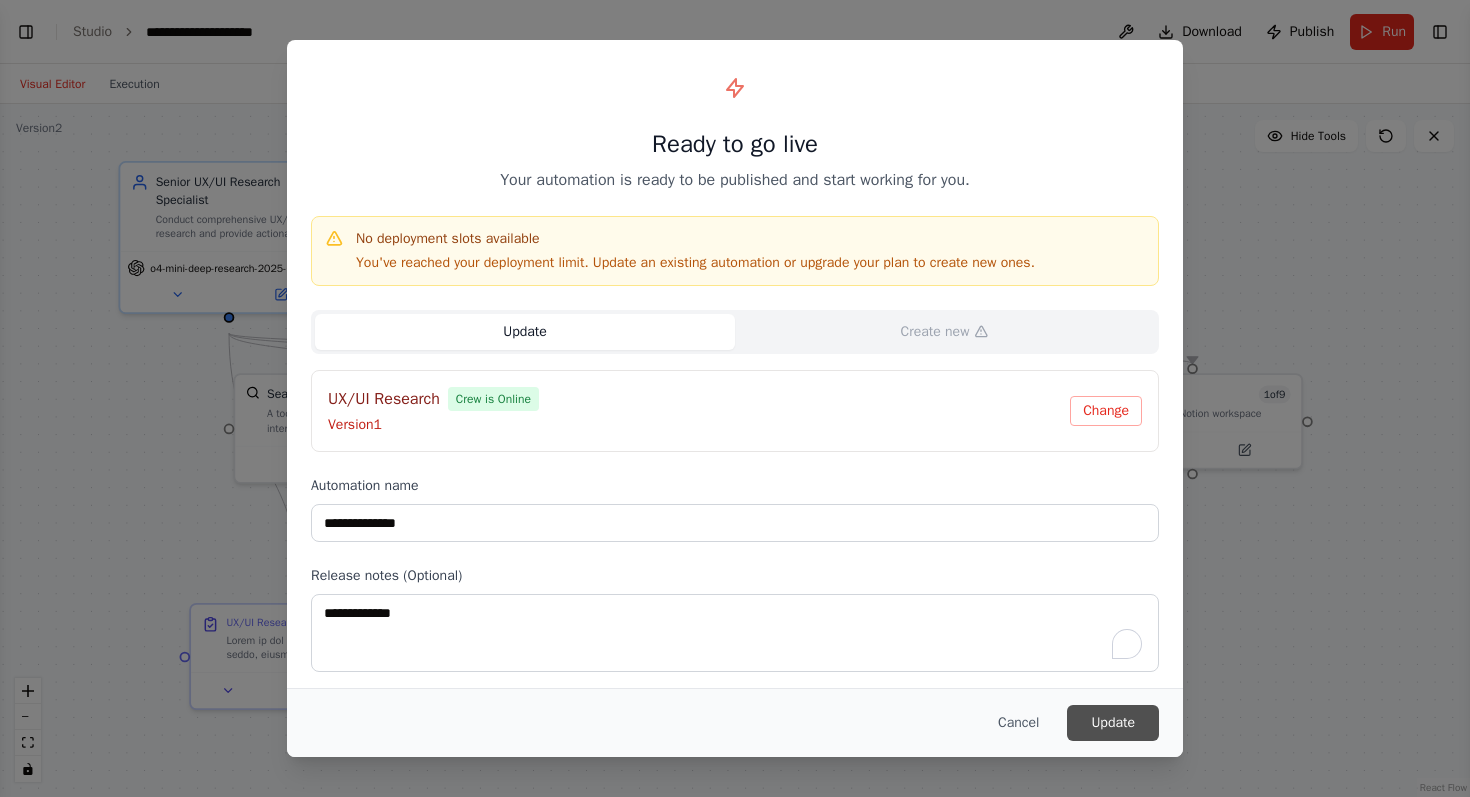 click on "Update" at bounding box center (1113, 723) 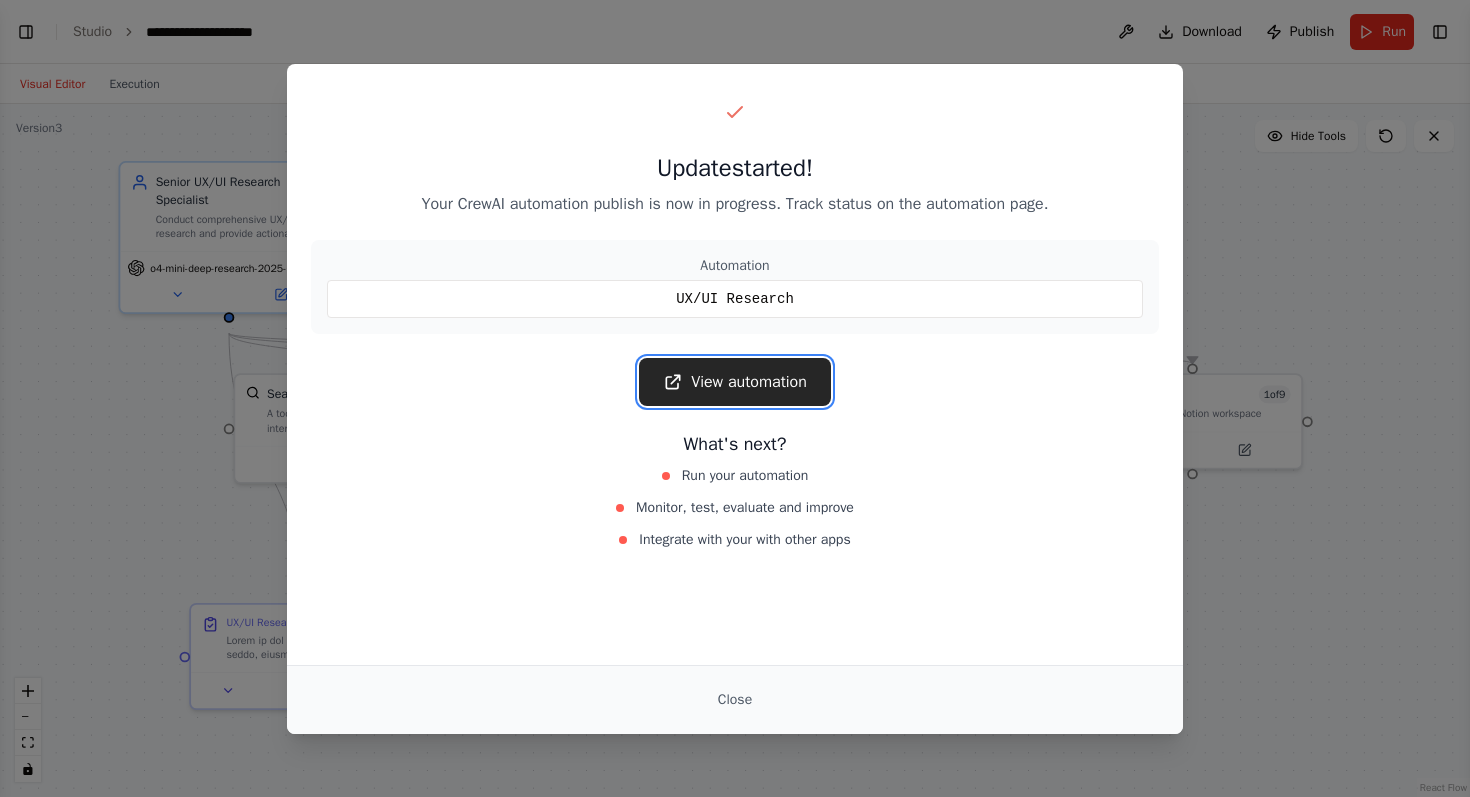 click on "View automation" at bounding box center [735, 382] 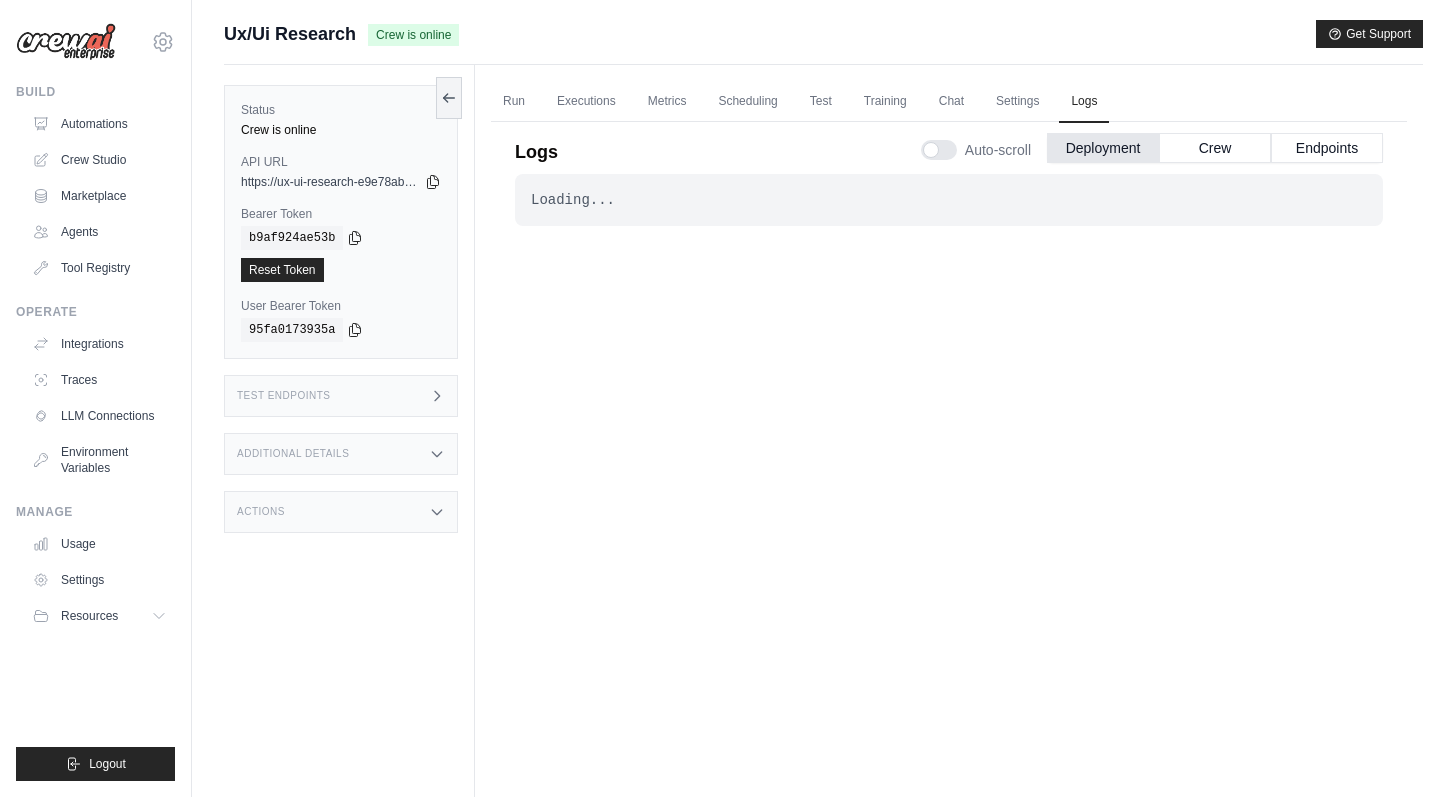 scroll, scrollTop: 85, scrollLeft: 0, axis: vertical 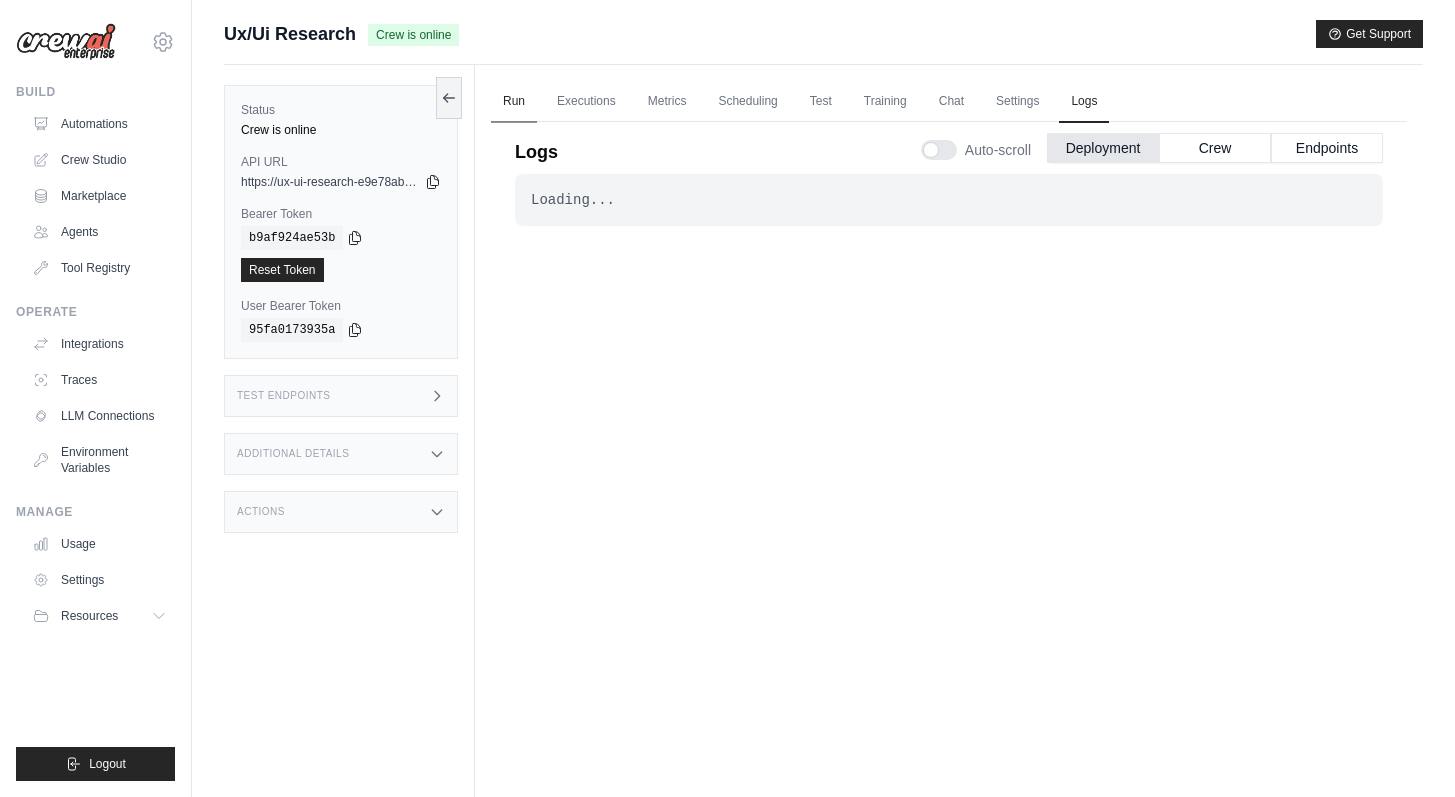 click on "Run" at bounding box center [514, 102] 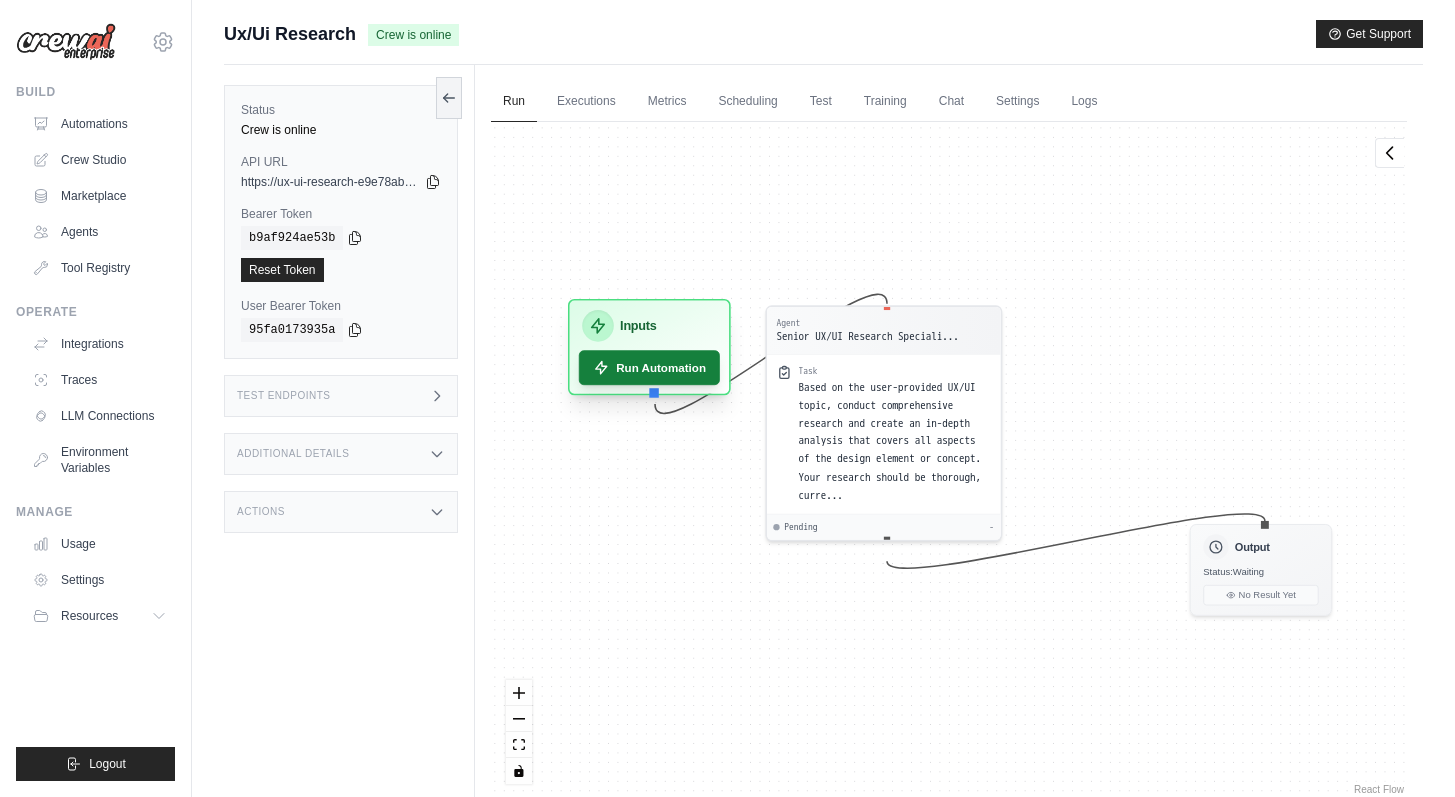 click on "Run Automation" at bounding box center [649, 367] 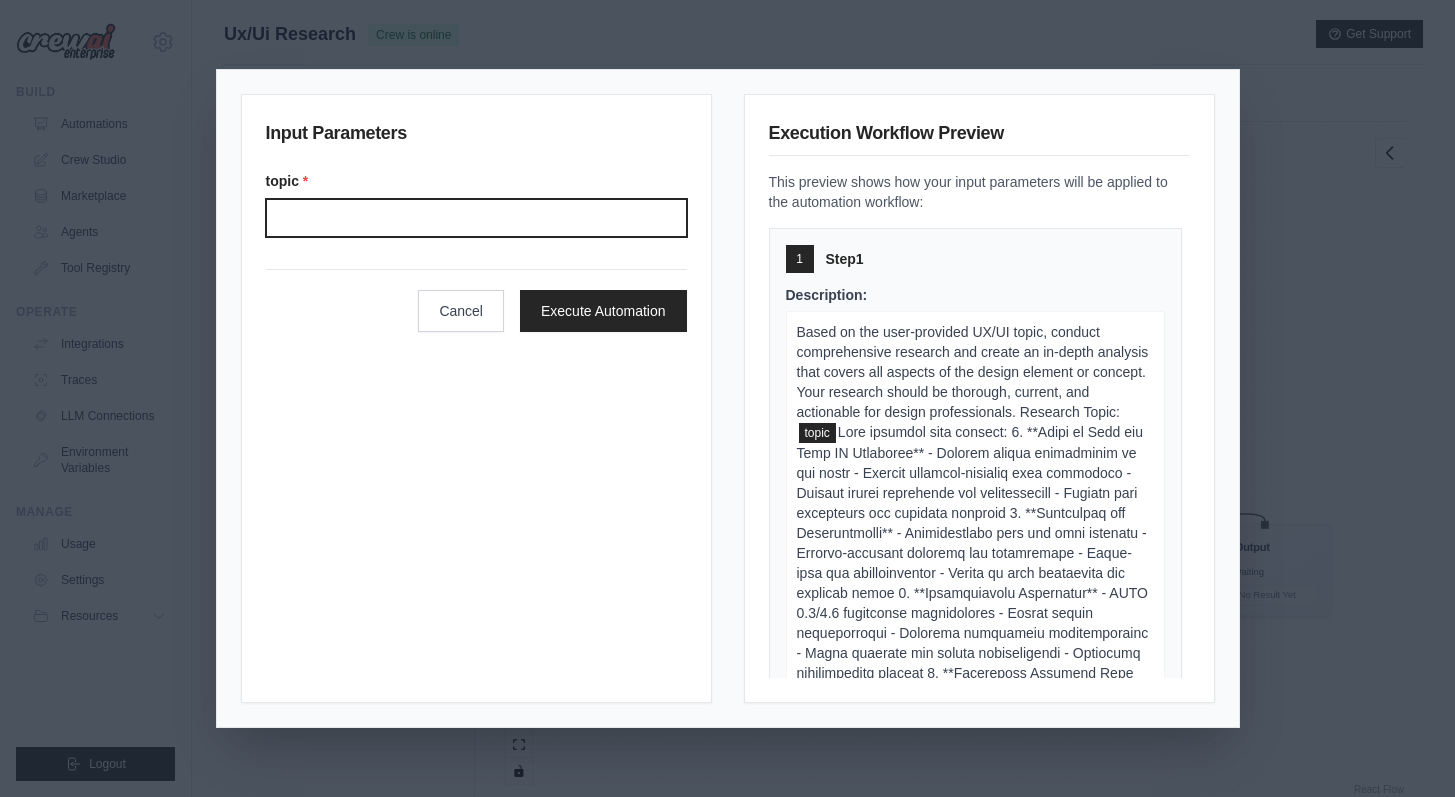 click on "Topic" at bounding box center [476, 218] 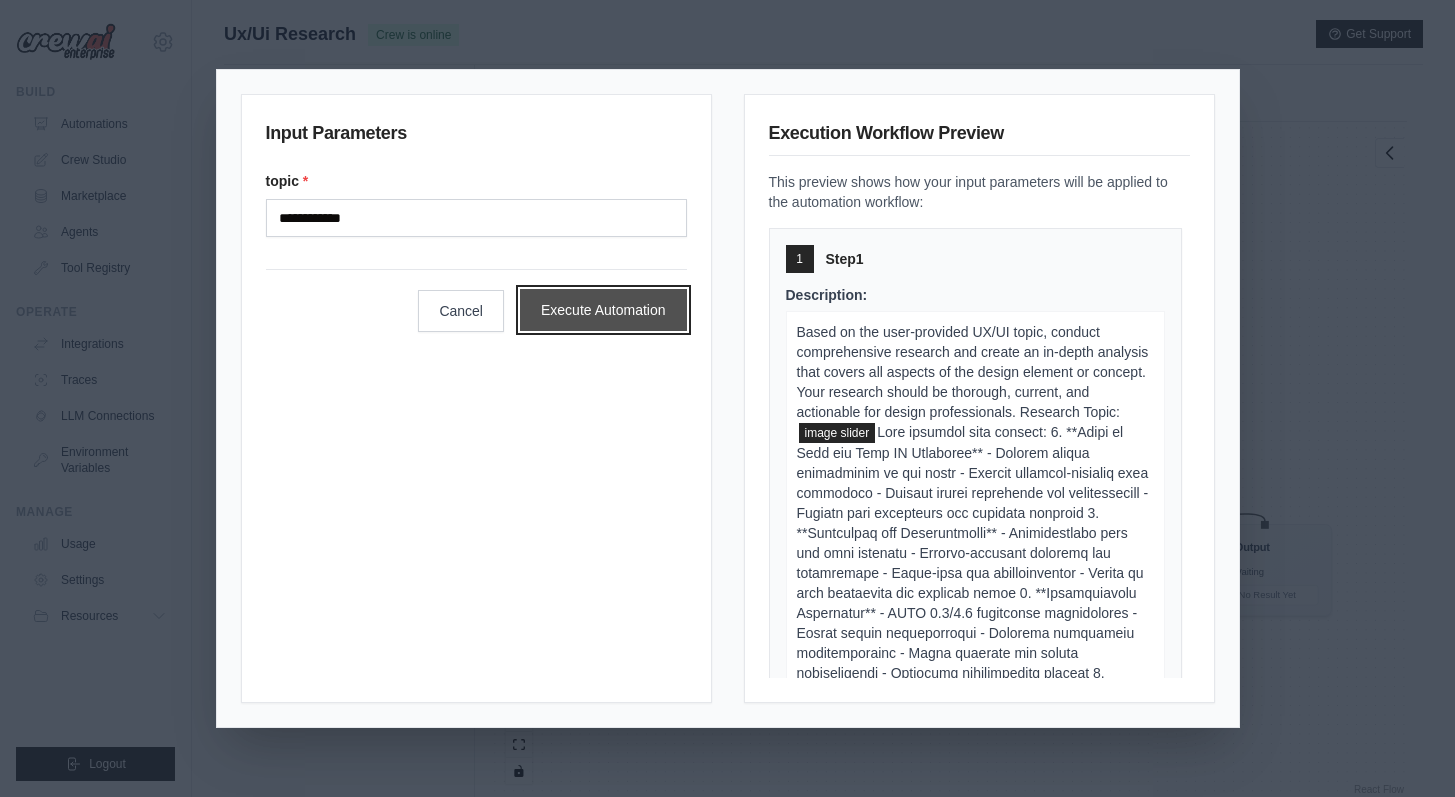 click on "Execute Automation" at bounding box center (603, 310) 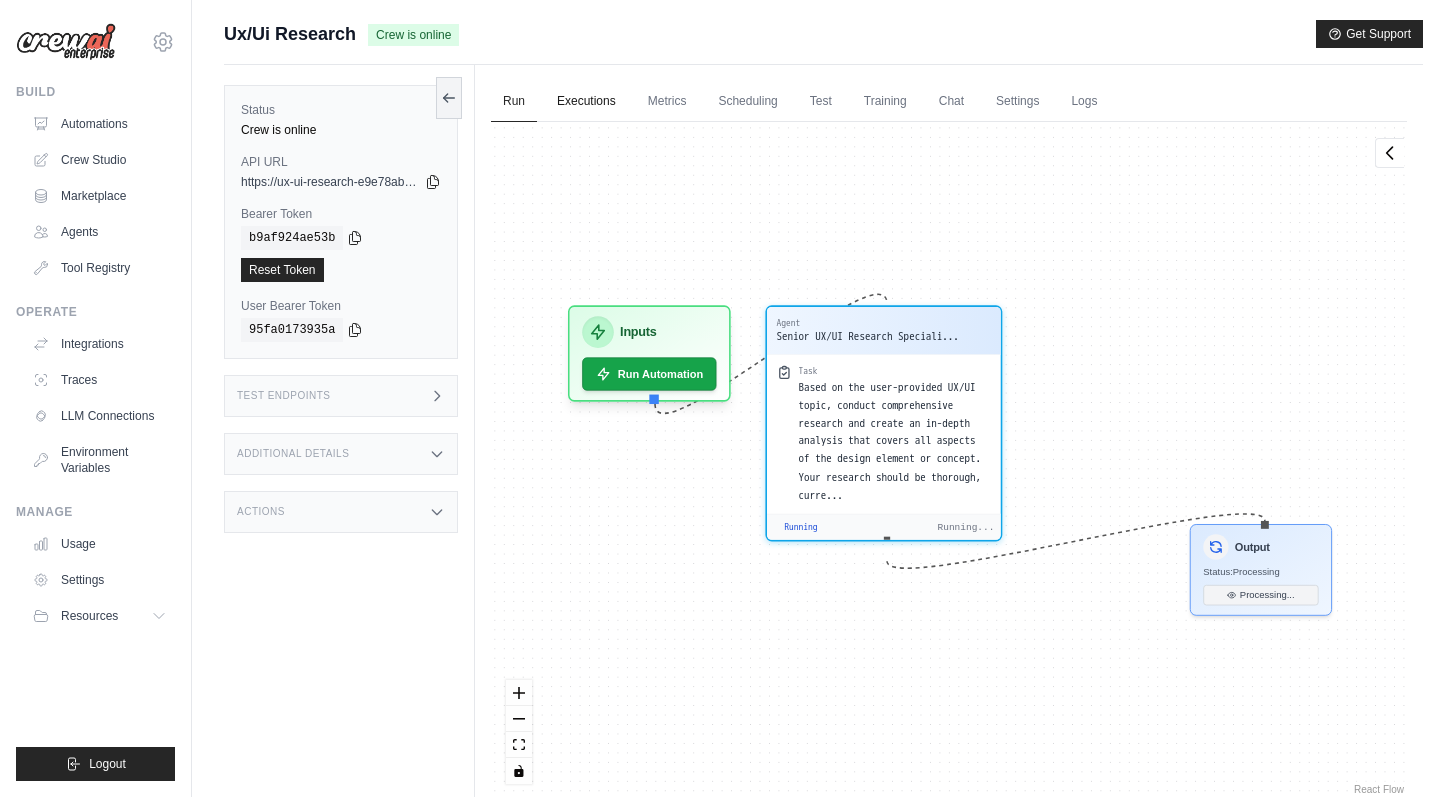 click on "Executions" at bounding box center [586, 102] 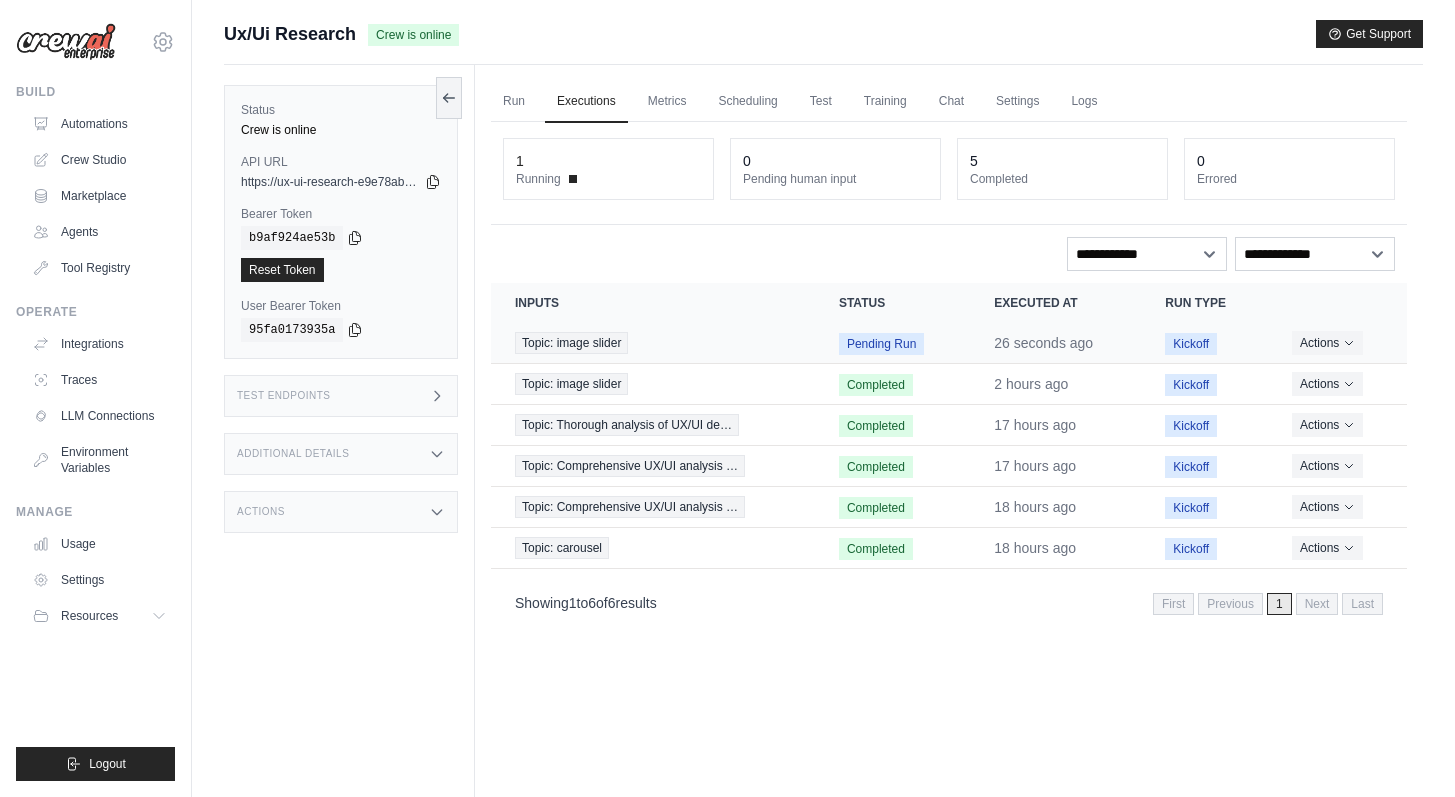 click on "Pending Run" at bounding box center (881, 344) 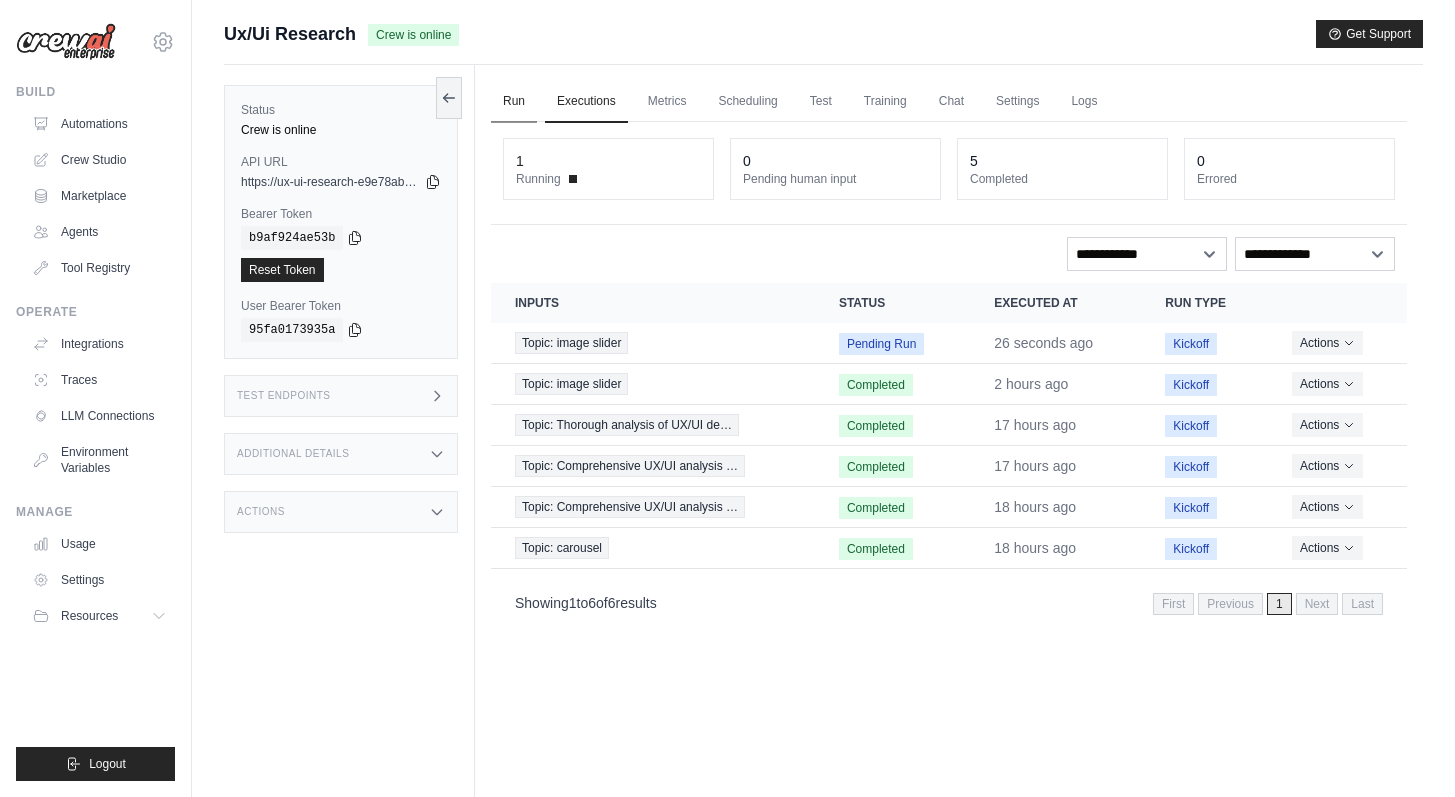 click on "Run" at bounding box center (514, 102) 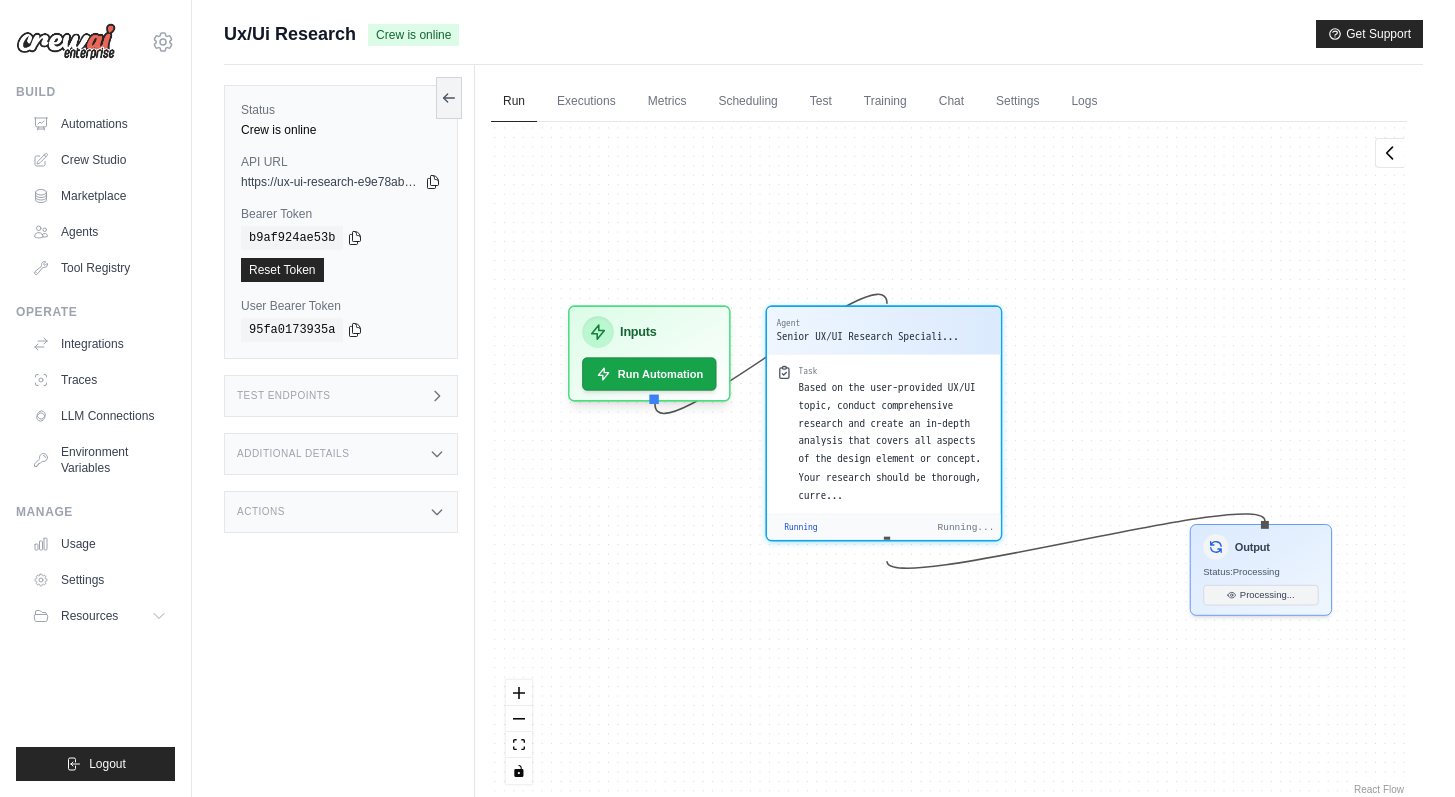 scroll, scrollTop: 31050, scrollLeft: 0, axis: vertical 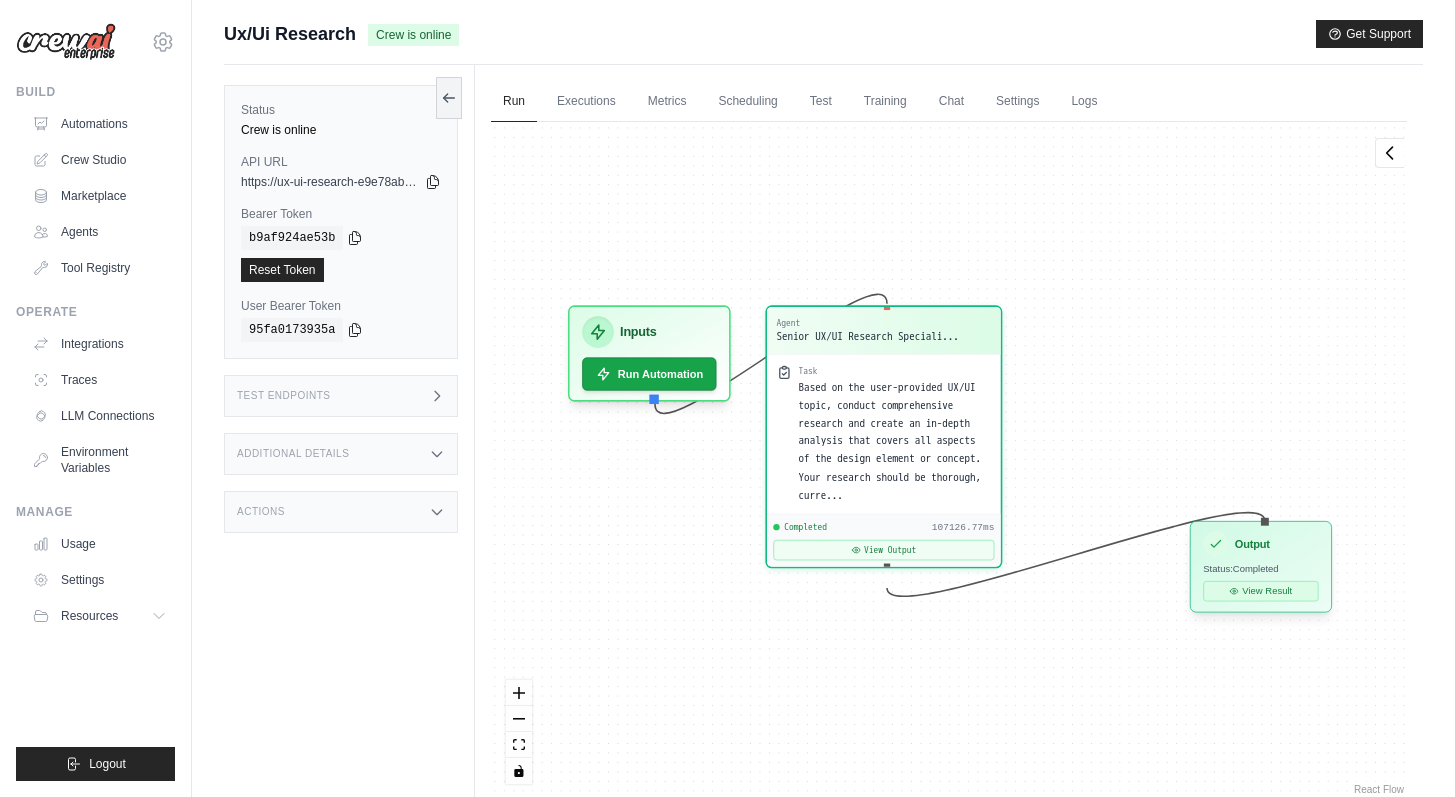 click on "View Result" at bounding box center (1260, 591) 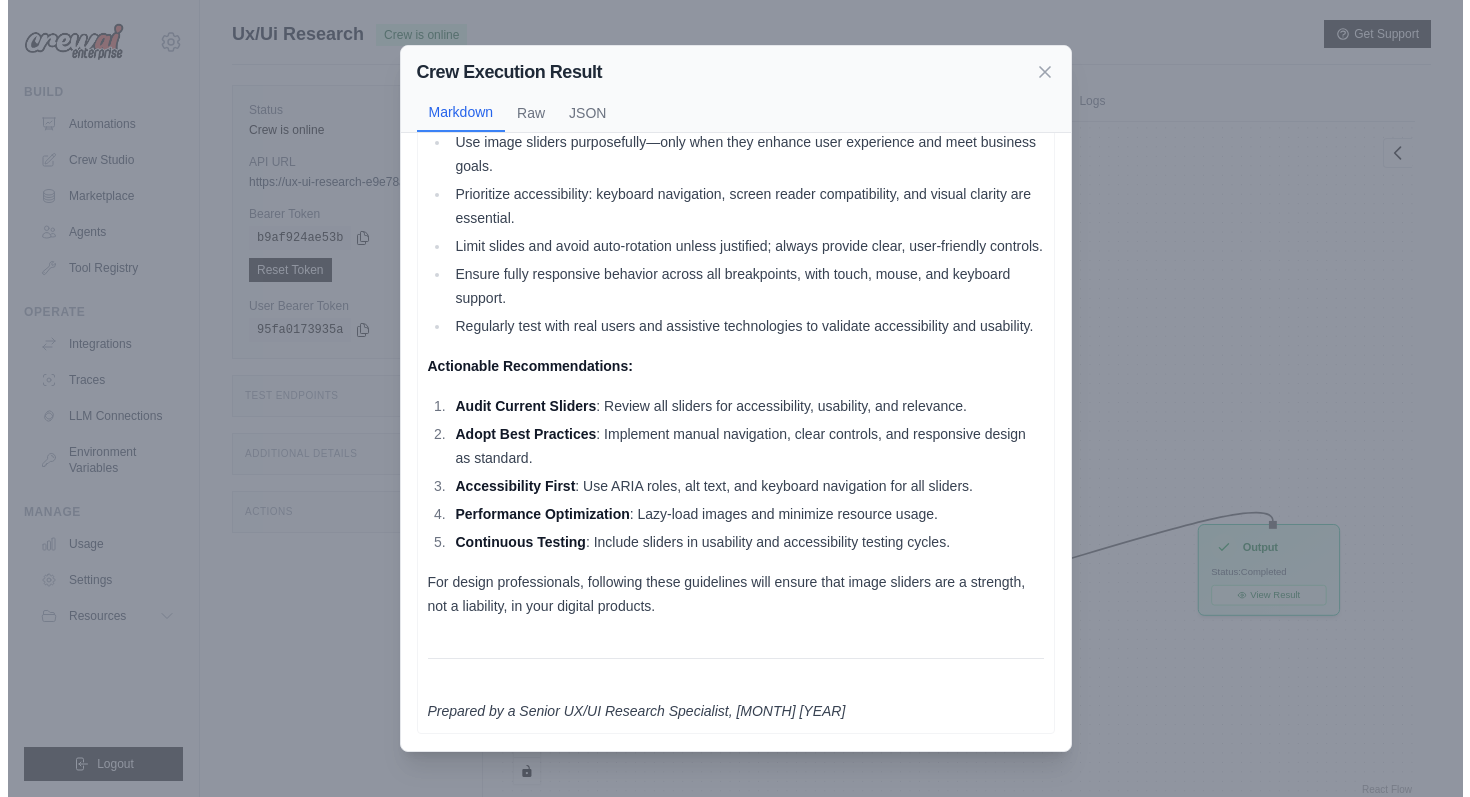 scroll, scrollTop: 5695, scrollLeft: 0, axis: vertical 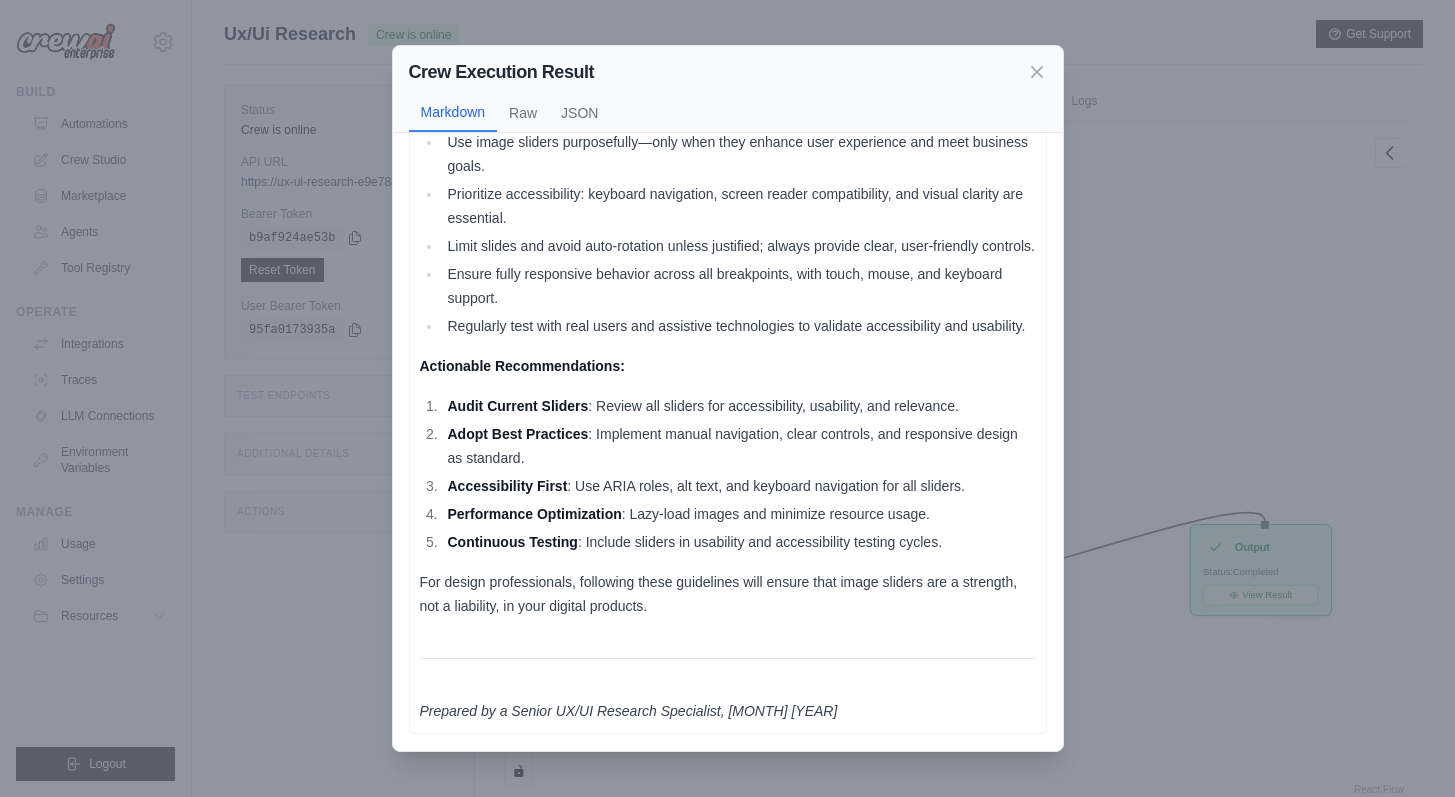 click 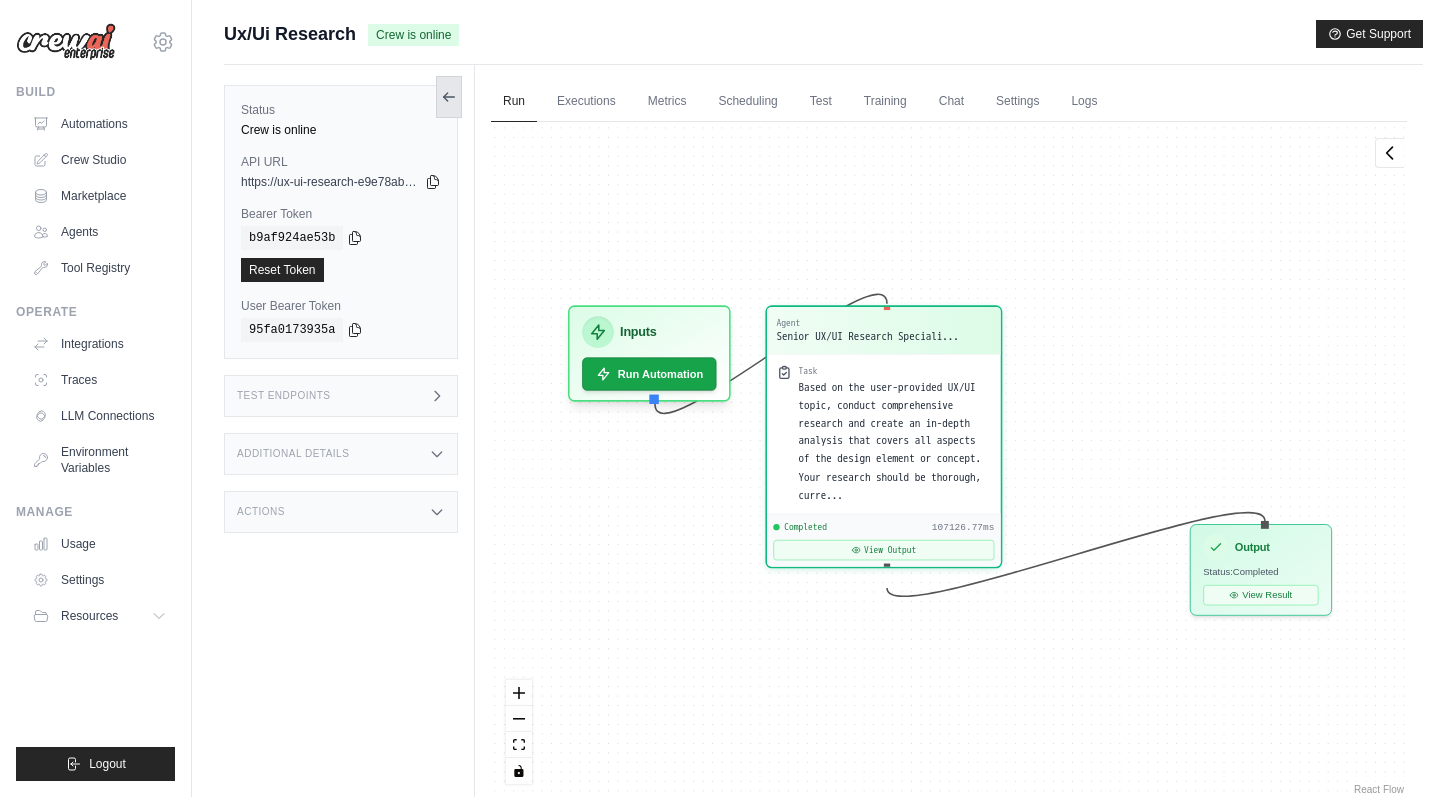 click 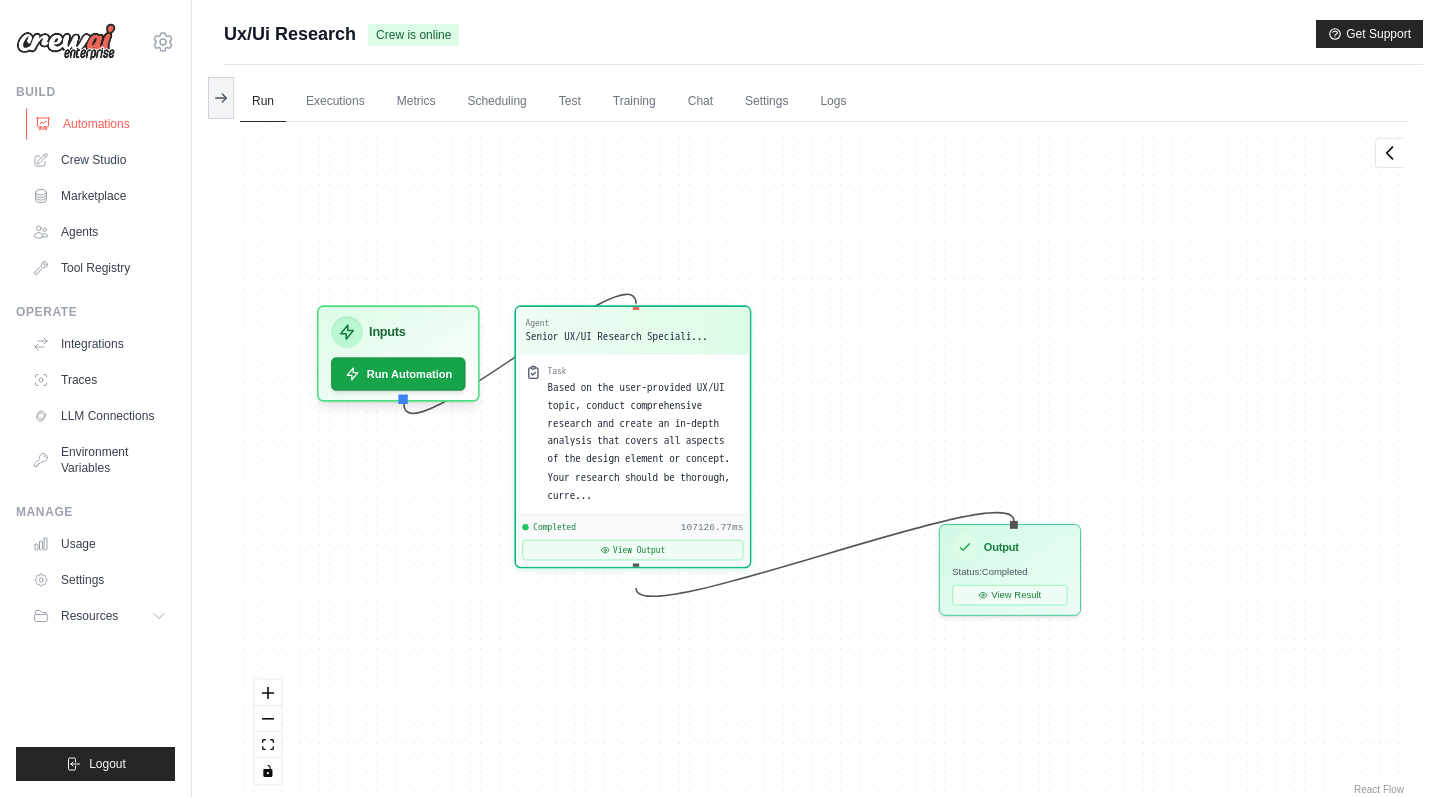 click on "Automations" at bounding box center (101, 124) 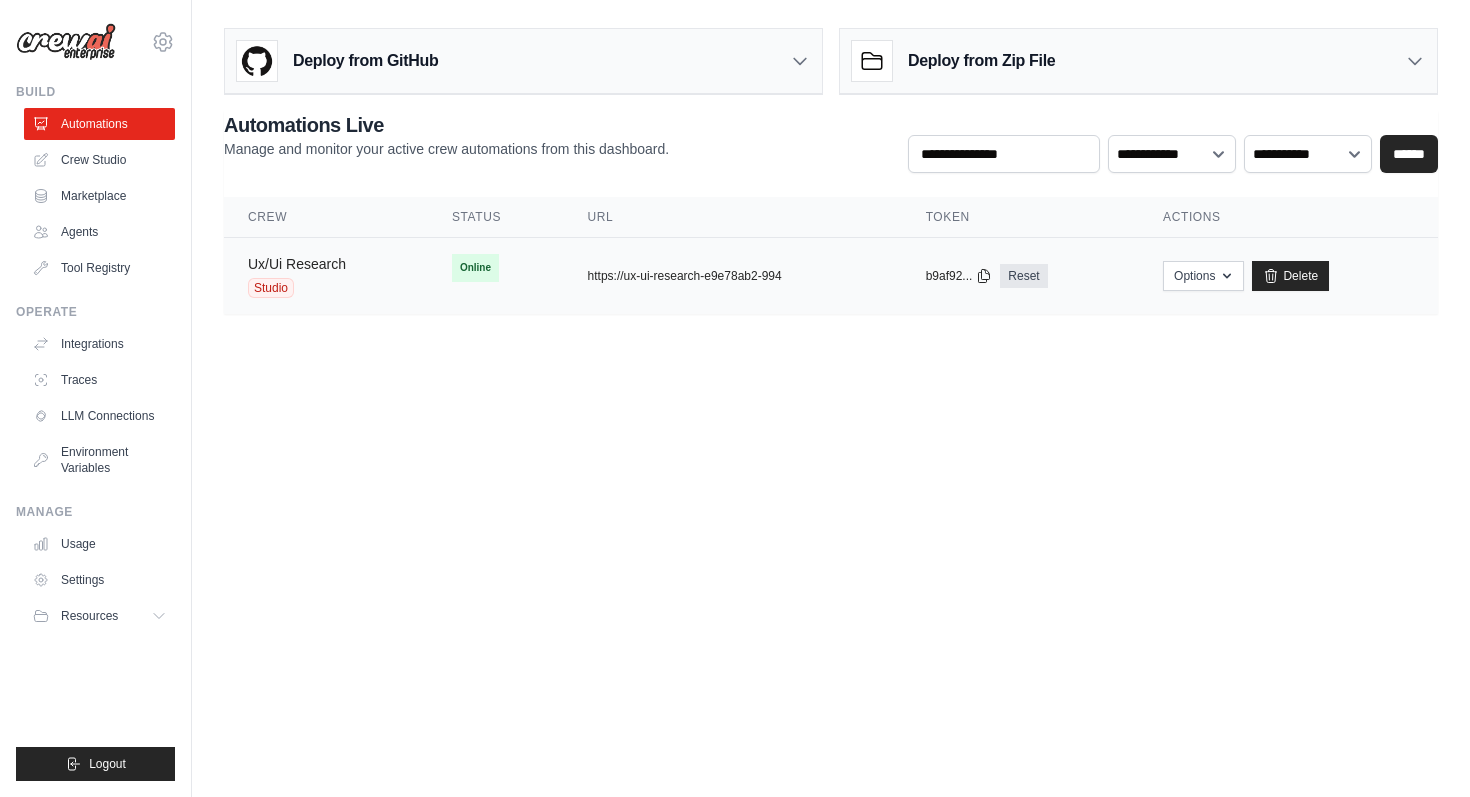 click on "Ux/Ui Research" at bounding box center [297, 264] 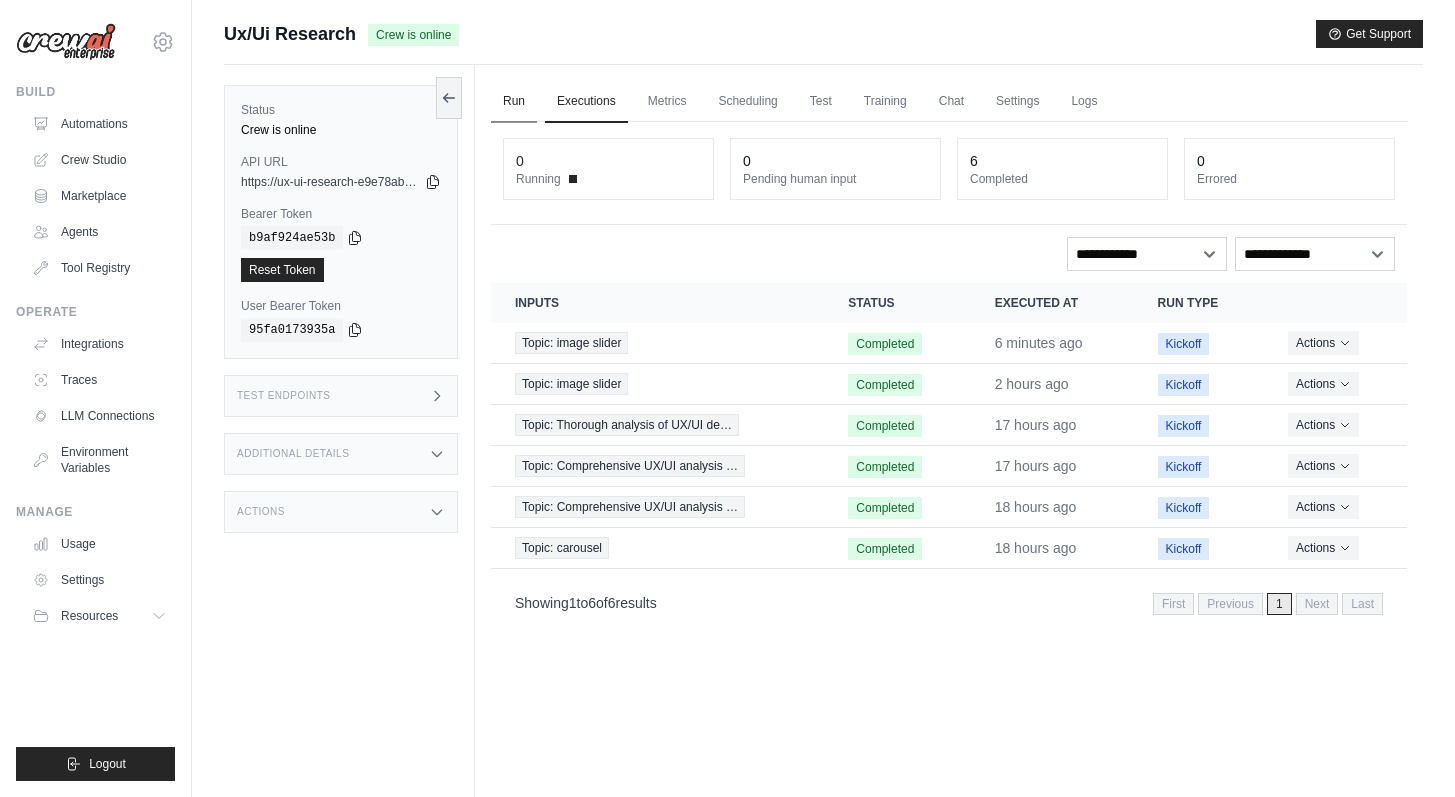 click on "Run" at bounding box center [514, 102] 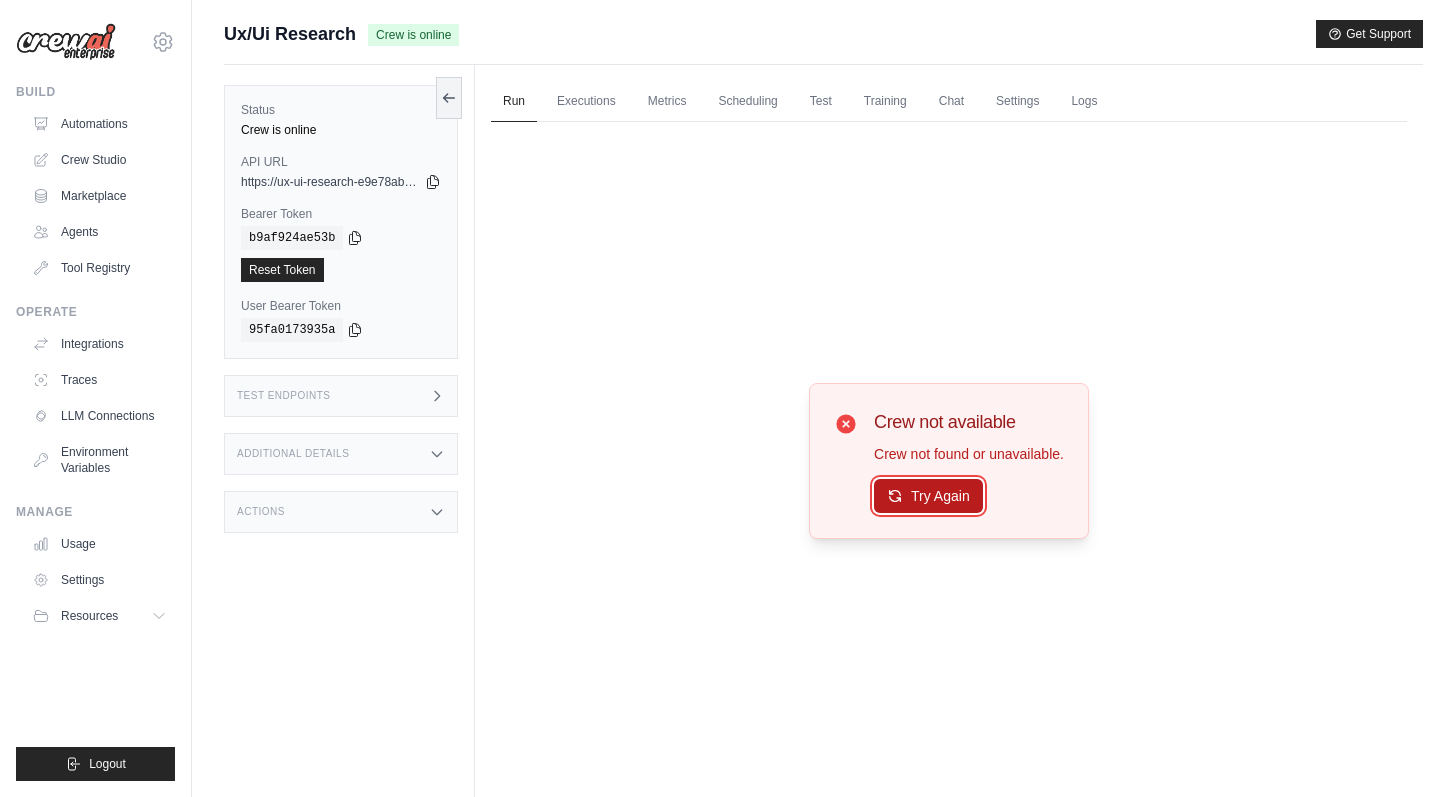 click on "Try Again" at bounding box center (928, 496) 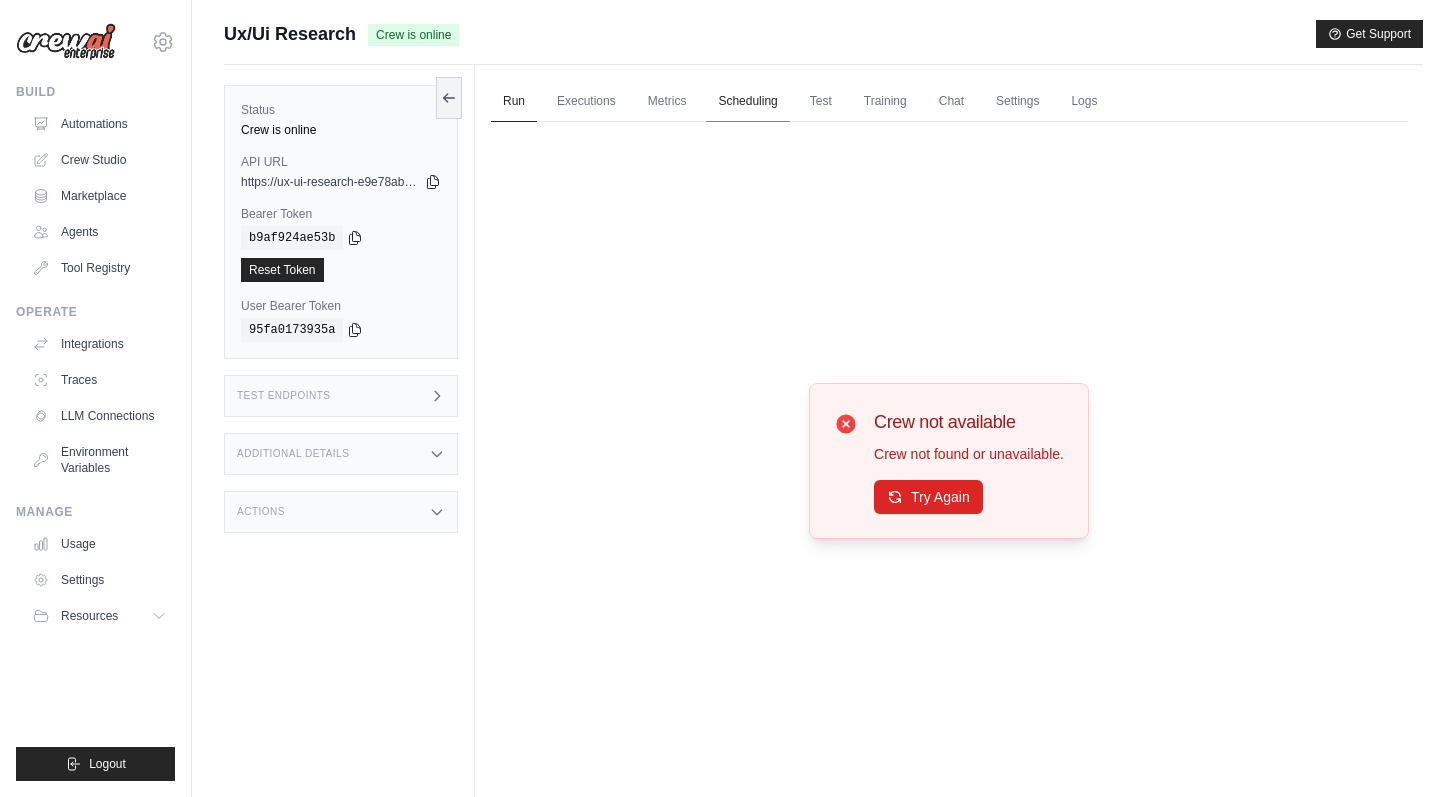 click on "Scheduling" at bounding box center [747, 102] 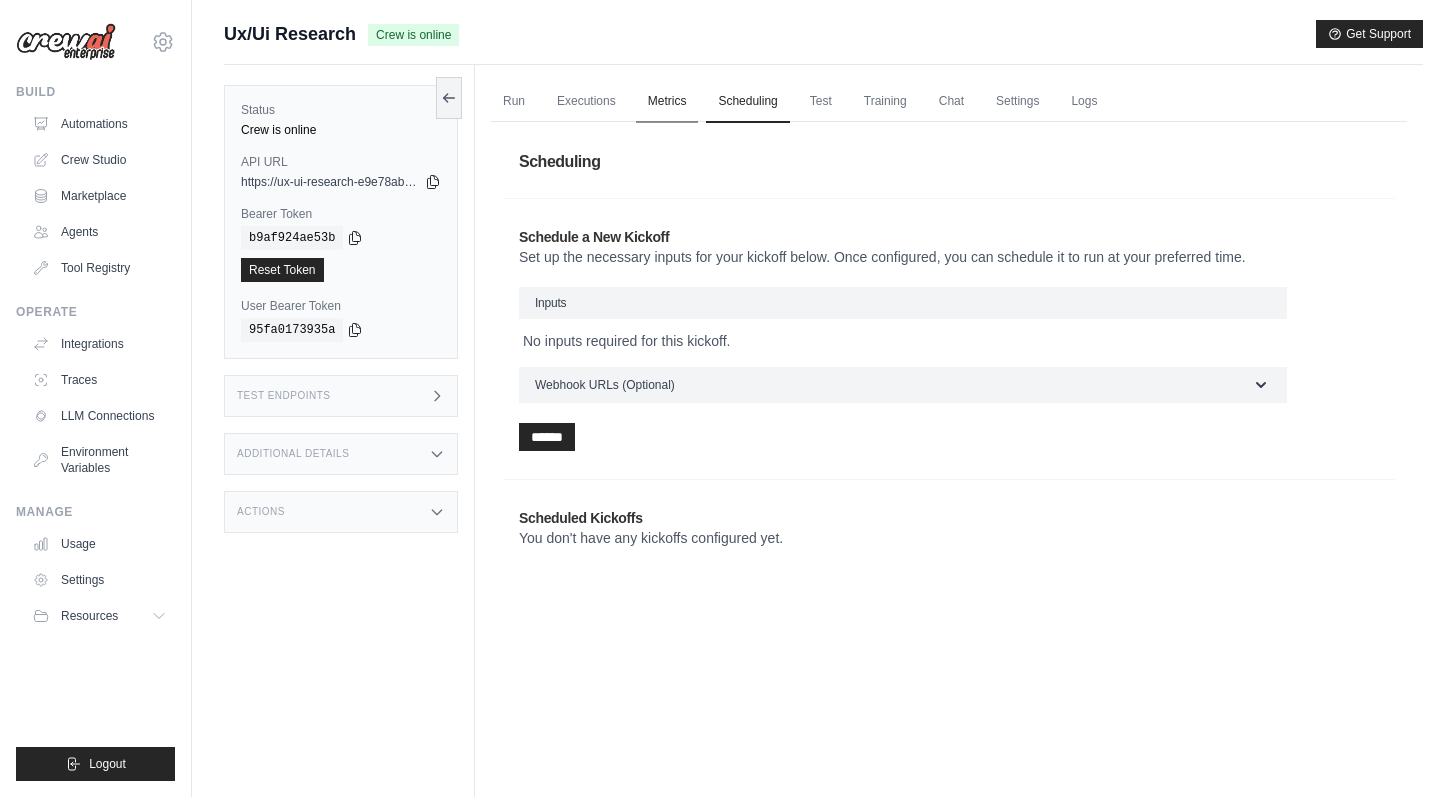 click on "Metrics" at bounding box center (667, 102) 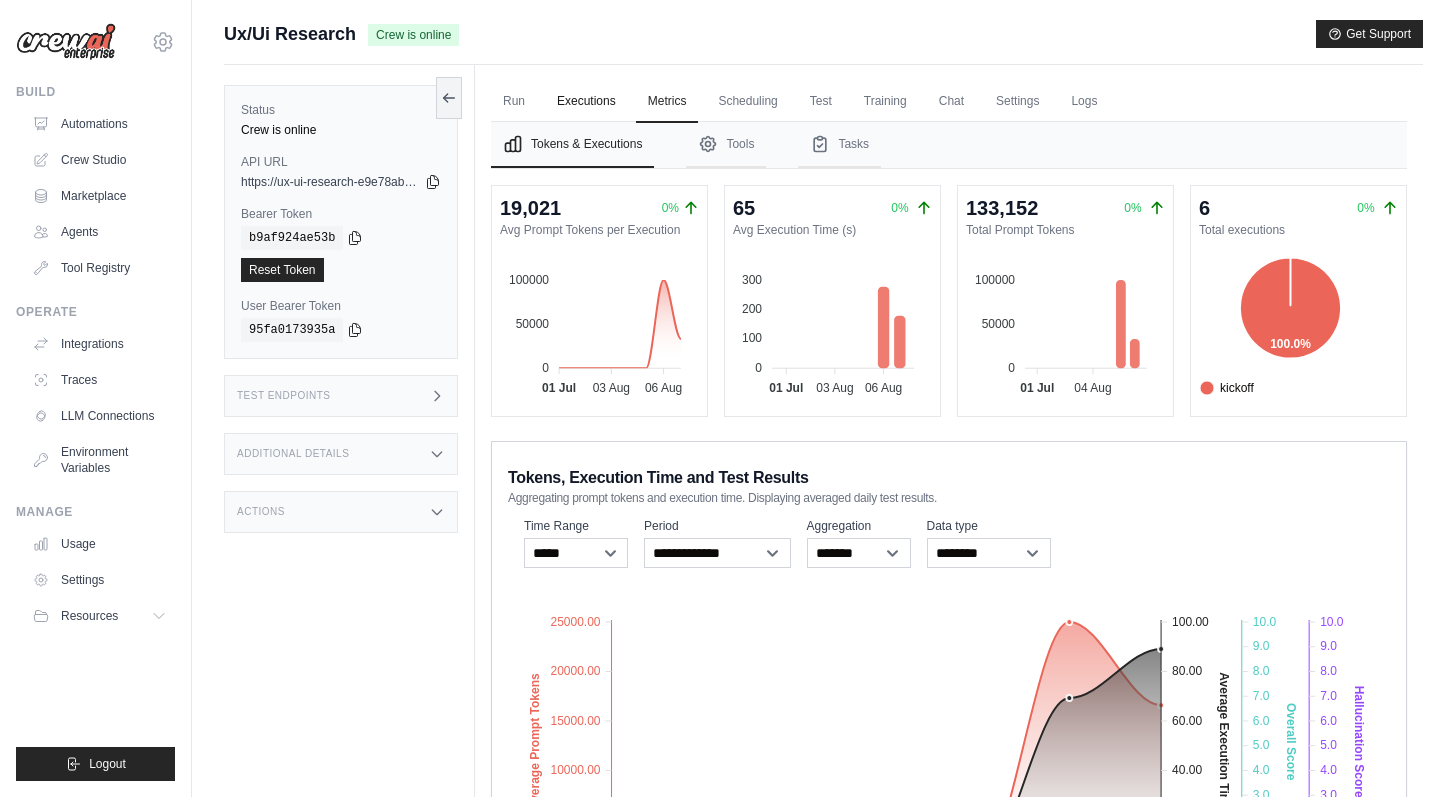 click on "Executions" at bounding box center (586, 102) 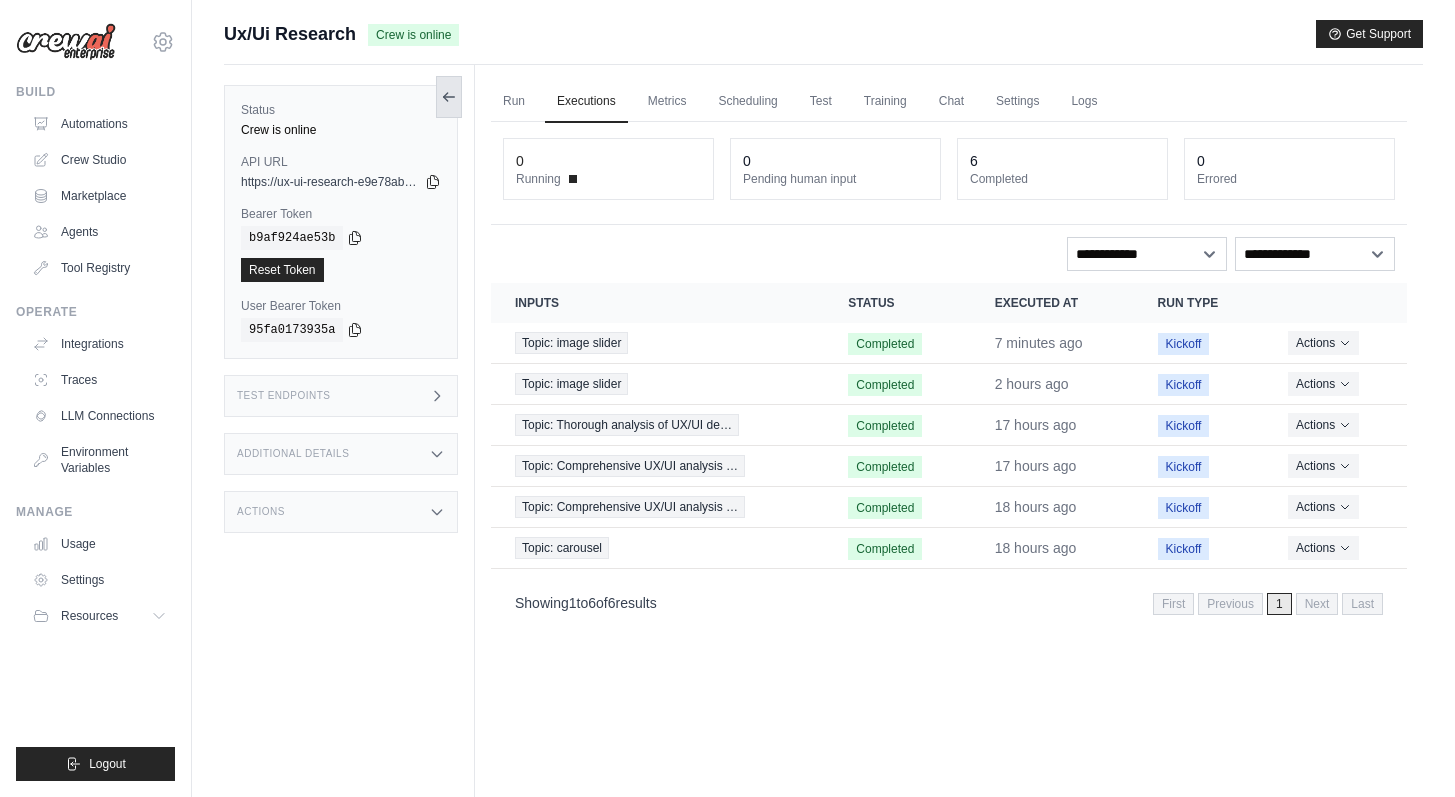click 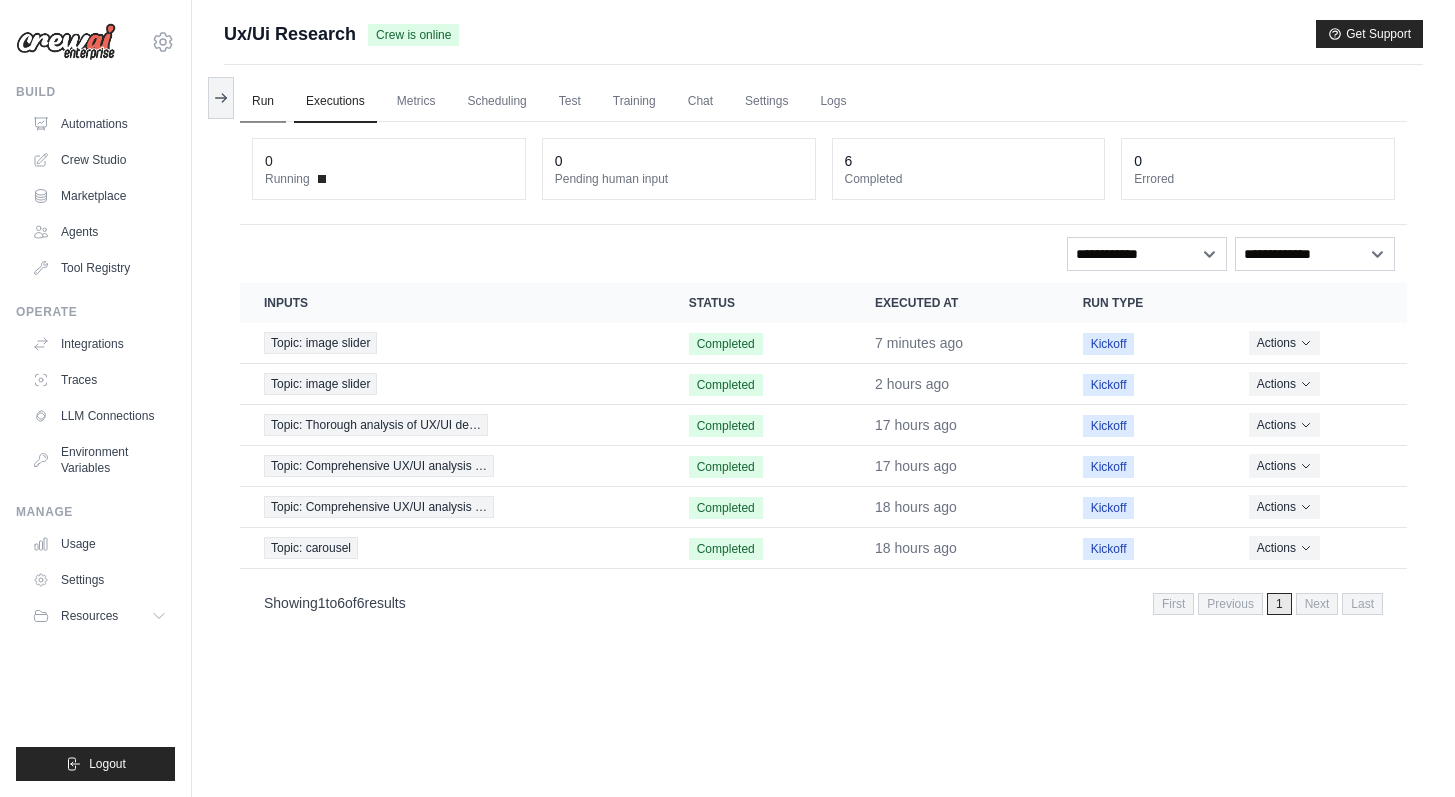 click on "Run" at bounding box center (263, 102) 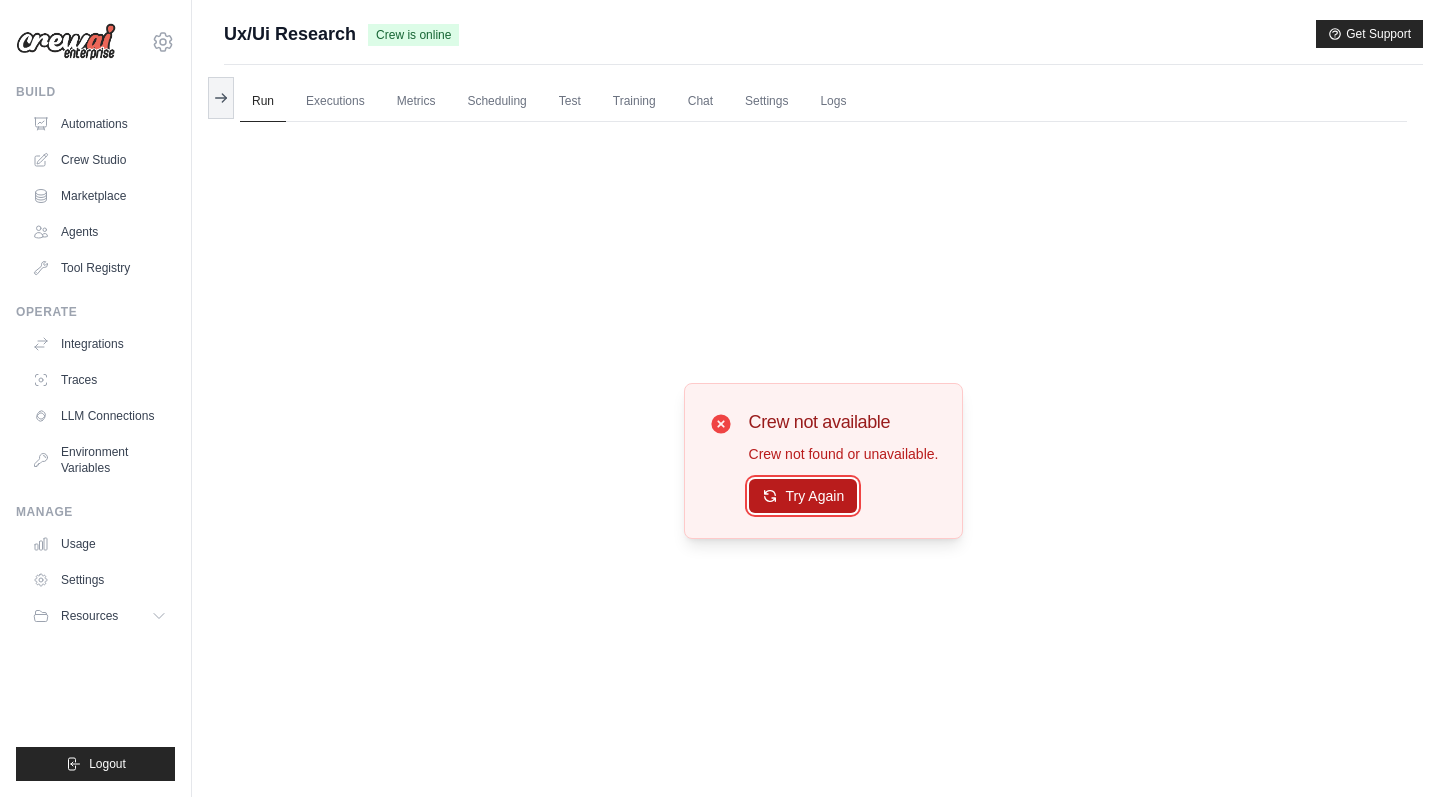 click on "Try Again" at bounding box center (803, 496) 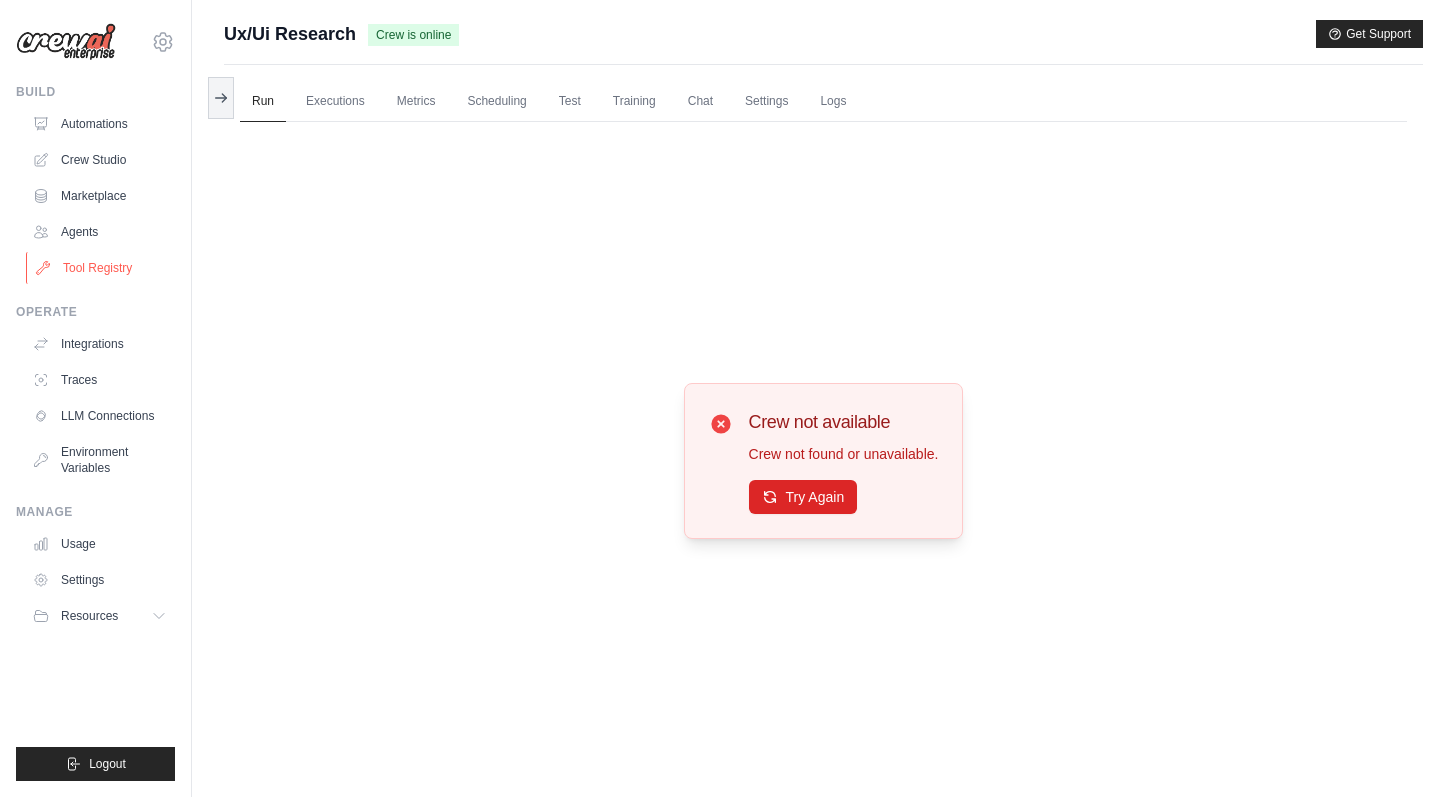click on "Tool Registry" at bounding box center (101, 268) 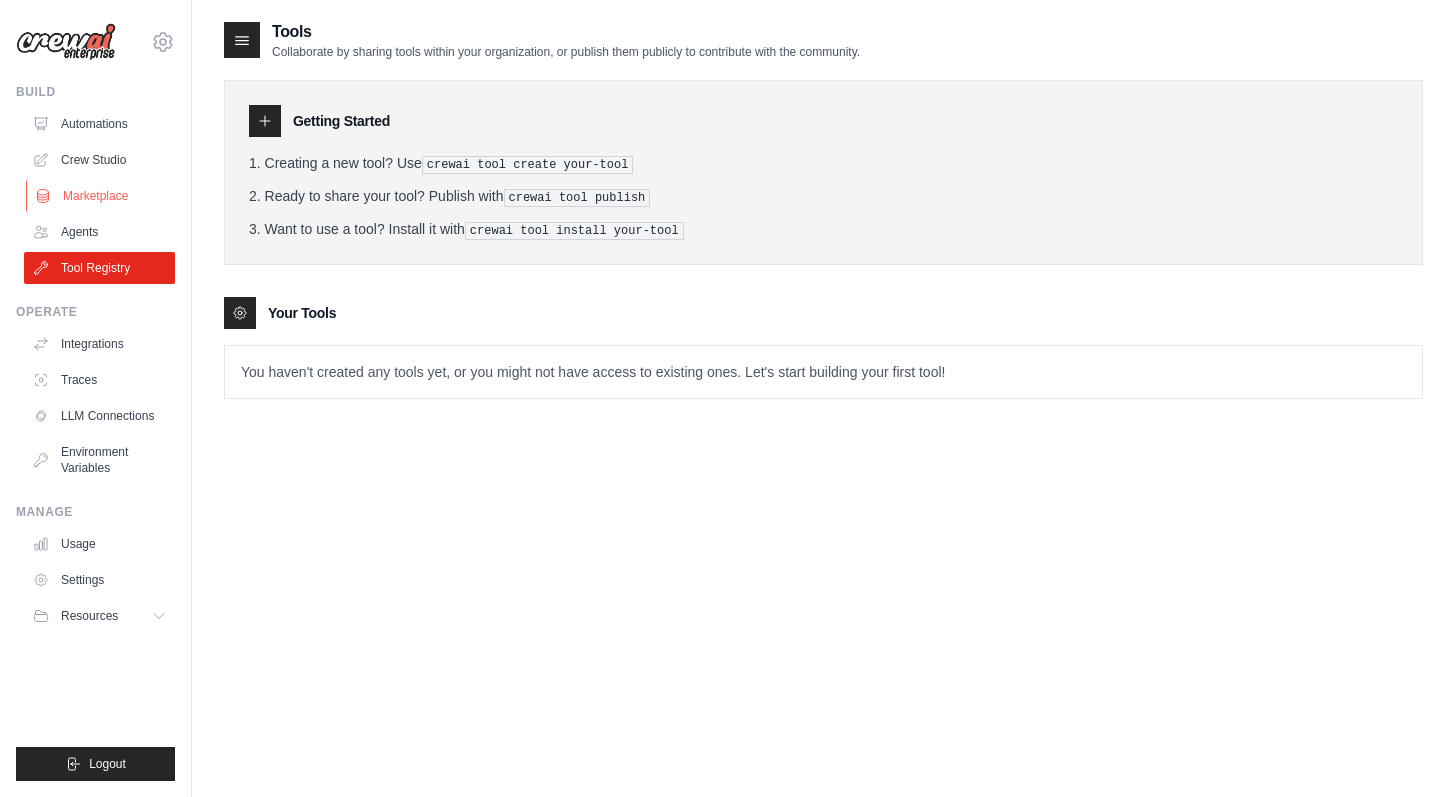 click on "Marketplace" at bounding box center [101, 196] 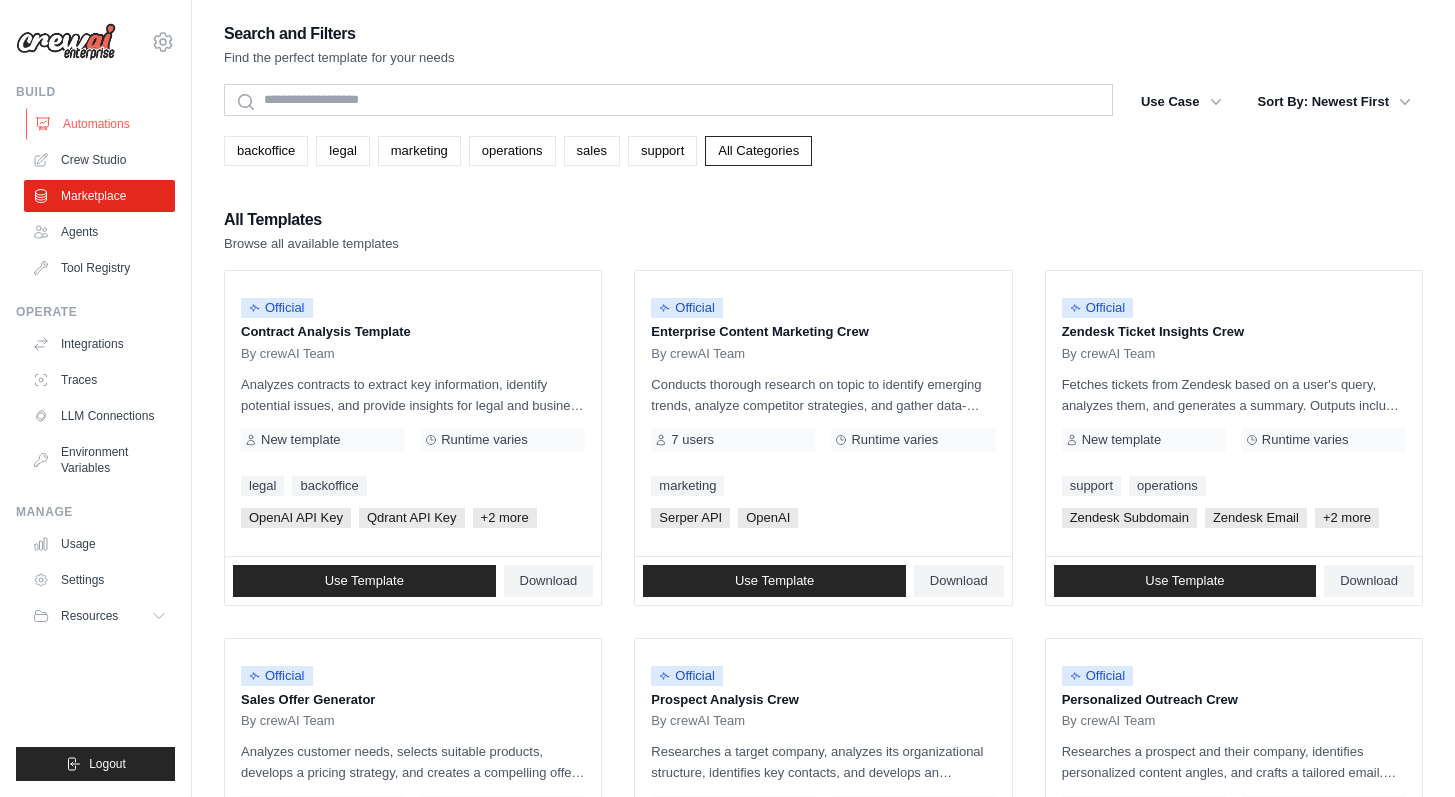 click on "Automations" at bounding box center [101, 124] 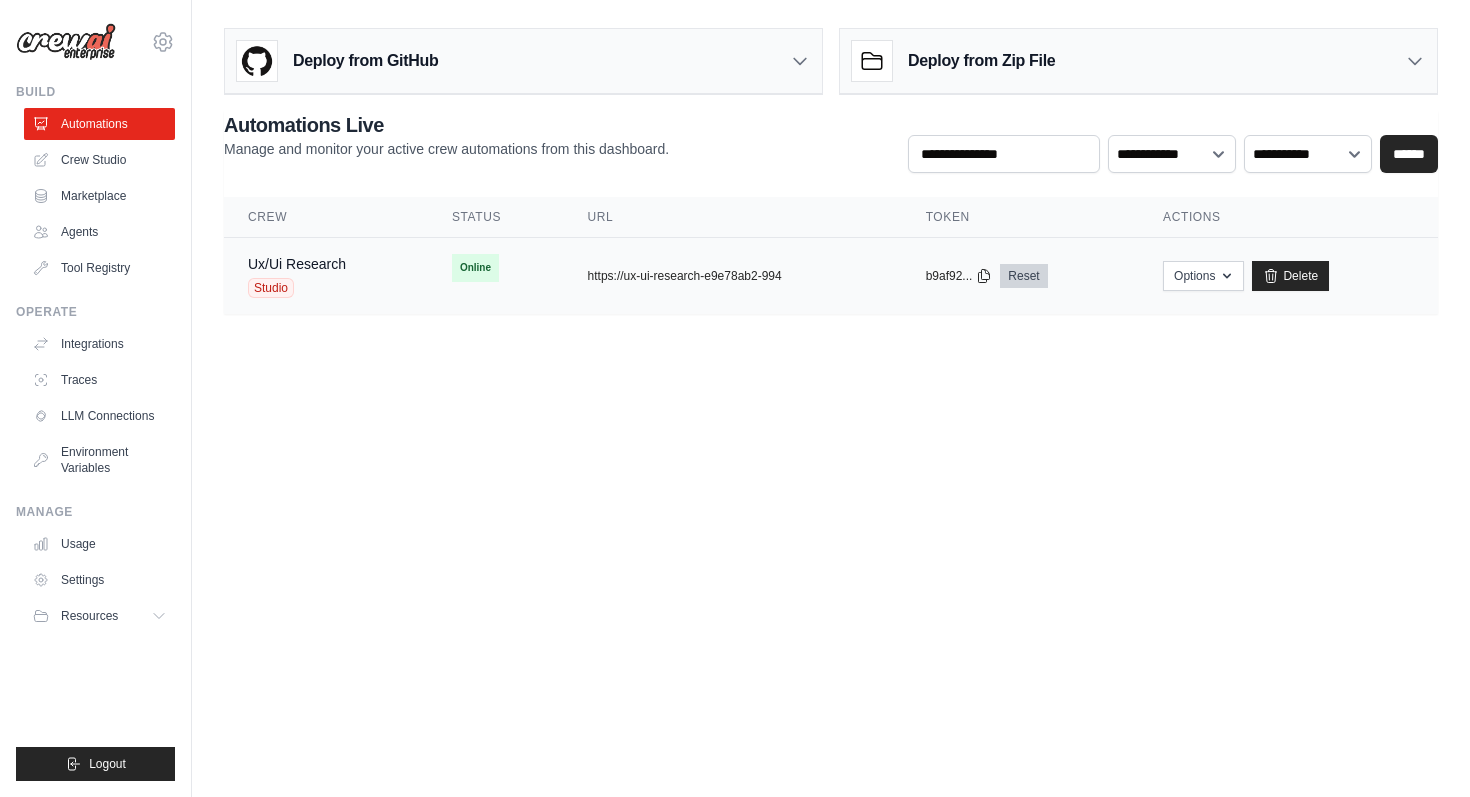 click on "Reset" at bounding box center [1023, 276] 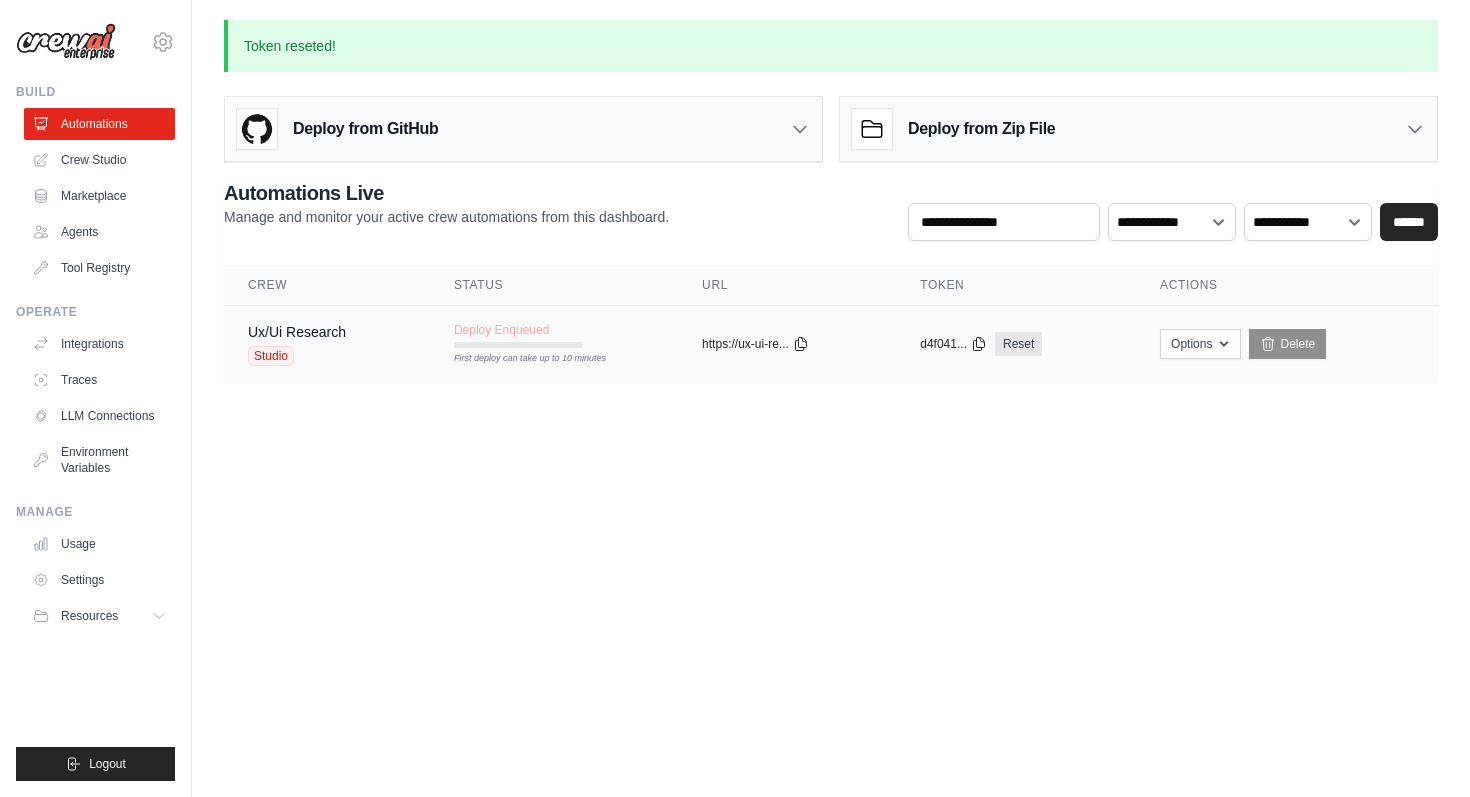 click on "Ux/Ui Research
Studio" at bounding box center (327, 344) 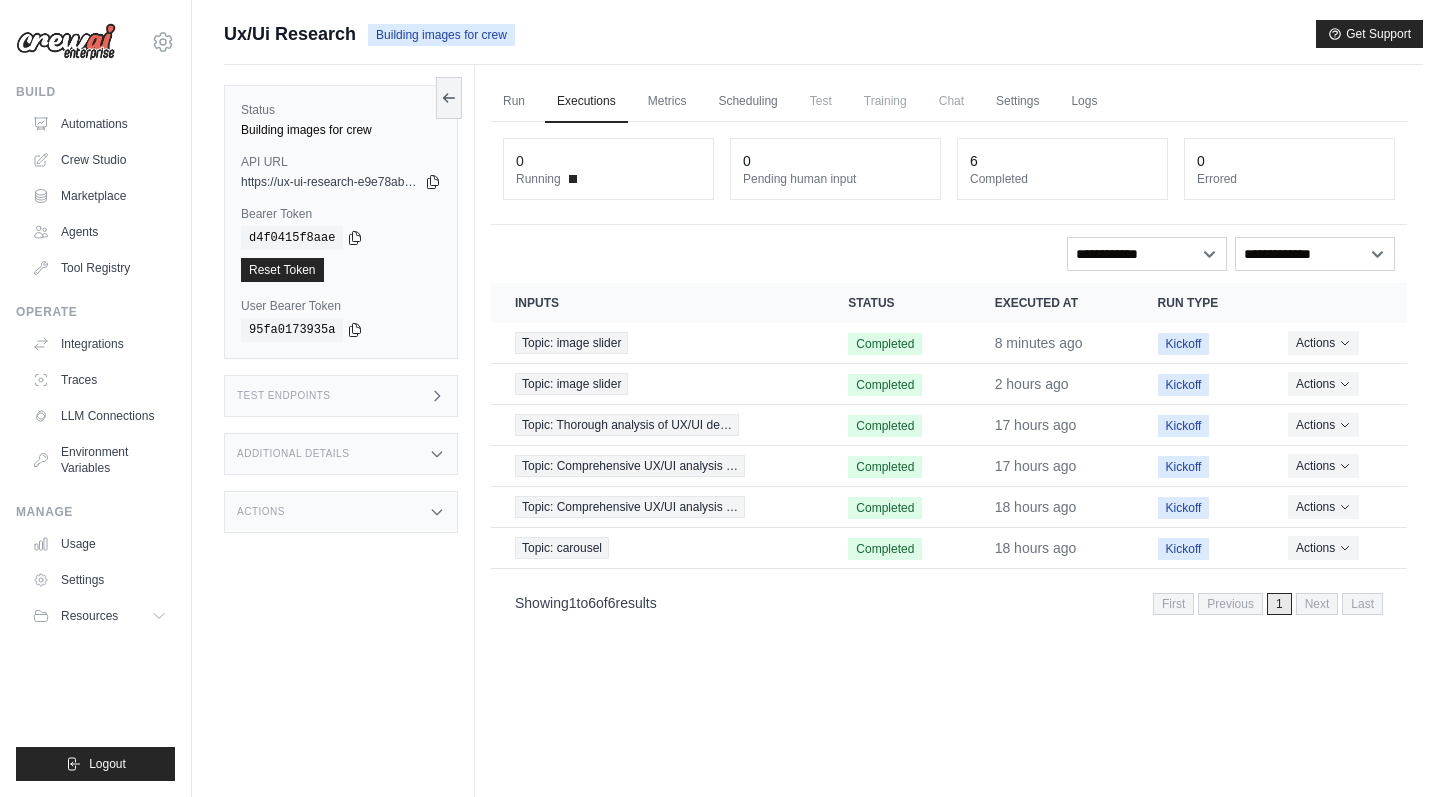 scroll, scrollTop: 0, scrollLeft: 0, axis: both 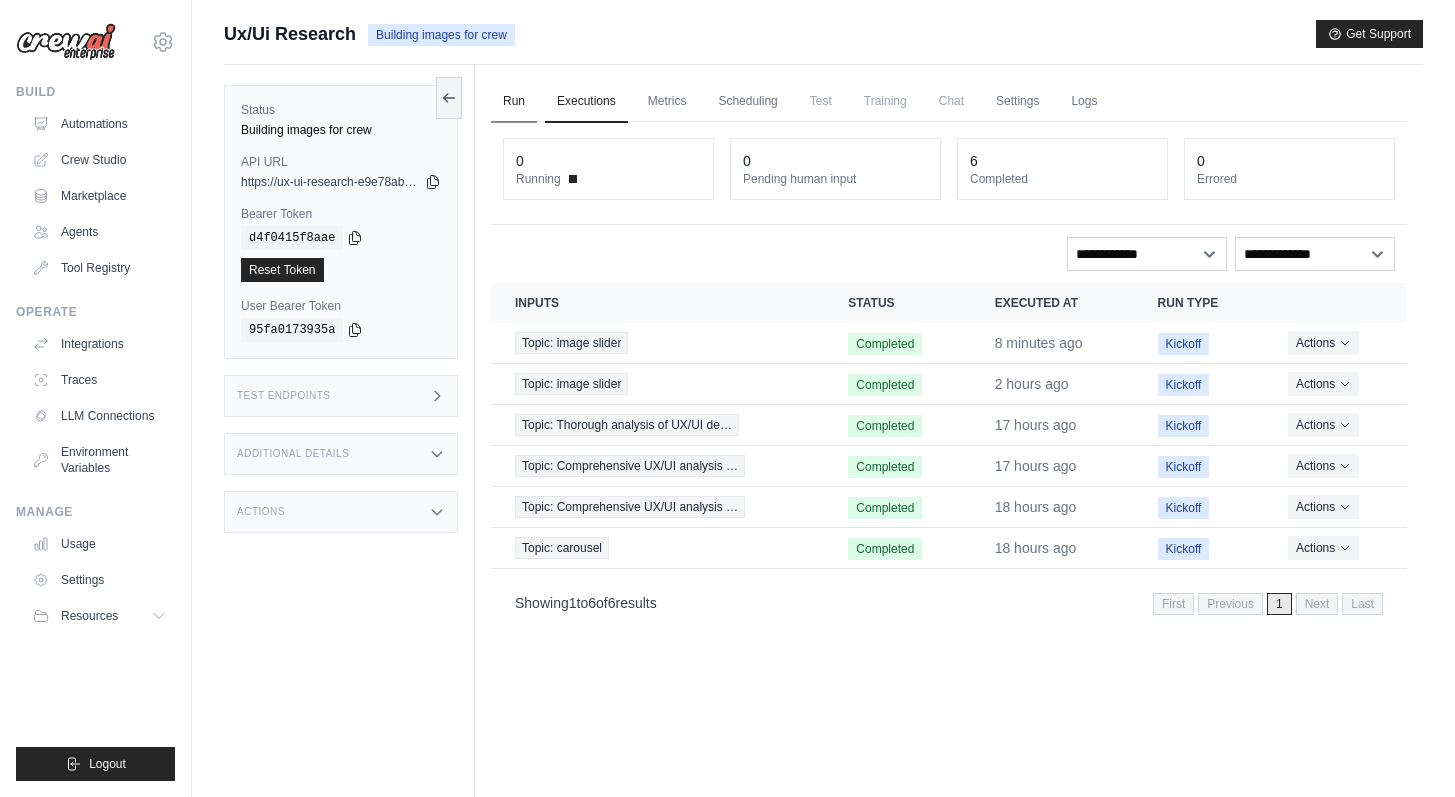 click on "Run" at bounding box center (514, 102) 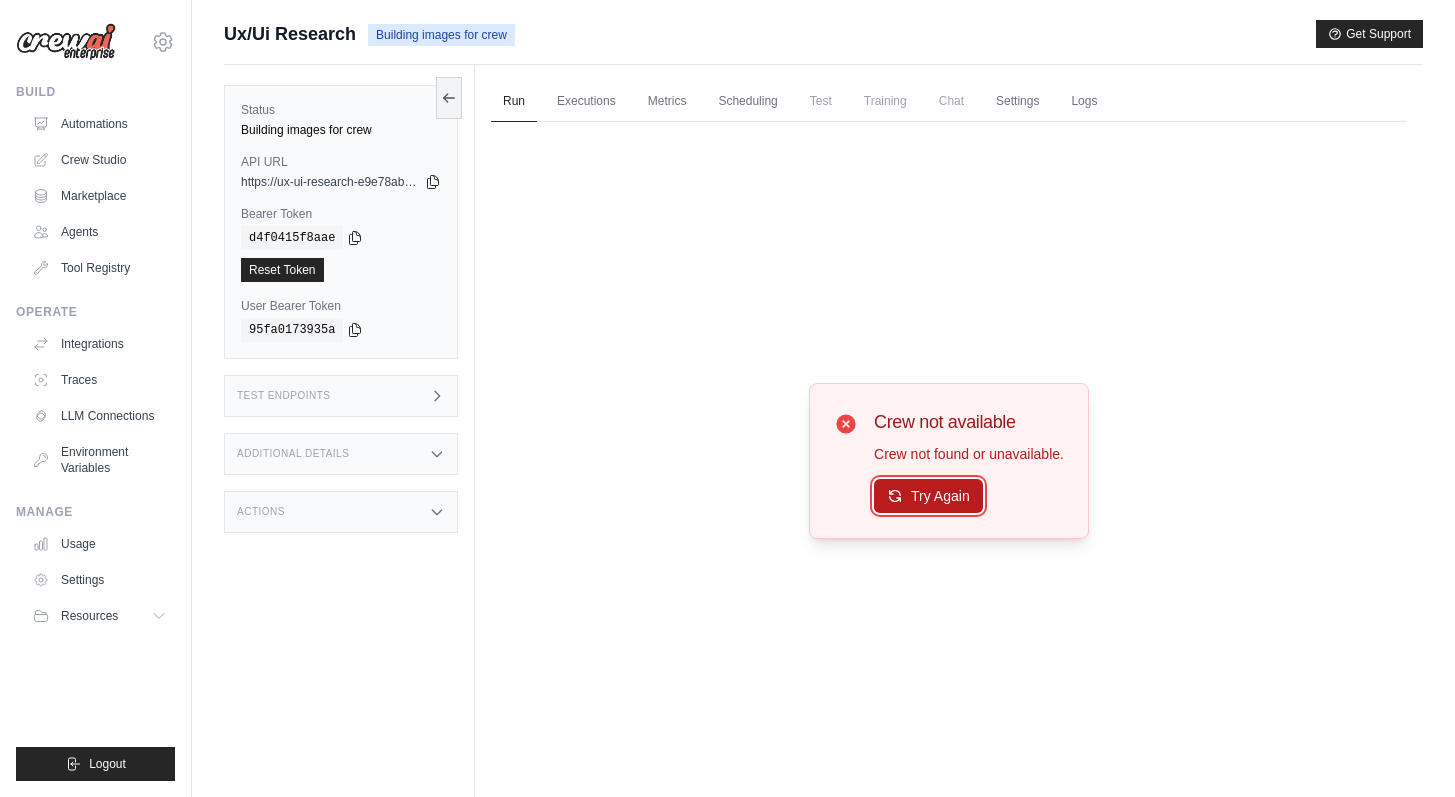 click on "Try Again" at bounding box center [928, 496] 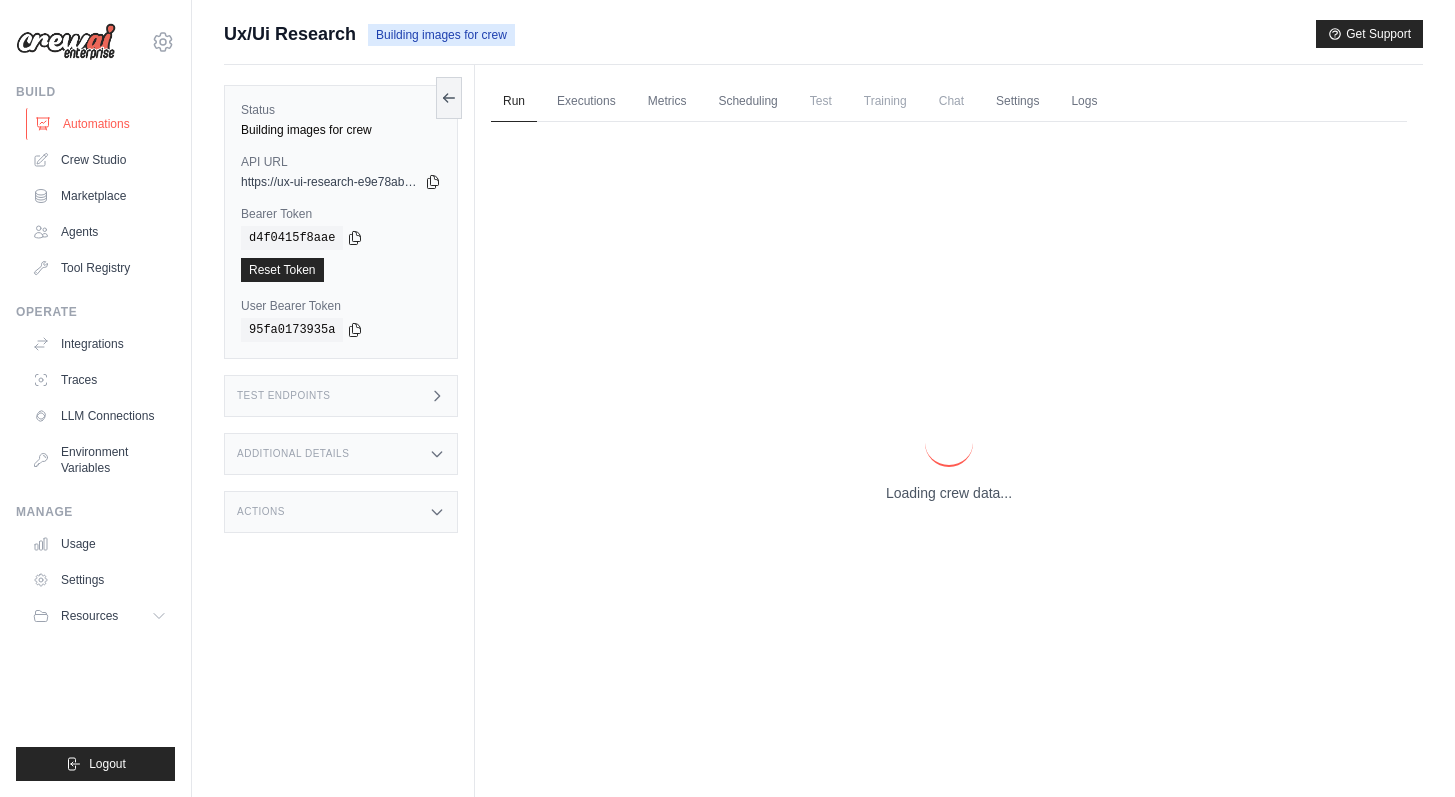 click on "Automations" at bounding box center [101, 124] 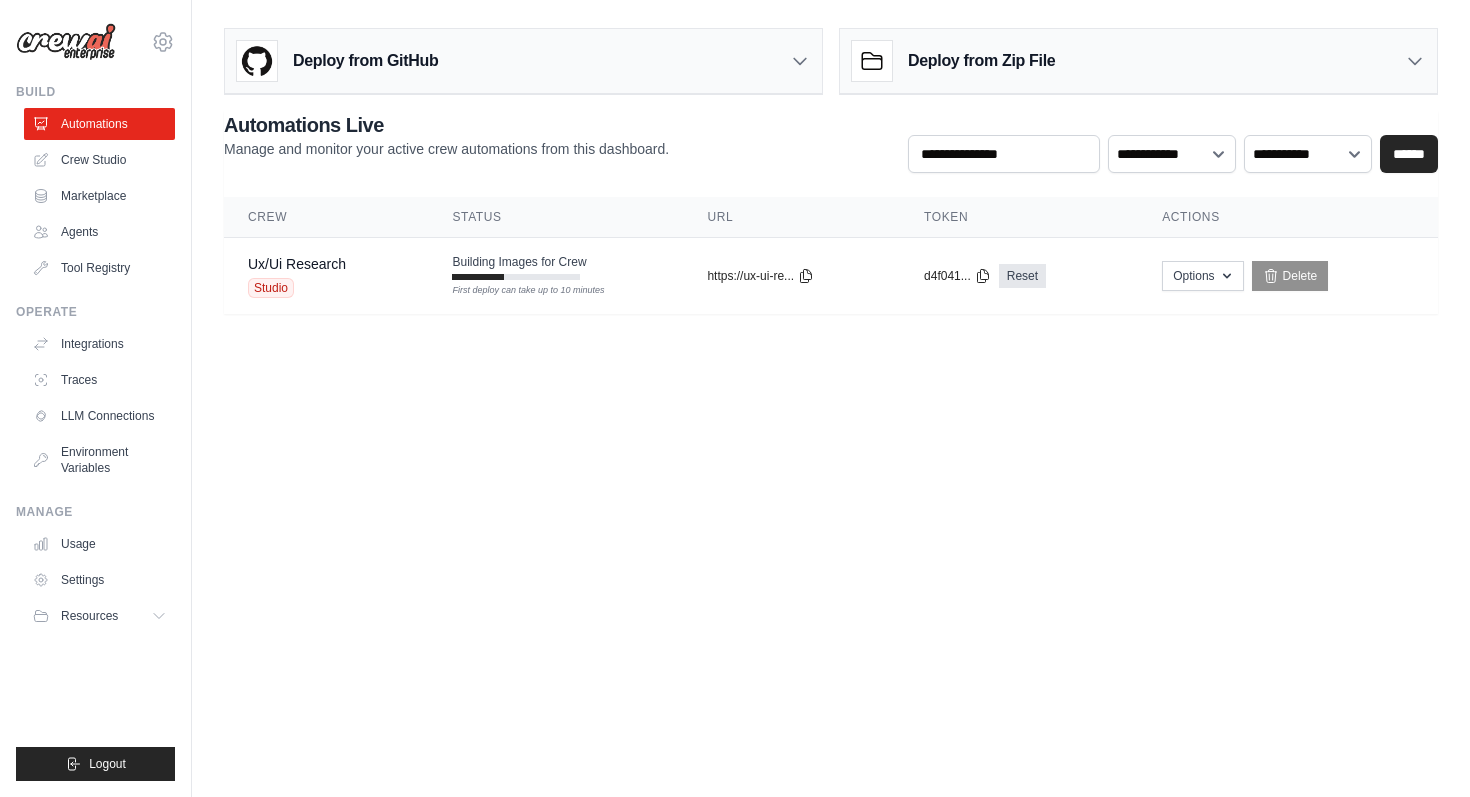 click on "rayopavri@gmail.com
Settings
Build
Automations
Crew Studio" at bounding box center [735, 398] 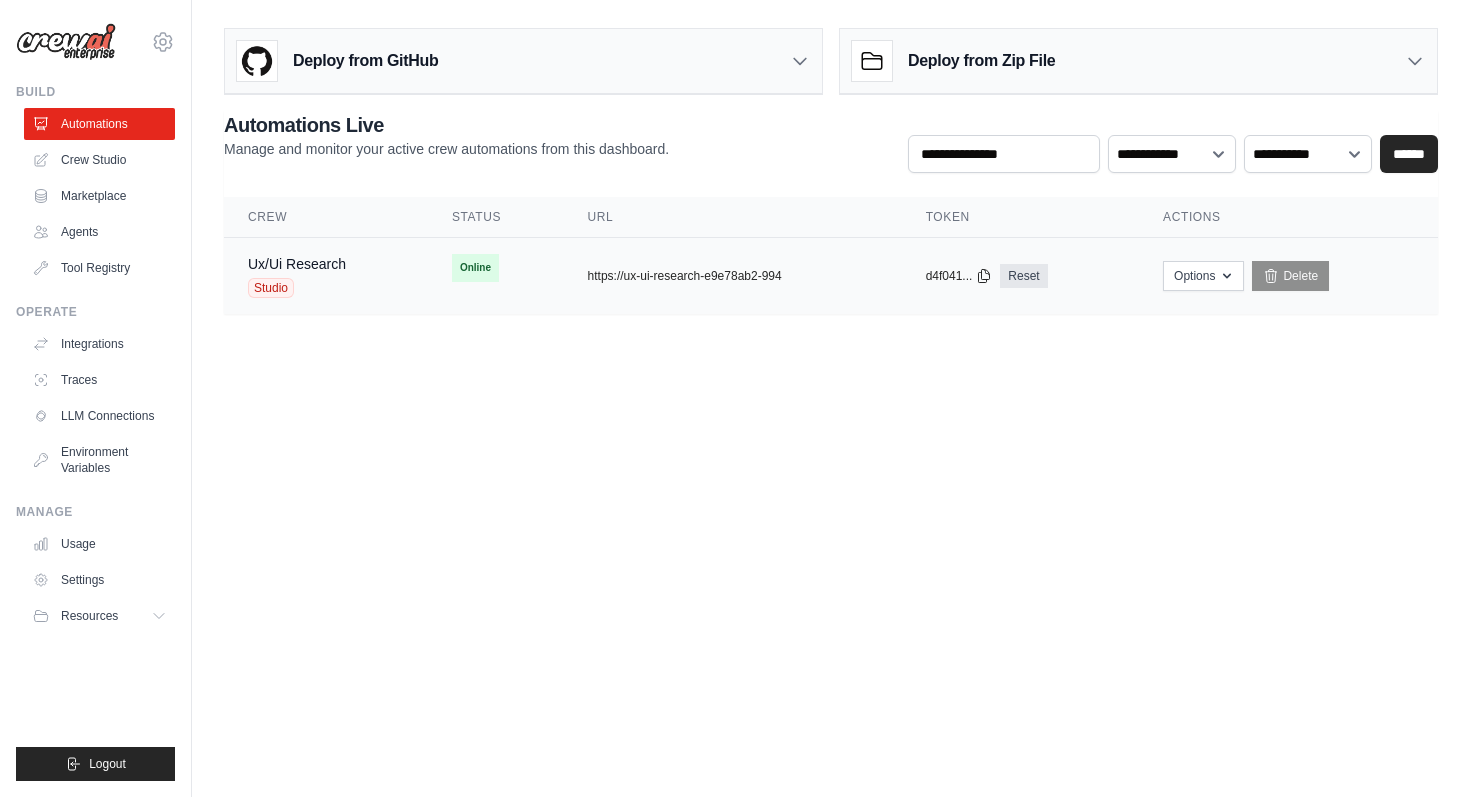 click on "Ux/Ui Research
Studio" at bounding box center [326, 276] 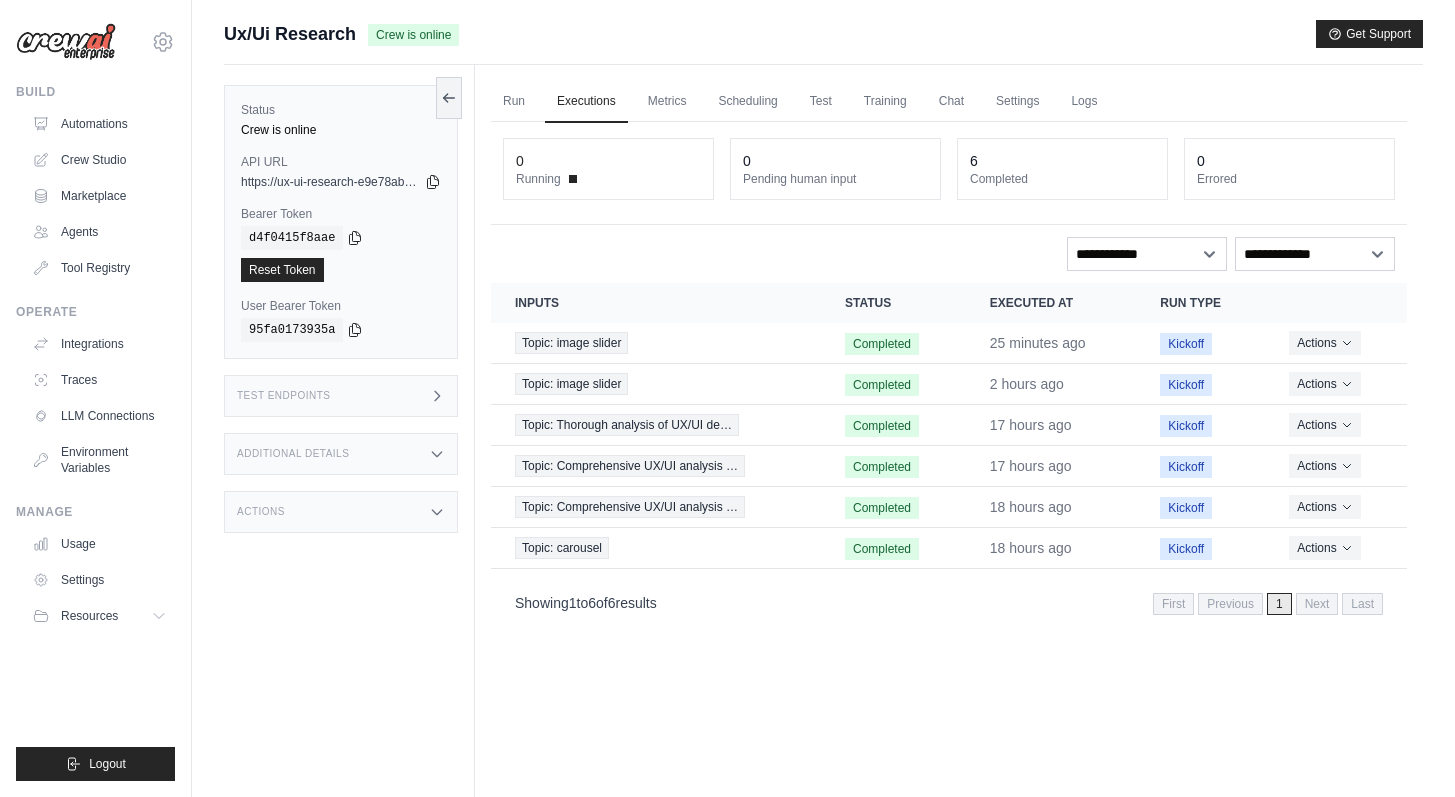 scroll, scrollTop: 0, scrollLeft: 0, axis: both 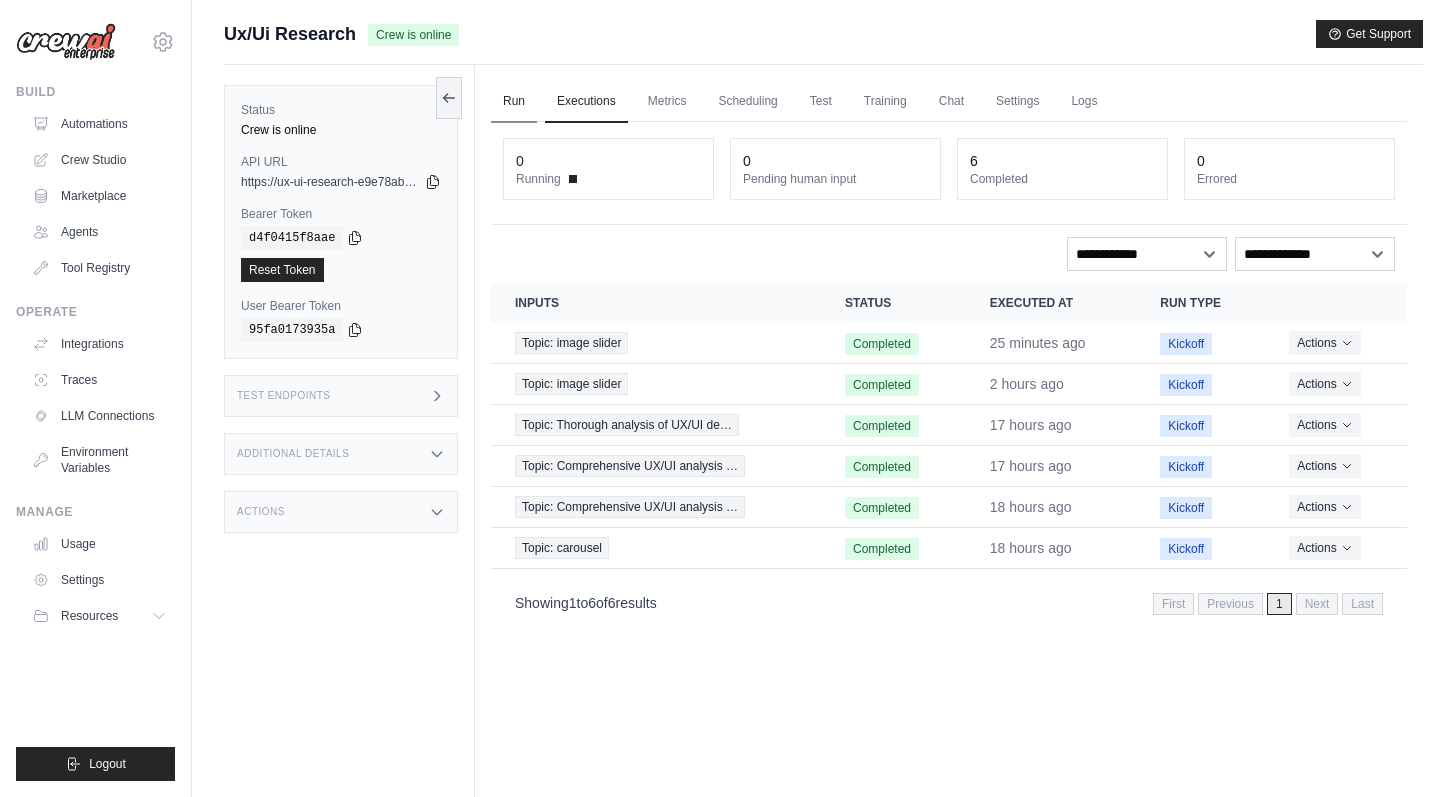 click on "Run" at bounding box center (514, 102) 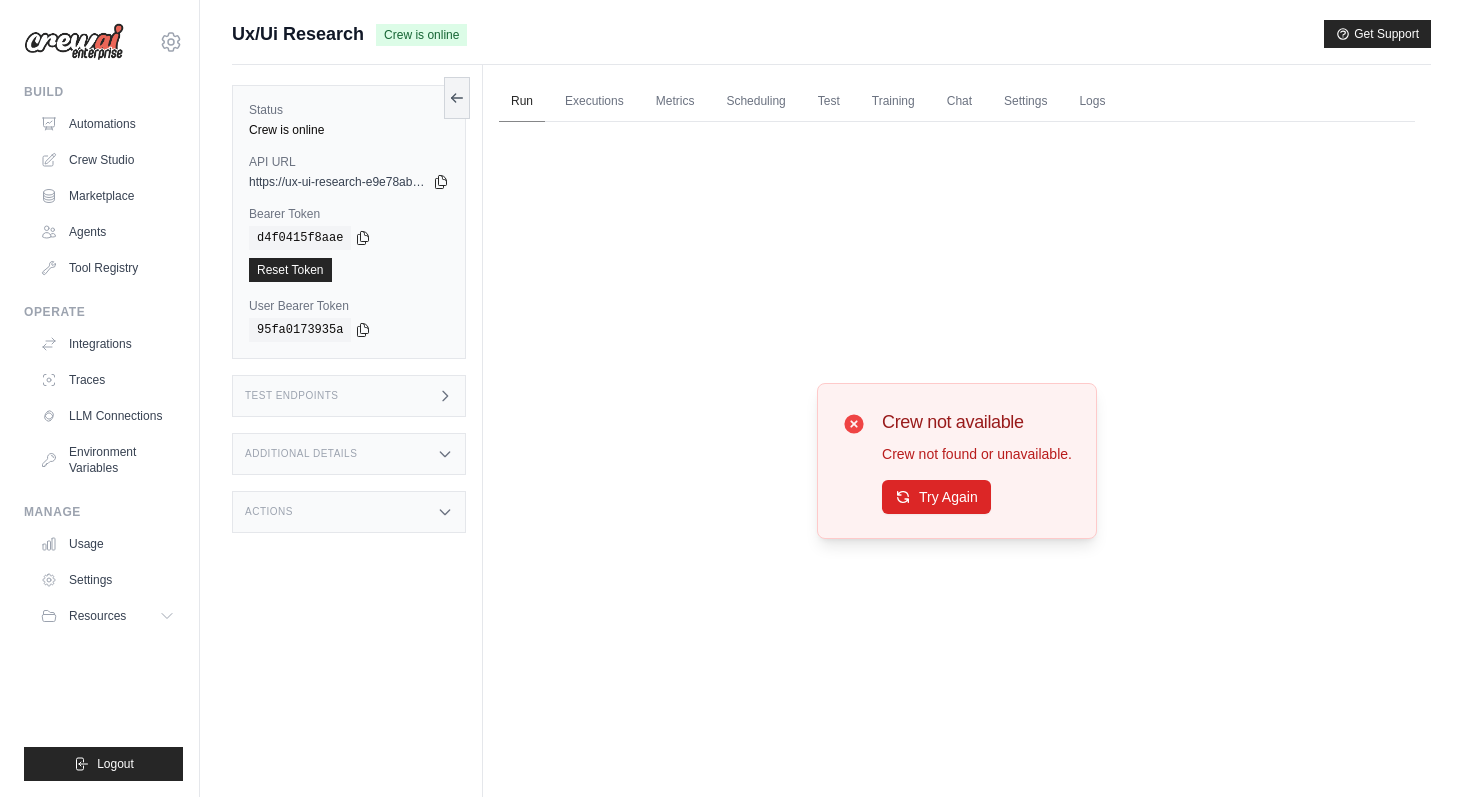 scroll, scrollTop: 0, scrollLeft: 0, axis: both 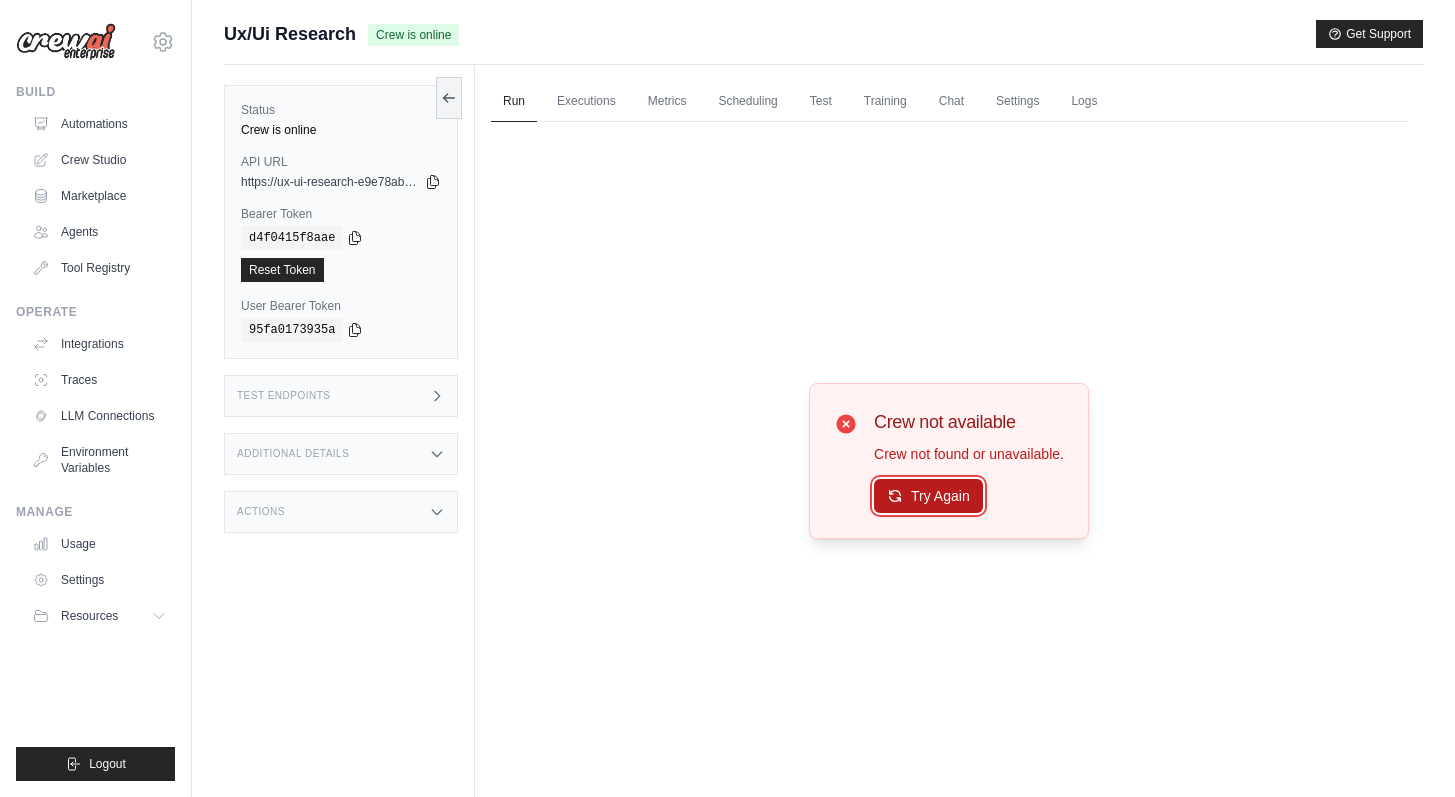 click on "Try Again" at bounding box center [928, 496] 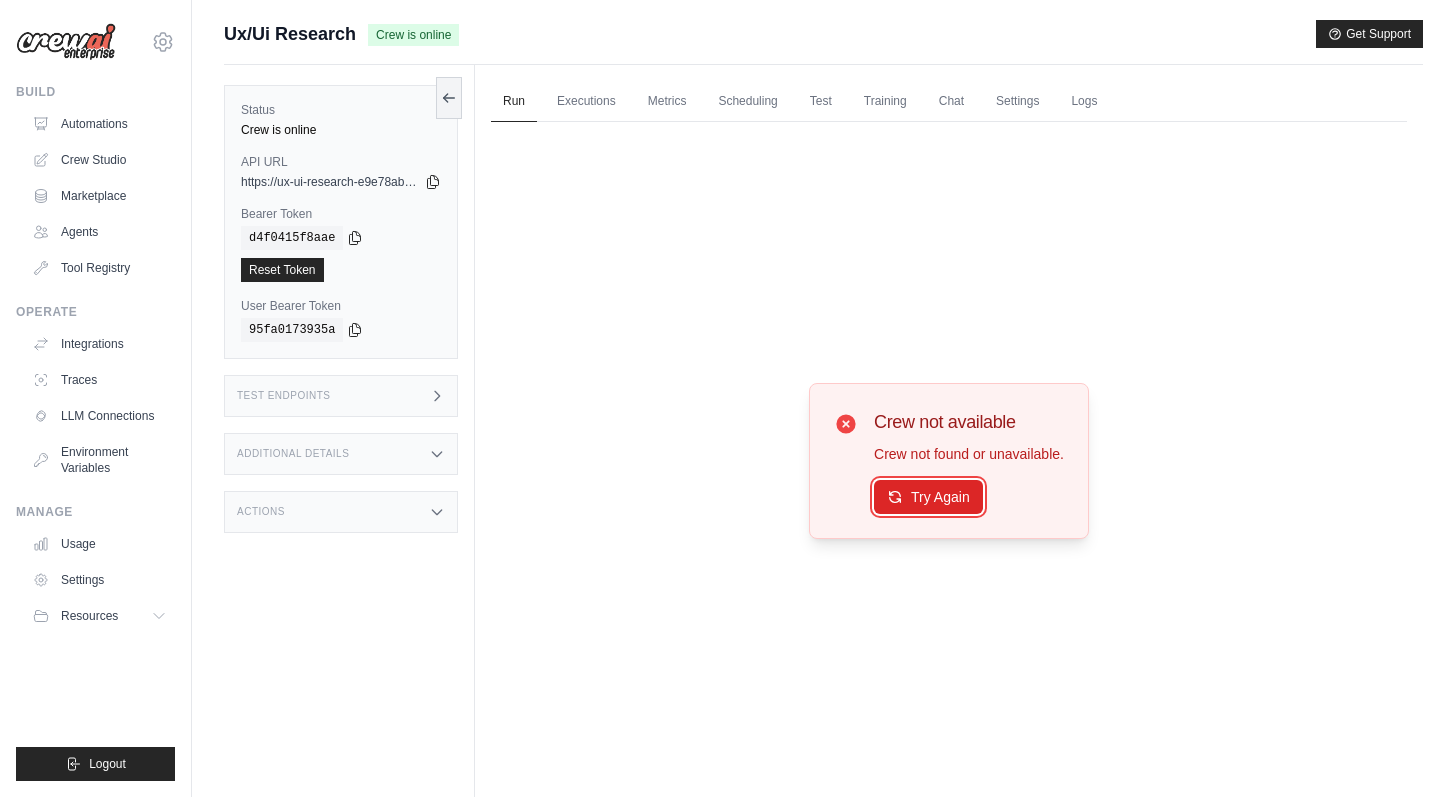 click on "Try Again" at bounding box center [928, 497] 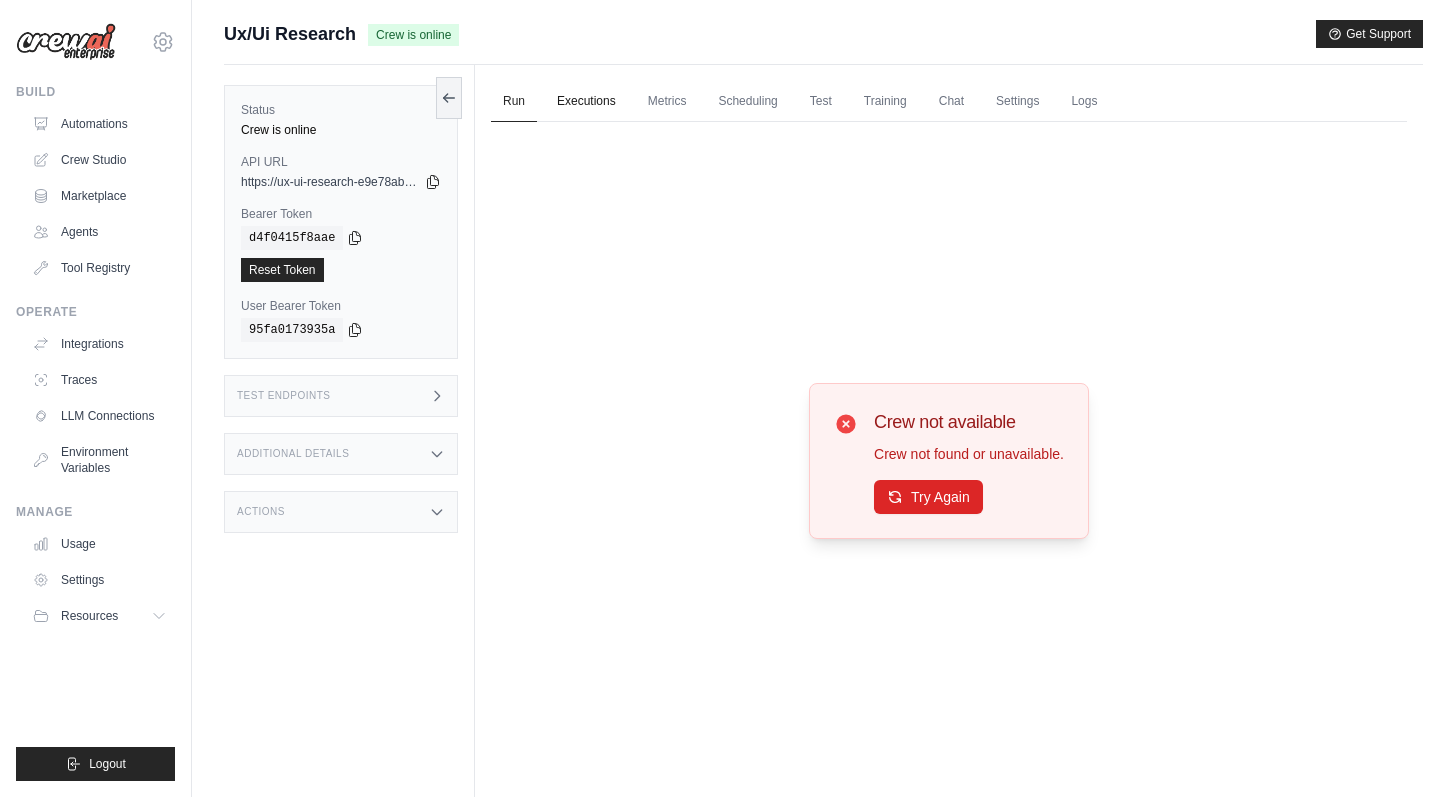 click on "Executions" at bounding box center (586, 102) 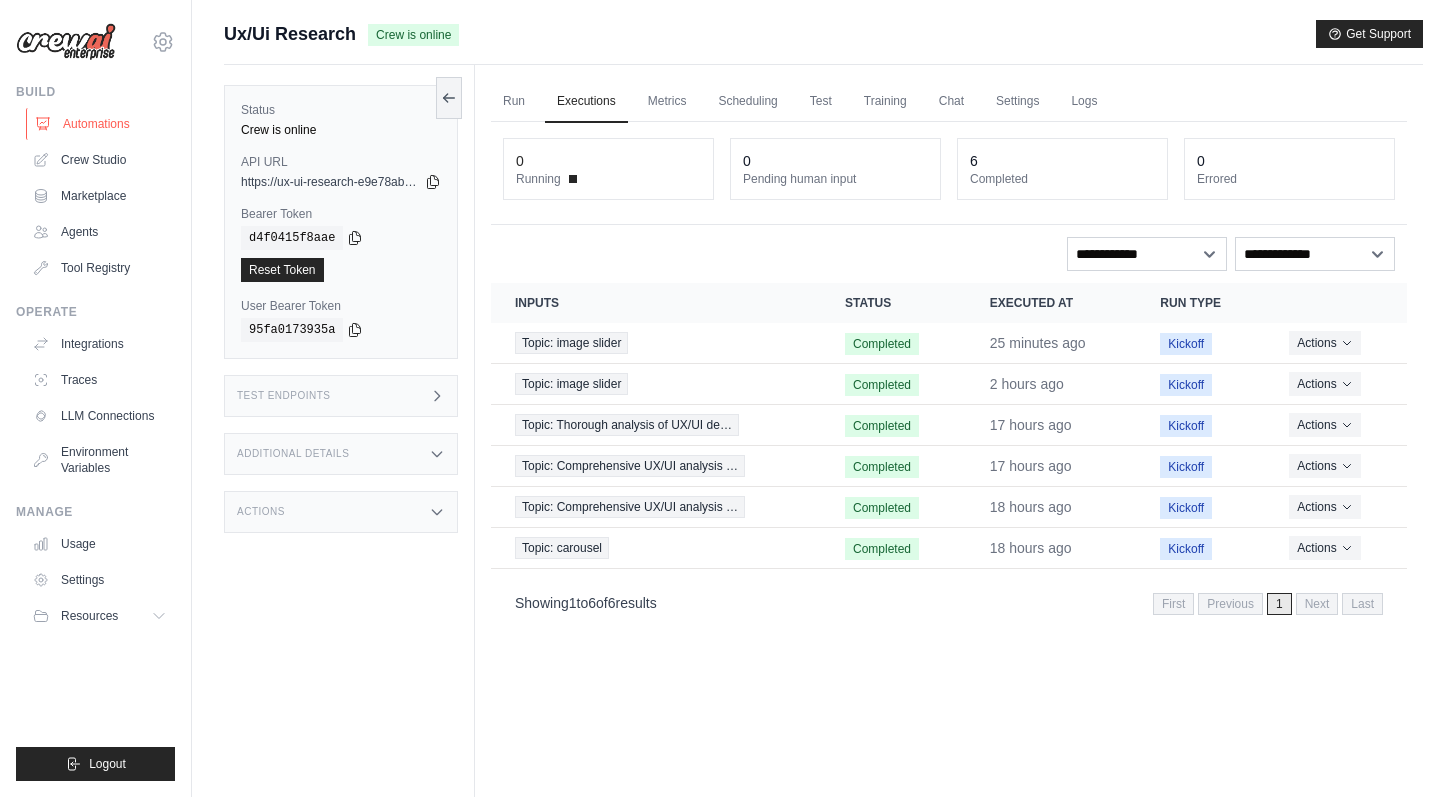 click on "Automations" at bounding box center [101, 124] 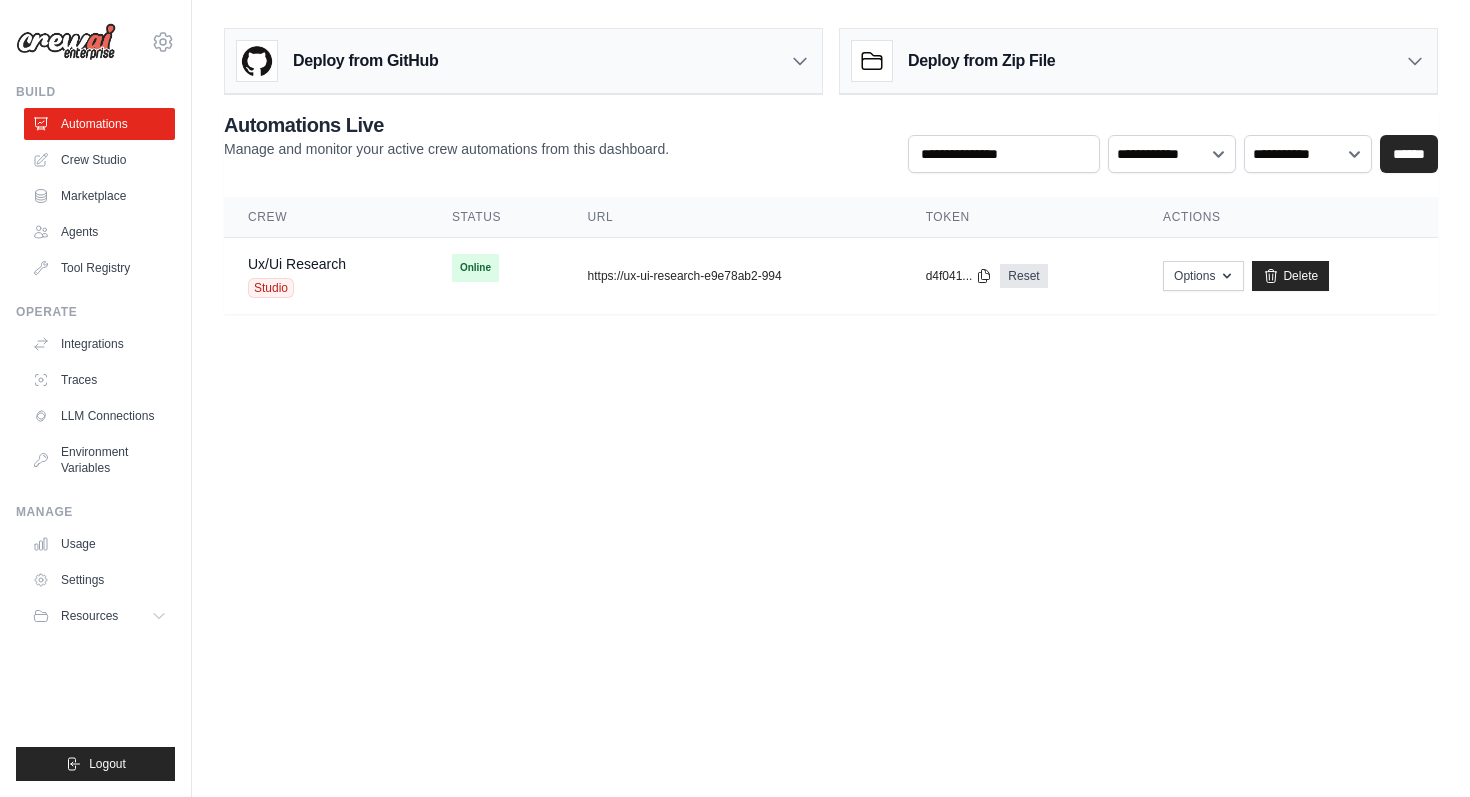 scroll, scrollTop: 0, scrollLeft: 0, axis: both 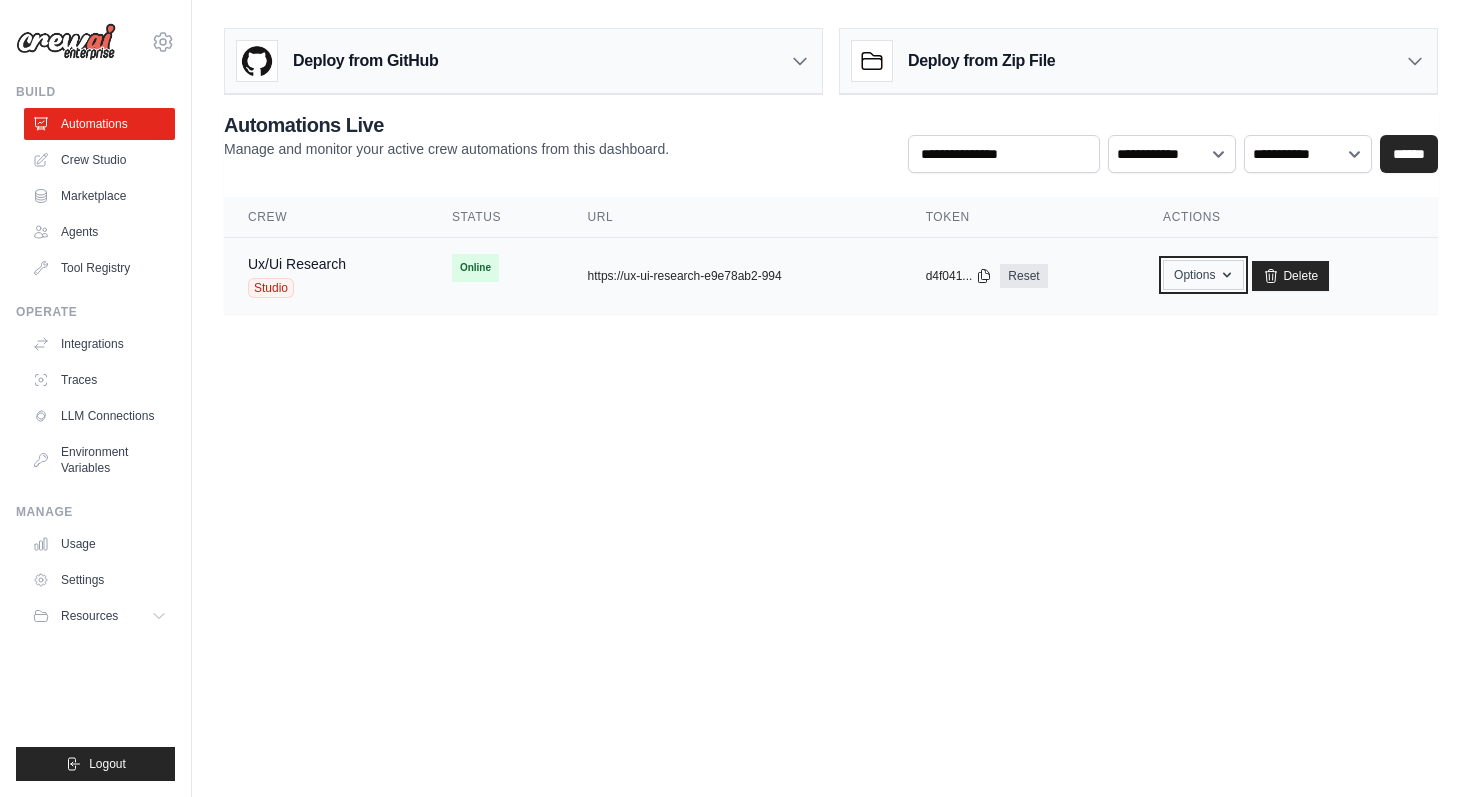 click on "Options" at bounding box center (1203, 275) 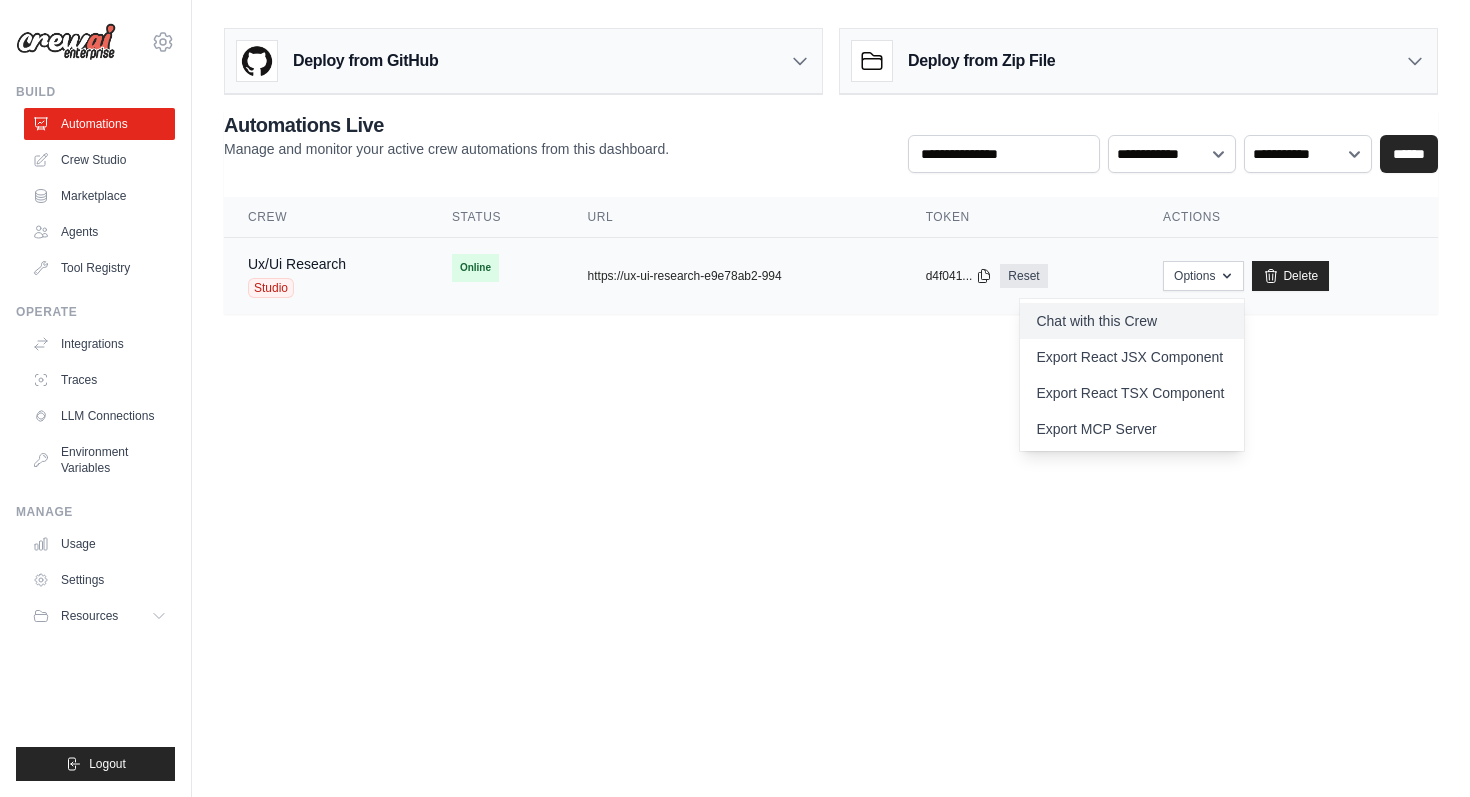 click on "Chat with this
Crew" at bounding box center [1132, 321] 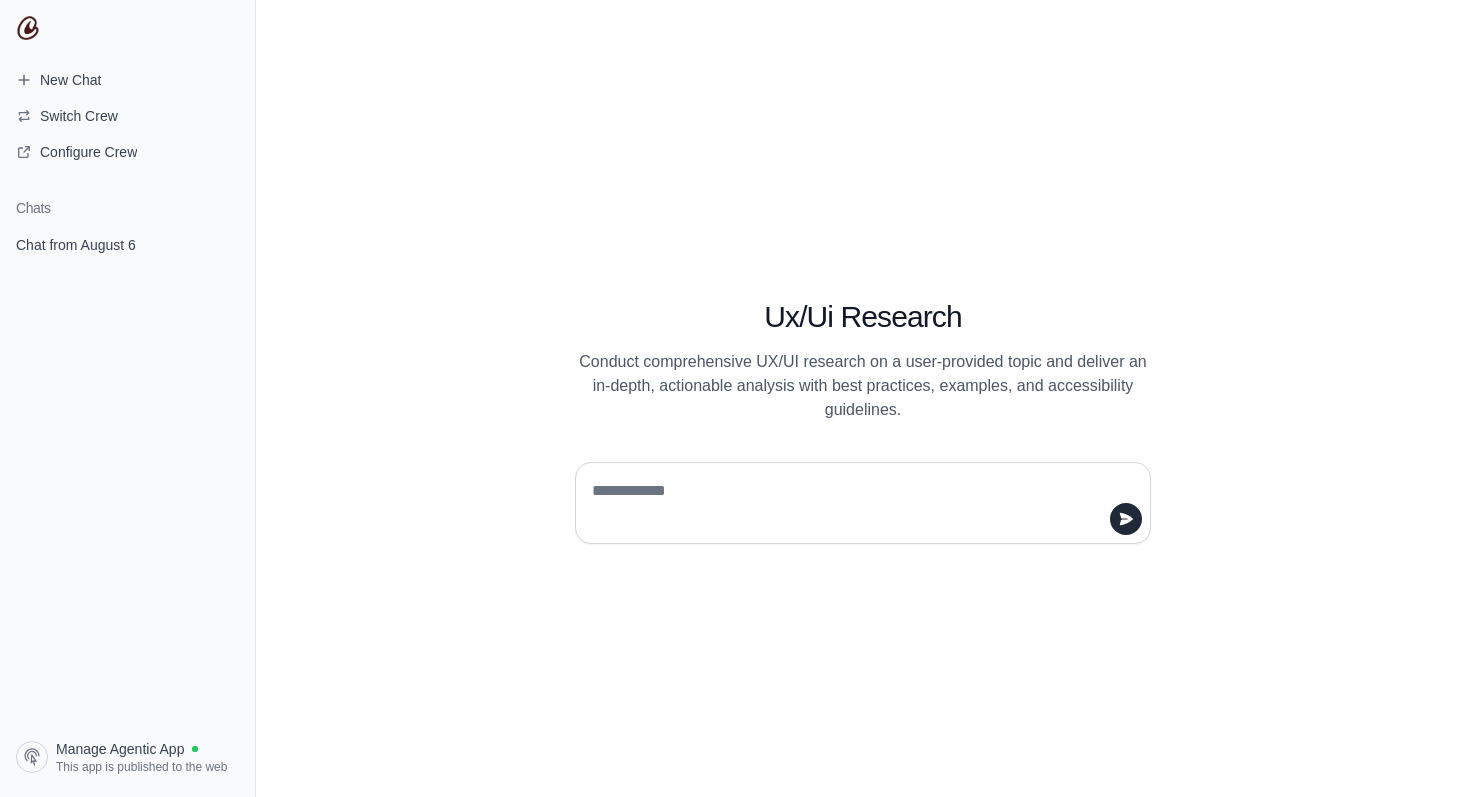 scroll, scrollTop: 0, scrollLeft: 0, axis: both 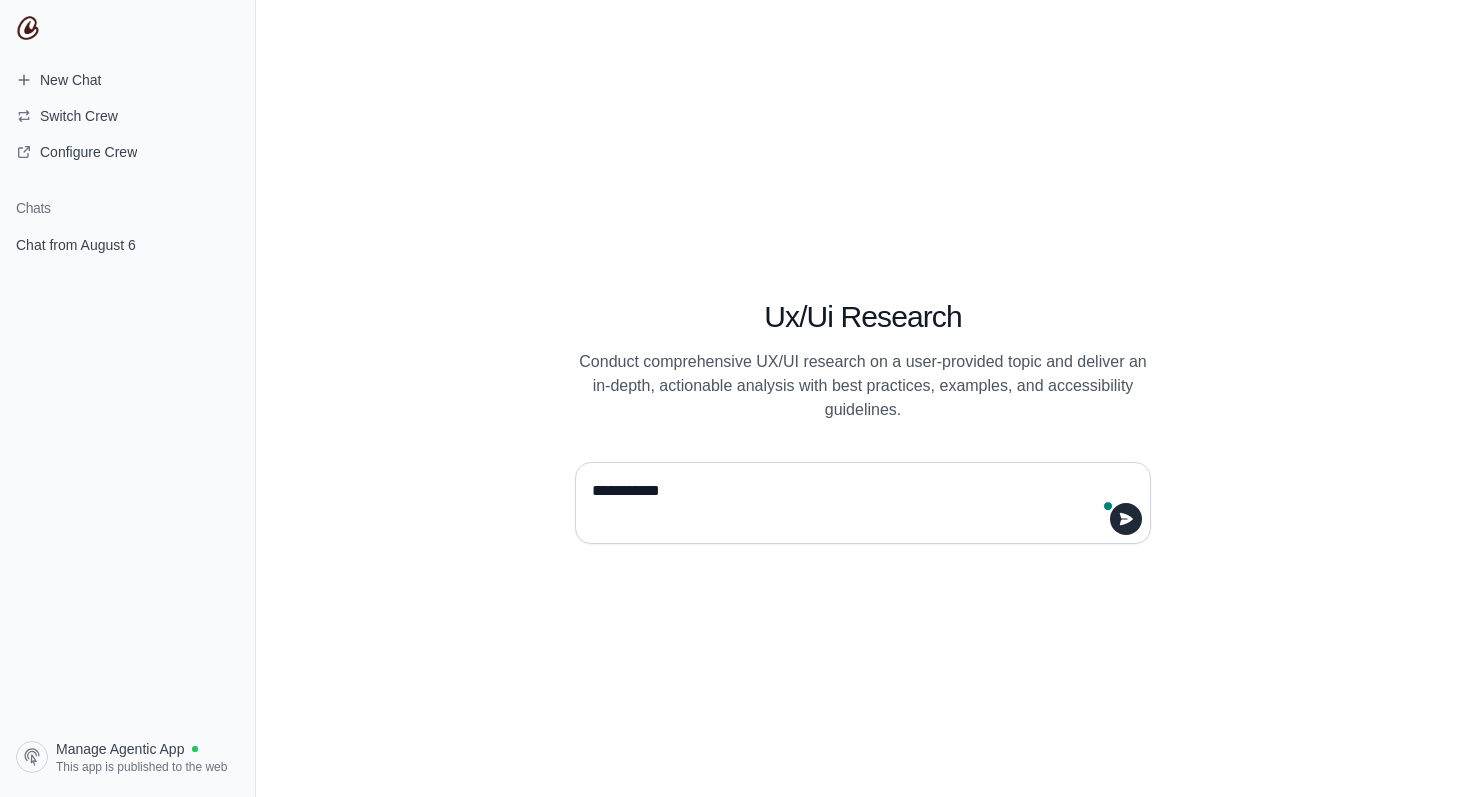 type on "**********" 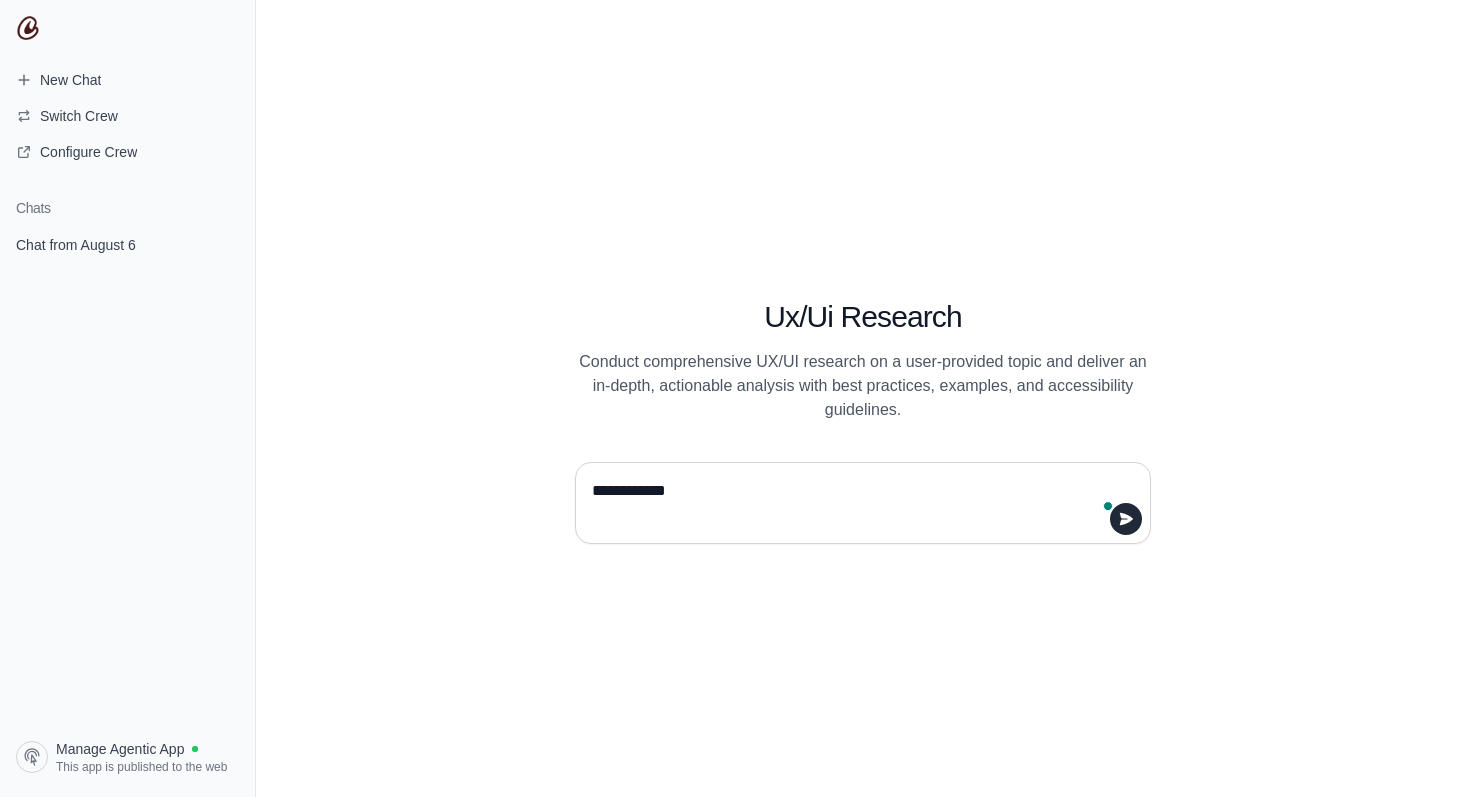 type 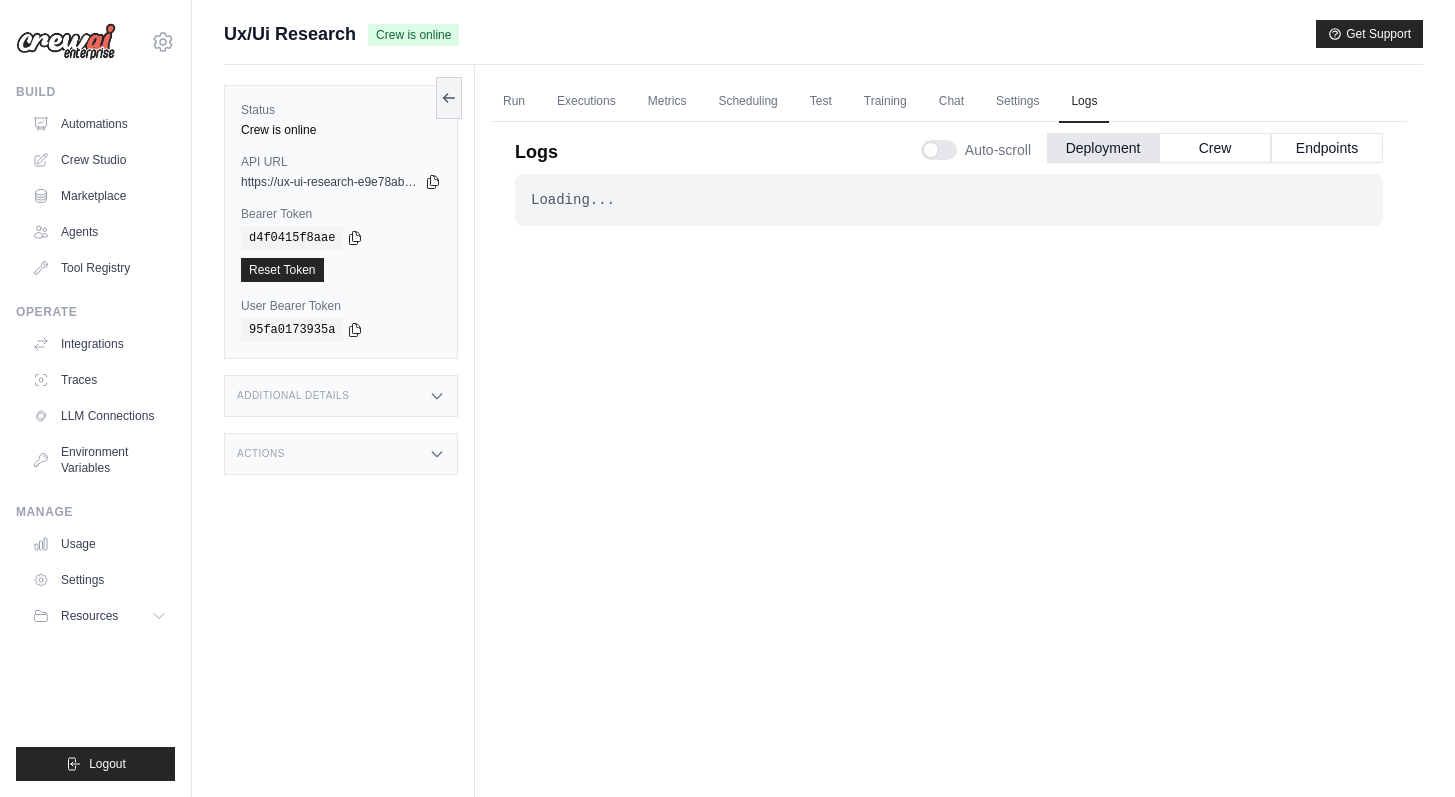 scroll, scrollTop: 85, scrollLeft: 0, axis: vertical 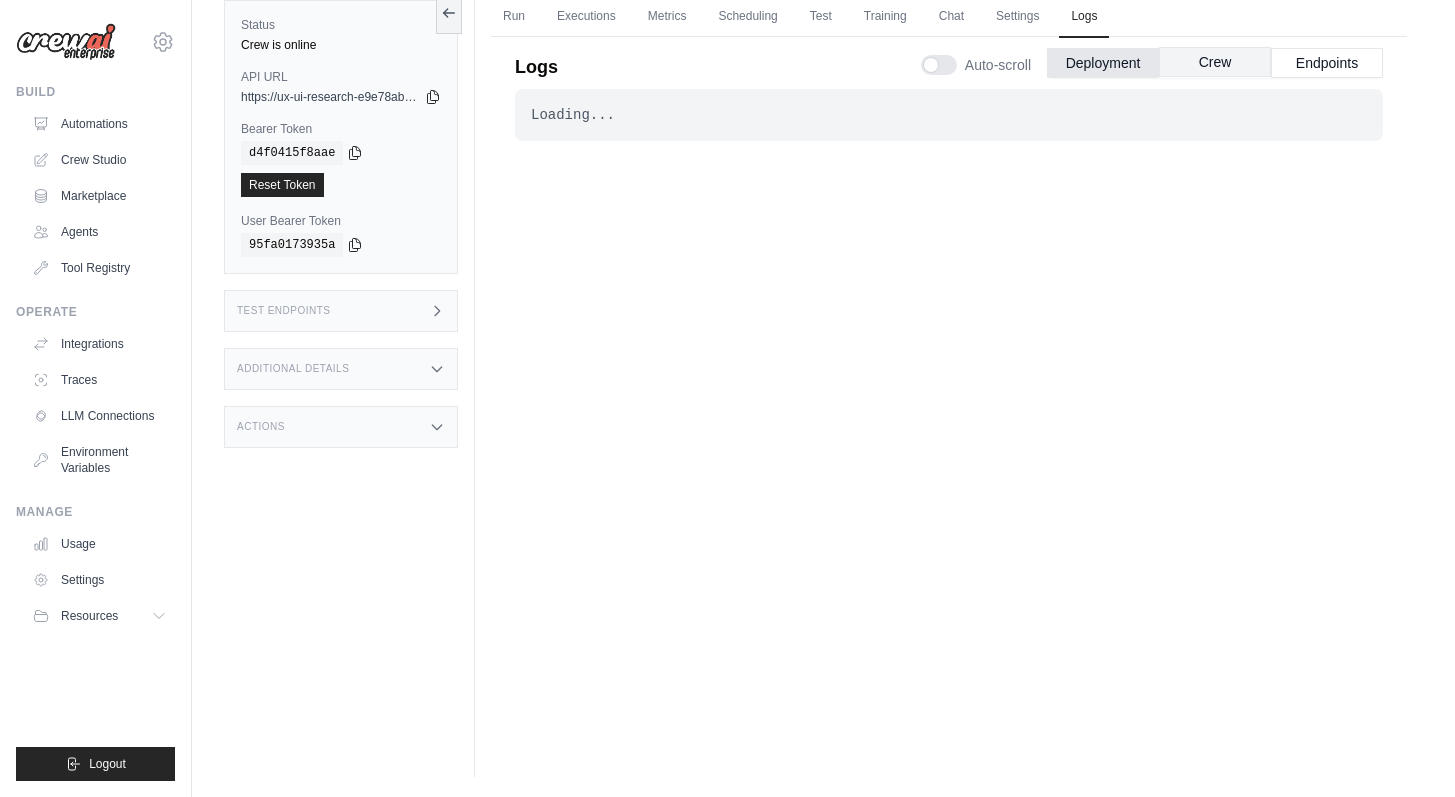 click on "Crew" at bounding box center [1215, 62] 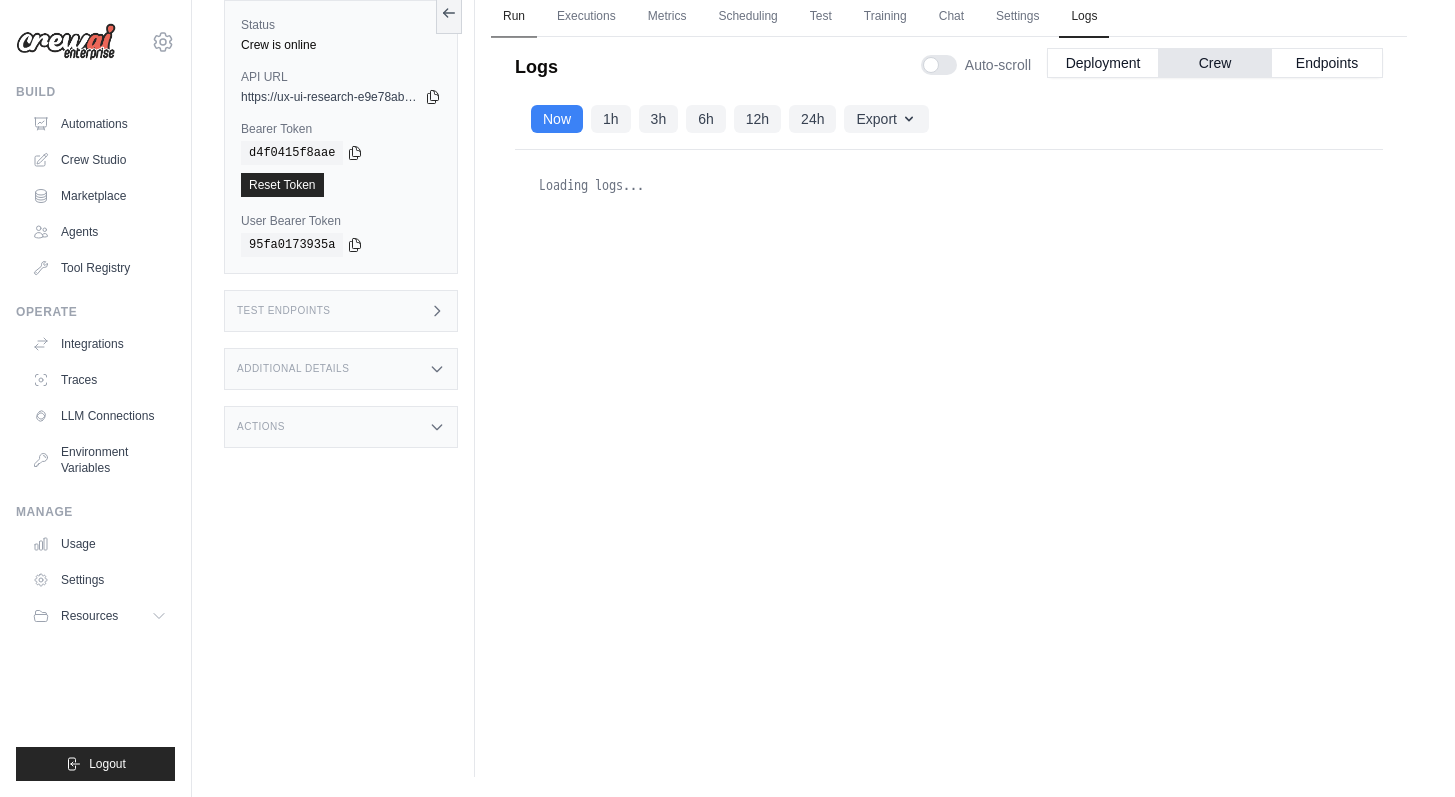click on "Run" at bounding box center (514, 17) 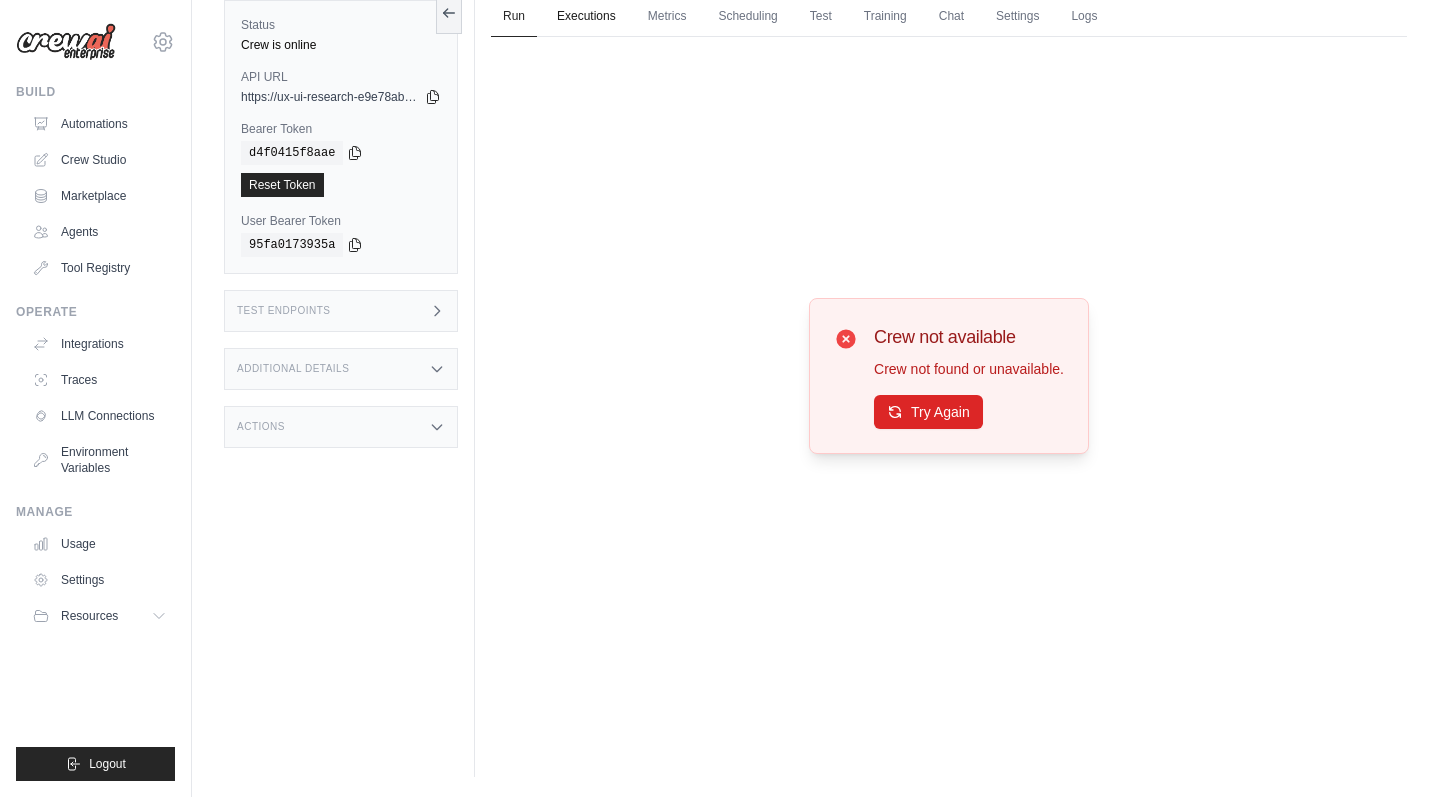 click on "Executions" at bounding box center [586, 17] 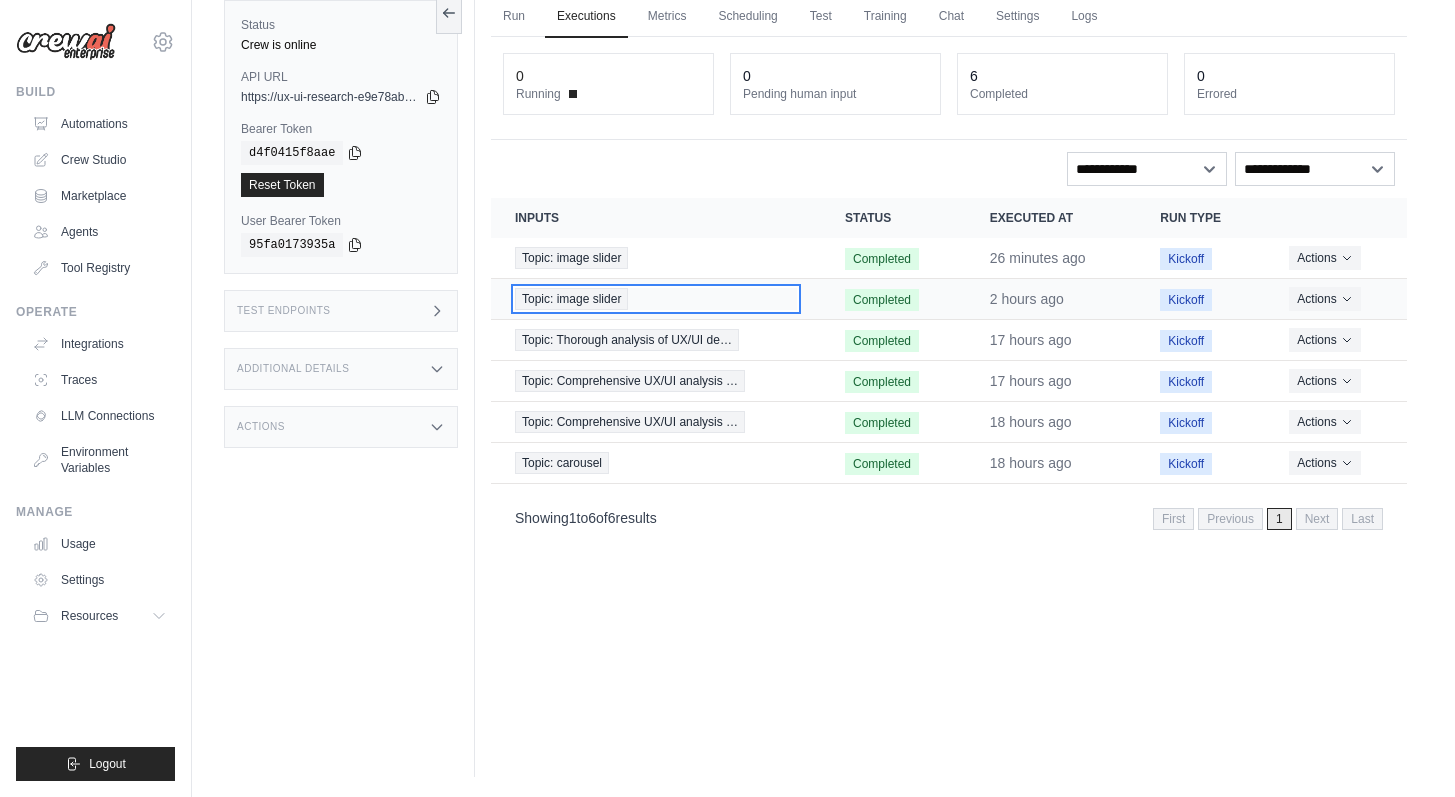 click on "Topic:
image slider" at bounding box center (571, 299) 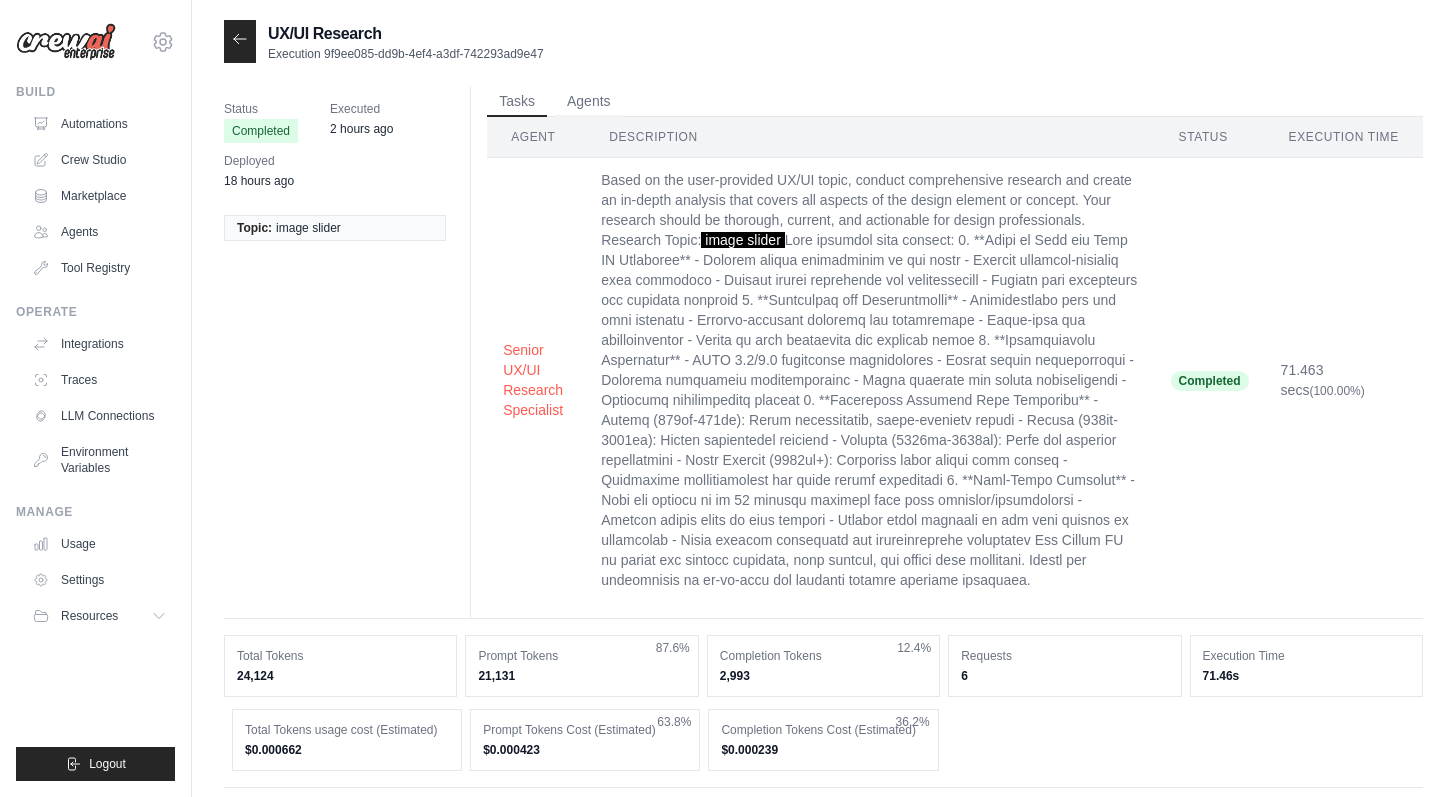 scroll, scrollTop: 0, scrollLeft: 0, axis: both 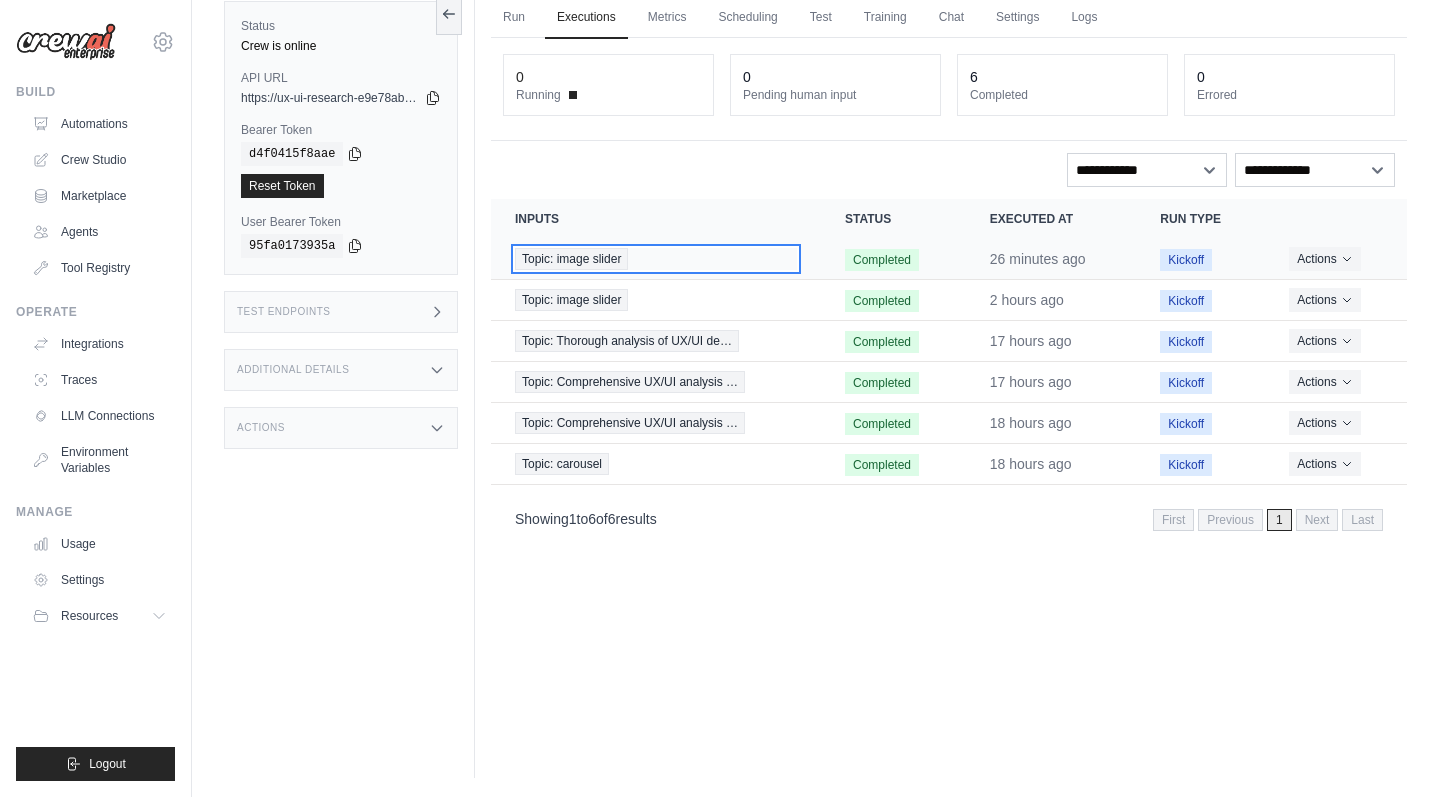 click on "Topic:
image slider" at bounding box center [571, 259] 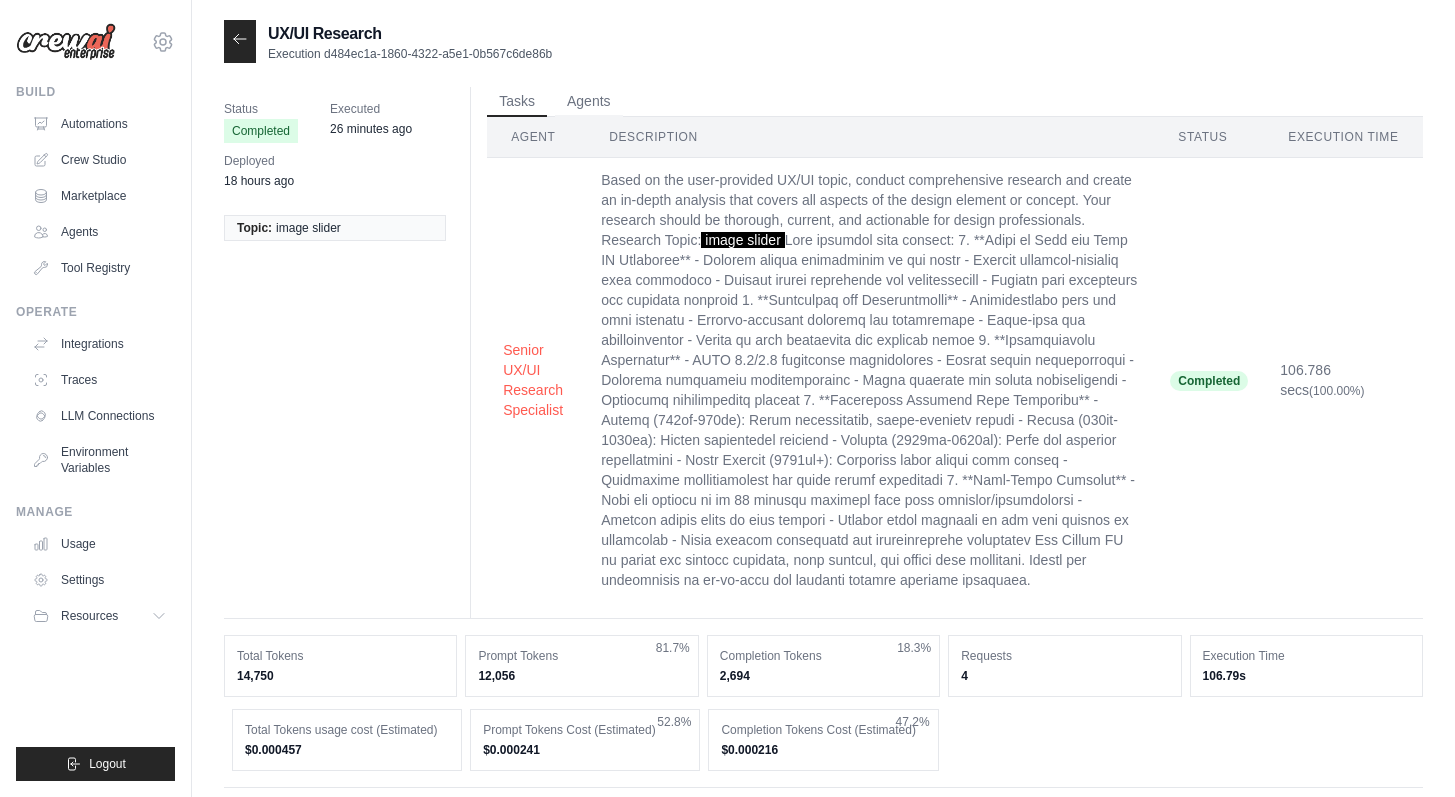 scroll, scrollTop: 0, scrollLeft: 0, axis: both 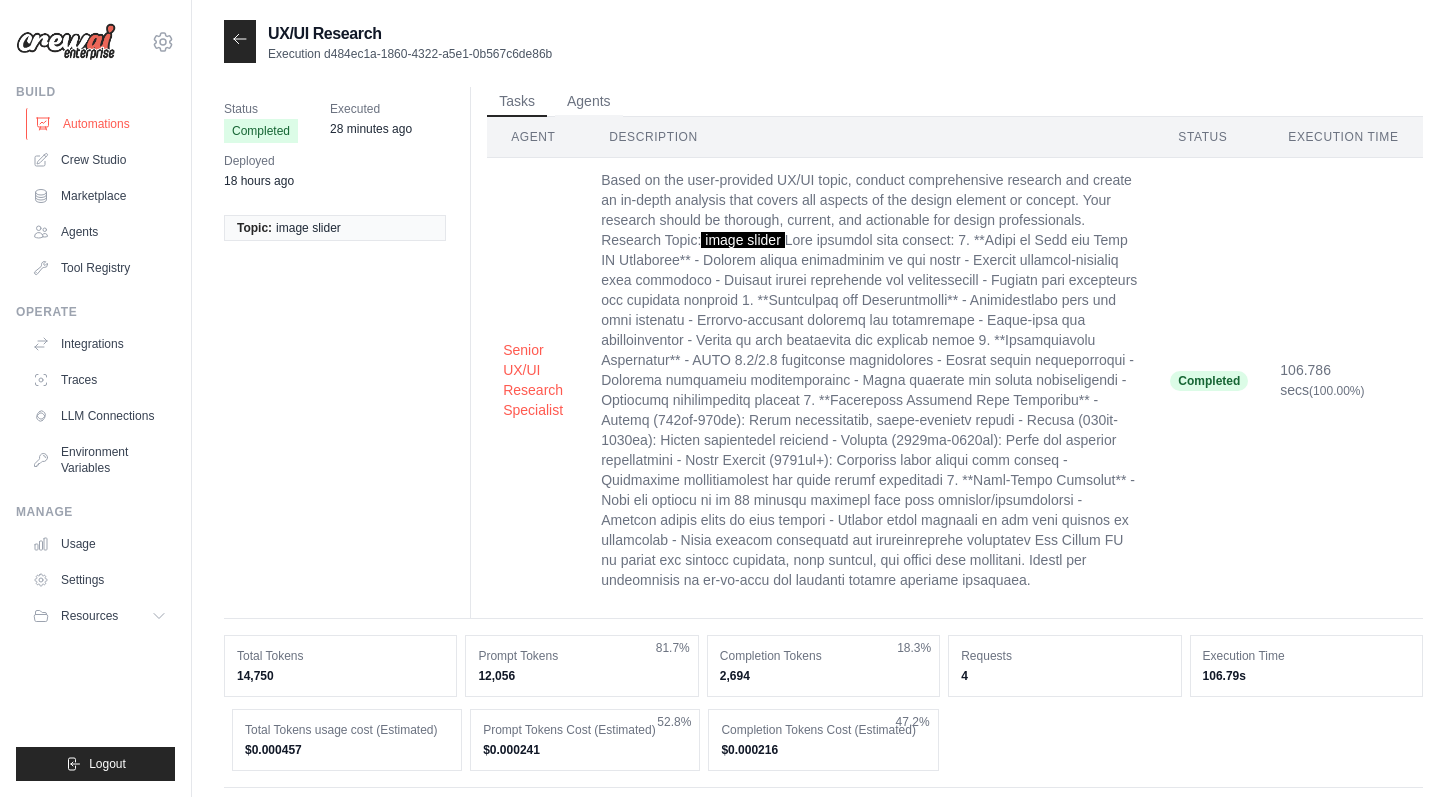 click on "Automations" at bounding box center [101, 124] 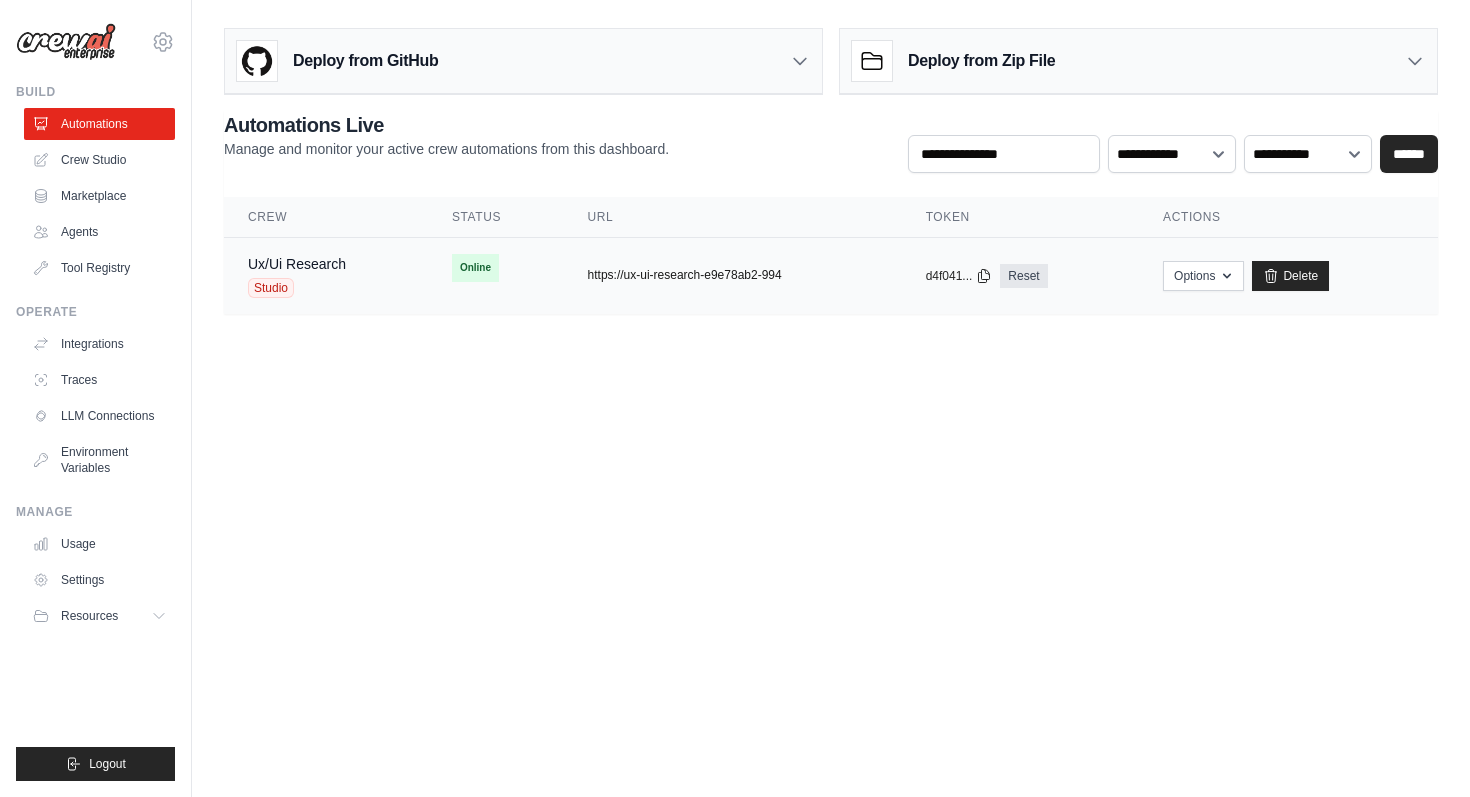 click on "https://ux-ui-research-e9e78ab2-994" at bounding box center (685, 275) 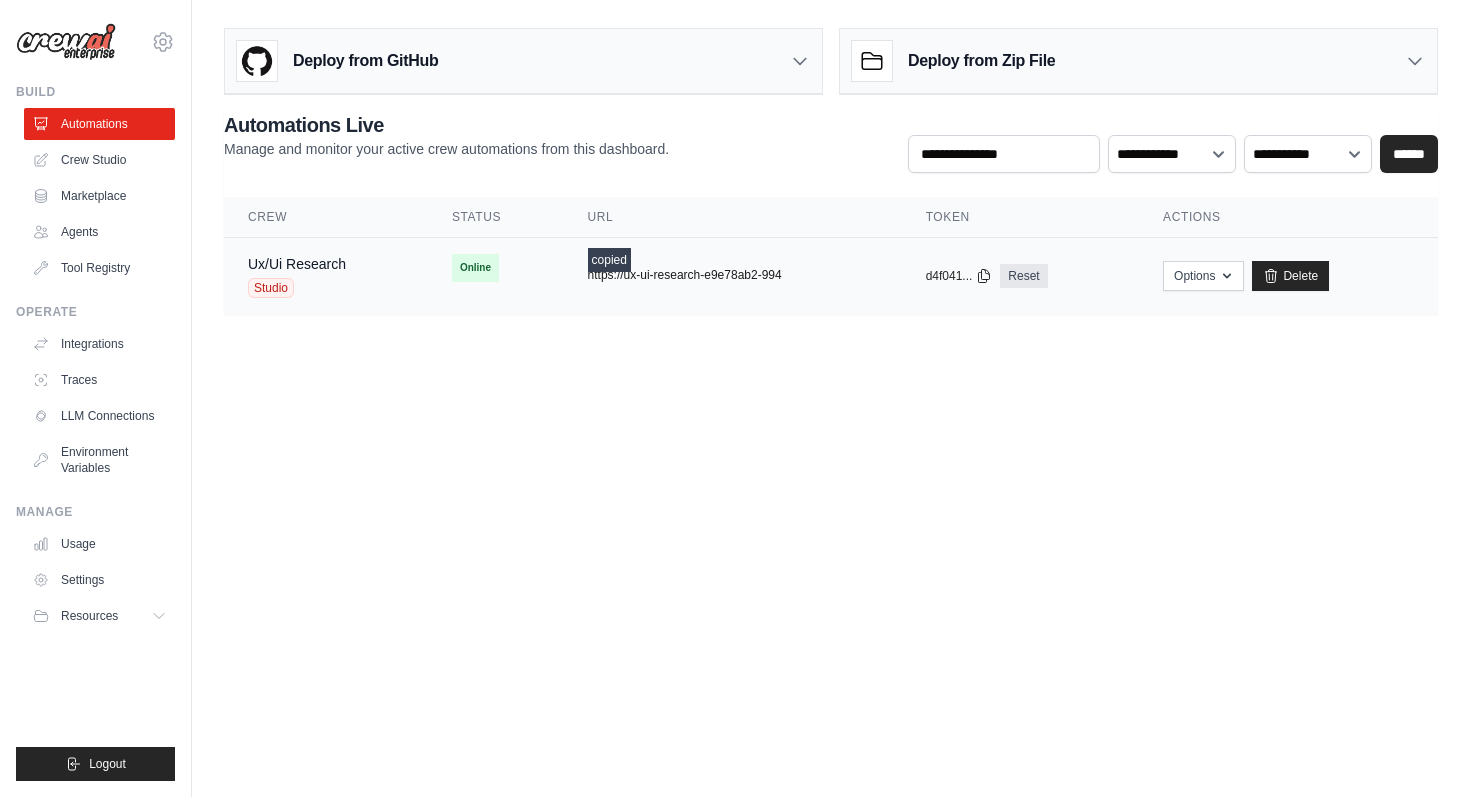 type 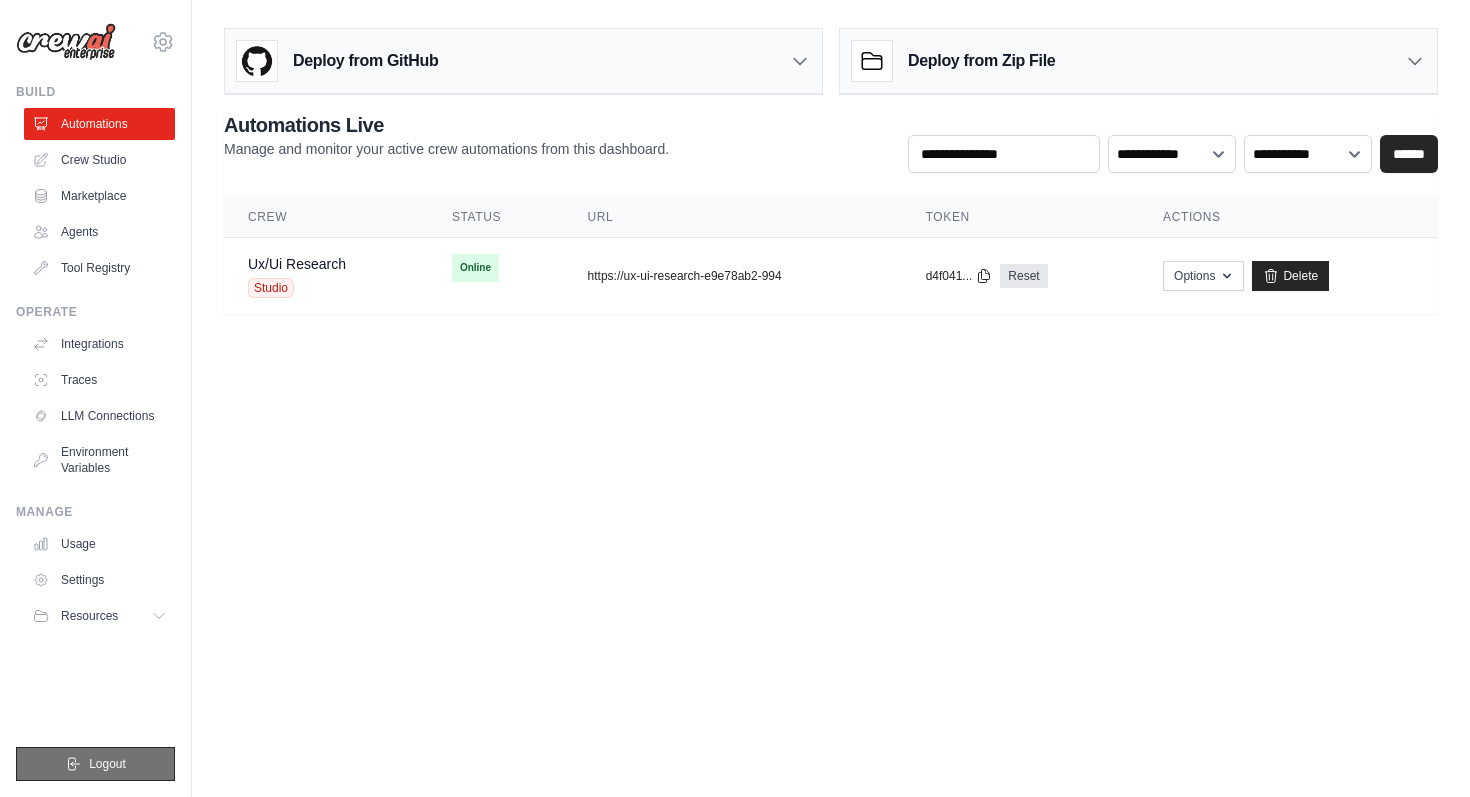 click on "Logout" at bounding box center [95, 764] 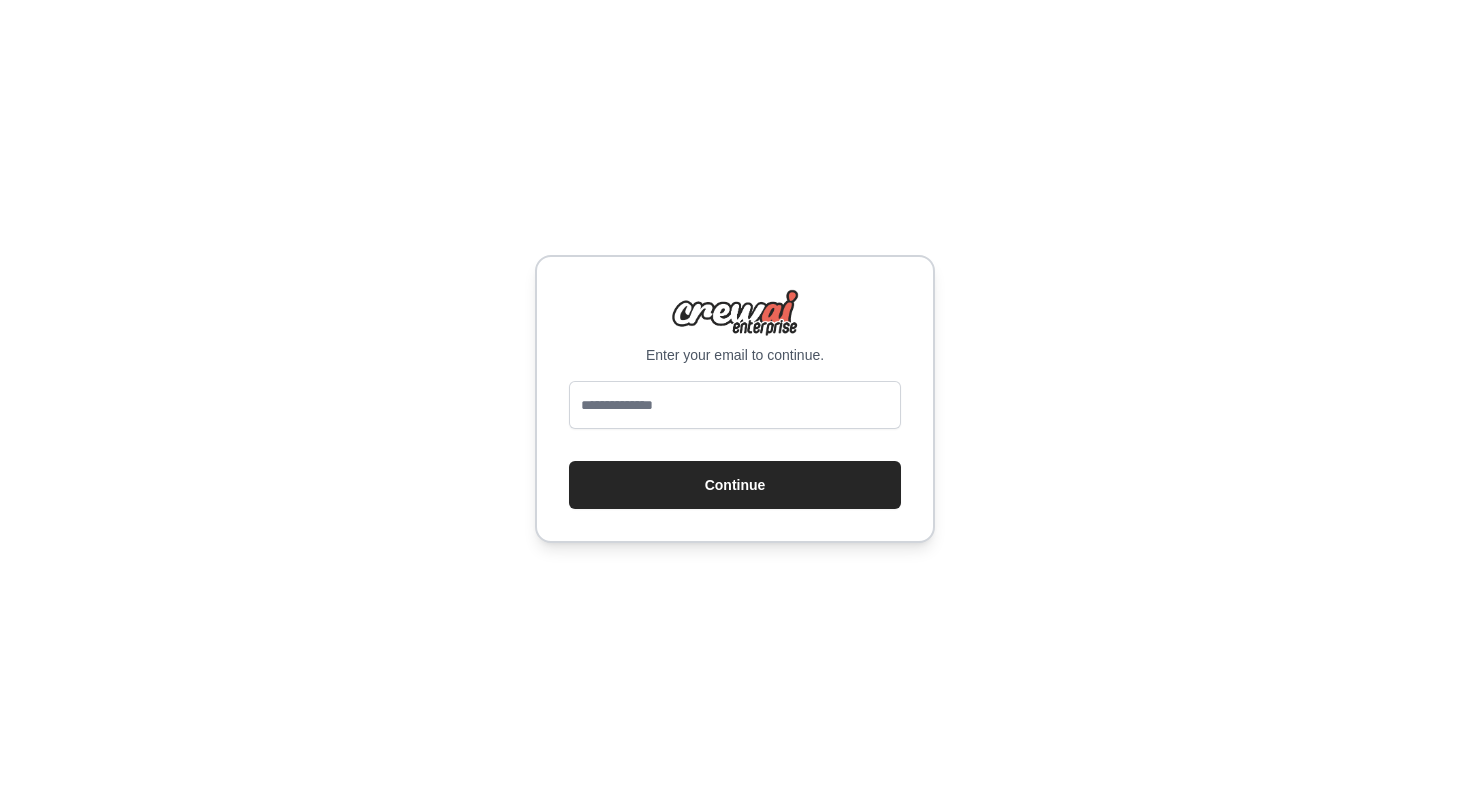 scroll, scrollTop: 0, scrollLeft: 0, axis: both 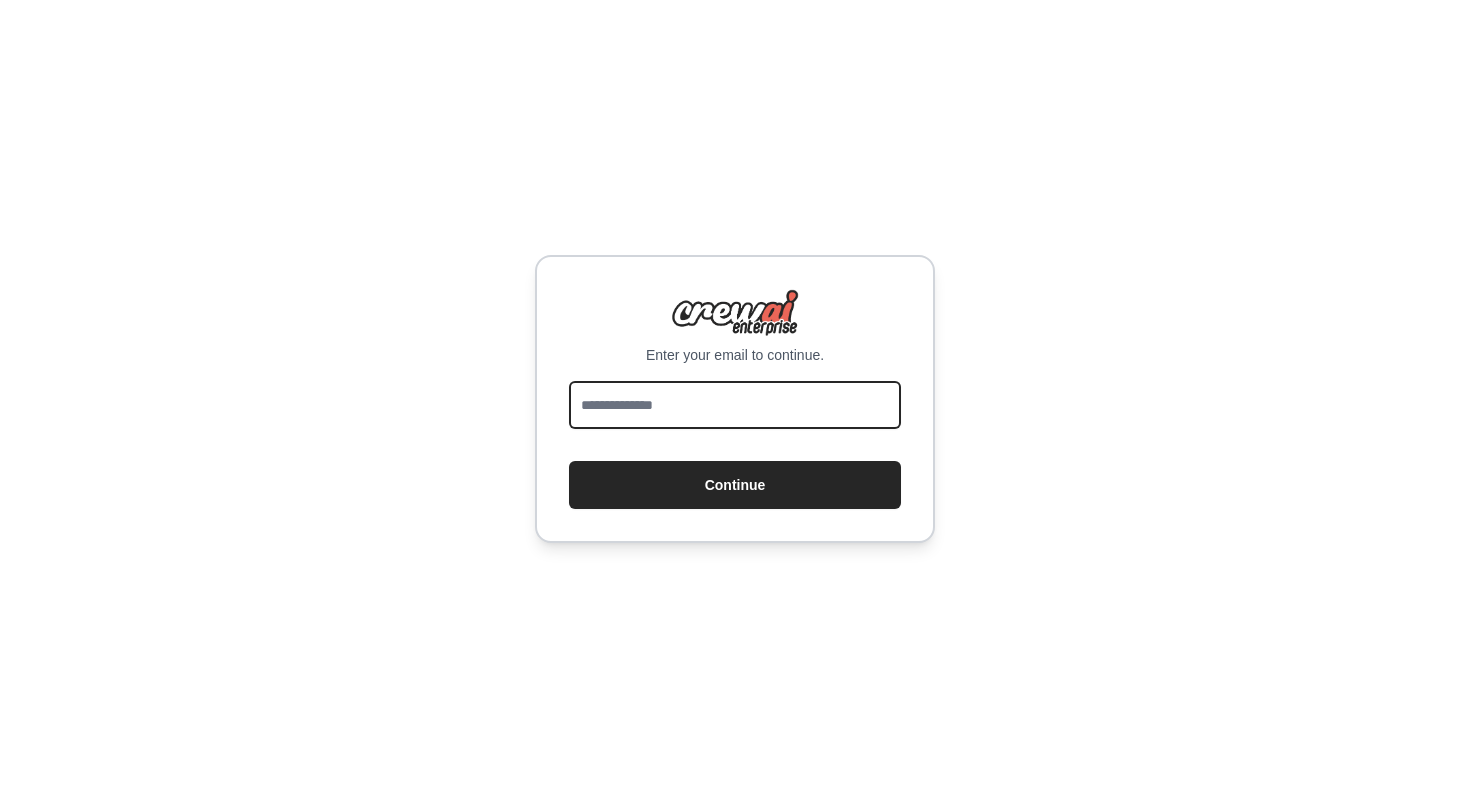 click at bounding box center [735, 405] 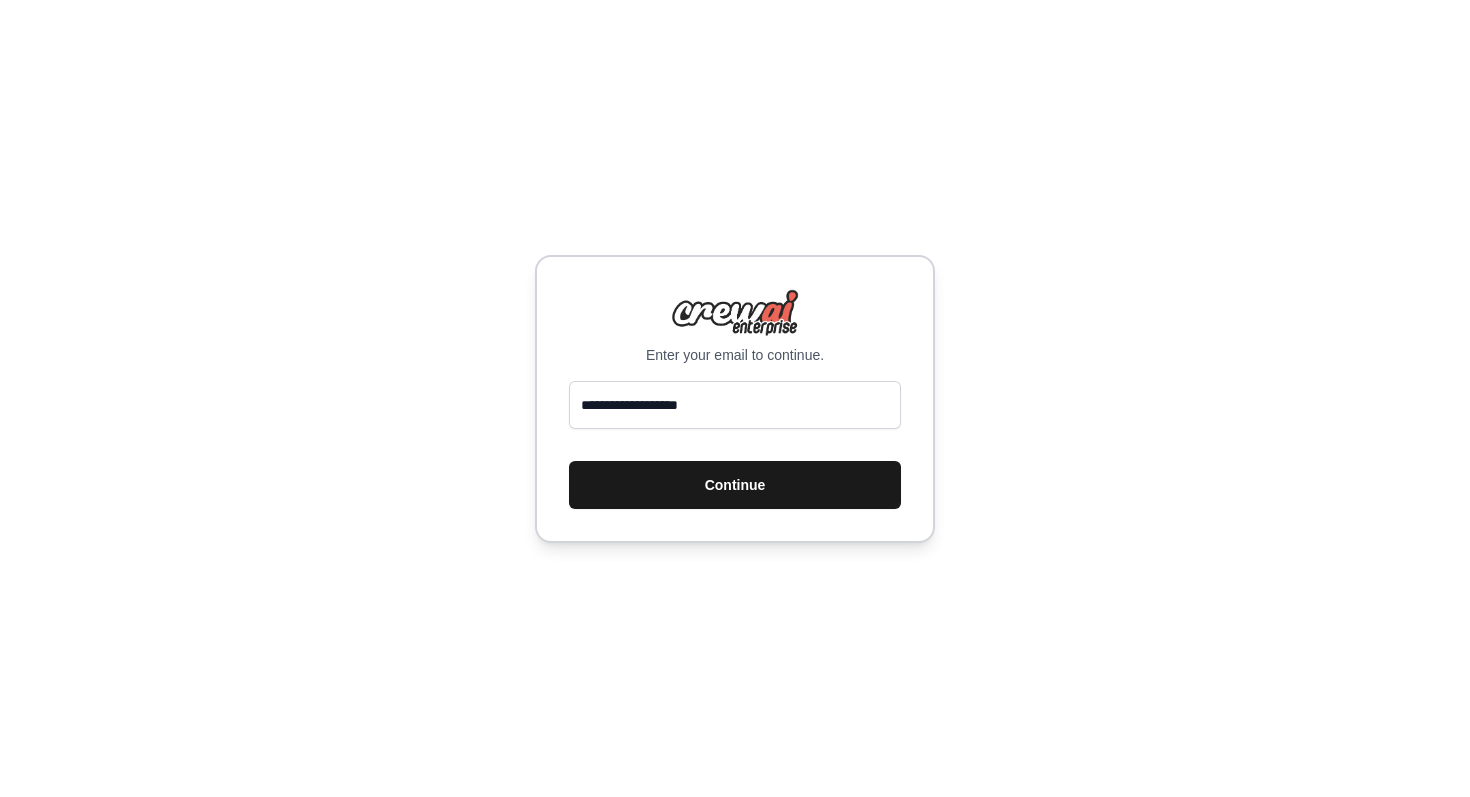 click on "Continue" at bounding box center (735, 485) 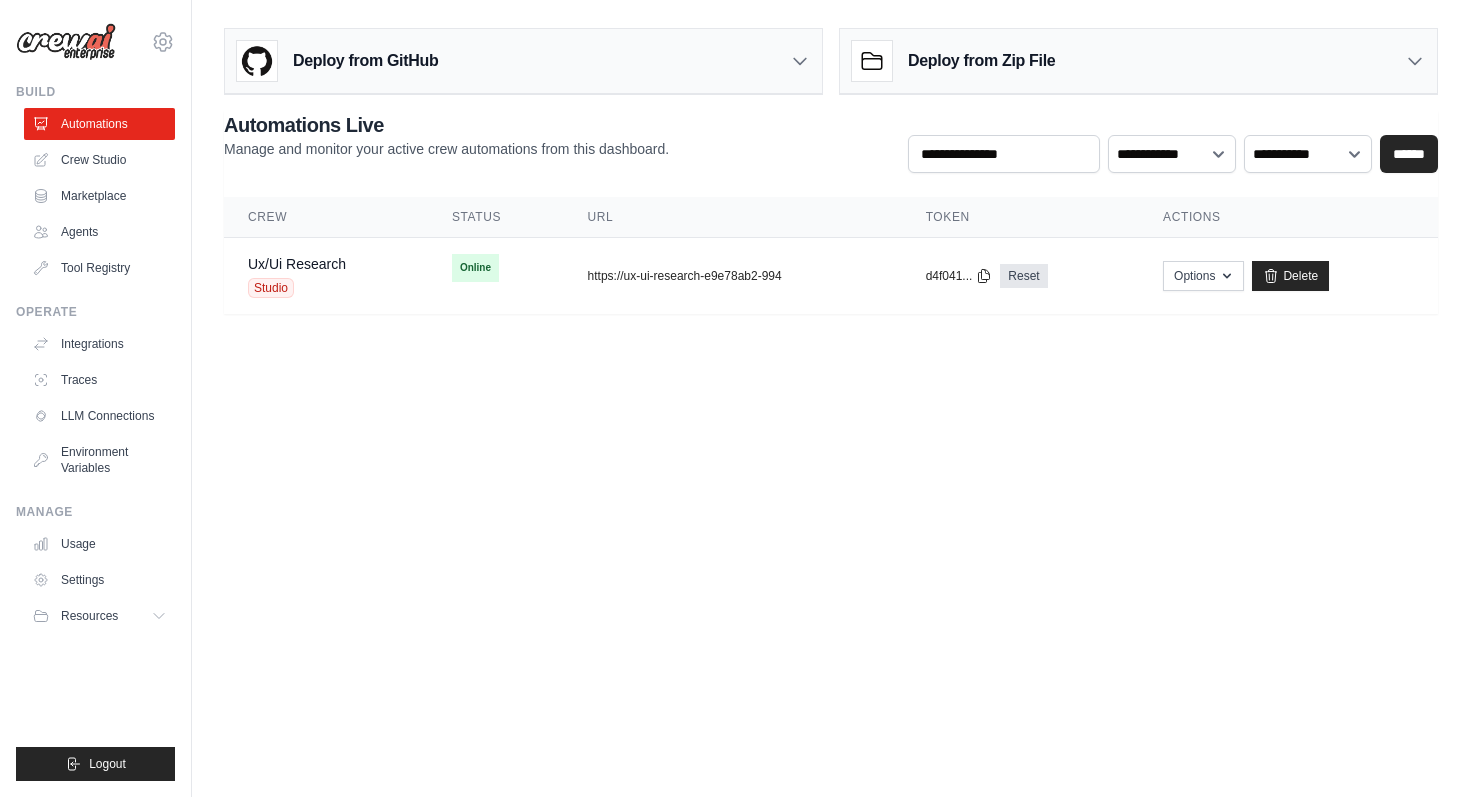 scroll, scrollTop: 0, scrollLeft: 0, axis: both 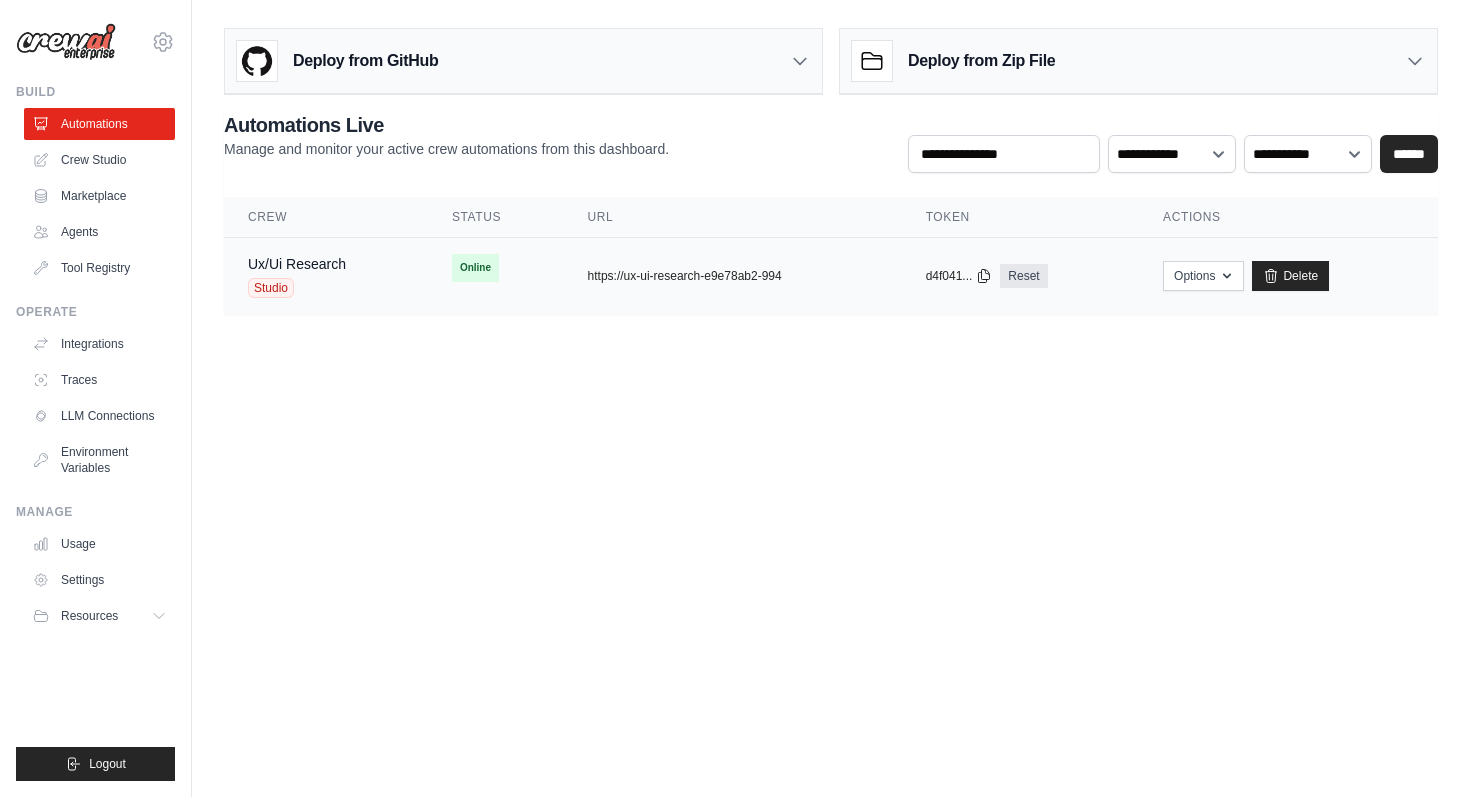 click on "Ux/Ui Research
Studio" at bounding box center [326, 276] 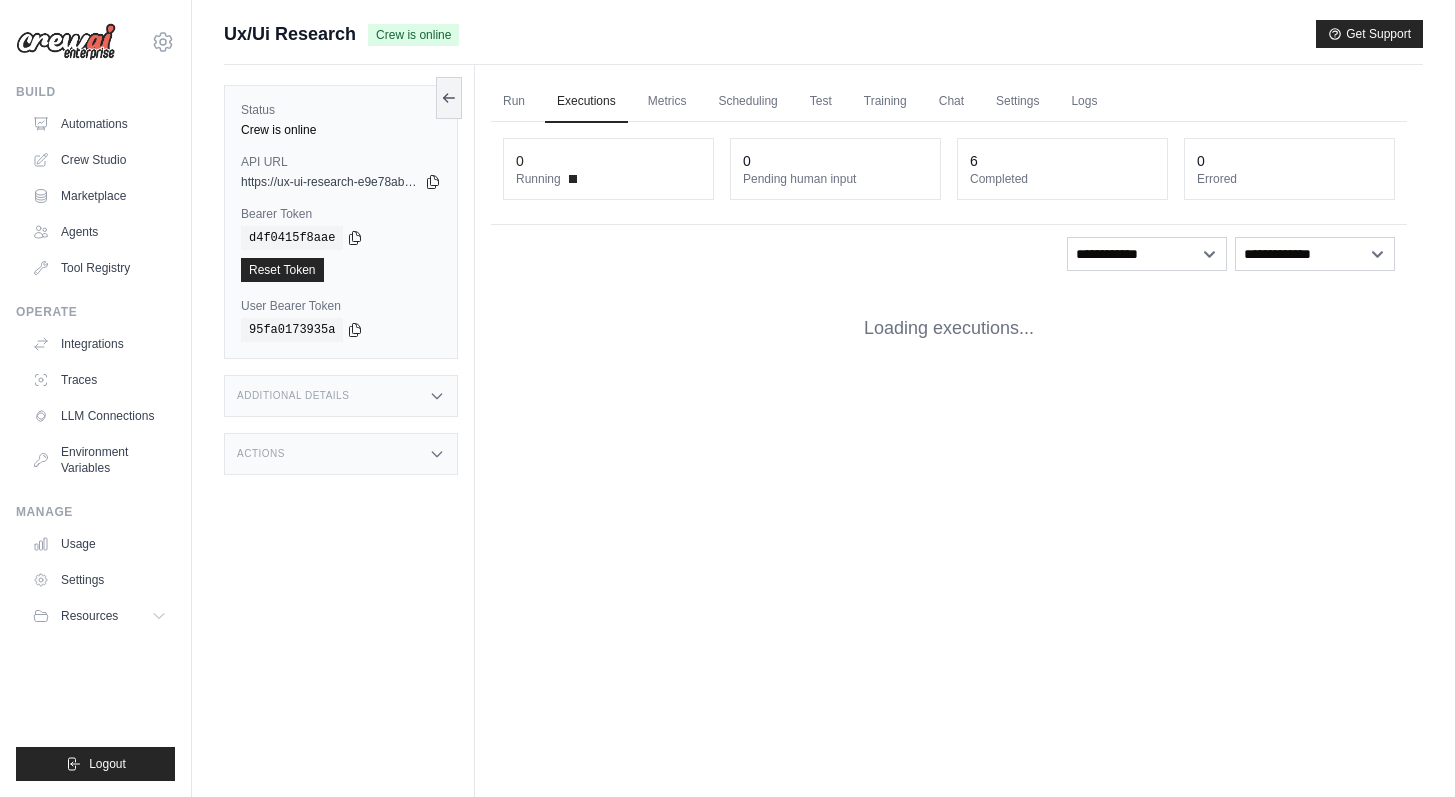 scroll, scrollTop: 0, scrollLeft: 0, axis: both 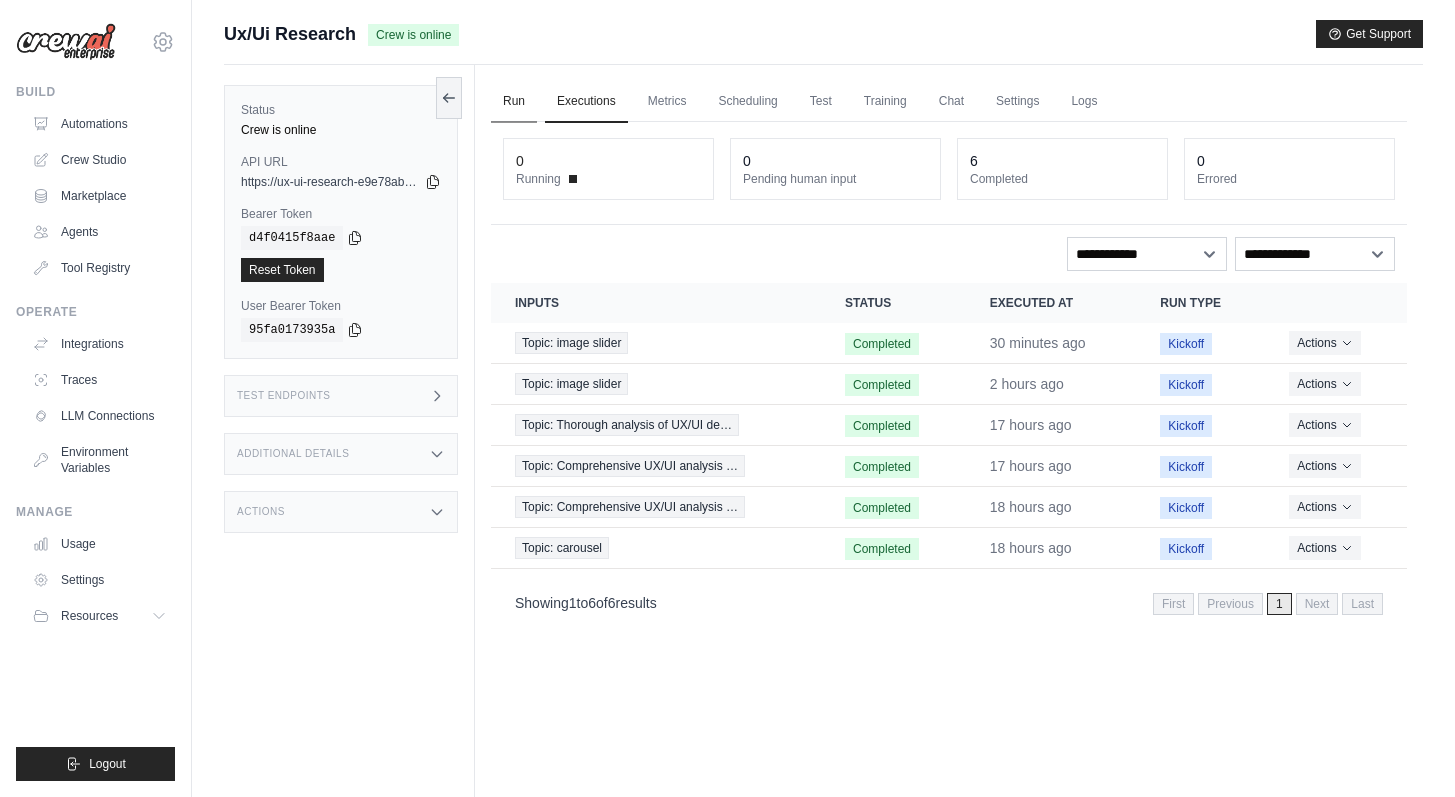 click on "Run" at bounding box center [514, 102] 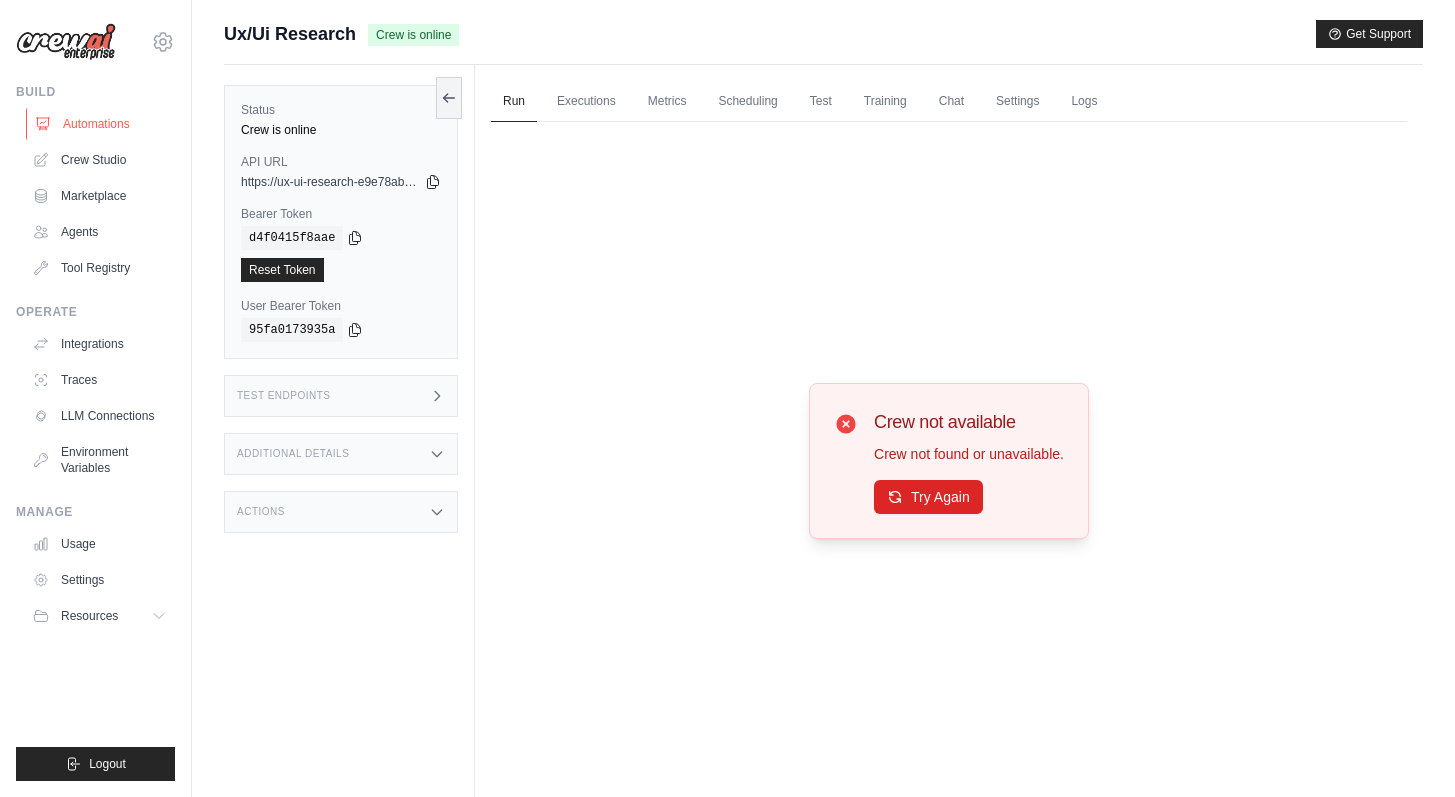 click on "Automations" at bounding box center [101, 124] 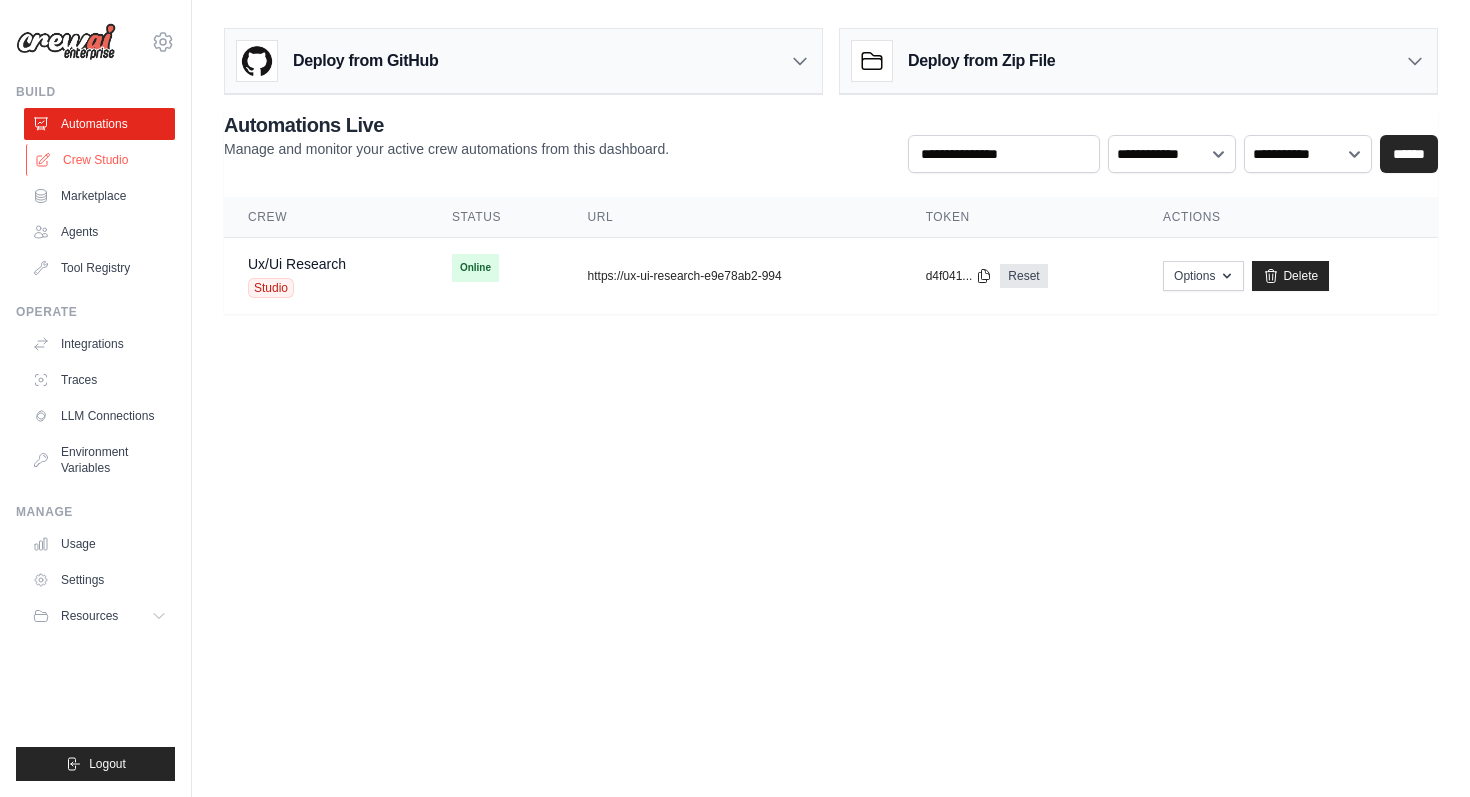 click on "Crew Studio" at bounding box center (101, 160) 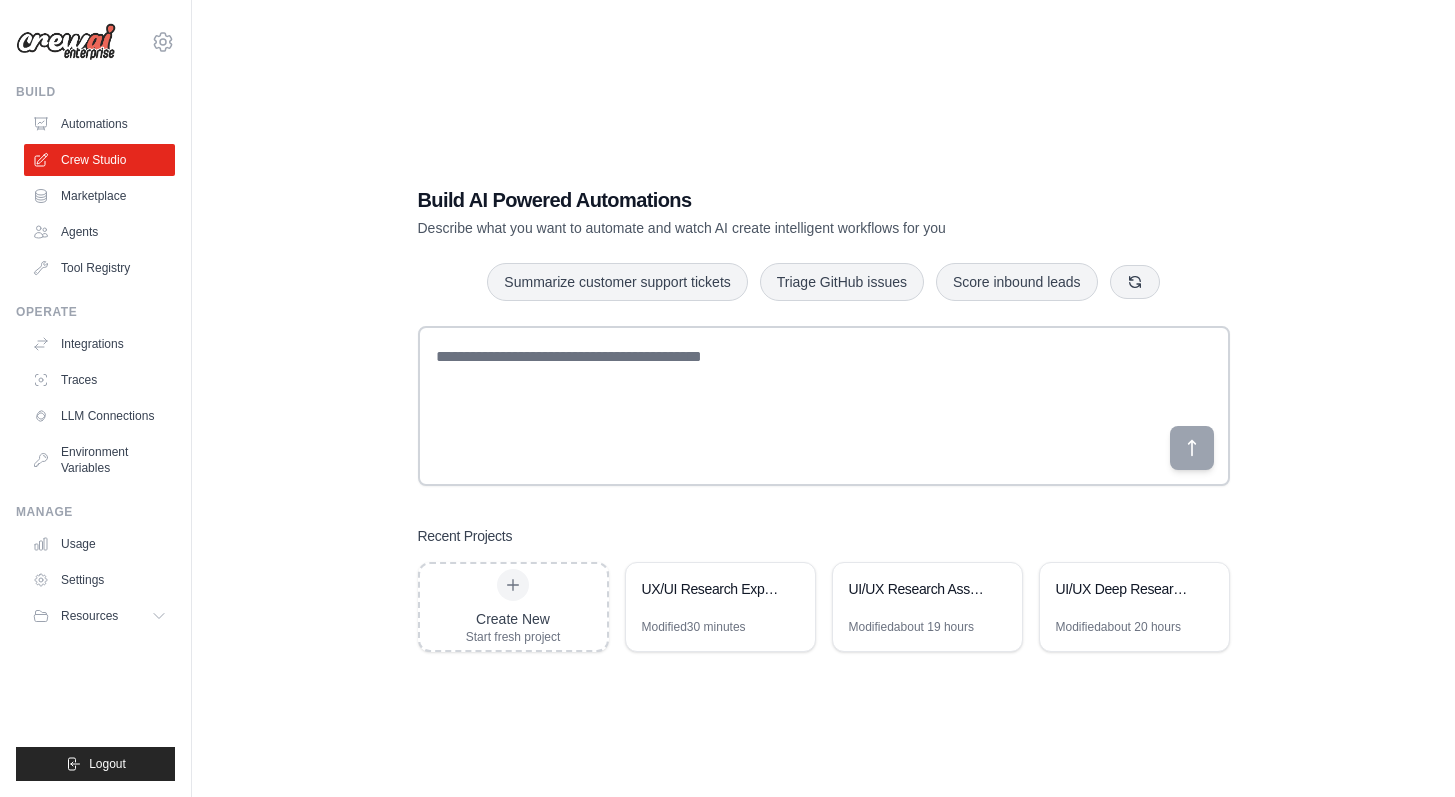 scroll, scrollTop: 0, scrollLeft: 0, axis: both 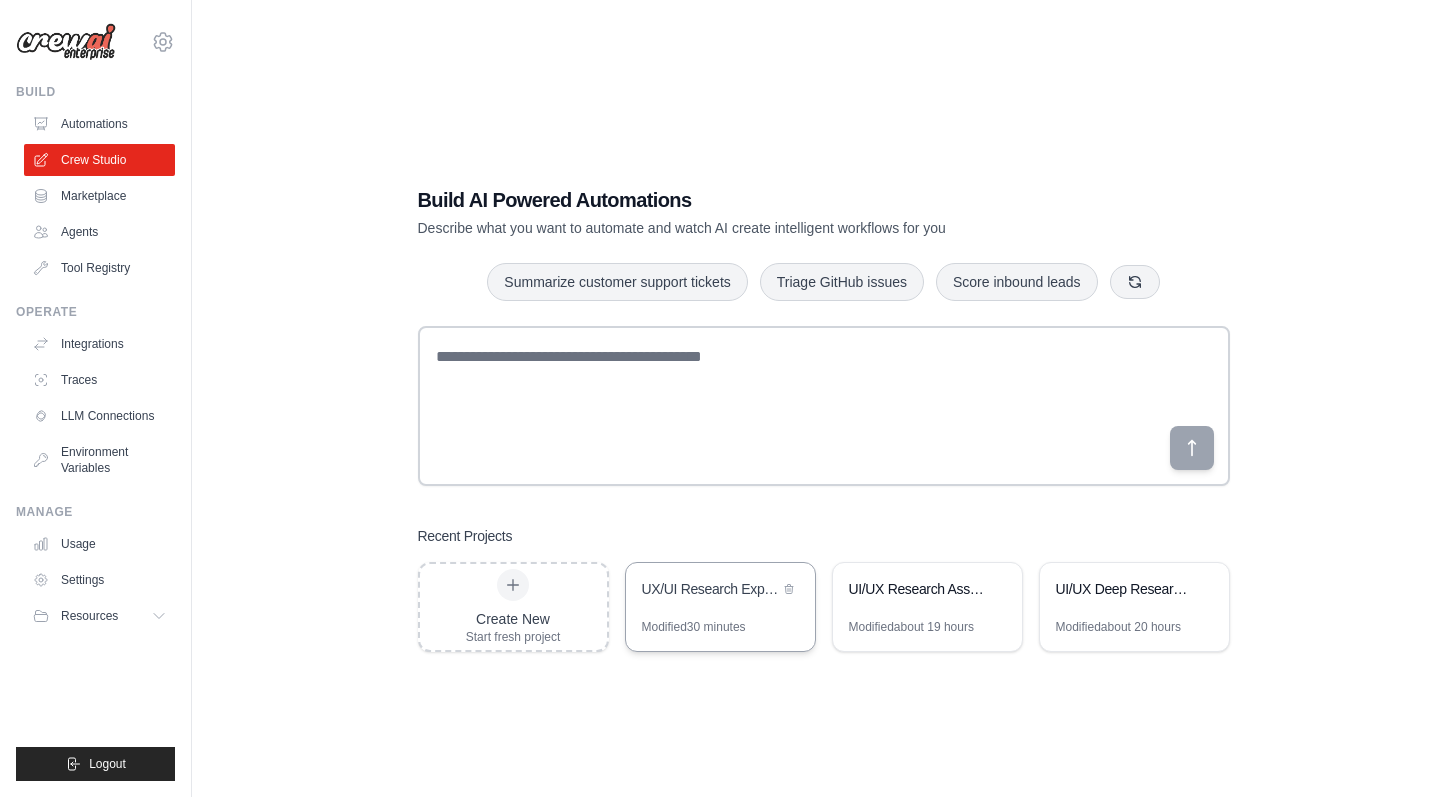 click on "UX/UI Research Expert" at bounding box center [710, 589] 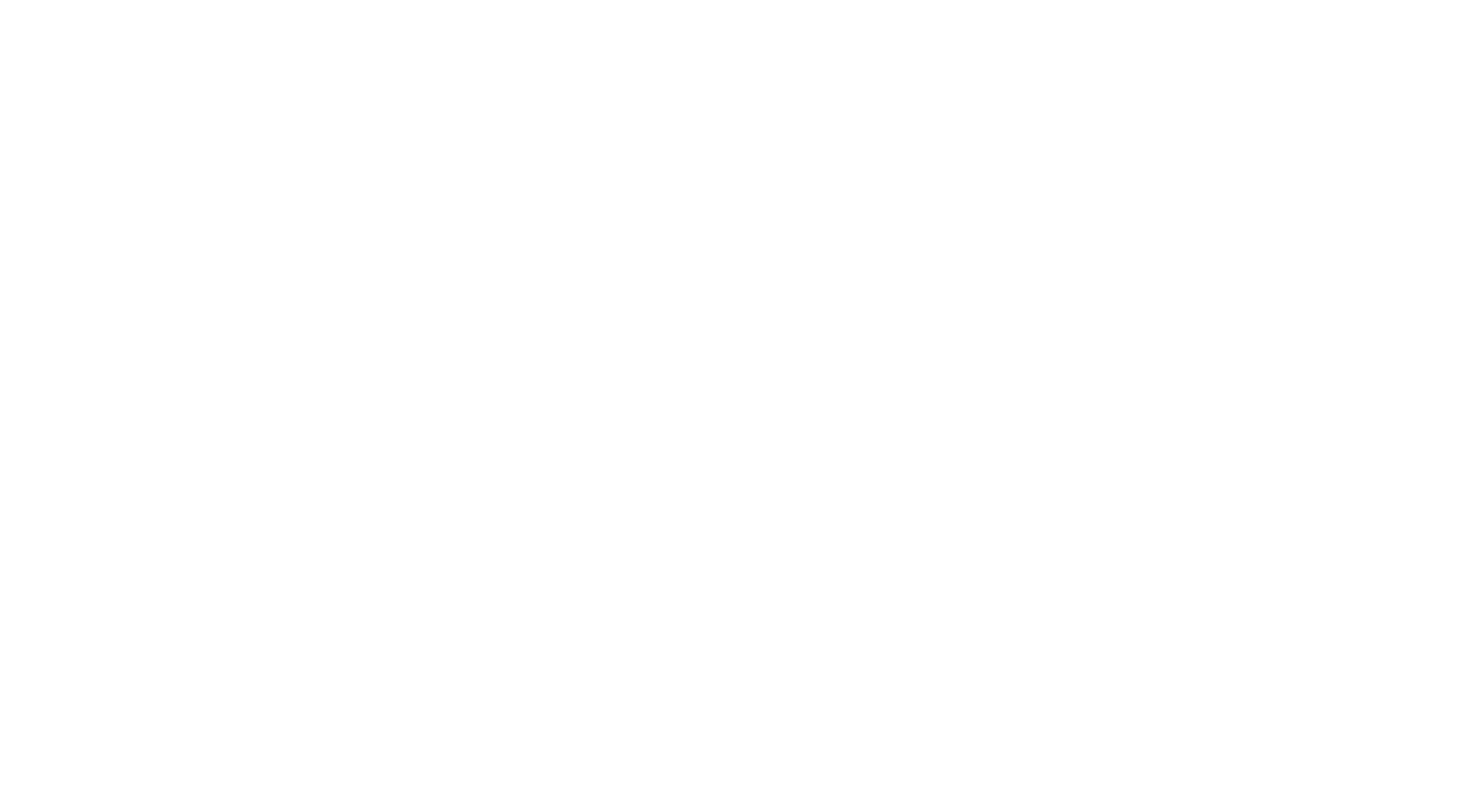 scroll, scrollTop: 0, scrollLeft: 0, axis: both 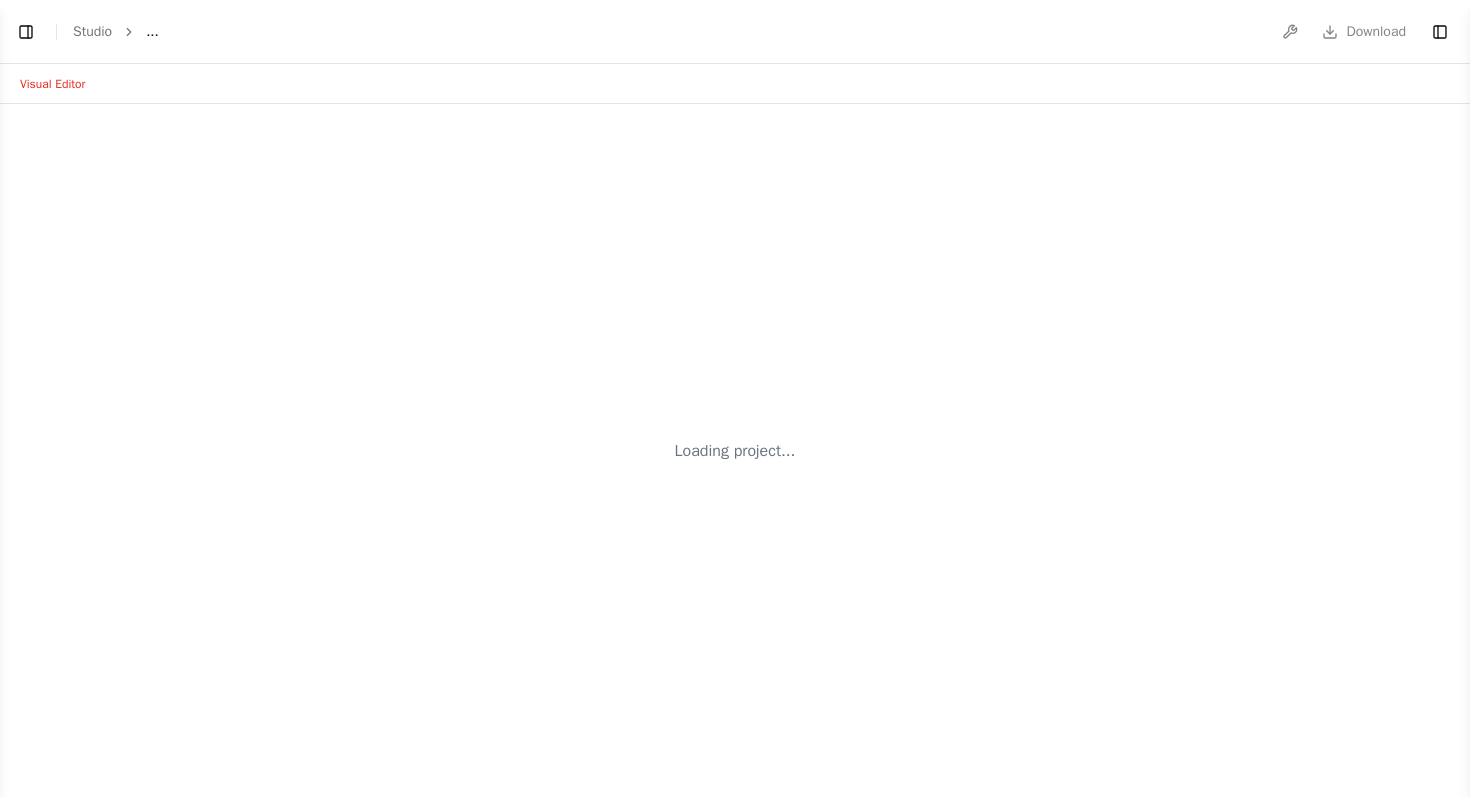 select on "****" 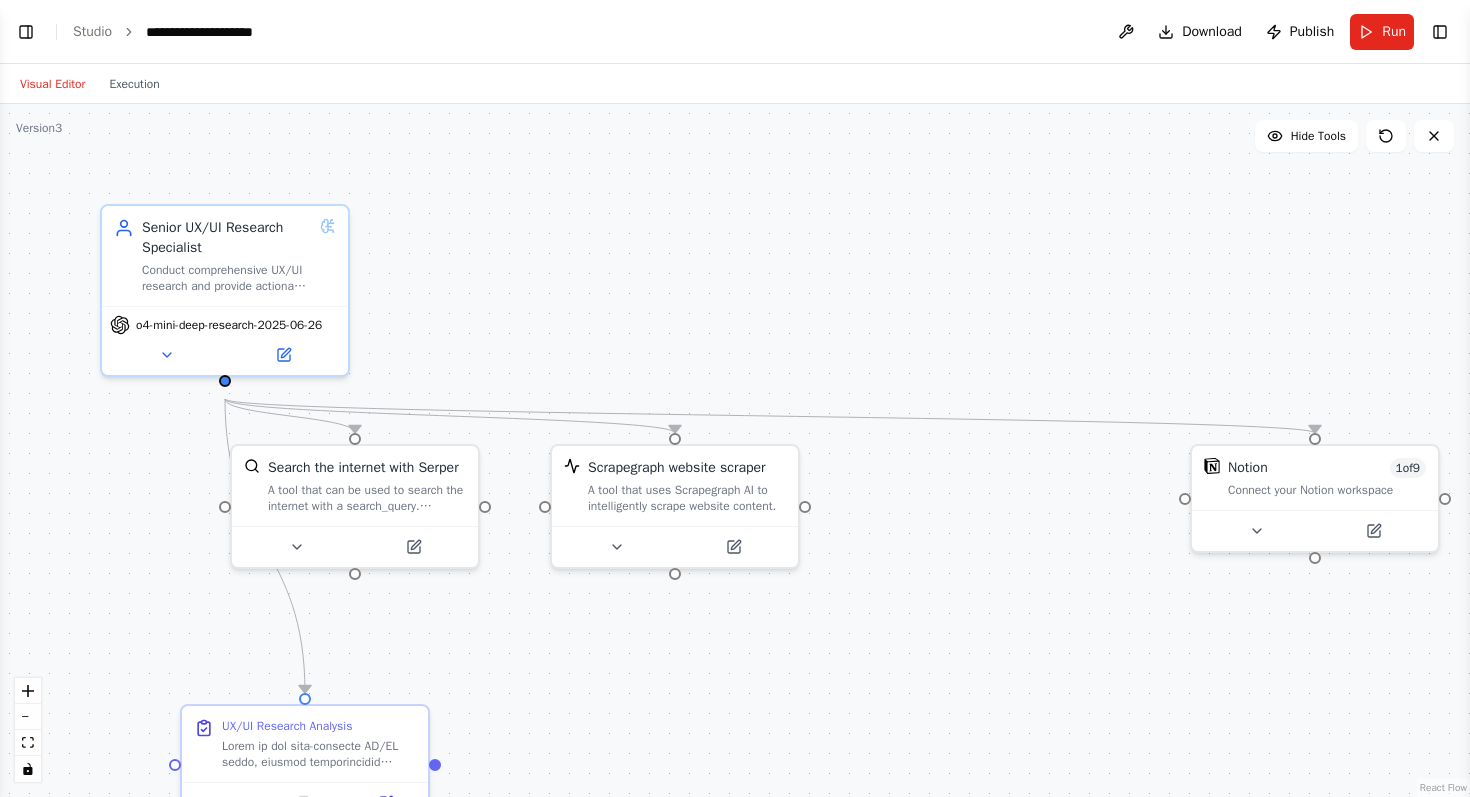 scroll, scrollTop: 3342, scrollLeft: 0, axis: vertical 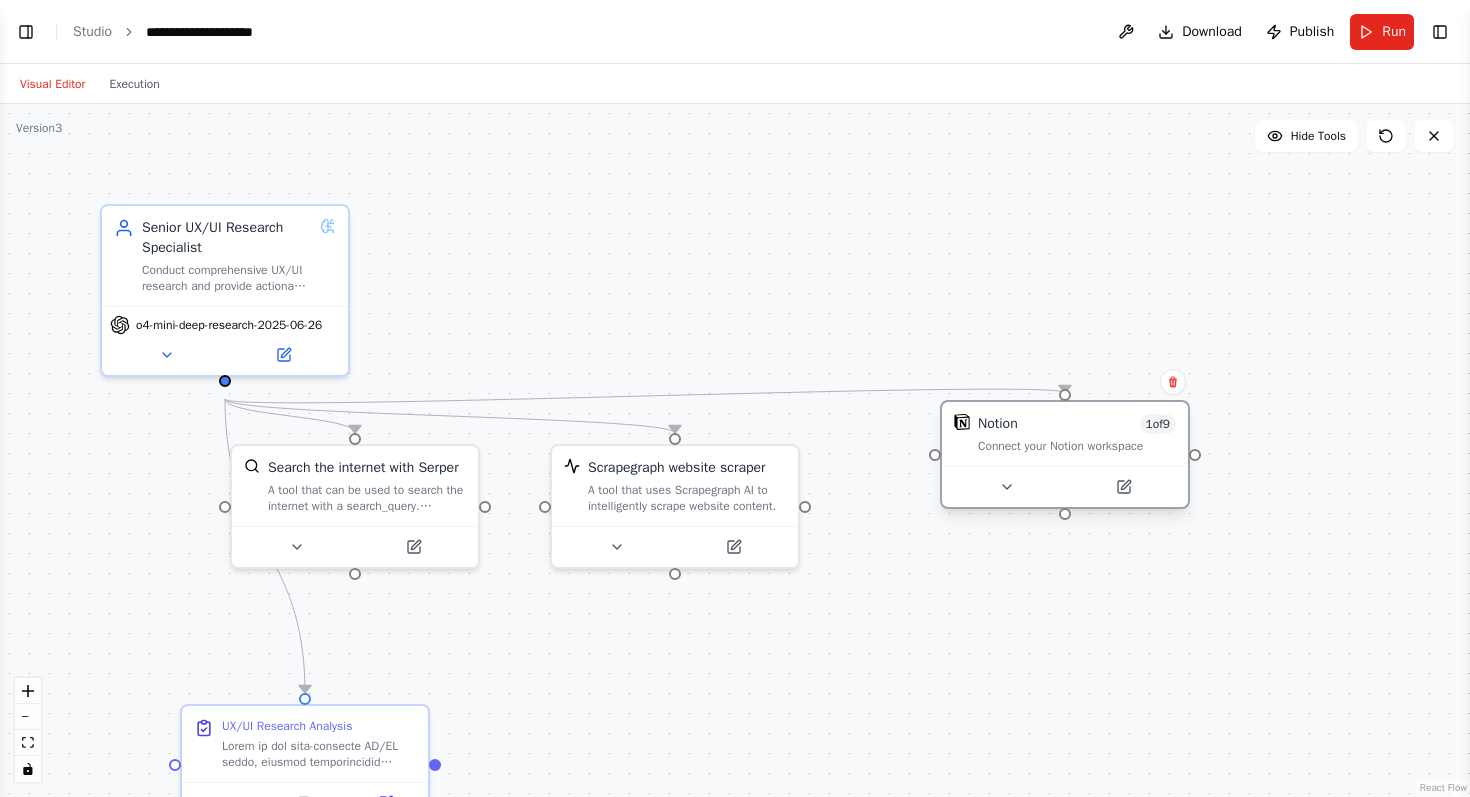 drag, startPoint x: 1204, startPoint y: 488, endPoint x: 1091, endPoint y: 451, distance: 118.90332 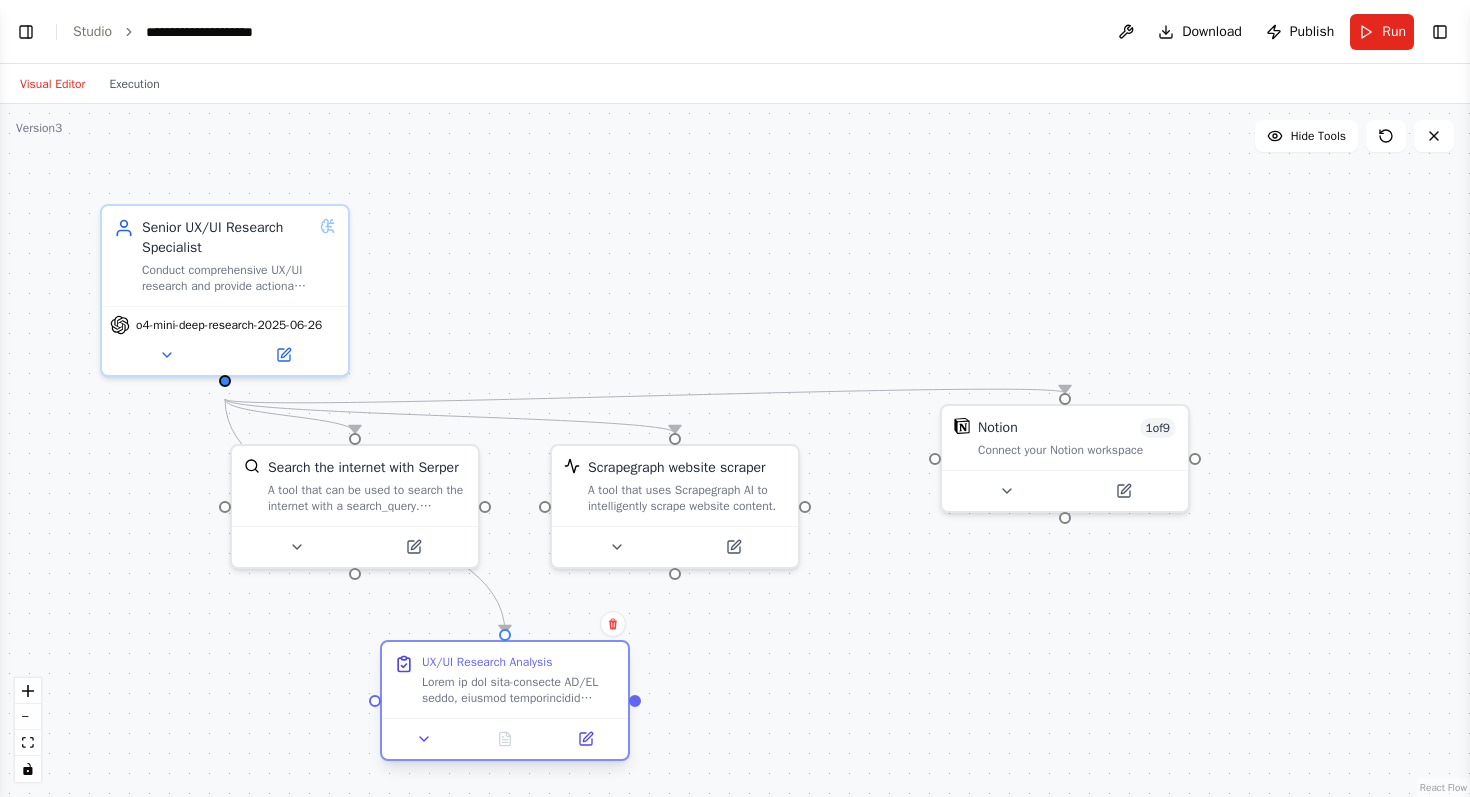 drag, startPoint x: 299, startPoint y: 735, endPoint x: 542, endPoint y: 665, distance: 252.8814 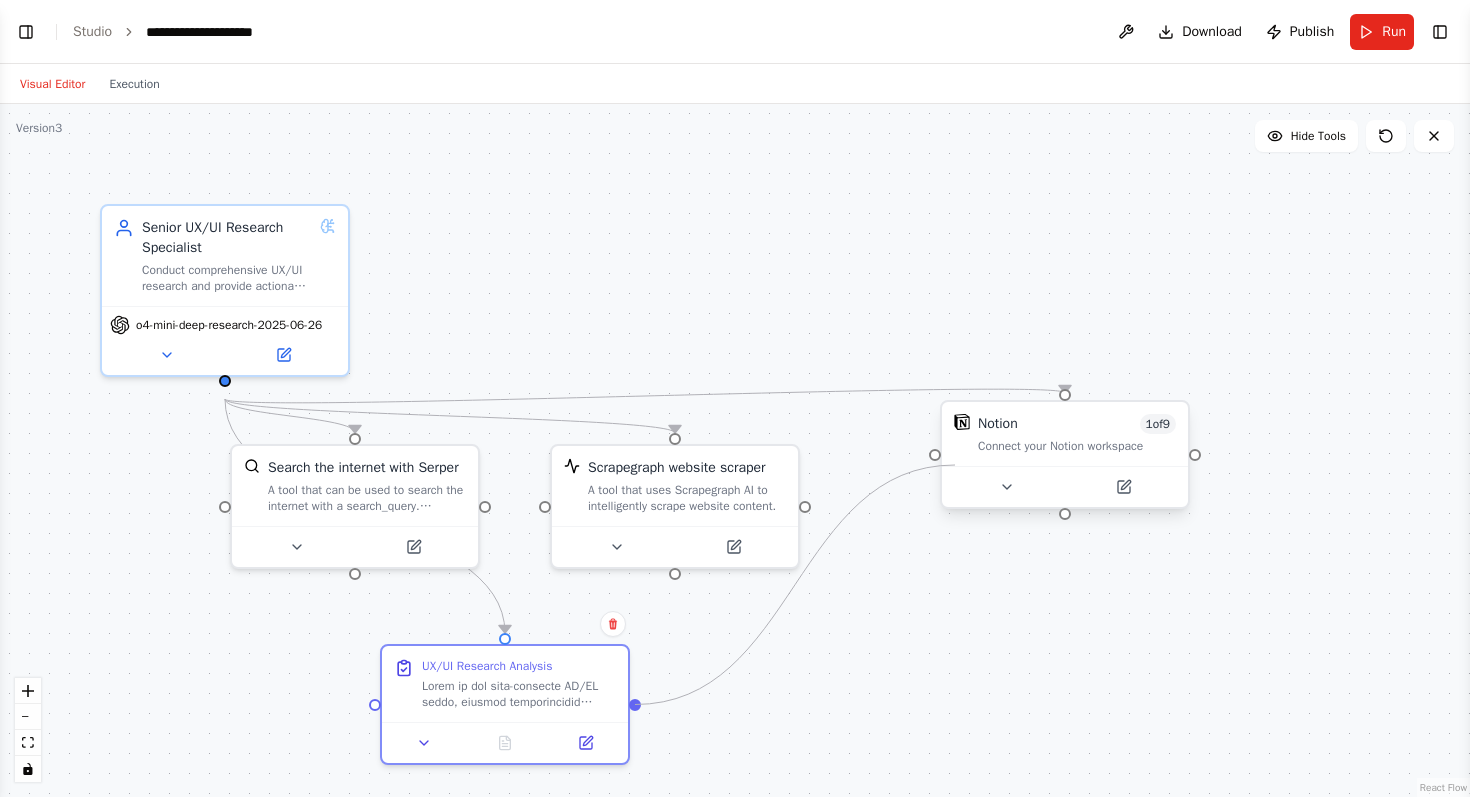 drag, startPoint x: 637, startPoint y: 702, endPoint x: 955, endPoint y: 465, distance: 396.6018 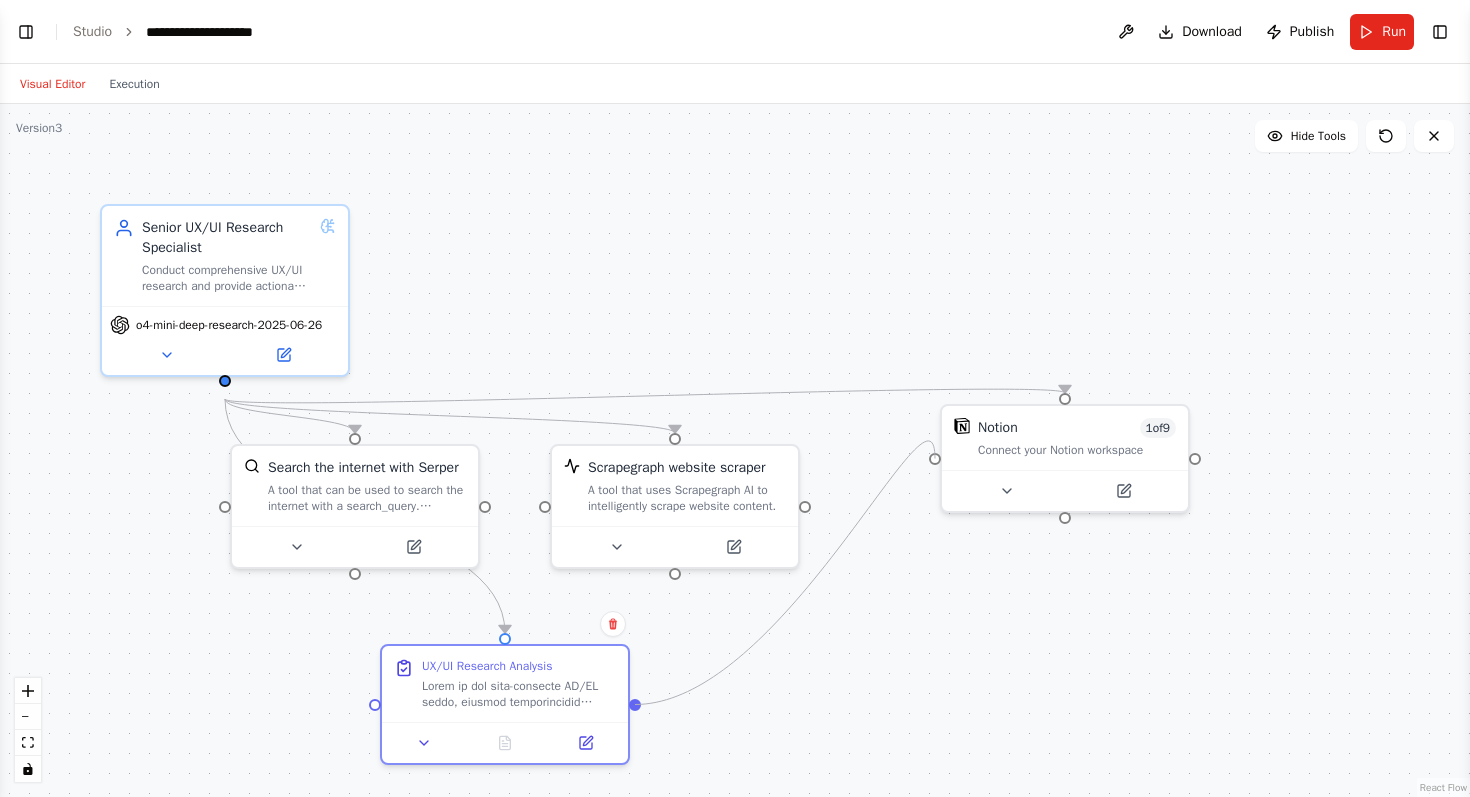 drag, startPoint x: 636, startPoint y: 702, endPoint x: 927, endPoint y: 460, distance: 378.4772 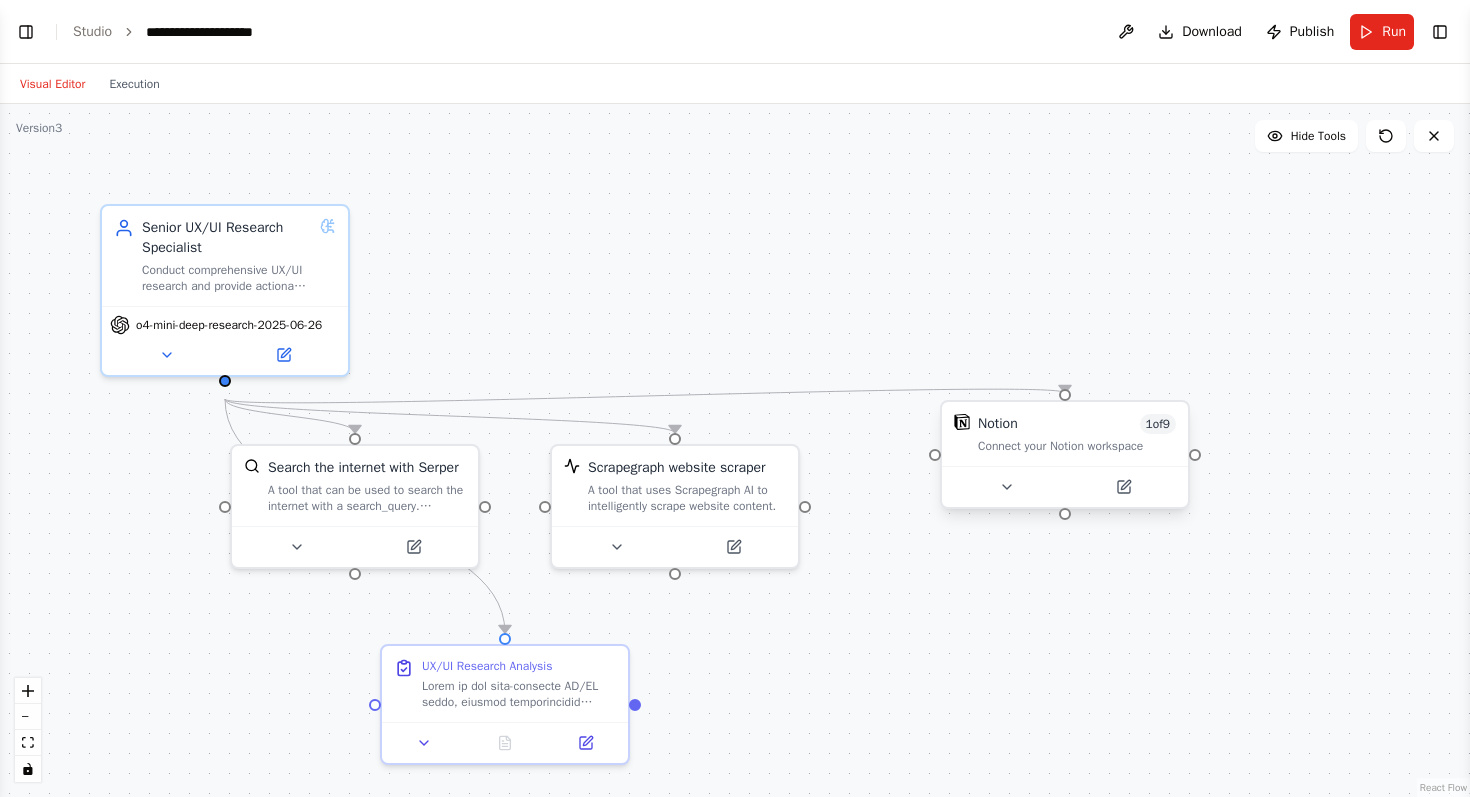 click on "Connect your Notion workspace" at bounding box center (1077, 446) 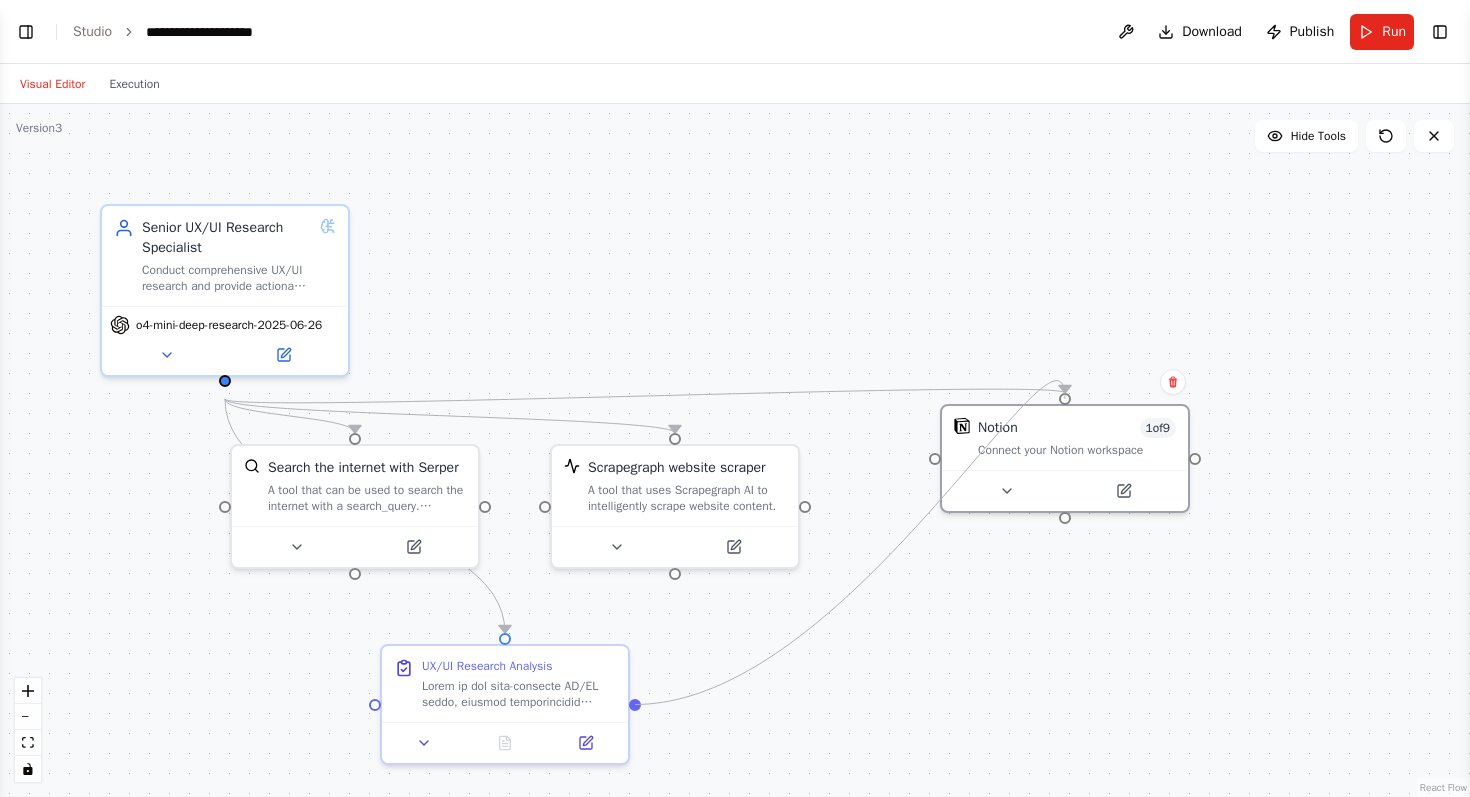 drag, startPoint x: 635, startPoint y: 703, endPoint x: 1058, endPoint y: 397, distance: 522.0776 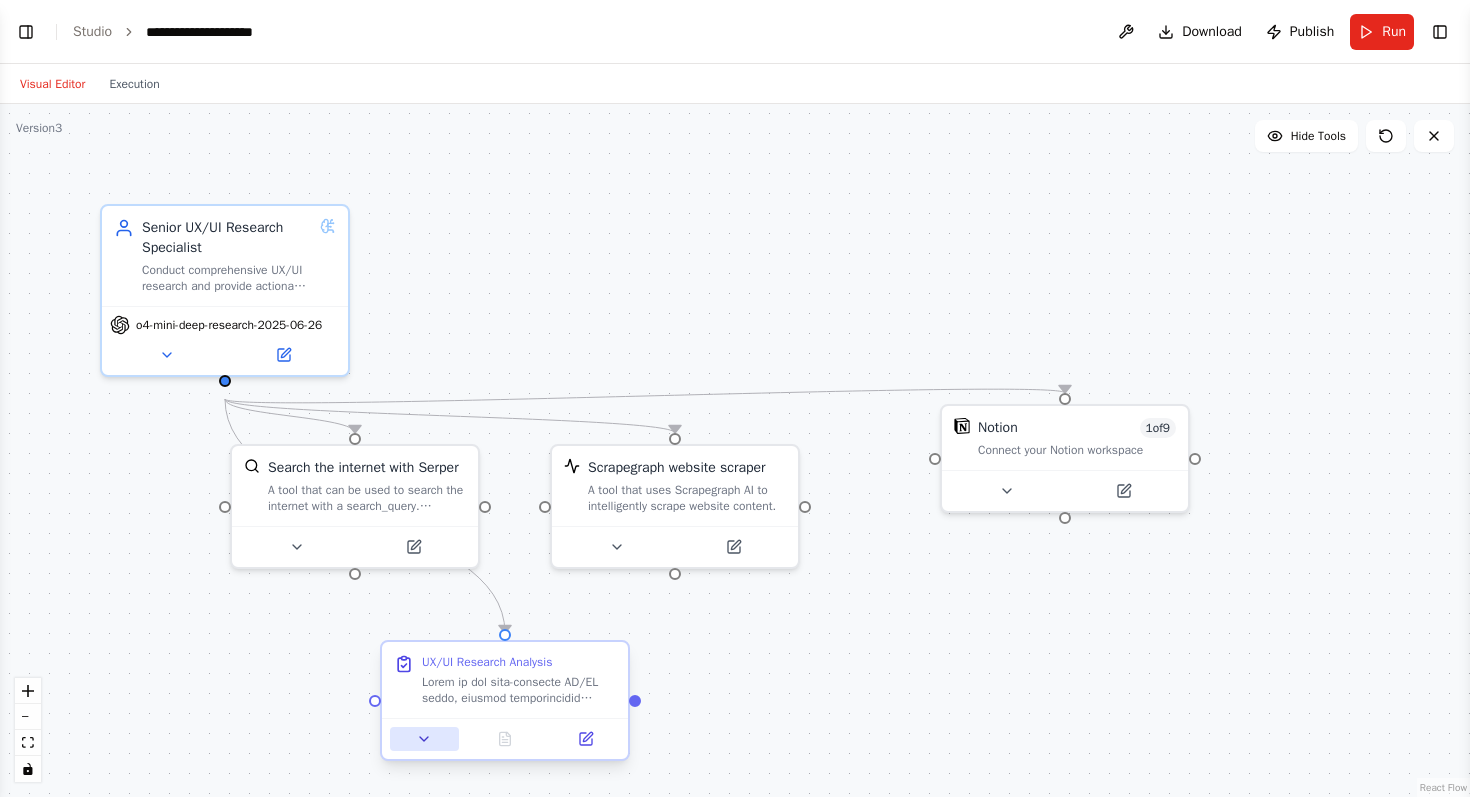 click 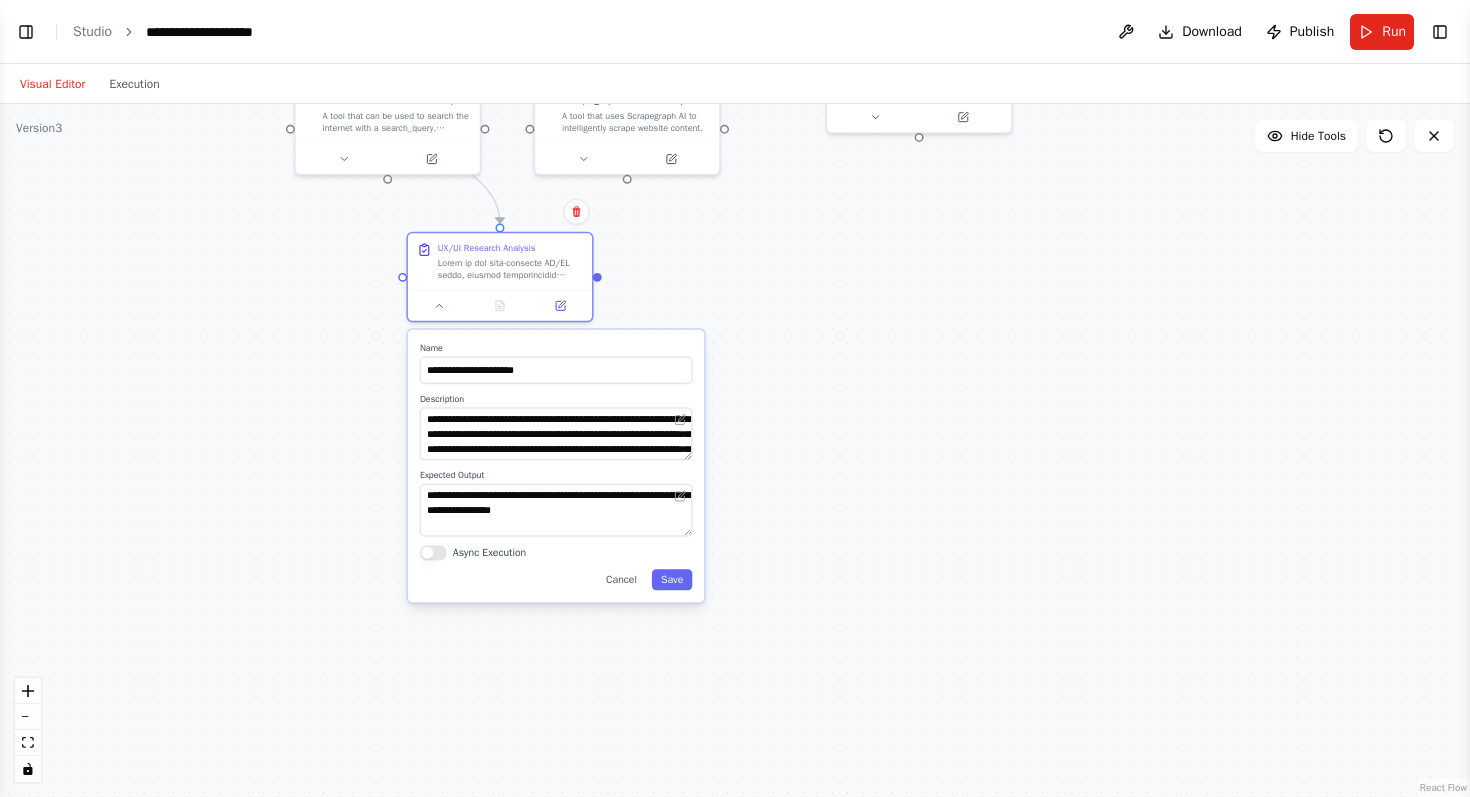 drag, startPoint x: 920, startPoint y: 640, endPoint x: 885, endPoint y: 226, distance: 415.47684 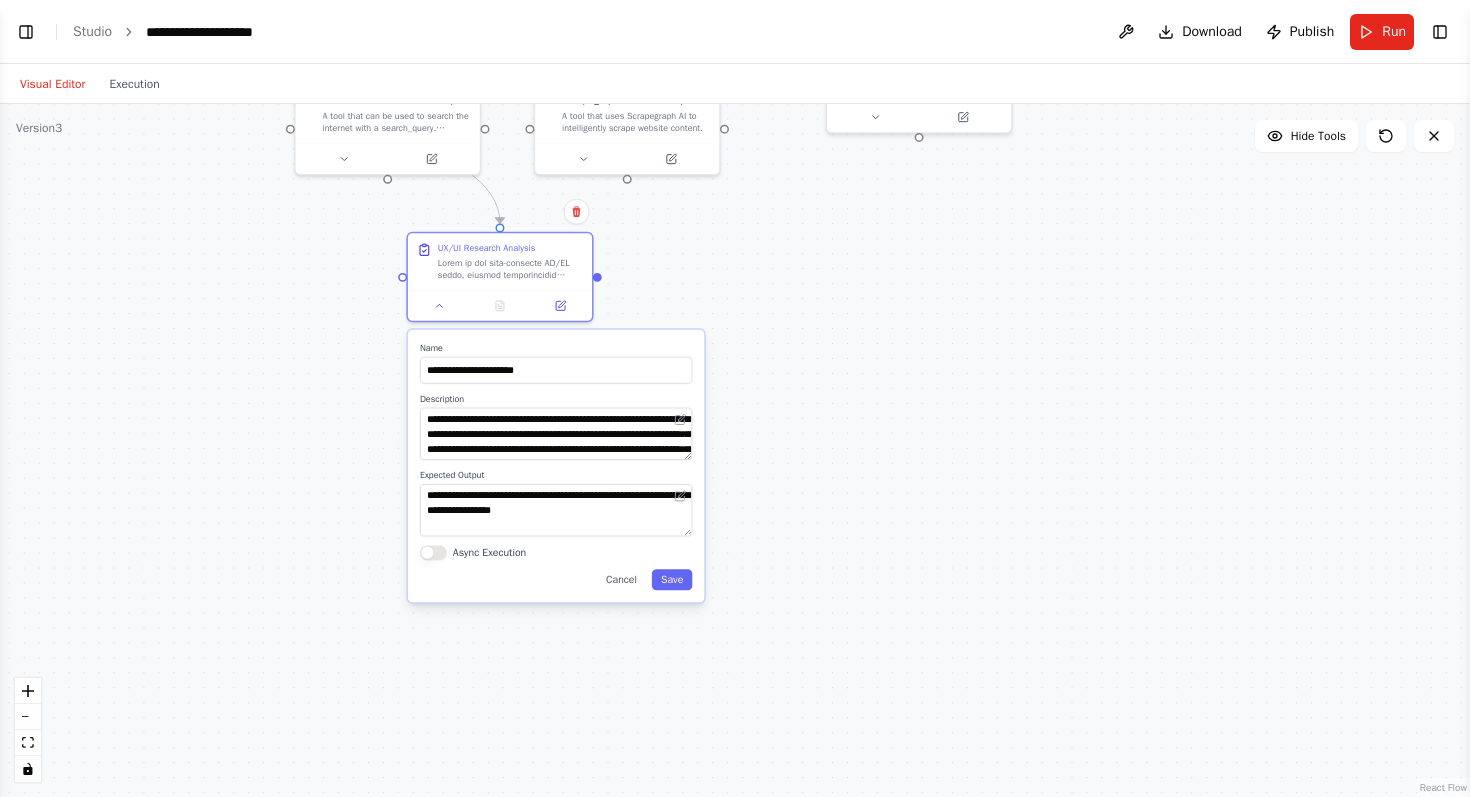 click on ".deletable-edge-delete-btn {
width: 20px;
height: 20px;
border: 0px solid #ffffff;
color: #6b7280;
background-color: #f8fafc;
cursor: pointer;
border-radius: 50%;
font-size: 12px;
padding: 3px;
display: flex;
align-items: center;
justify-content: center;
transition: all 0.2s cubic-bezier(0.4, 0, 0.2, 1);
box-shadow: 0 2px 4px rgba(0, 0, 0, 0.1);
}
.deletable-edge-delete-btn:hover {
background-color: #ef4444;
color: #ffffff;
border-color: #dc2626;
transform: scale(1.1);
box-shadow: 0 4px 12px rgba(239, 68, 68, 0.4);
}
.deletable-edge-delete-btn:active {
transform: scale(0.95);
box-shadow: 0 2px 4px rgba(239, 68, 68, 0.3);
}
Senior UX/UI Research Specialist o4-mini-deep-research-2025-06-26 1 9" at bounding box center [735, 450] 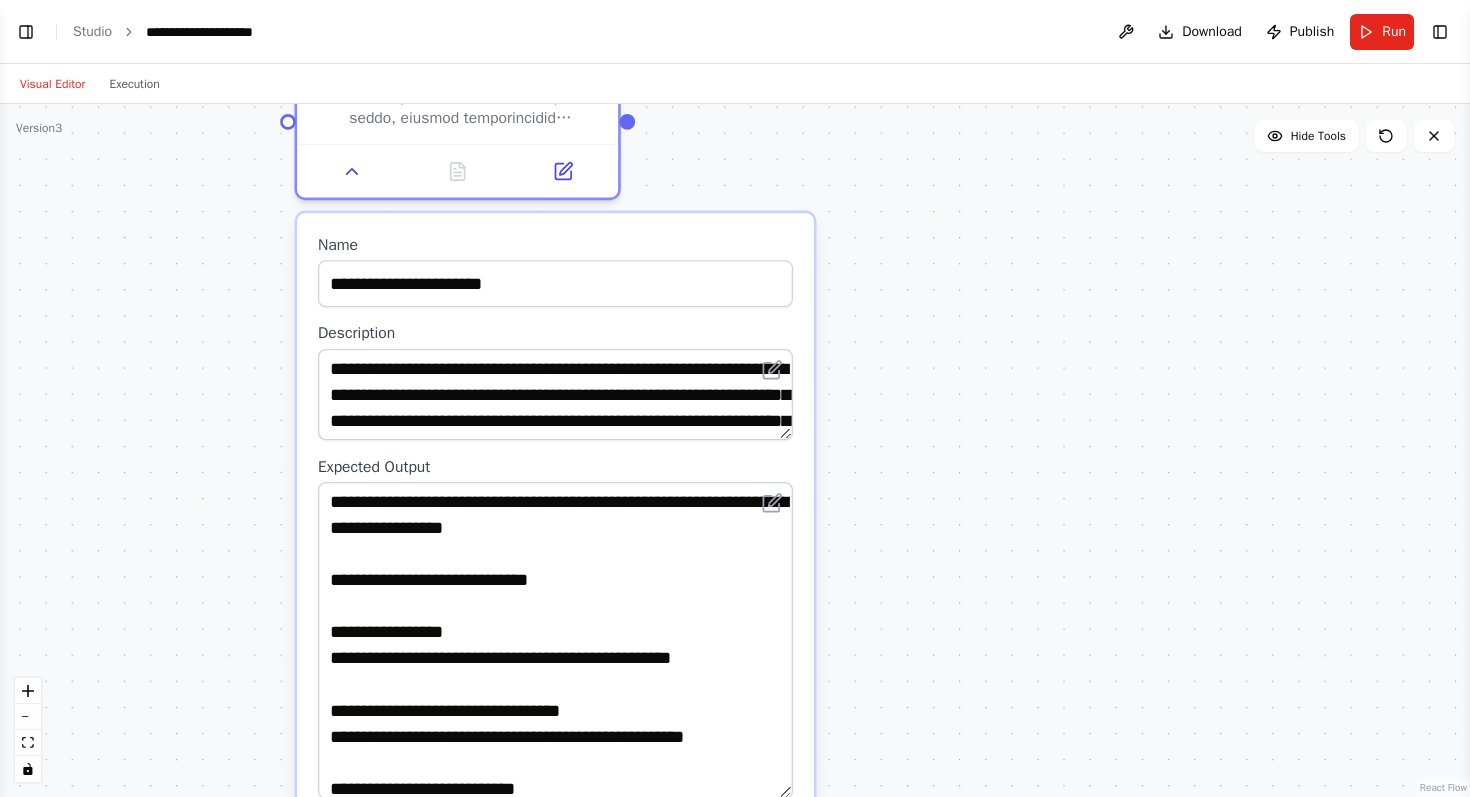 drag, startPoint x: 786, startPoint y: 570, endPoint x: 728, endPoint y: 749, distance: 188.16217 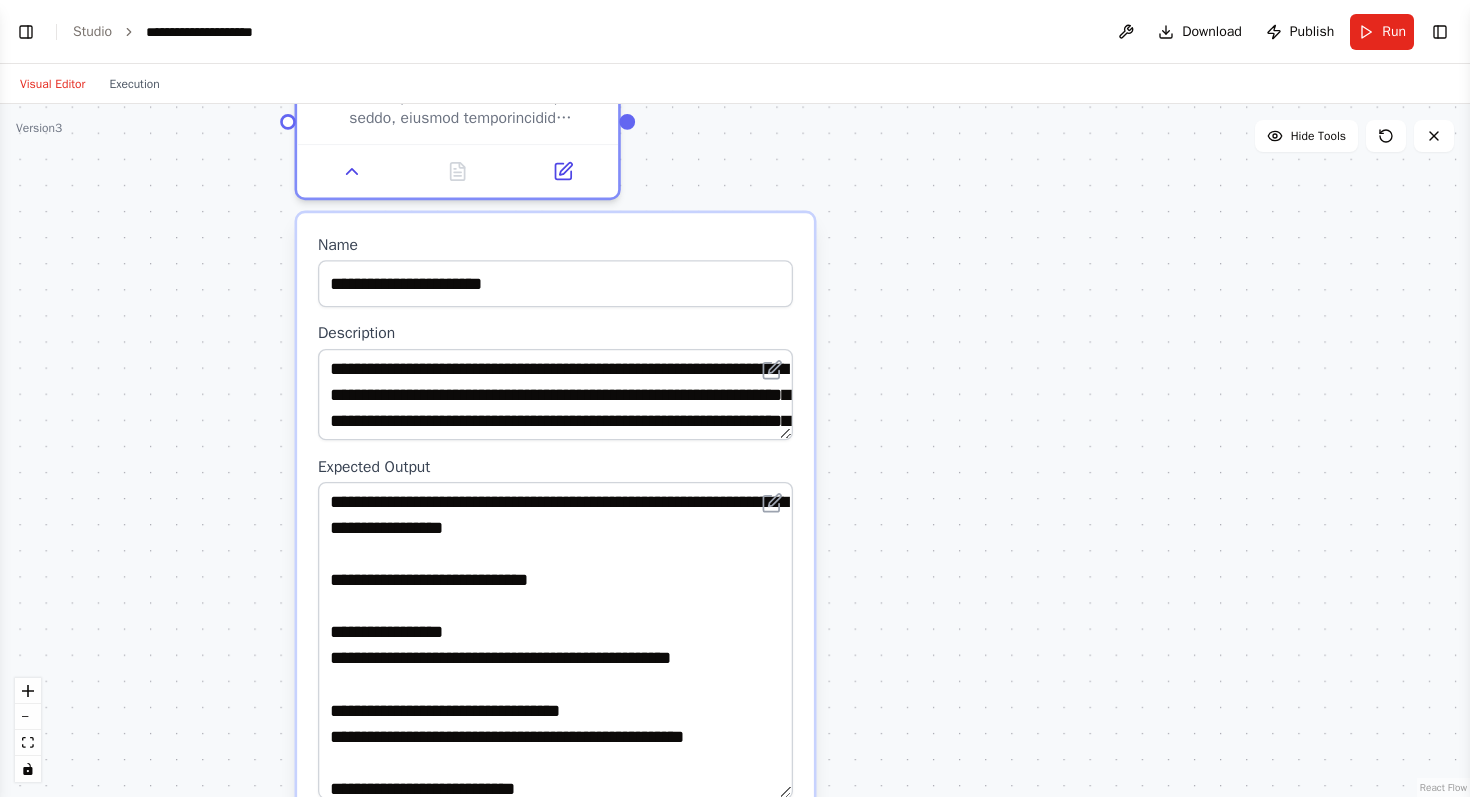 click at bounding box center (555, 640) 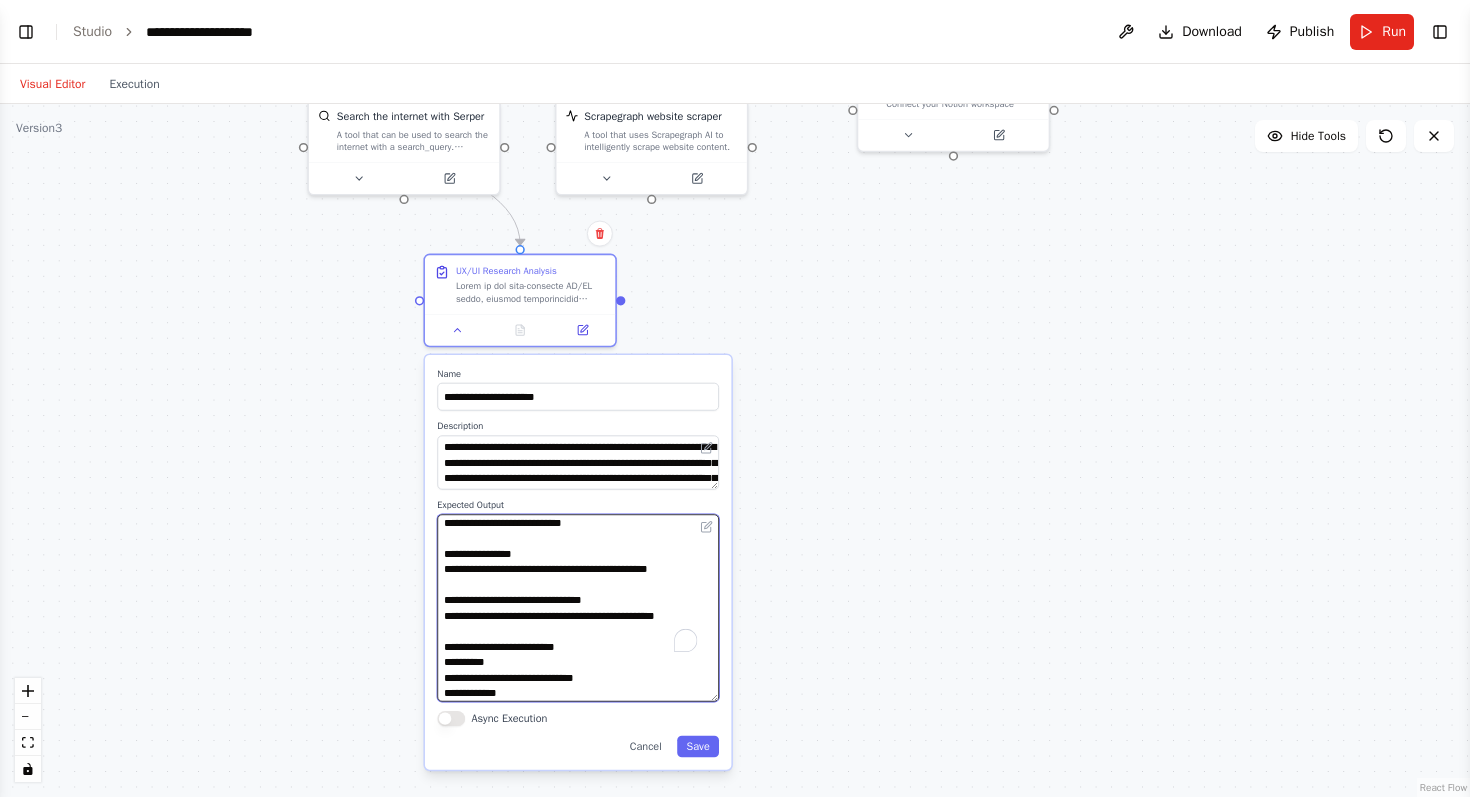 scroll, scrollTop: 206, scrollLeft: 0, axis: vertical 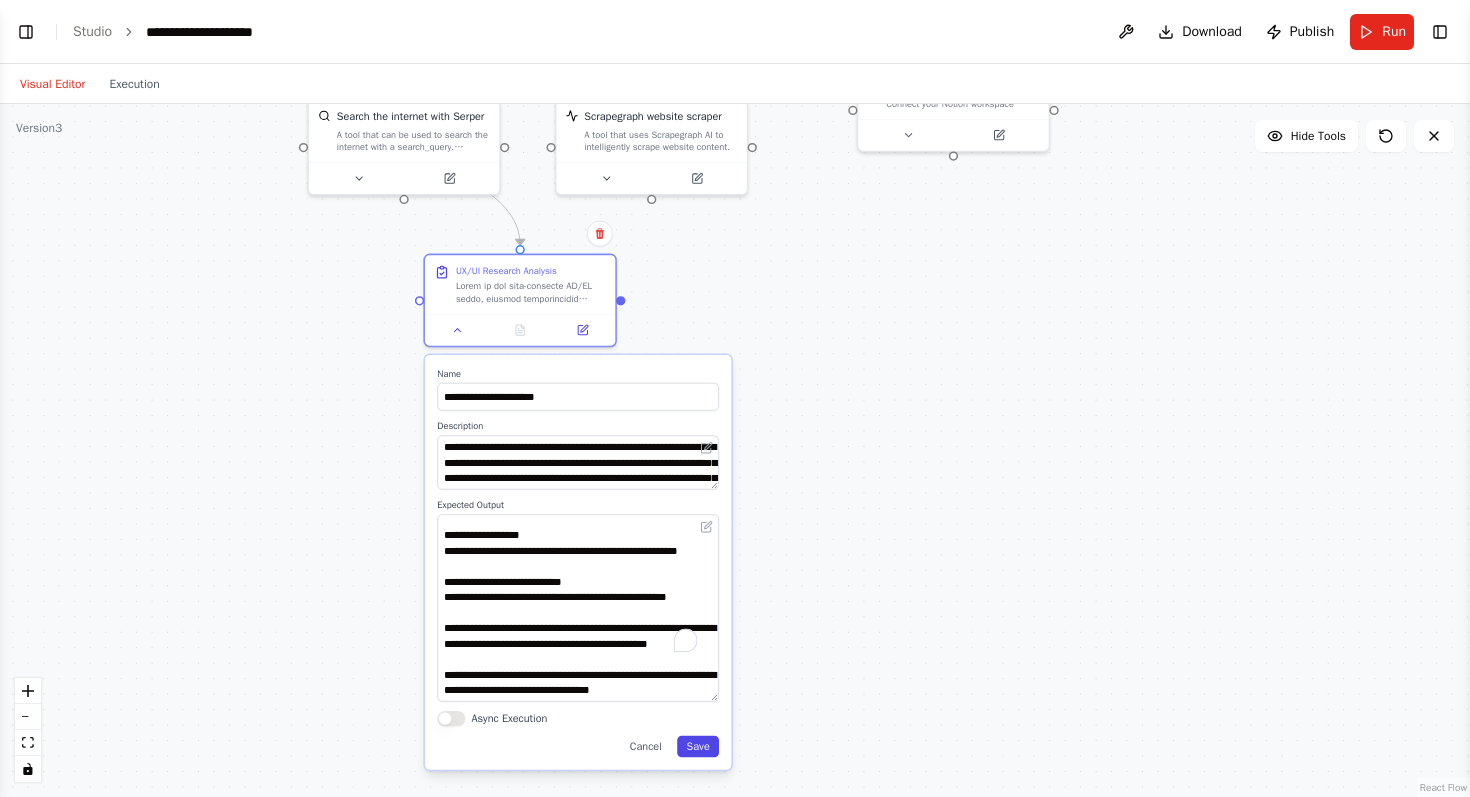 click on "Save" at bounding box center [698, 747] 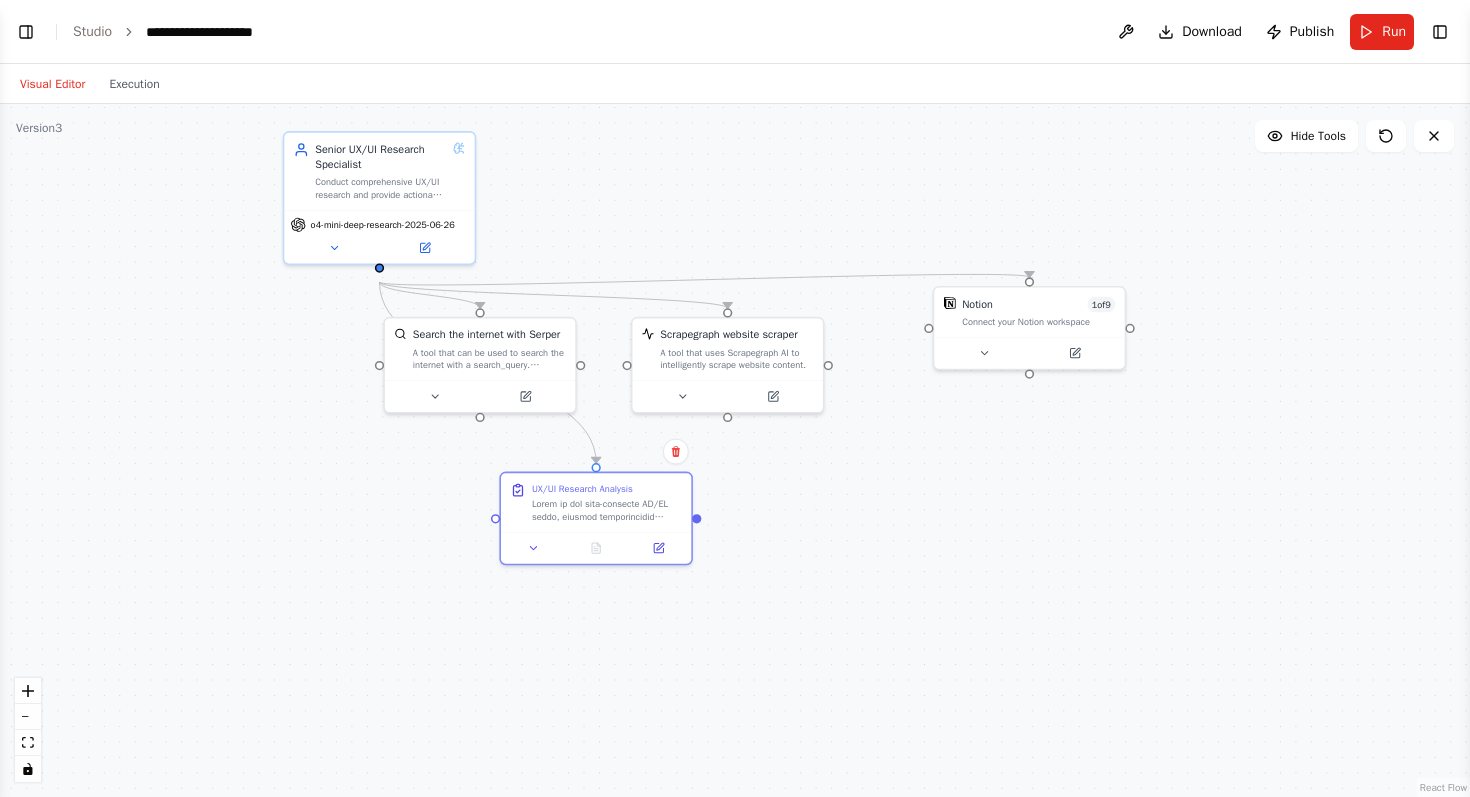 drag, startPoint x: 863, startPoint y: 320, endPoint x: 945, endPoint y: 533, distance: 228.2389 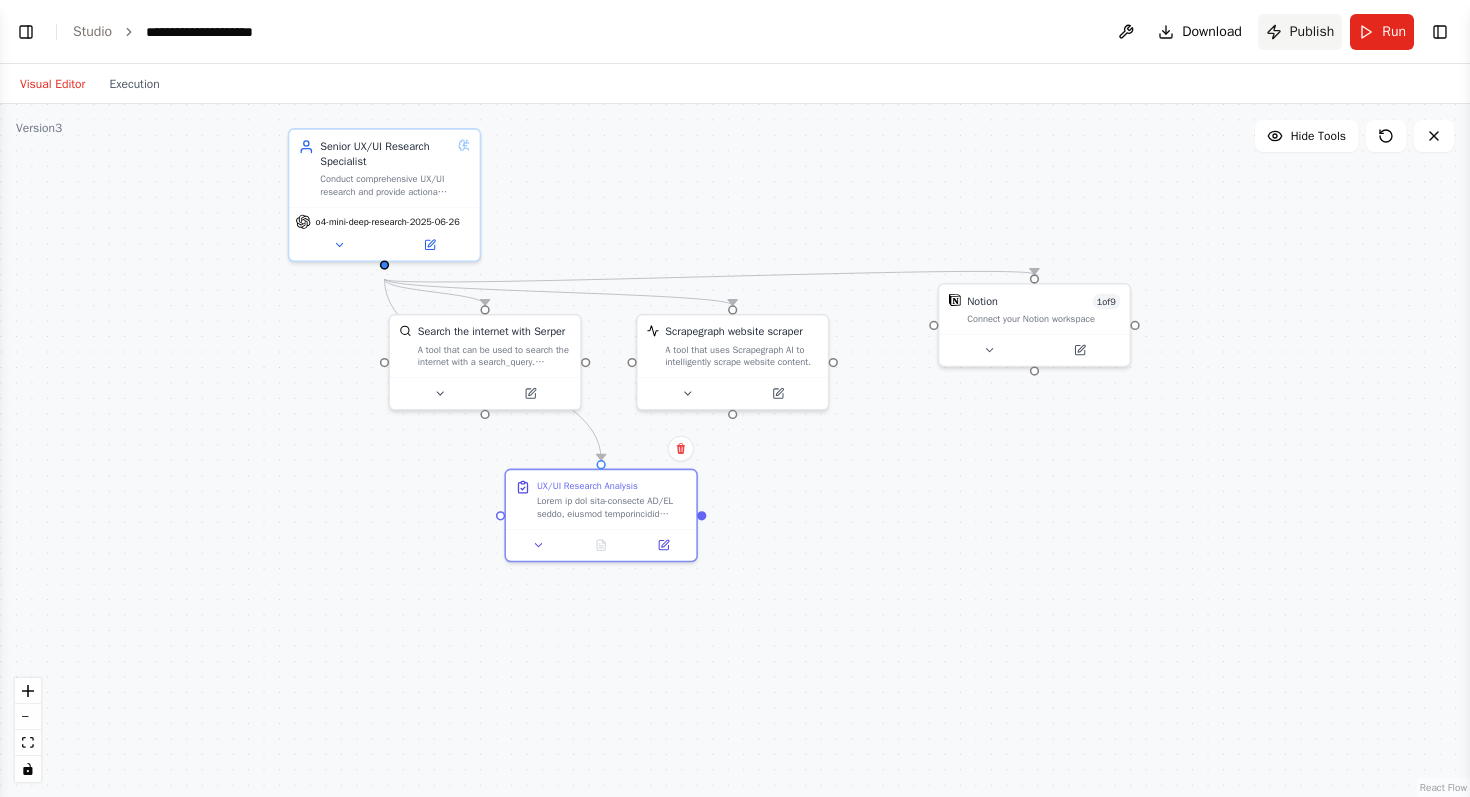 click on "Publish" at bounding box center [1312, 32] 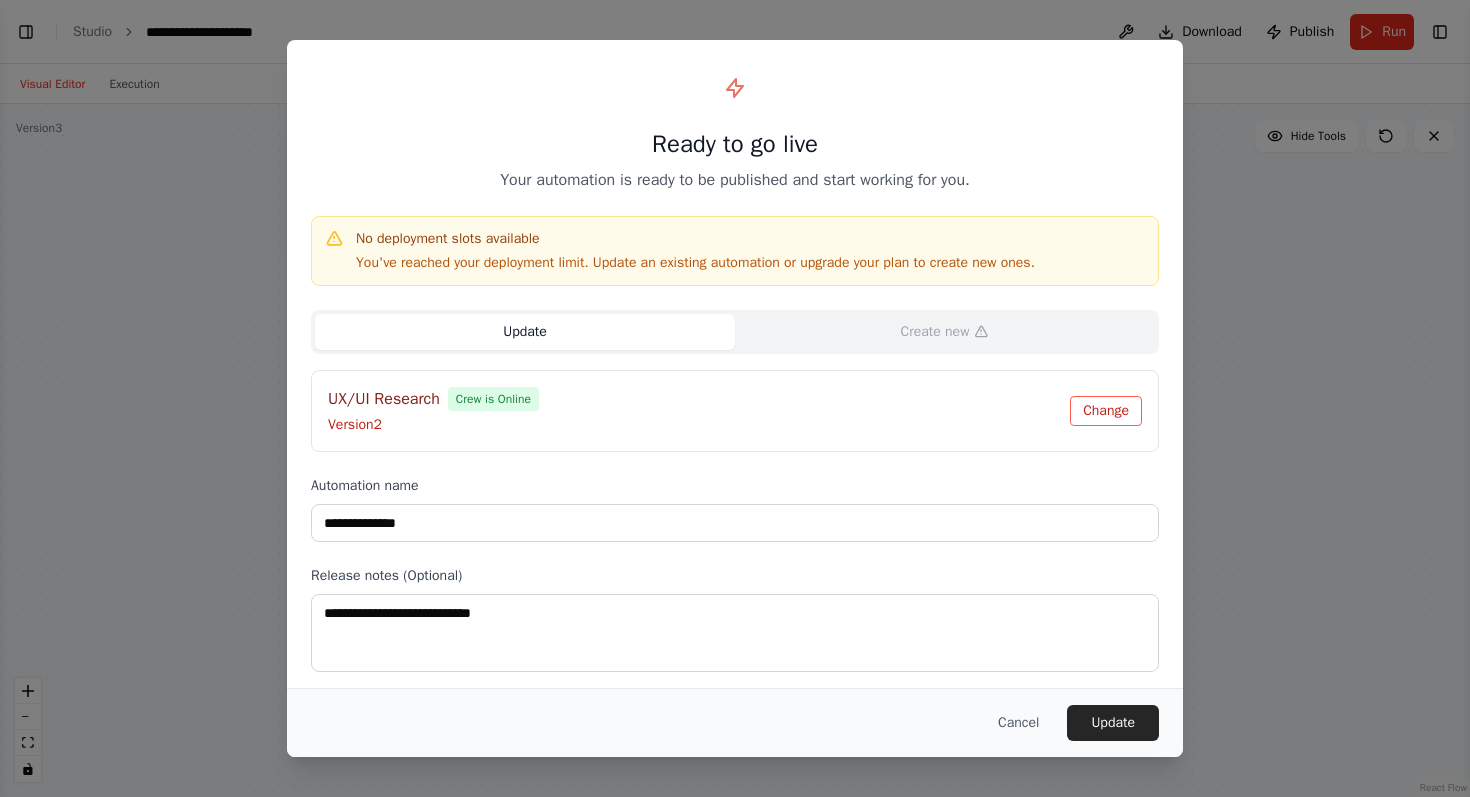 click on "Change" at bounding box center [1106, 411] 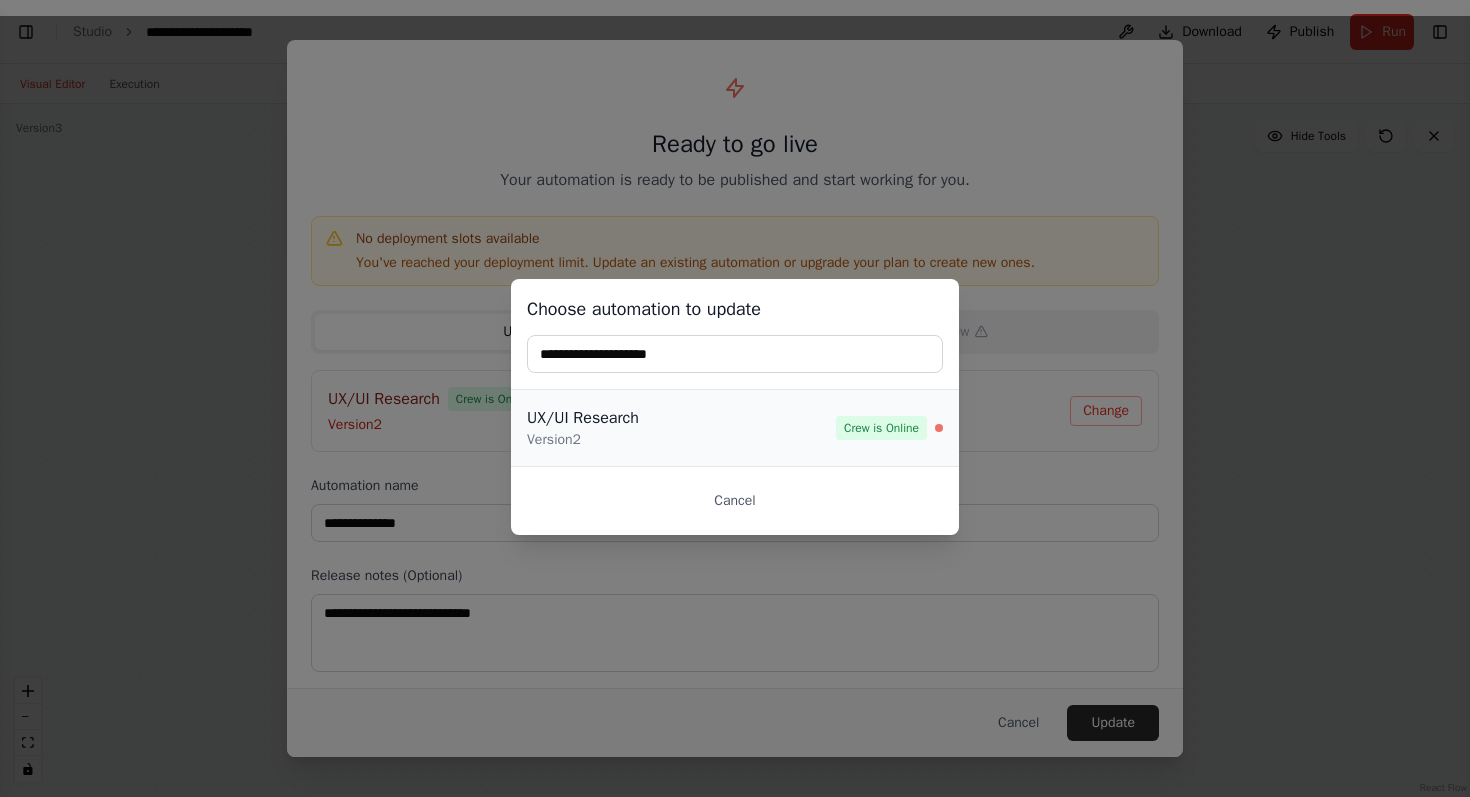 click on "UX/UI Research" at bounding box center [681, 418] 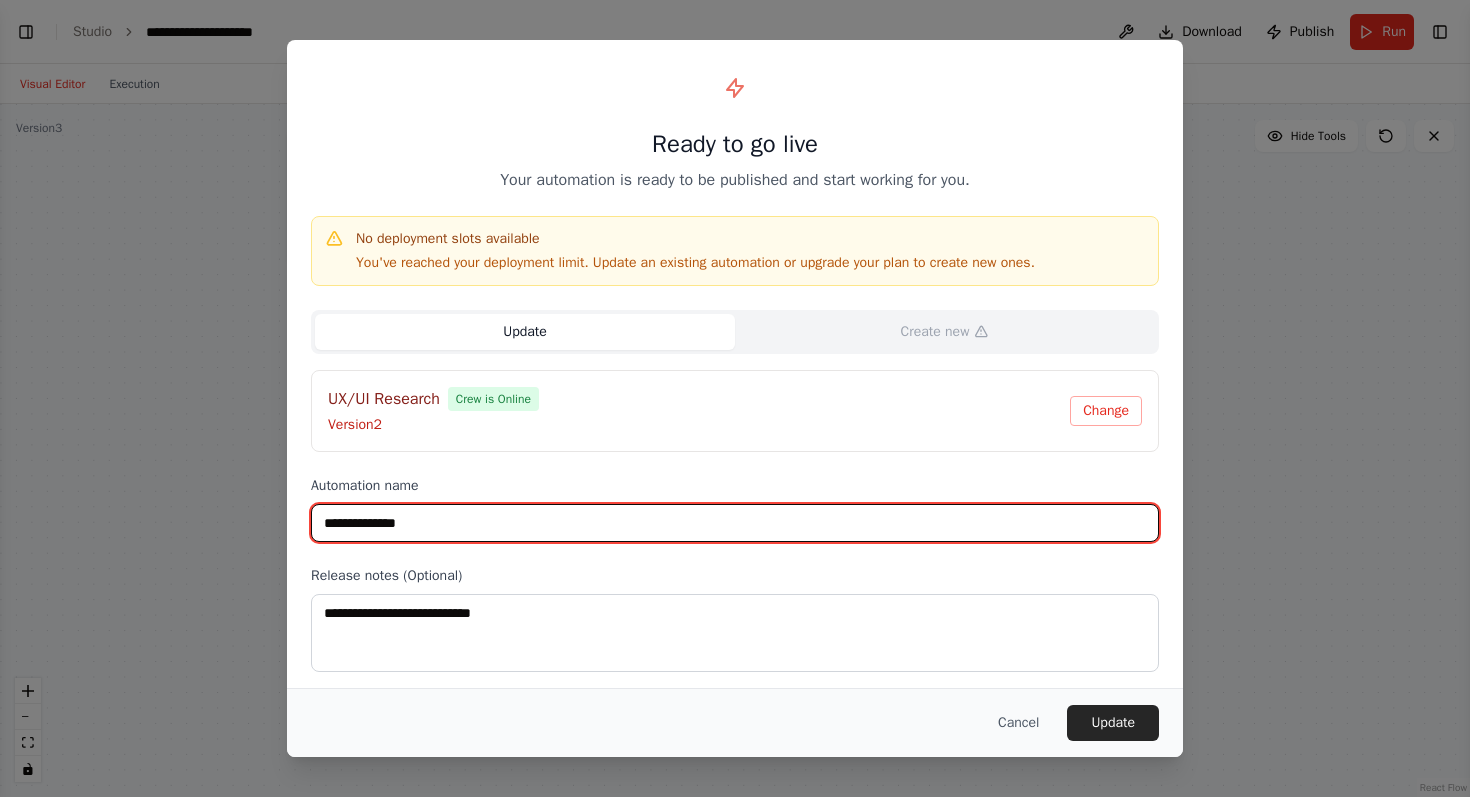 click on "**********" at bounding box center [735, 523] 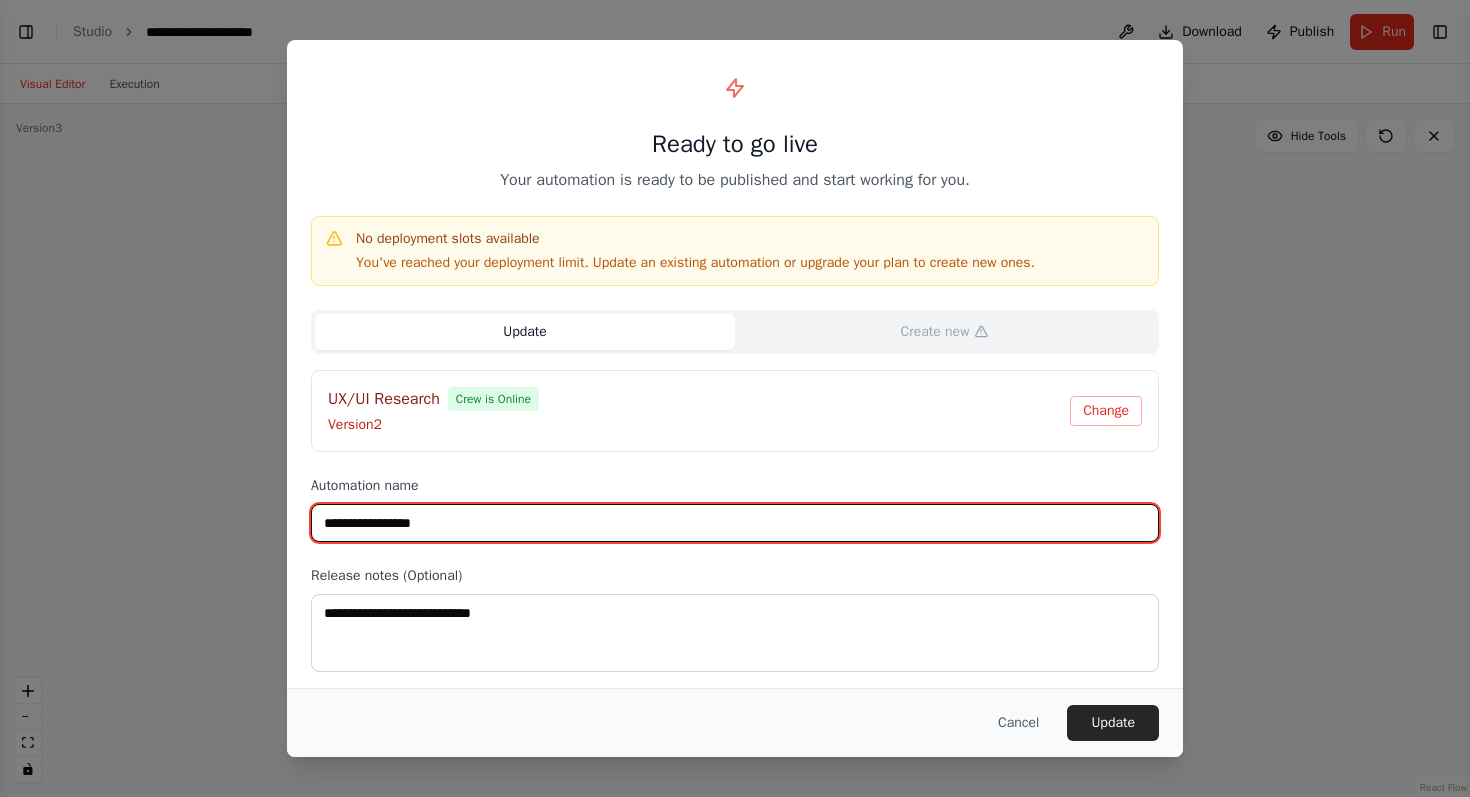 type on "**********" 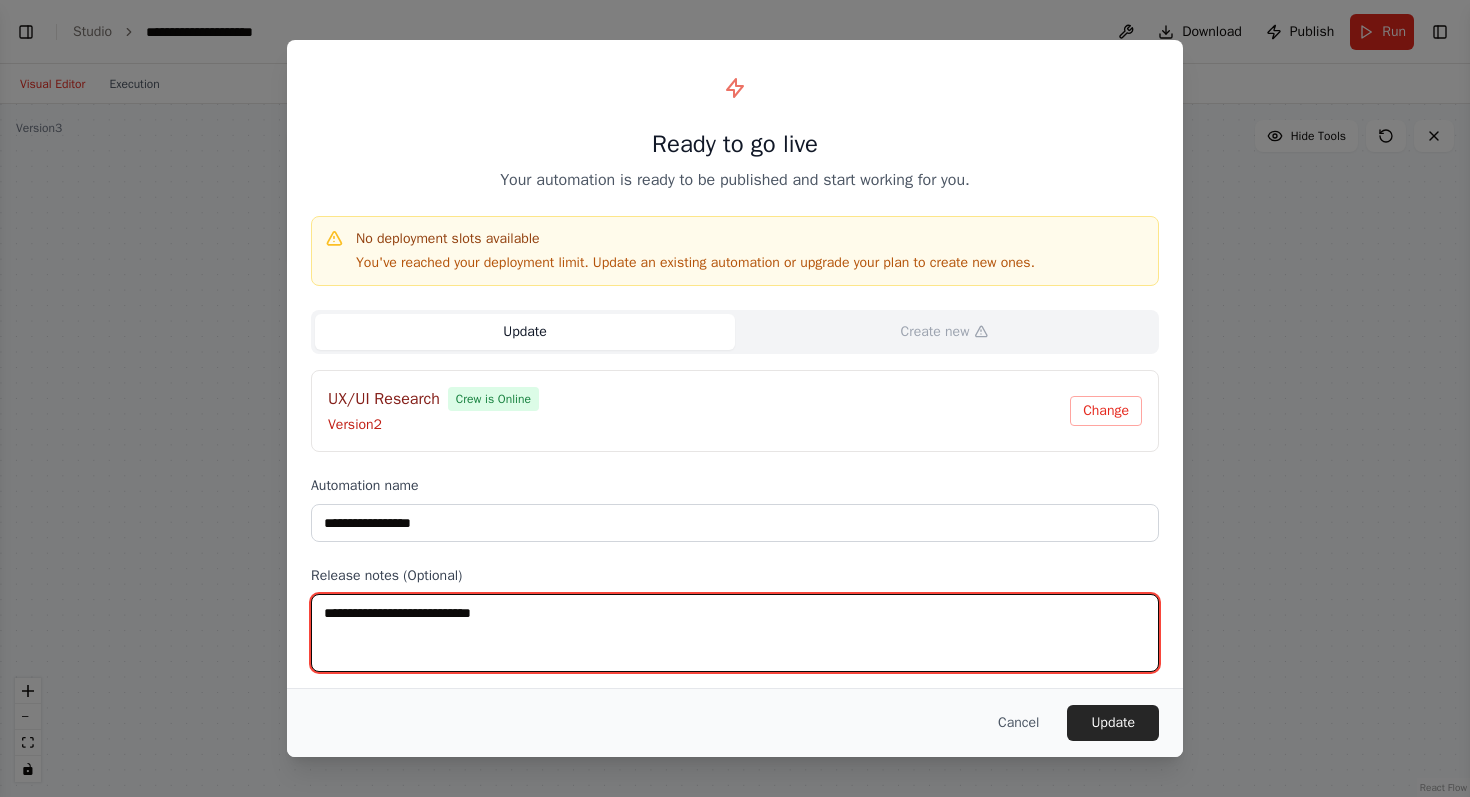 click at bounding box center (735, 633) 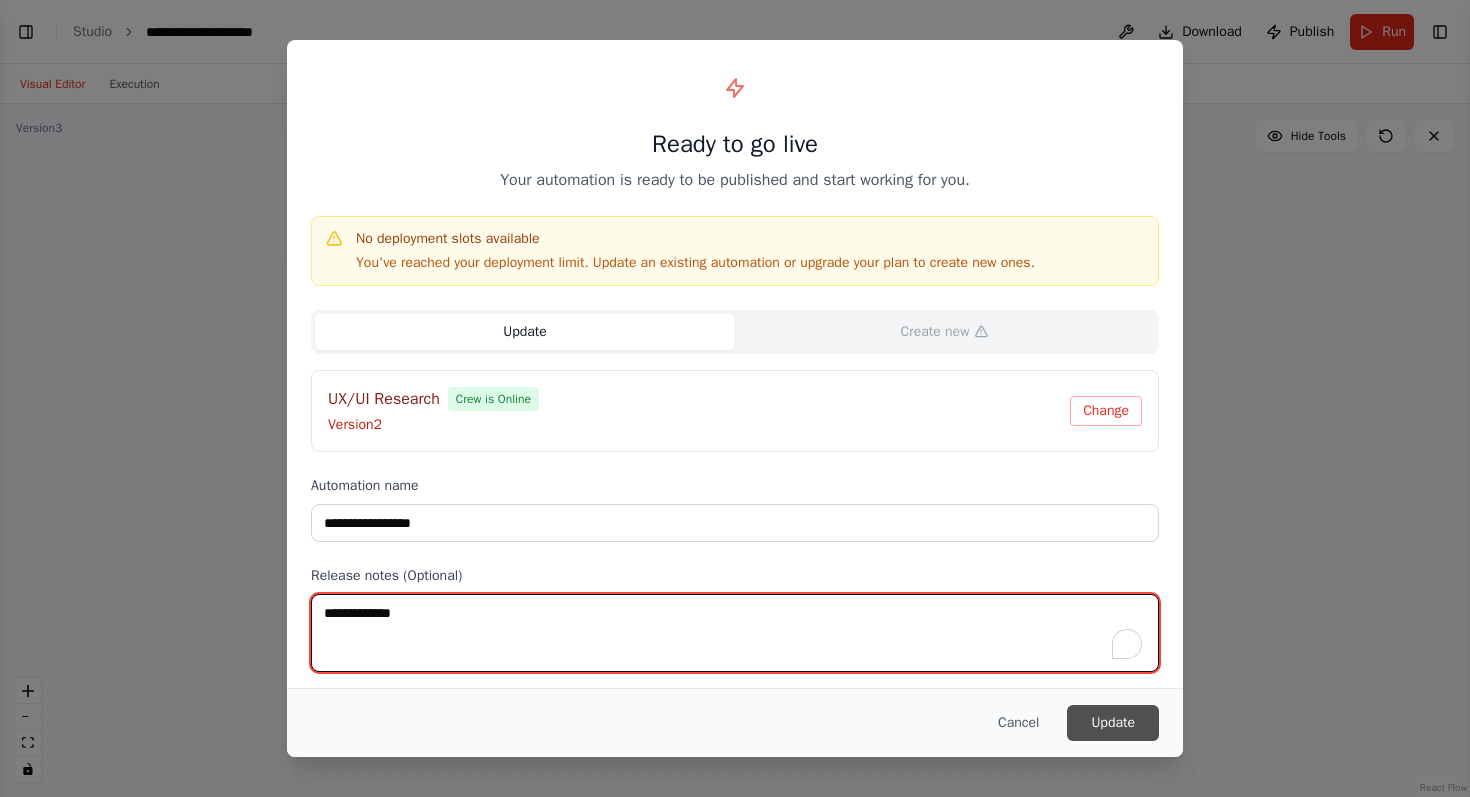 type on "**********" 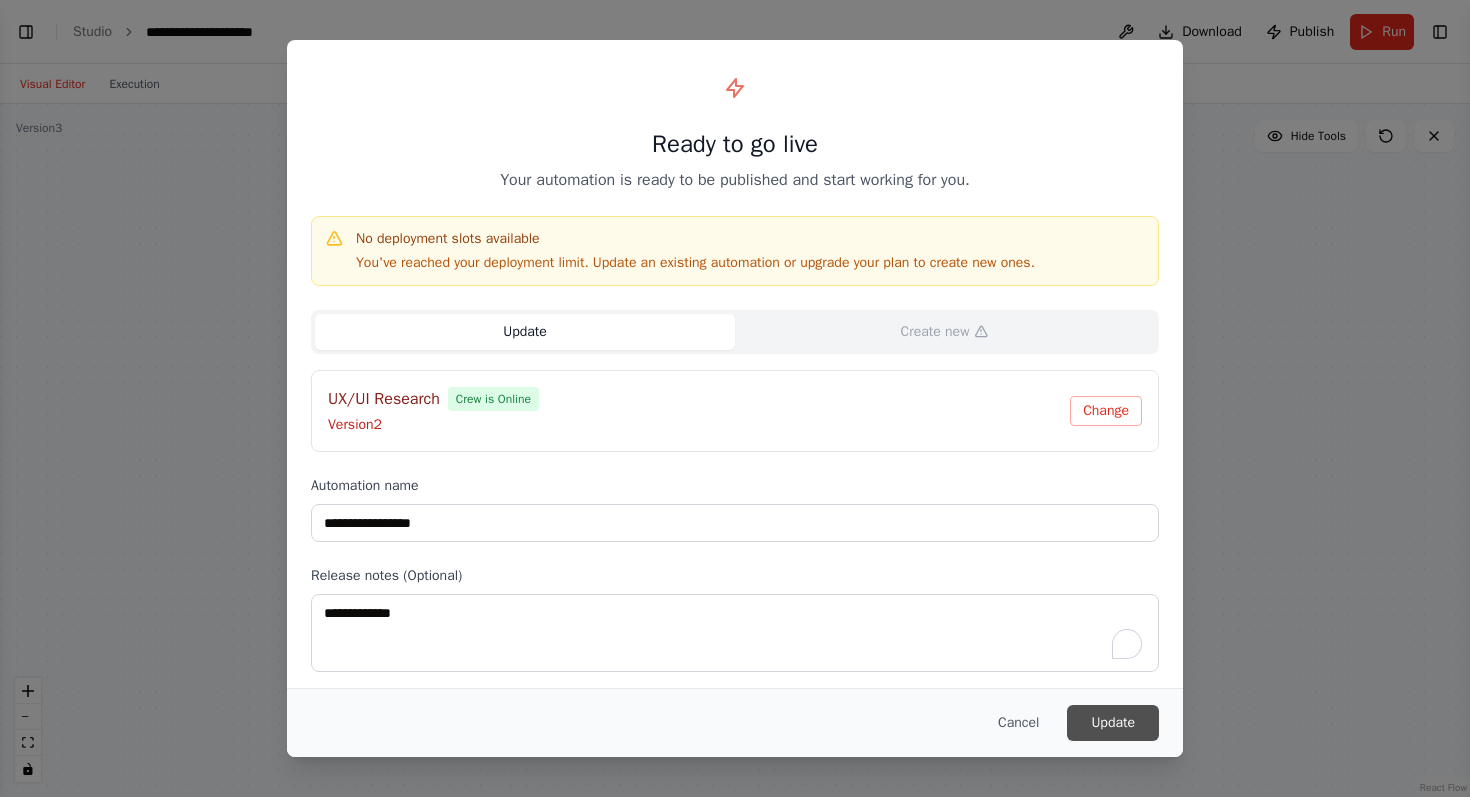 click on "Update" at bounding box center [1113, 723] 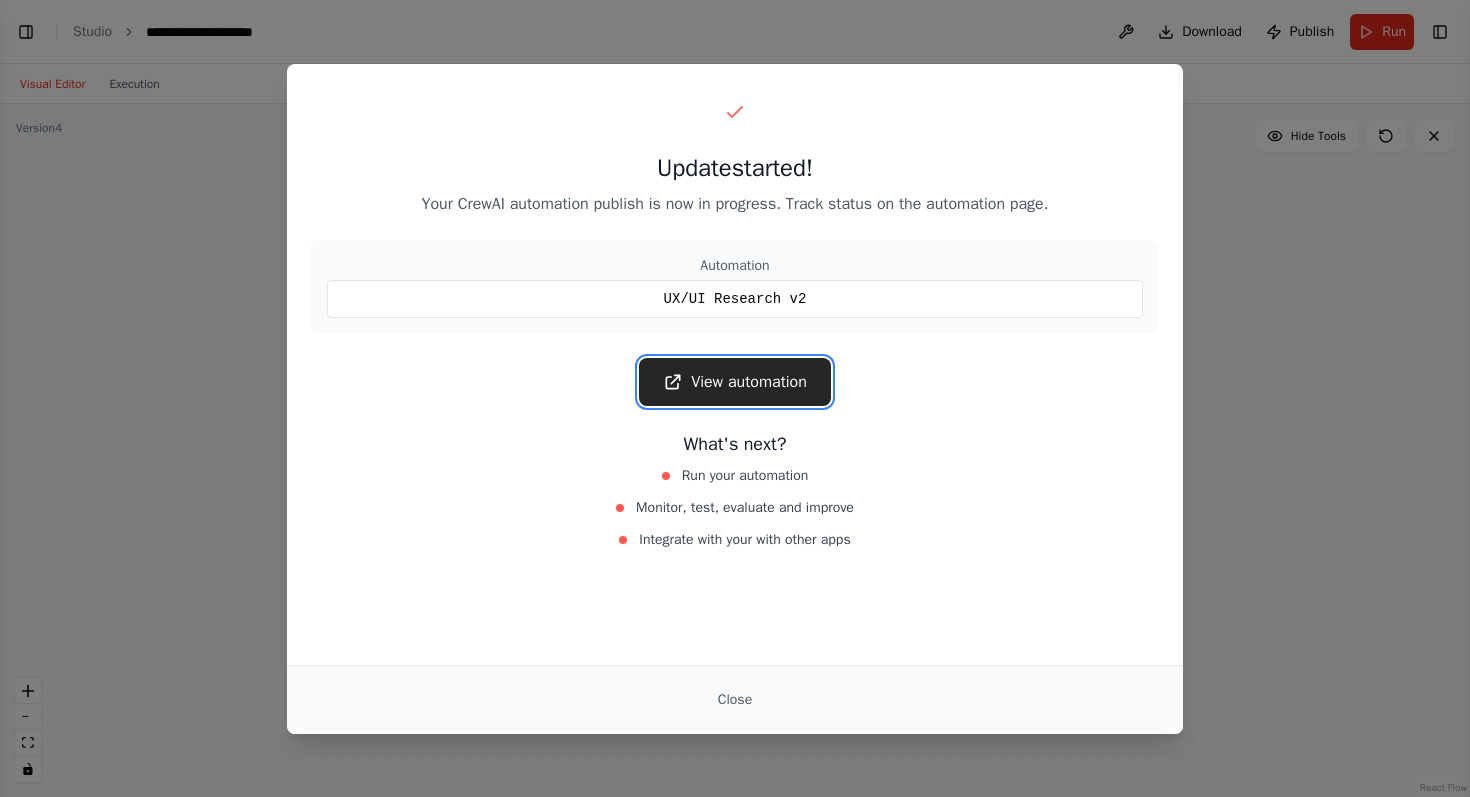 click on "View automation" at bounding box center [735, 382] 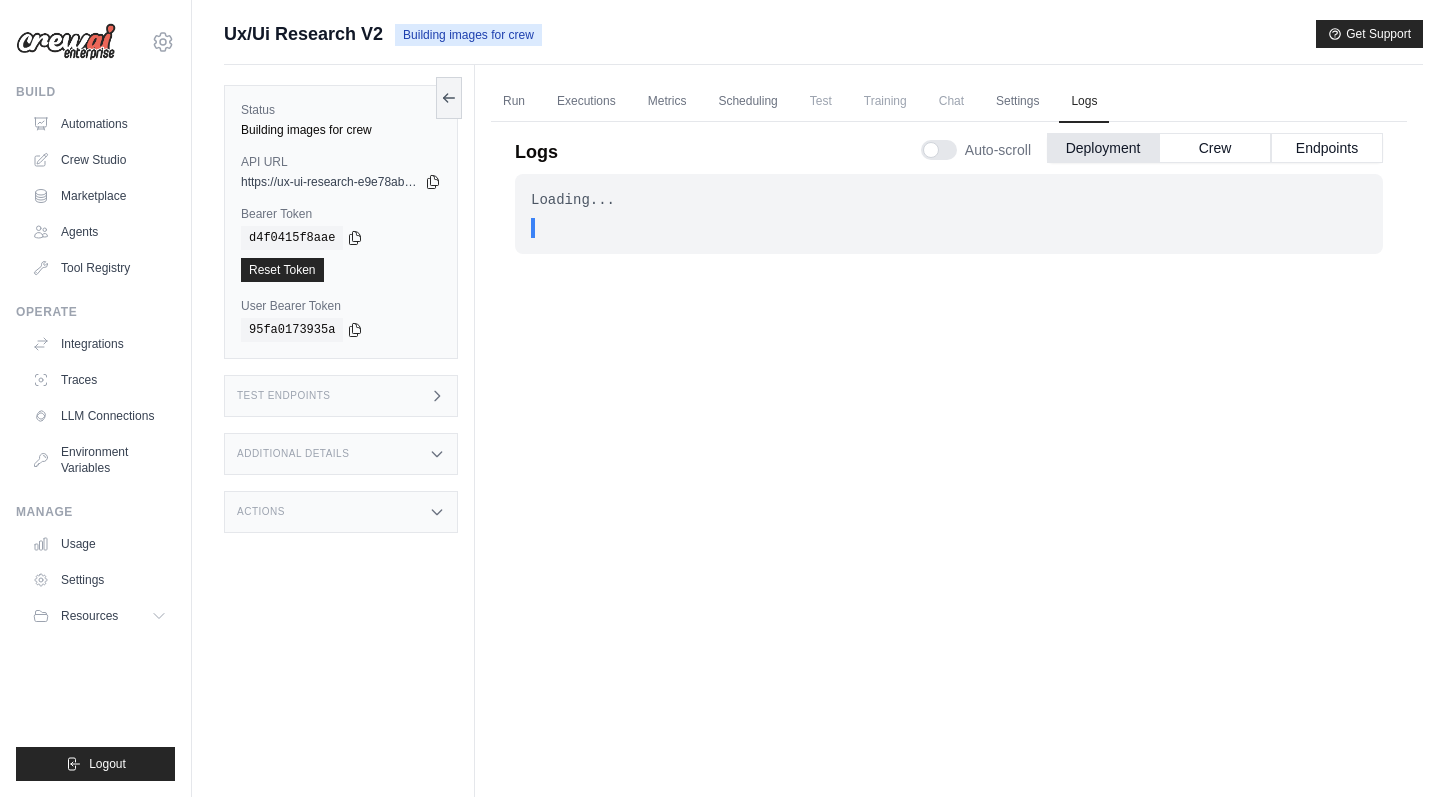 scroll, scrollTop: 85, scrollLeft: 0, axis: vertical 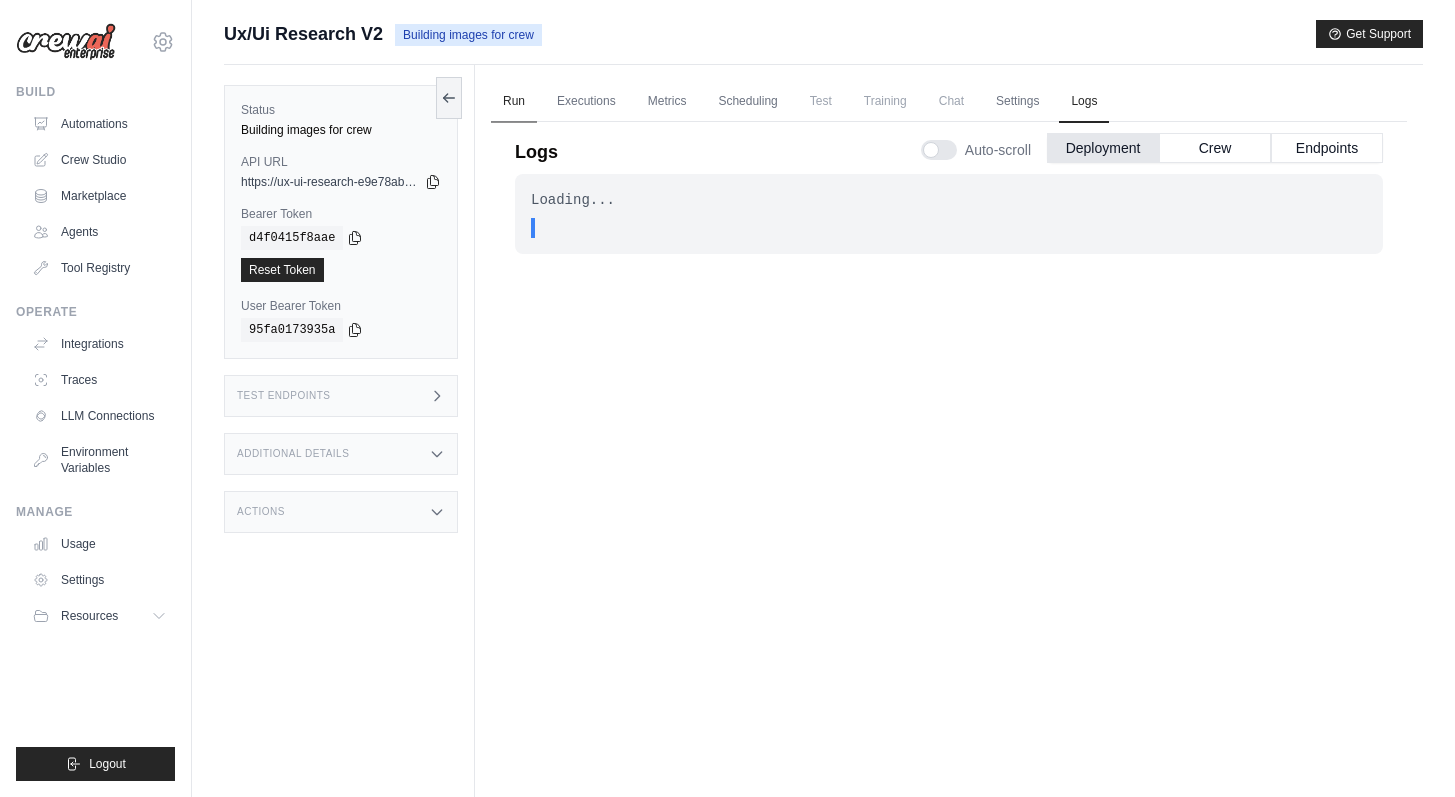 click on "Run" at bounding box center [514, 102] 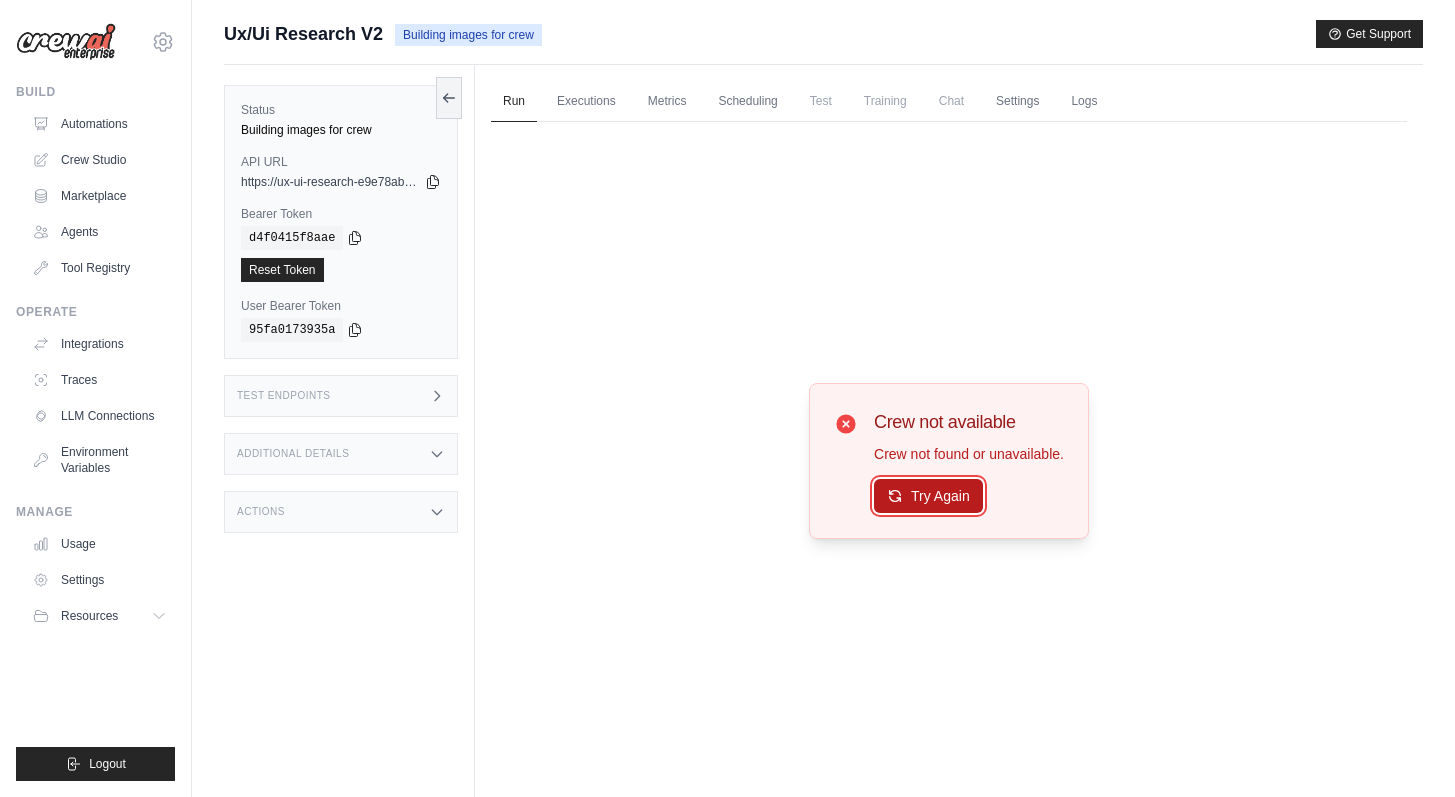 click on "Try Again" at bounding box center (928, 496) 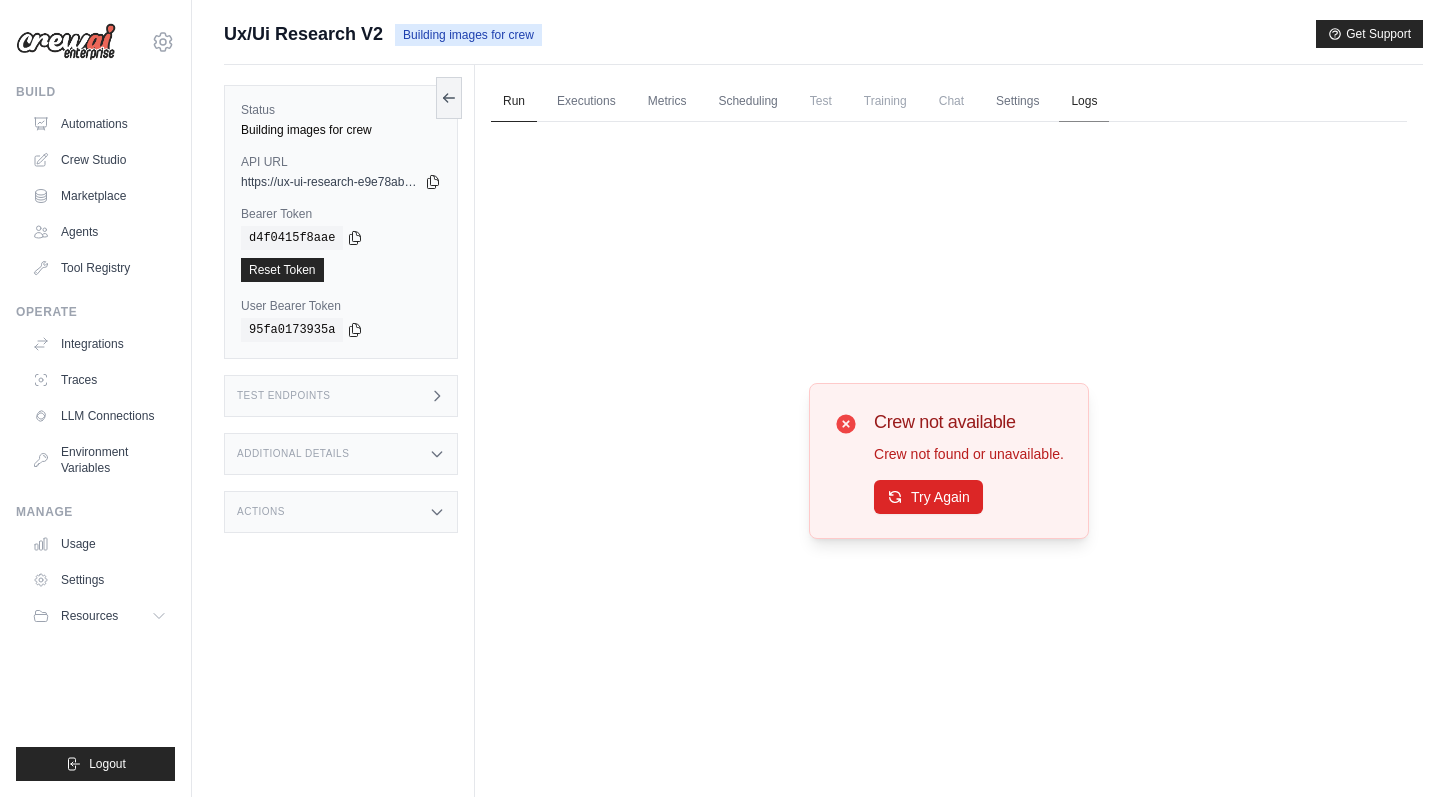 click on "Logs" at bounding box center (1084, 102) 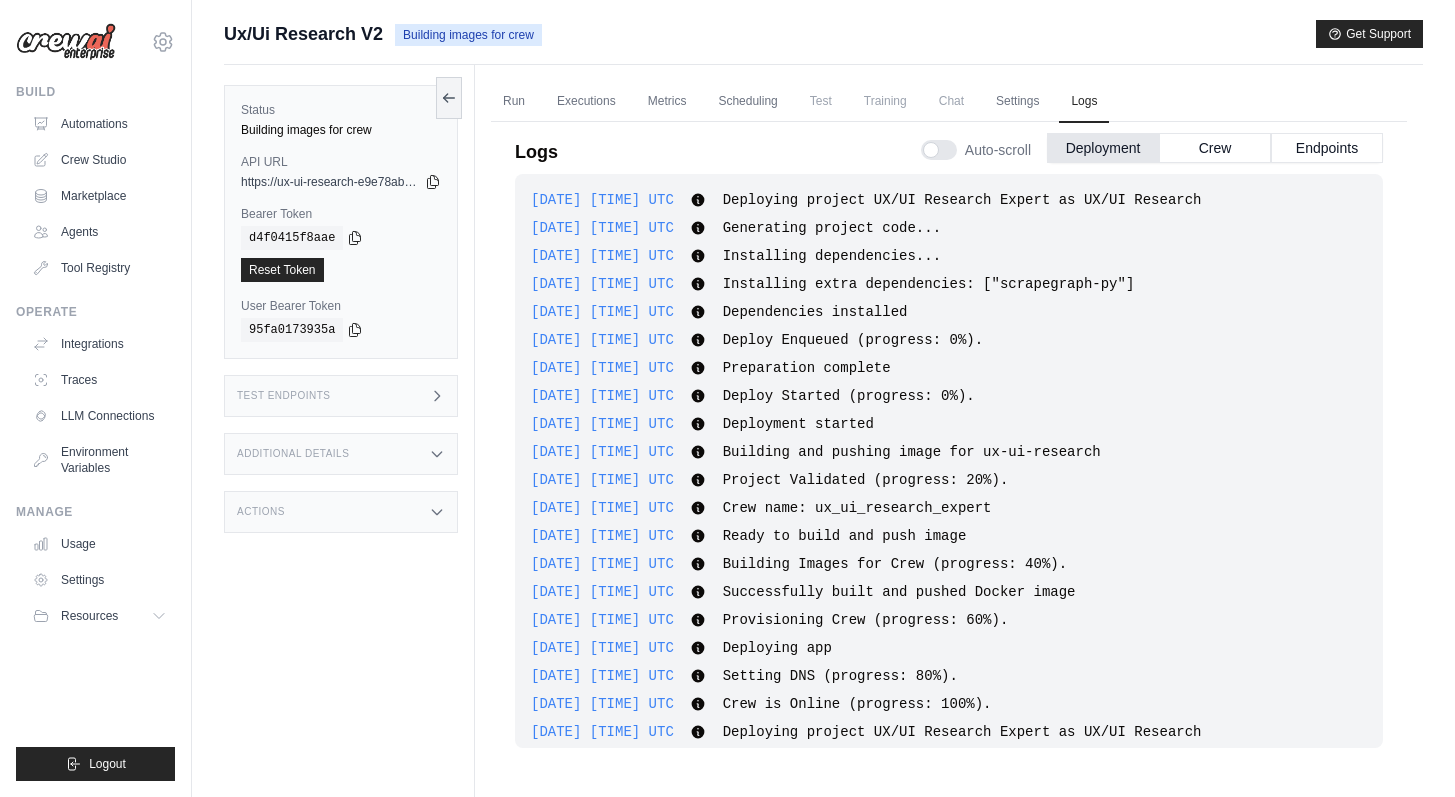 scroll, scrollTop: 1634, scrollLeft: 0, axis: vertical 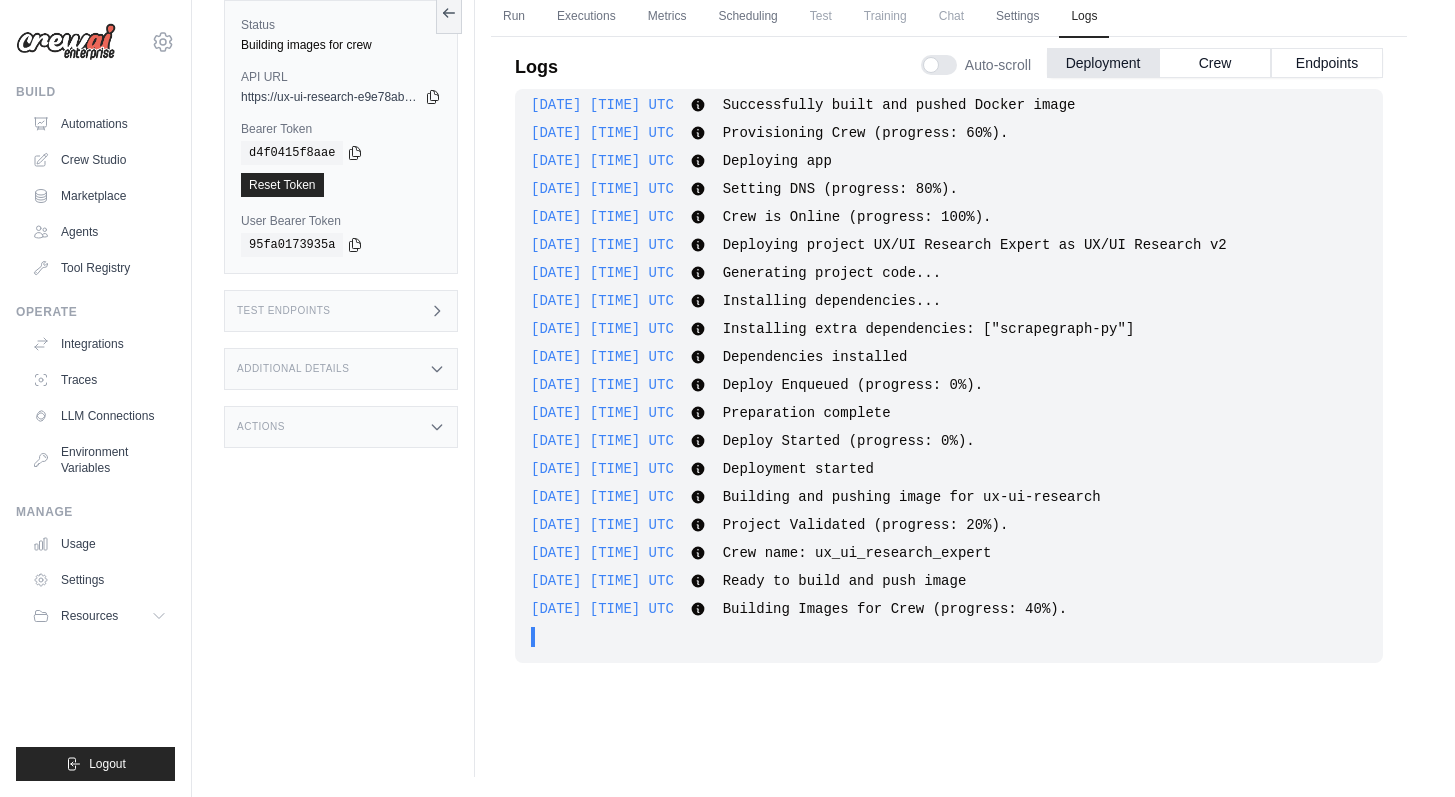 click at bounding box center (939, 65) 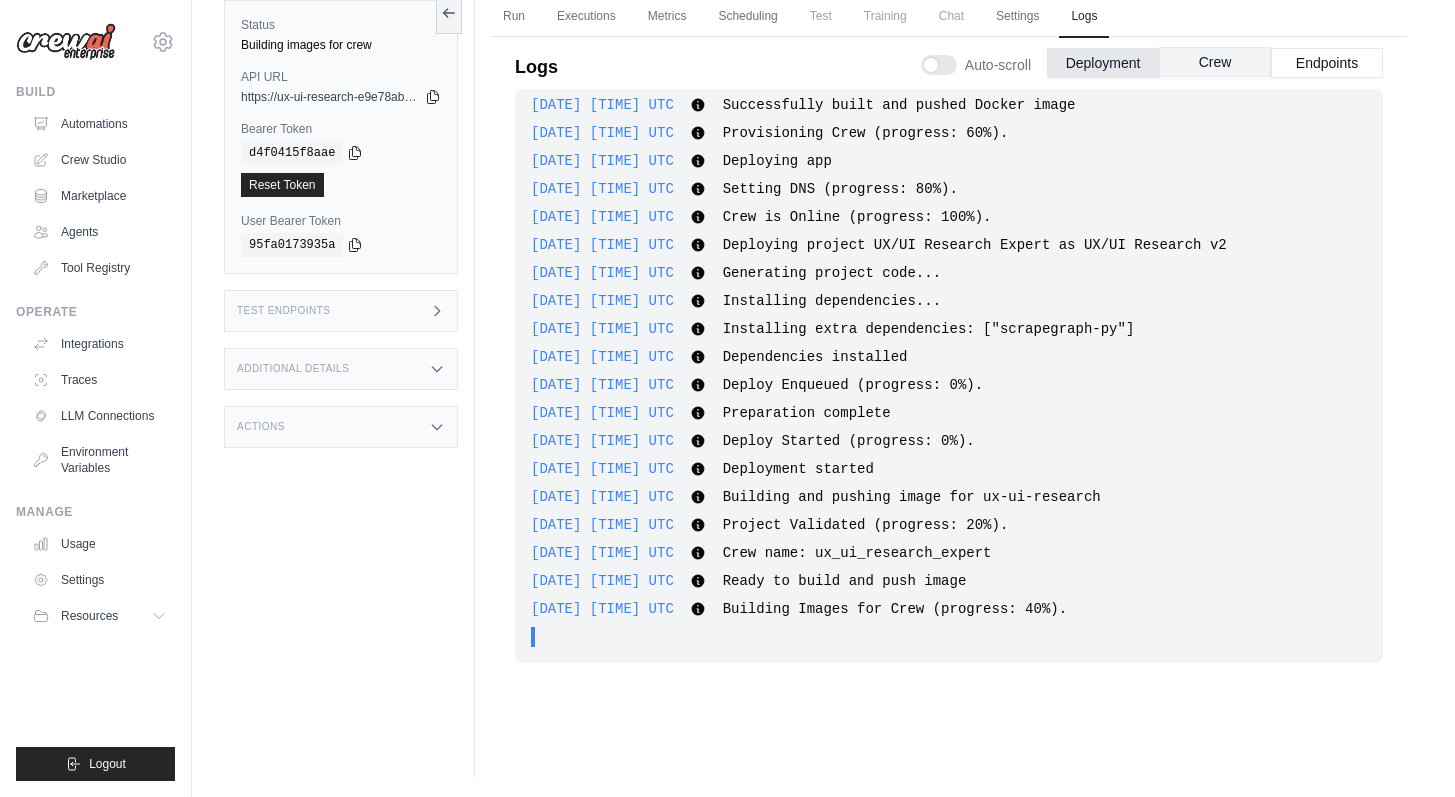 click on "Crew" at bounding box center [1215, 62] 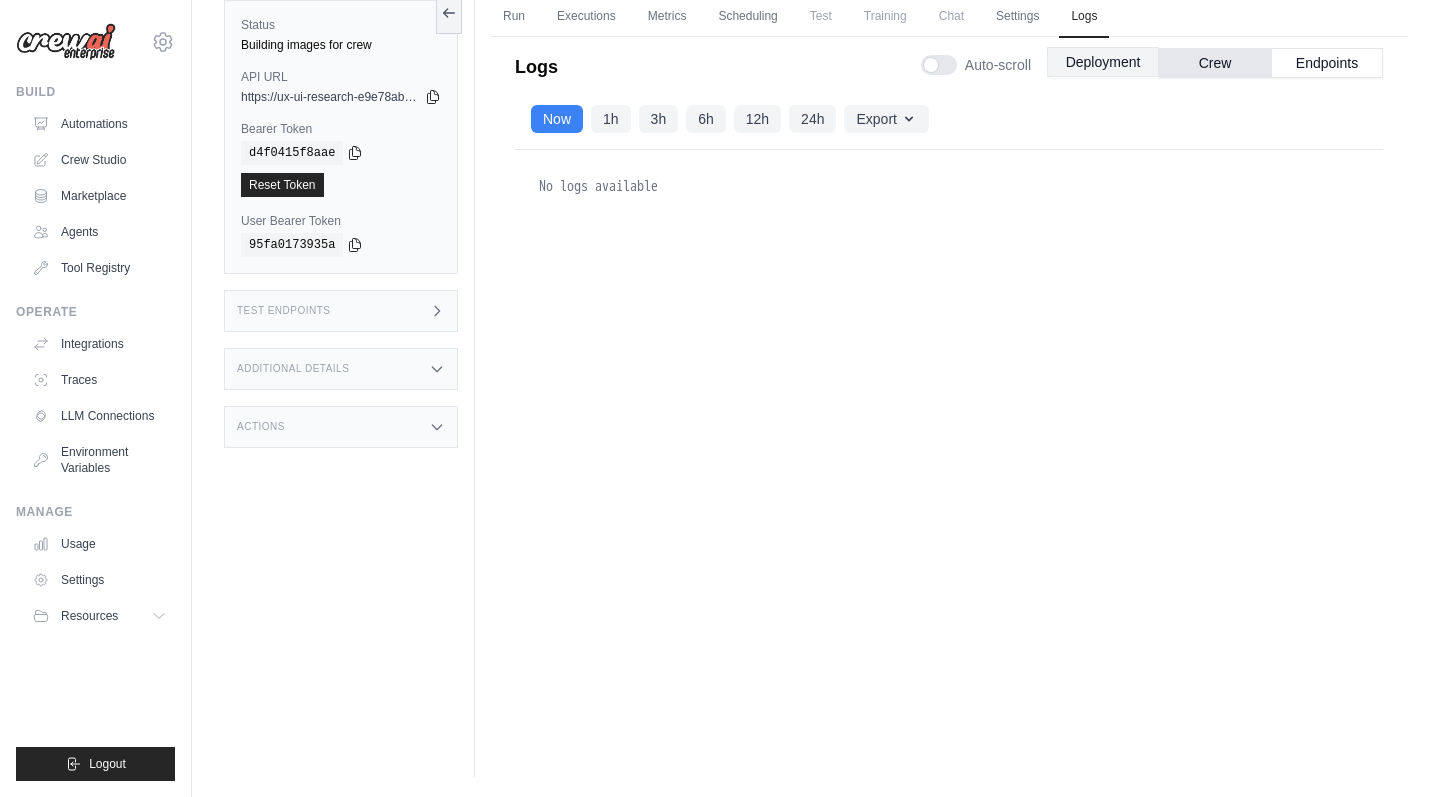click on "Deployment" at bounding box center [1103, 62] 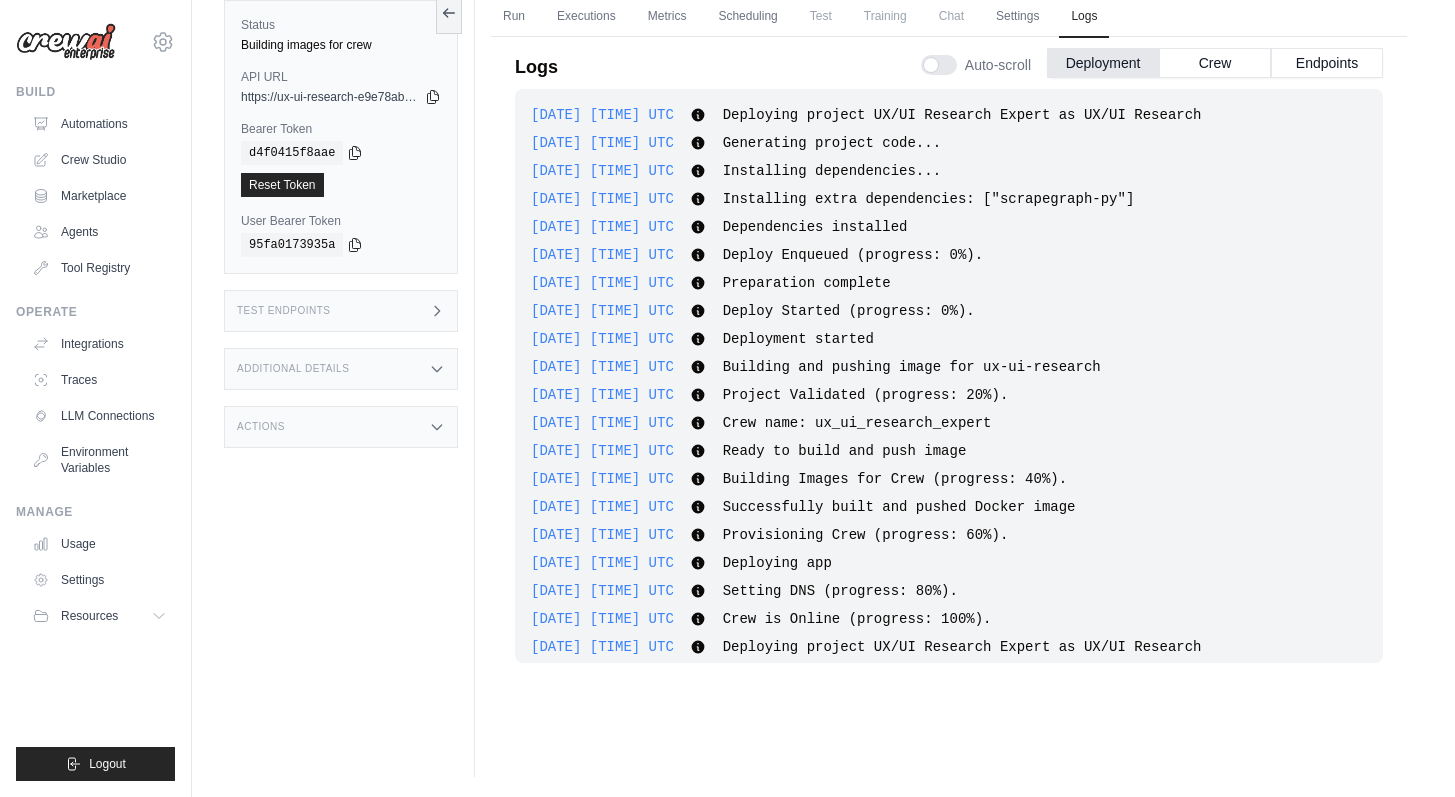 scroll, scrollTop: 1634, scrollLeft: 0, axis: vertical 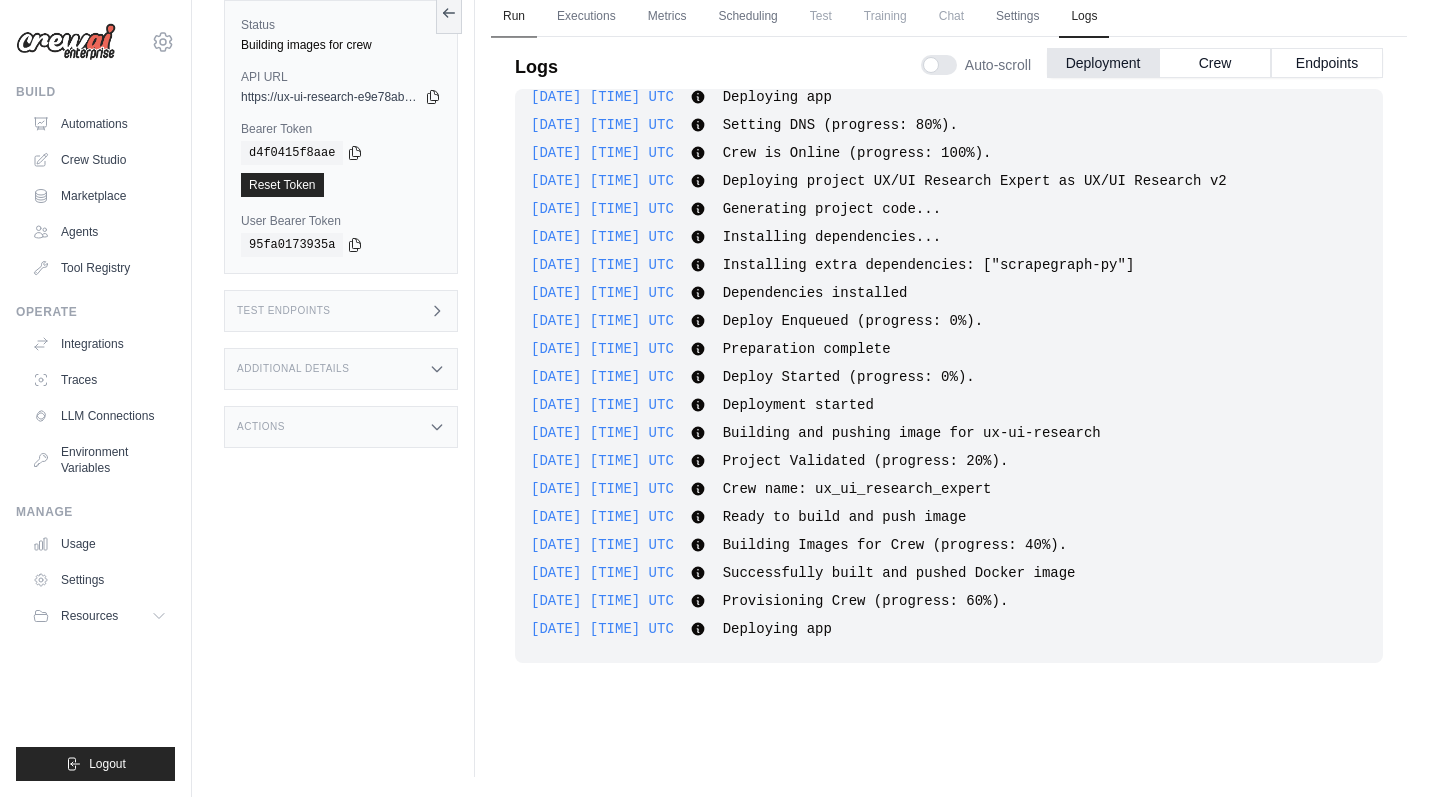 click on "Run" at bounding box center (514, 17) 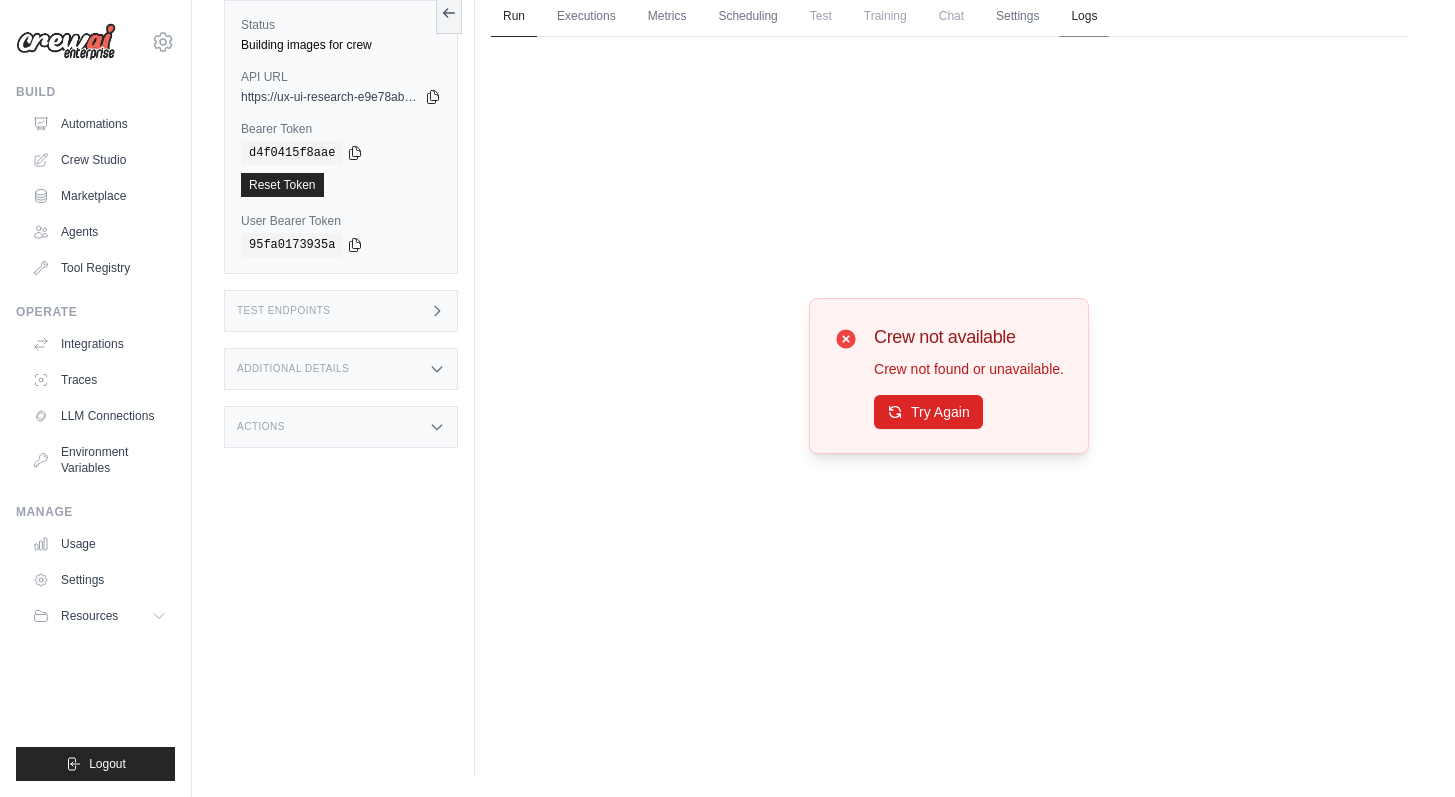 click on "Logs" at bounding box center [1084, 17] 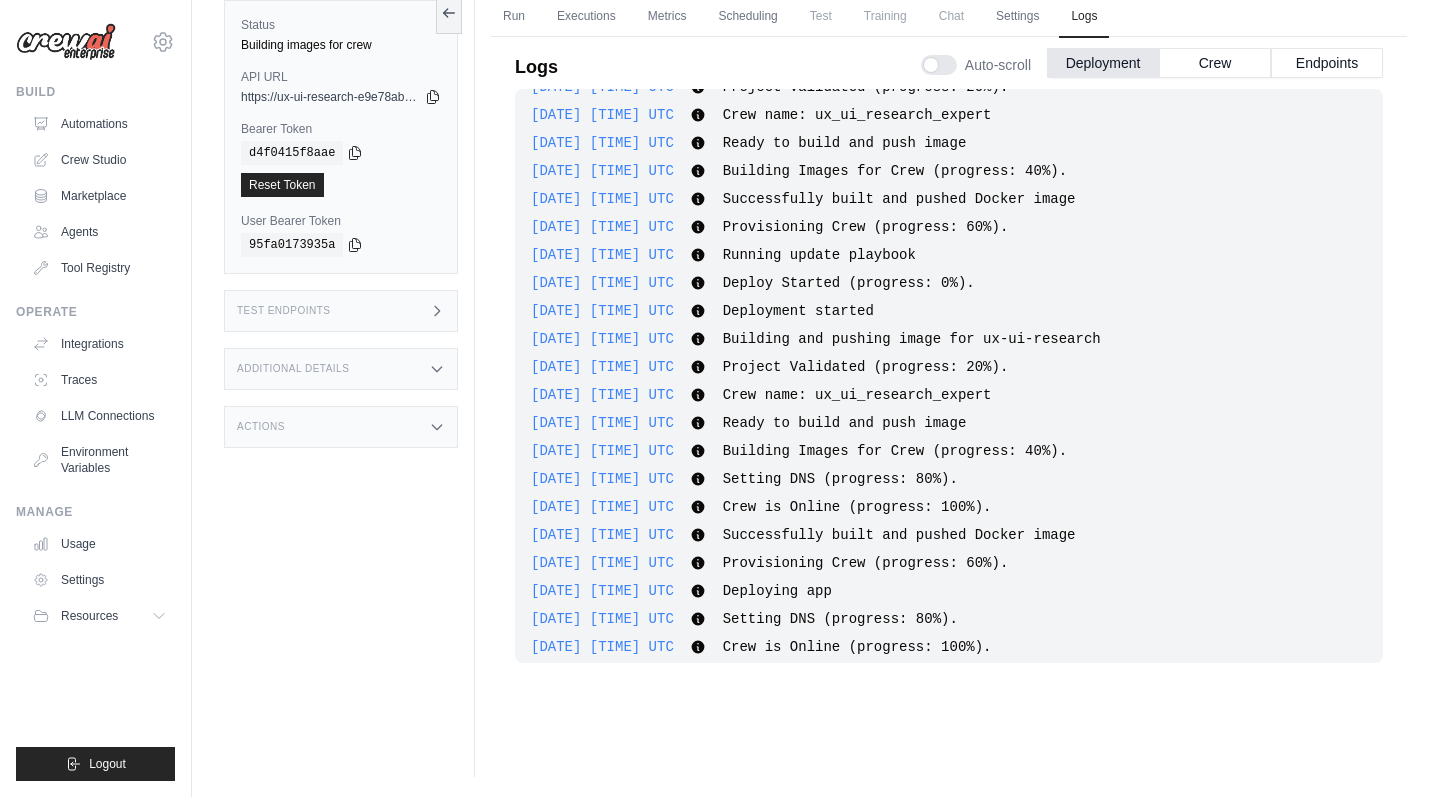 scroll, scrollTop: 1446, scrollLeft: 0, axis: vertical 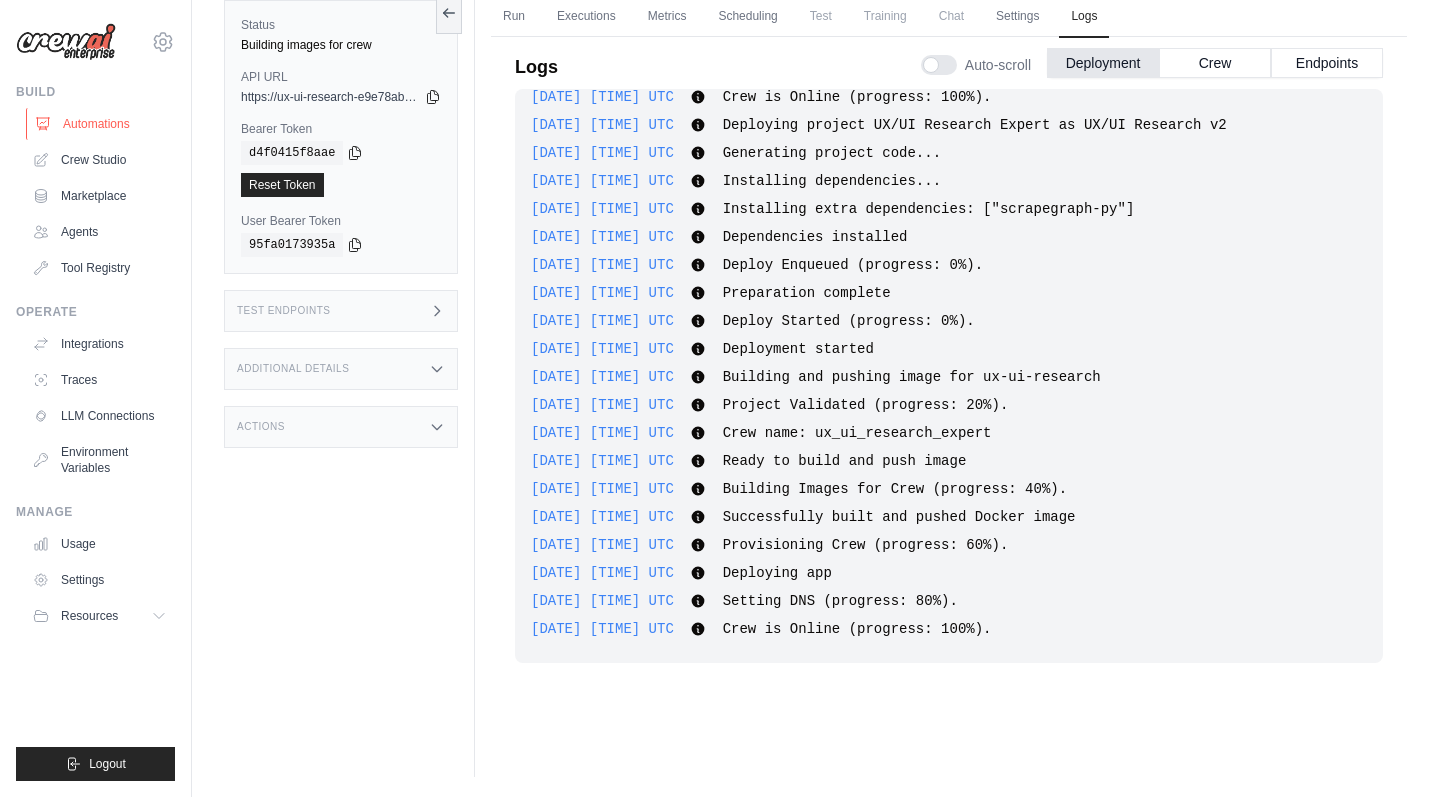 click on "Automations" at bounding box center [101, 124] 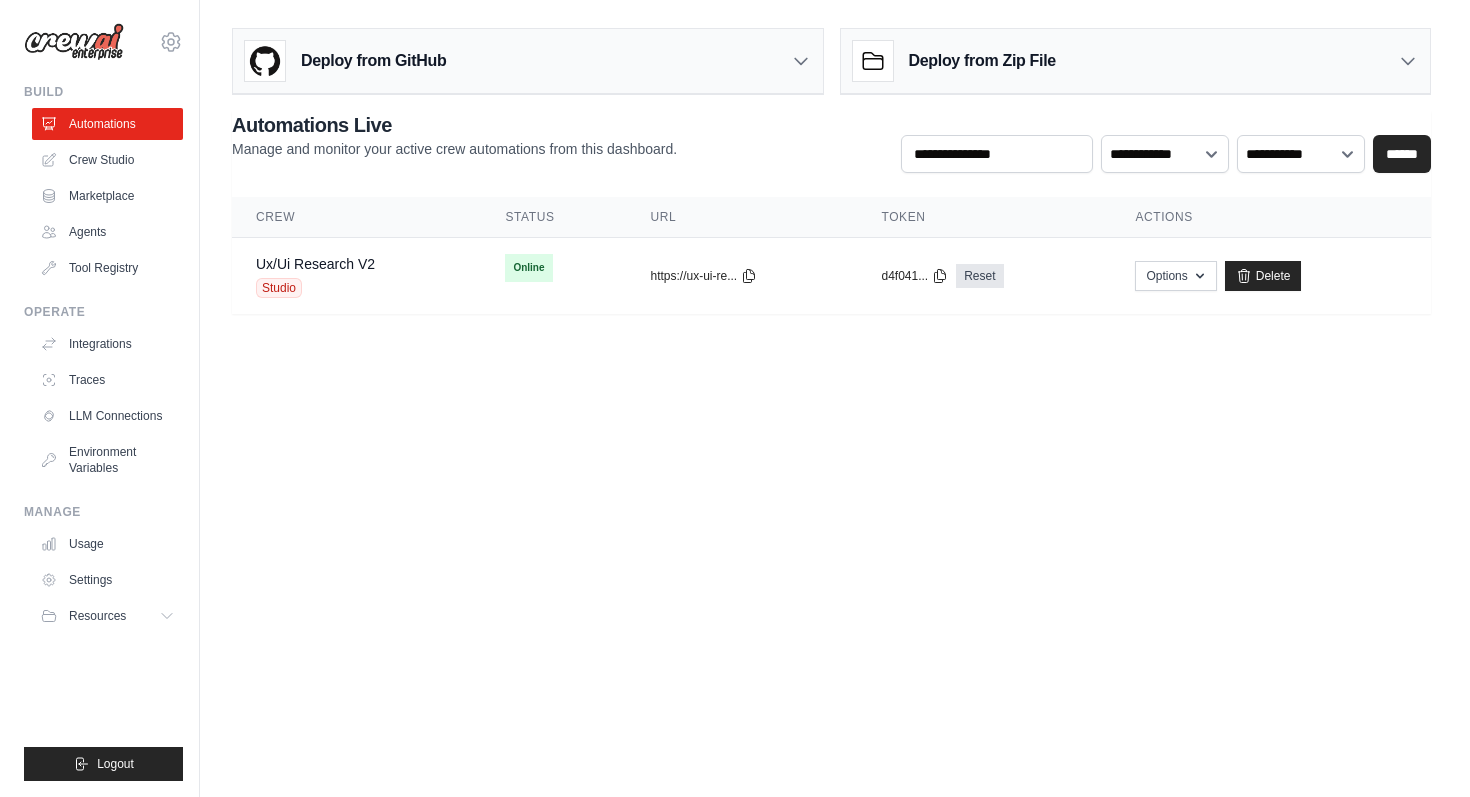 scroll, scrollTop: 0, scrollLeft: 0, axis: both 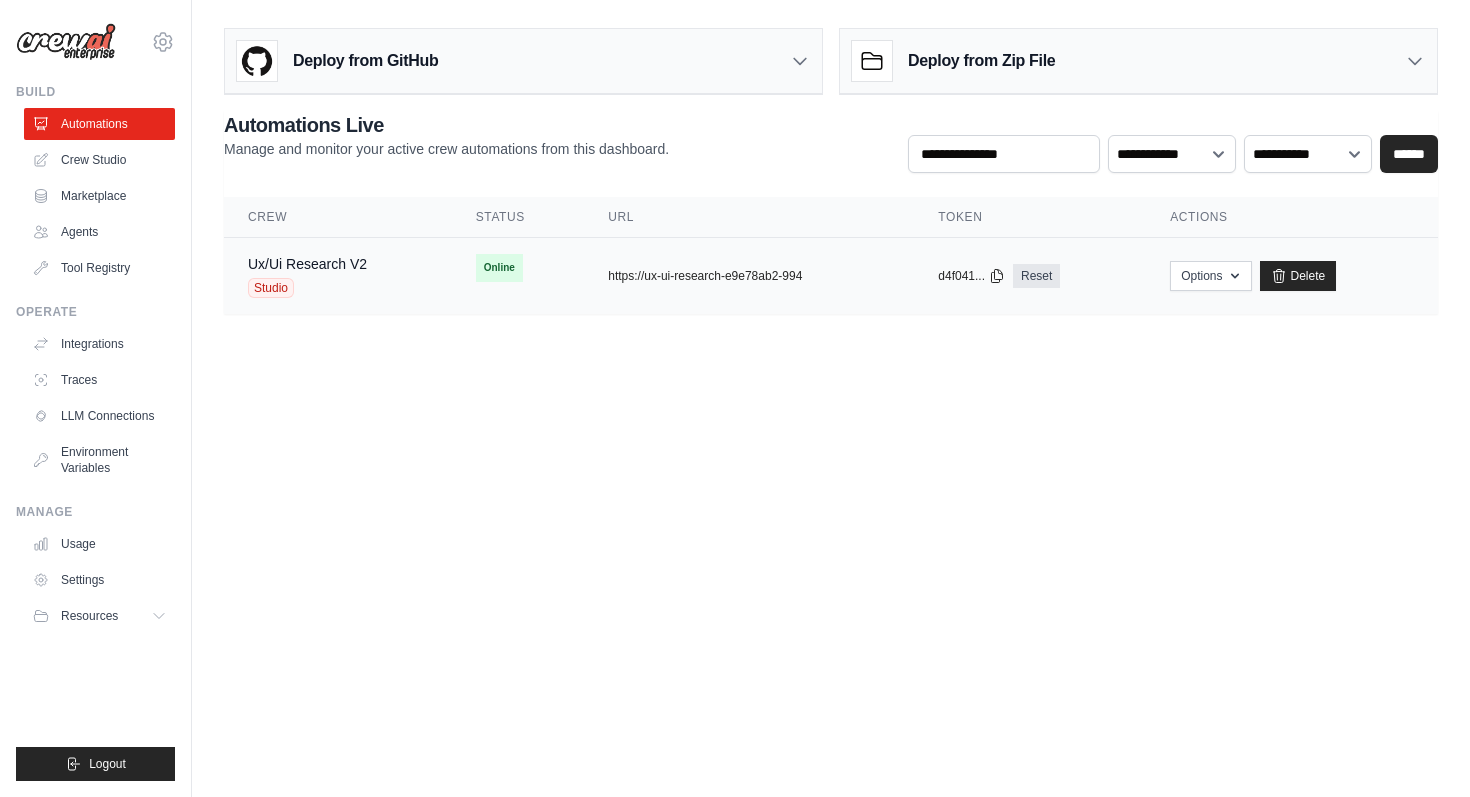 click on "Studio" at bounding box center (307, 288) 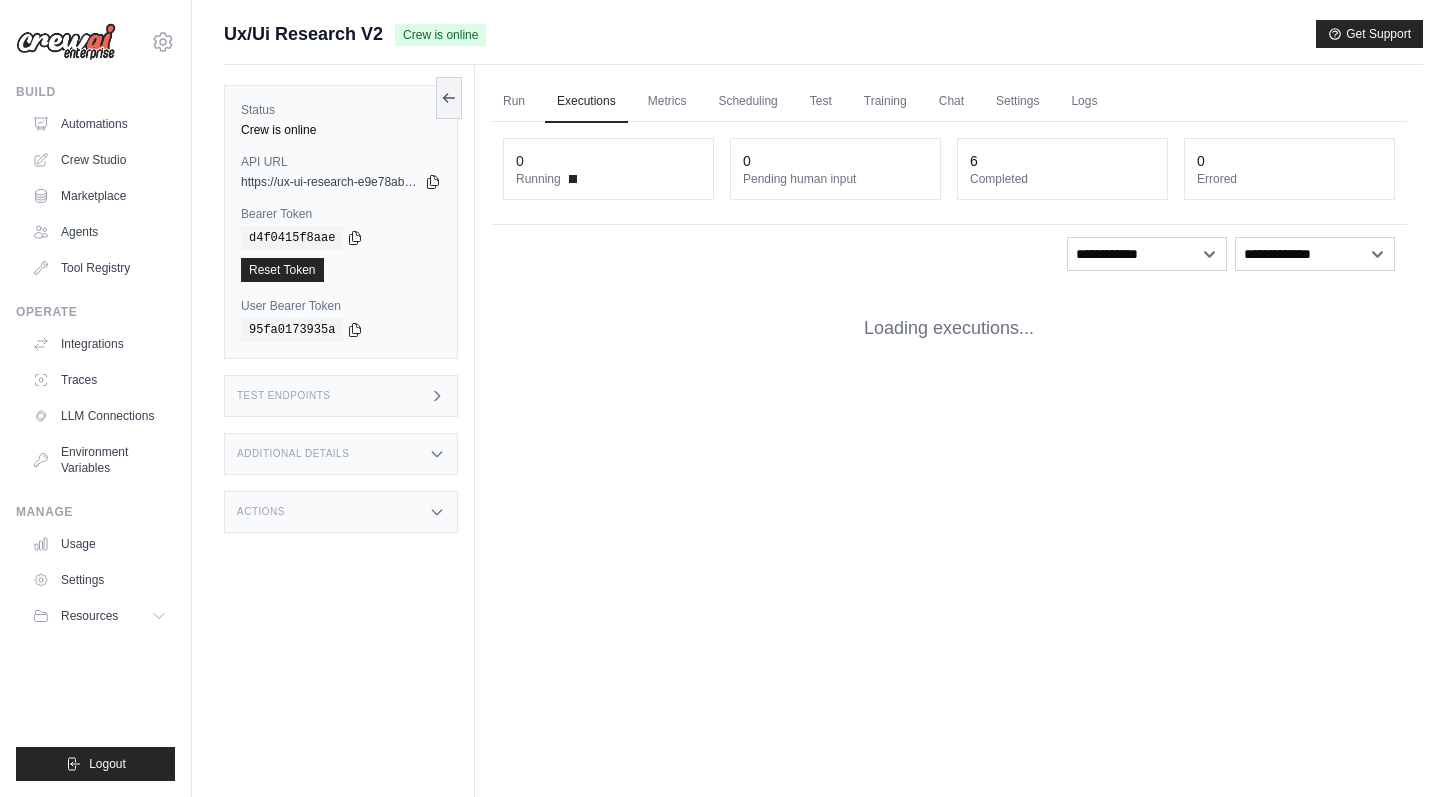scroll, scrollTop: 0, scrollLeft: 0, axis: both 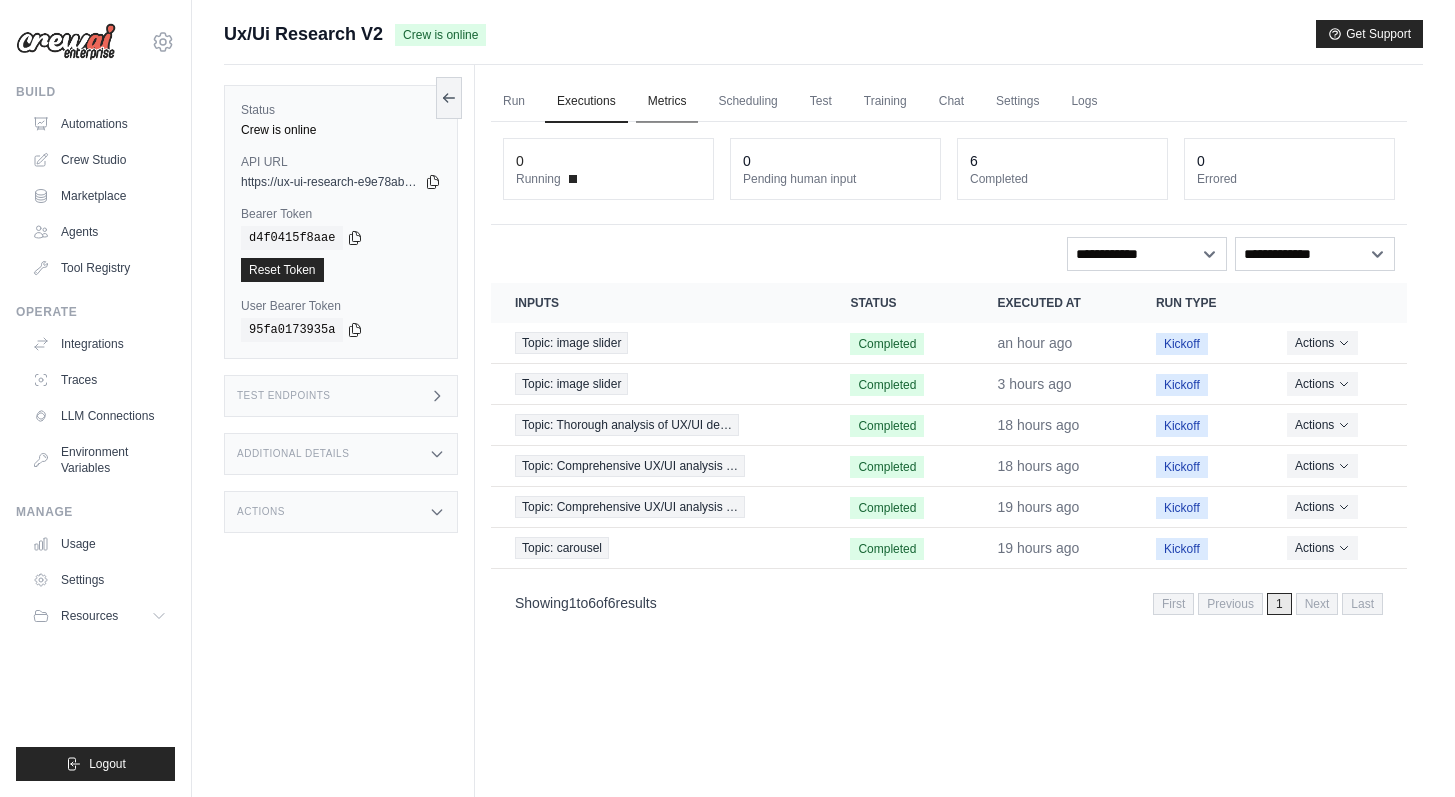 click on "Metrics" at bounding box center (667, 102) 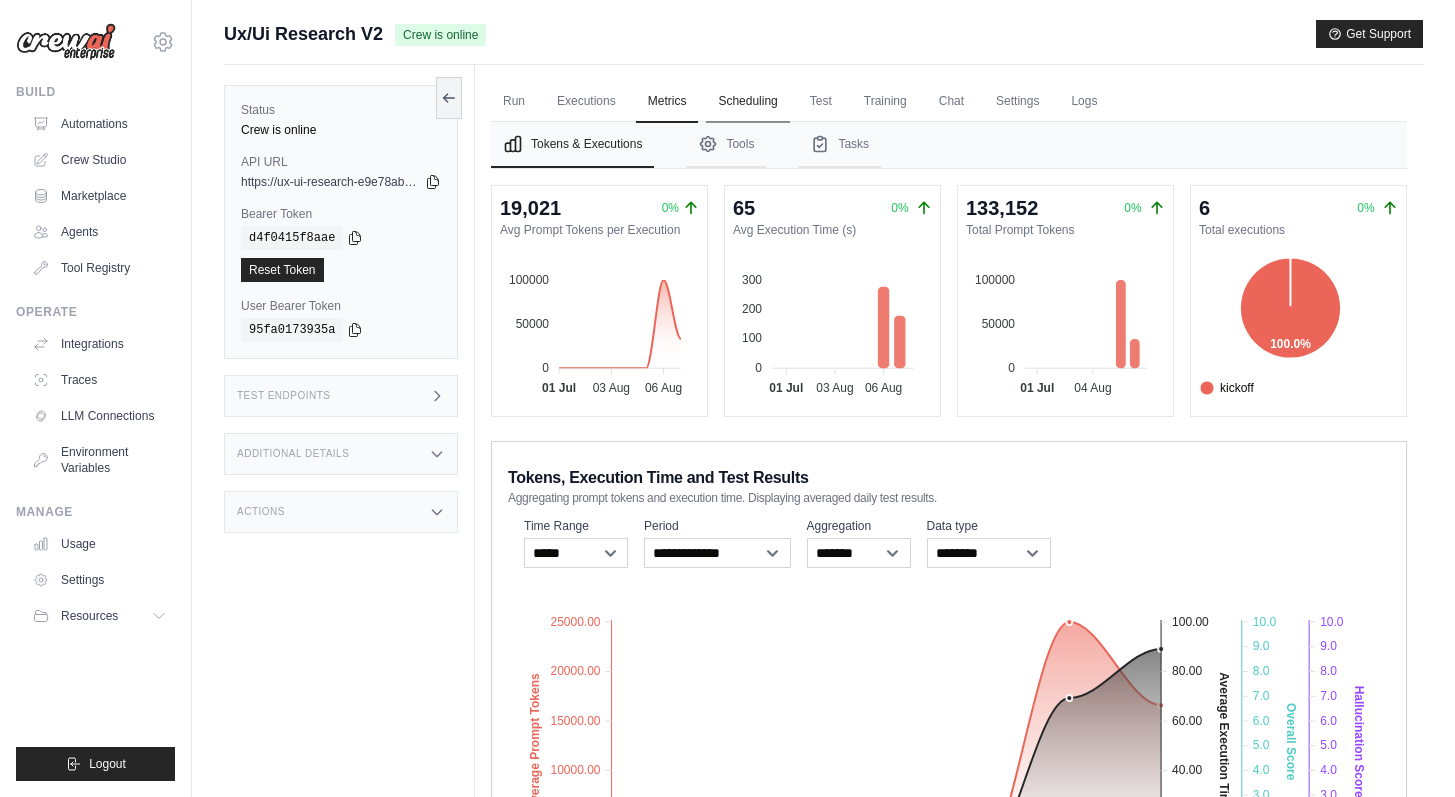 click on "Scheduling" at bounding box center (747, 102) 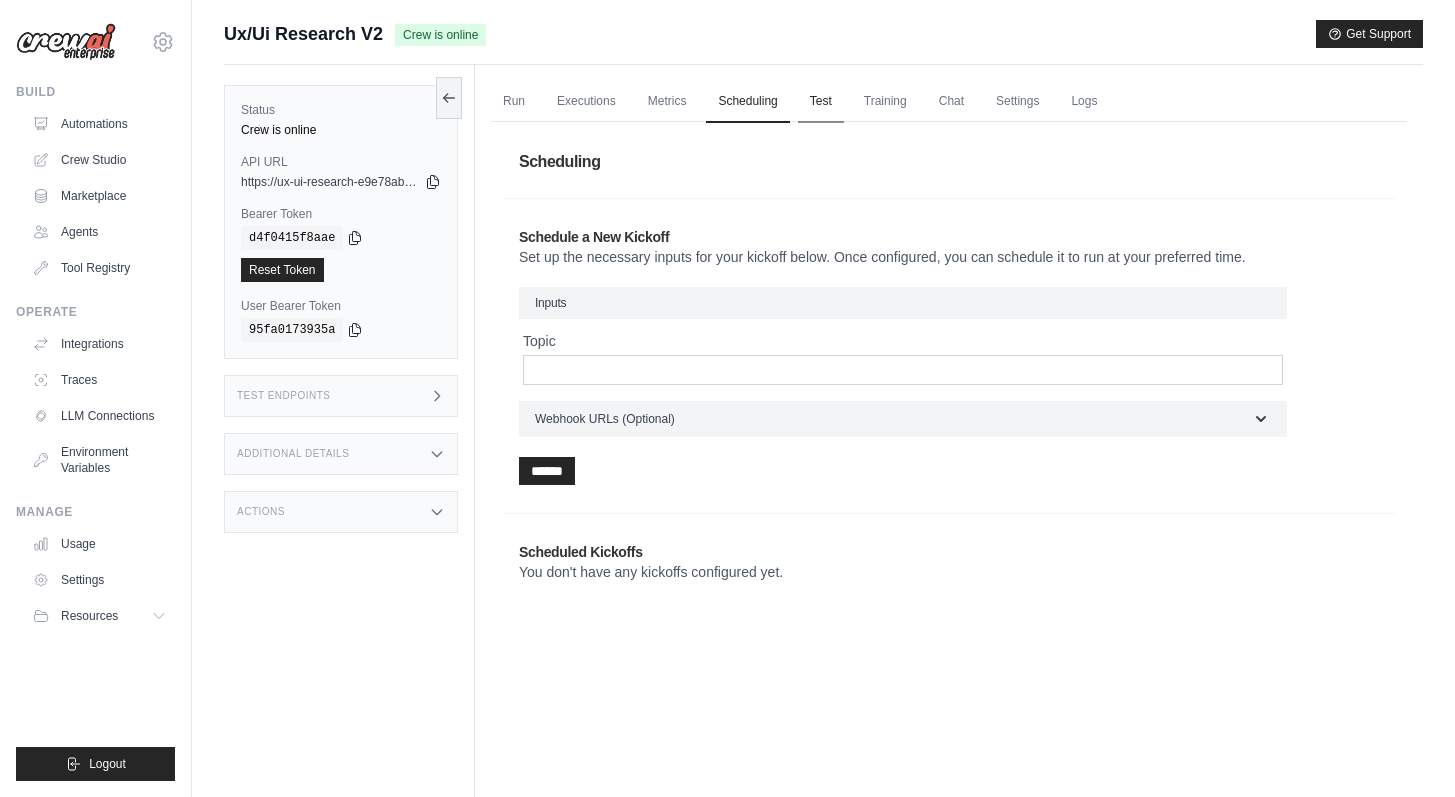 click on "Test" at bounding box center [821, 102] 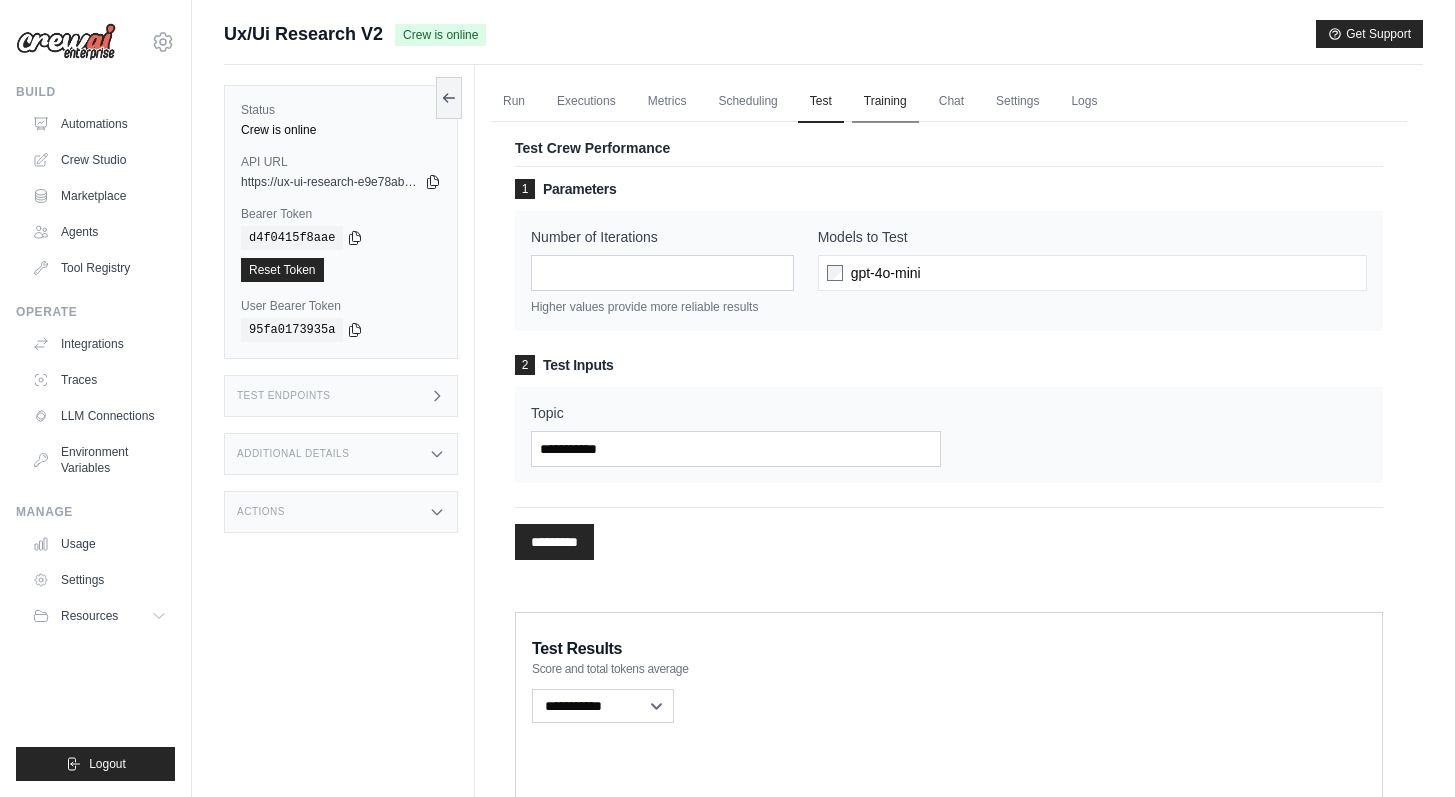click on "Training" at bounding box center [885, 102] 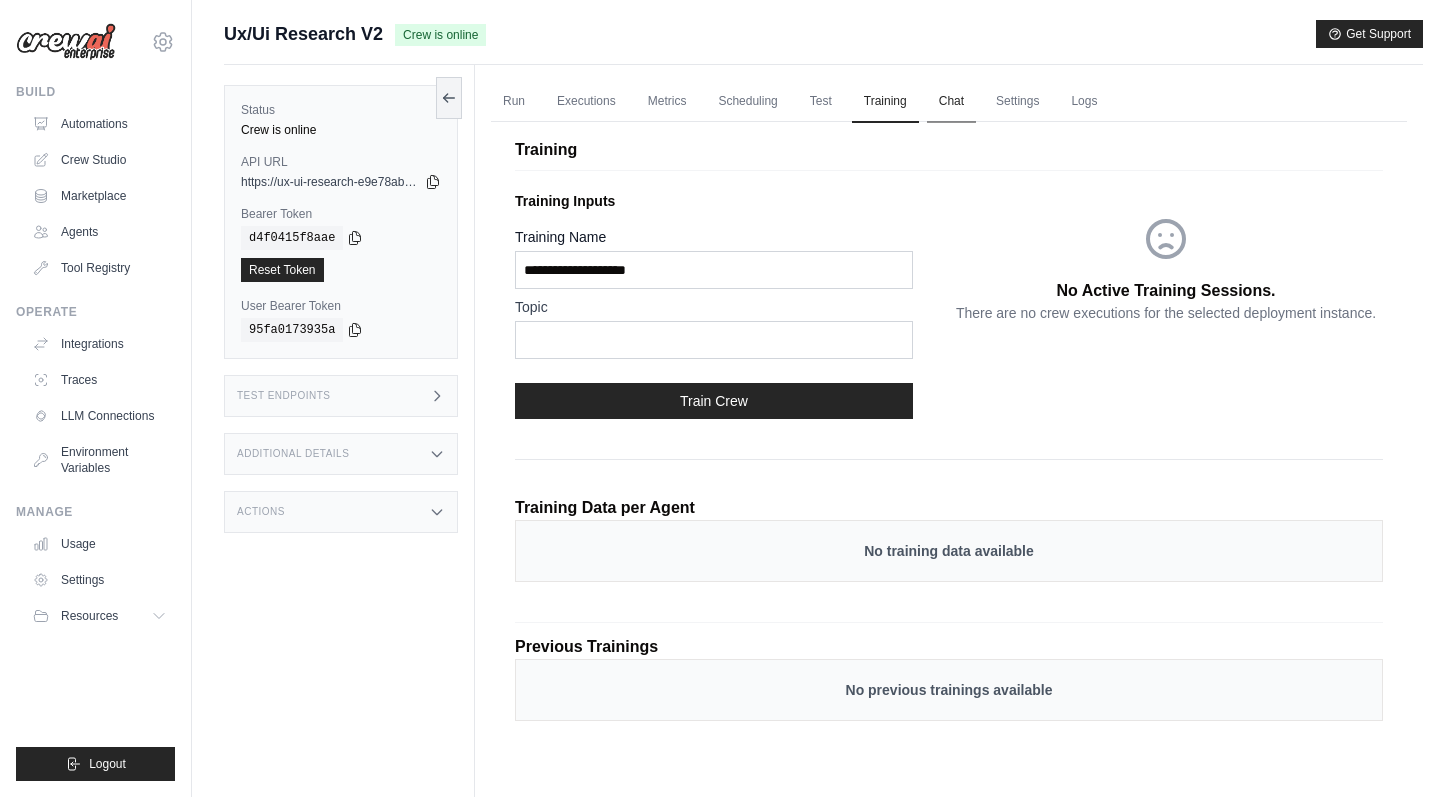 click on "Chat" at bounding box center (951, 102) 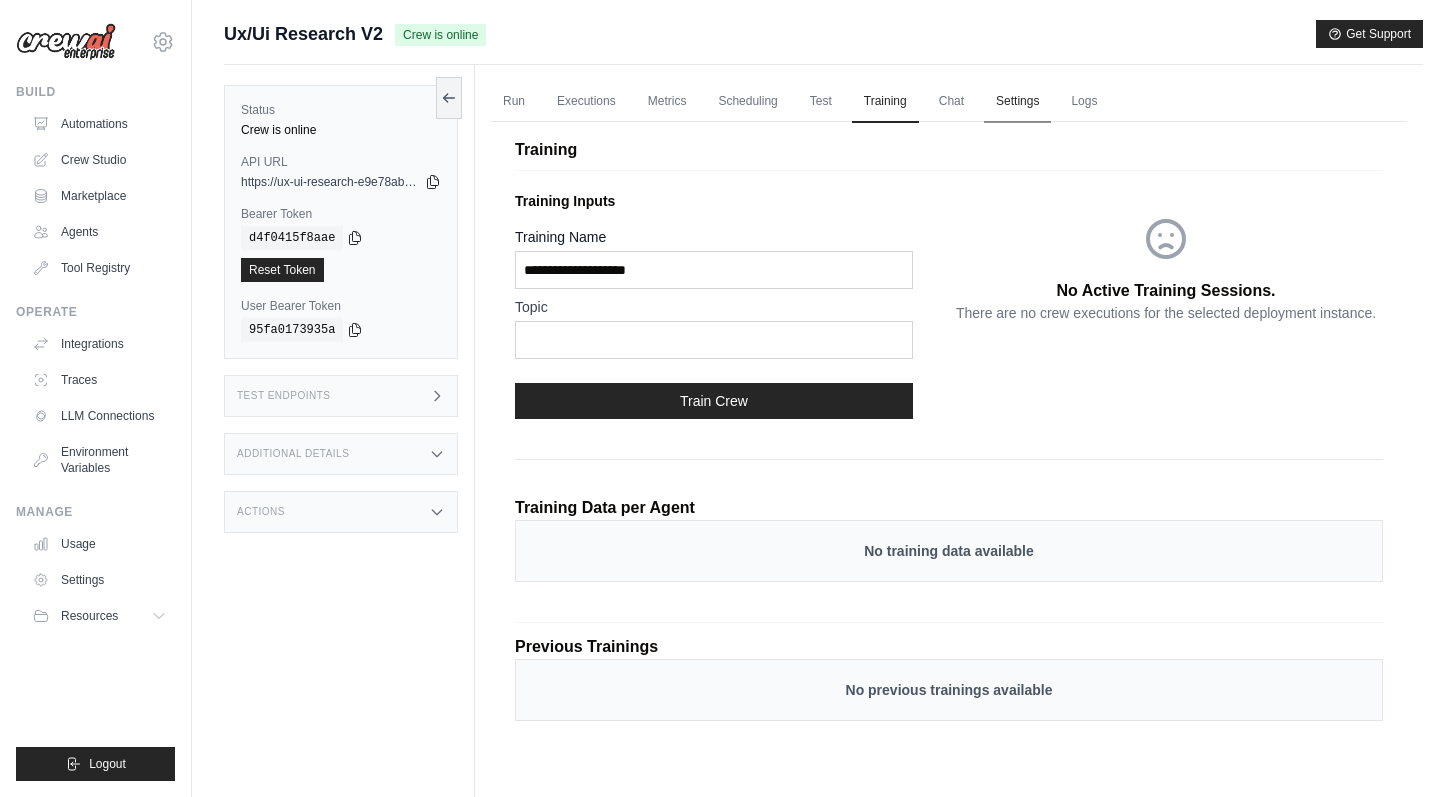 click on "Settings" at bounding box center (1017, 102) 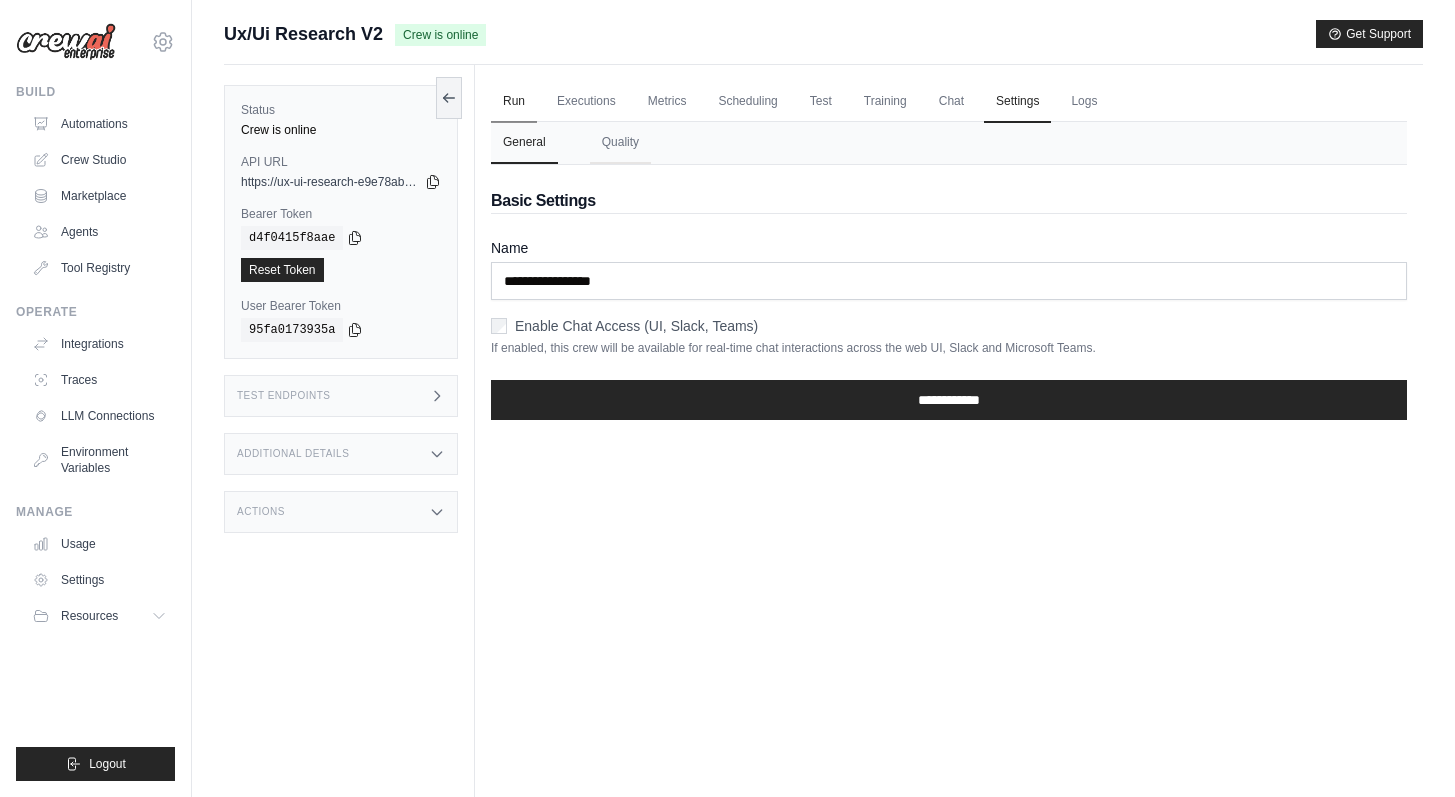 click on "Run" at bounding box center (514, 102) 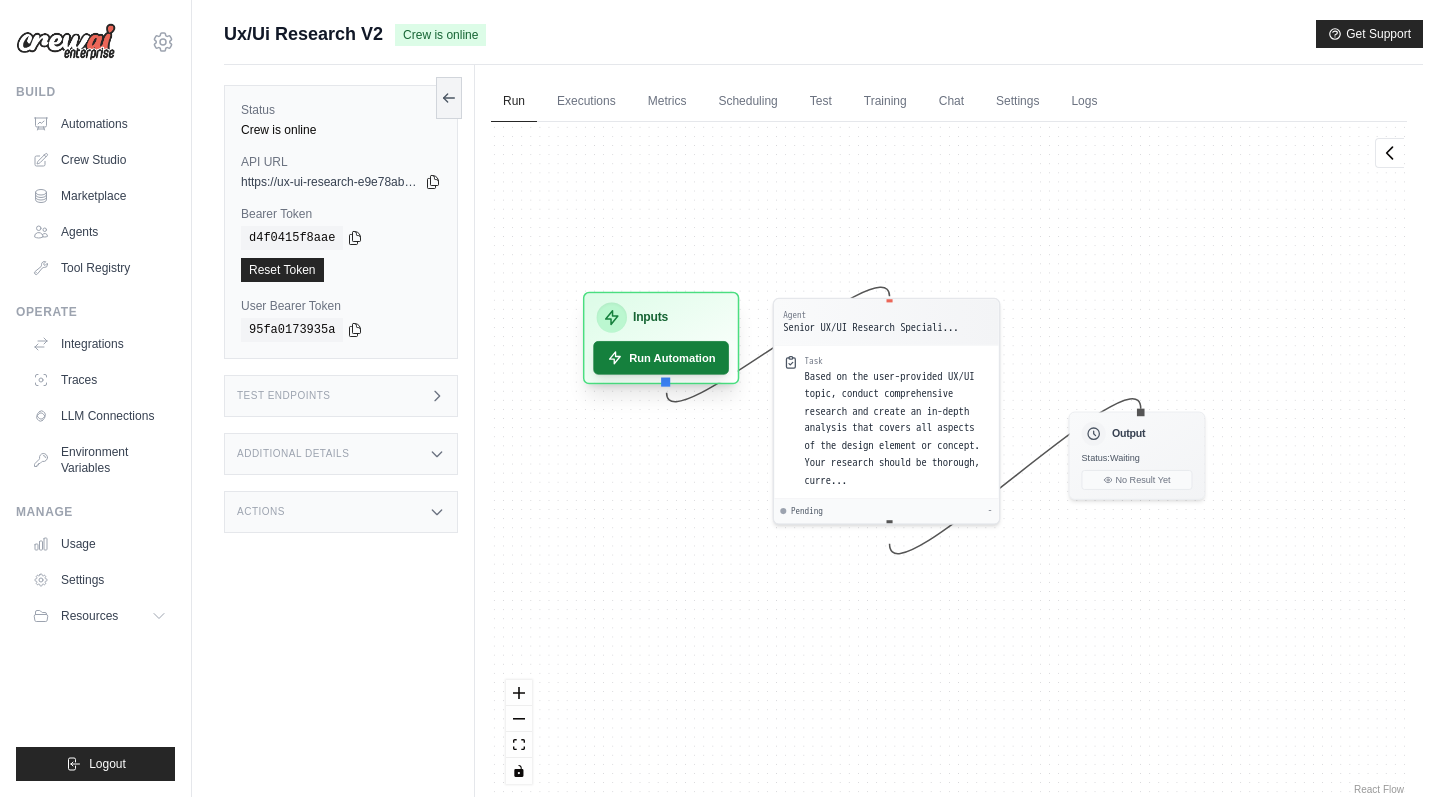 click on "Run Automation" at bounding box center (661, 357) 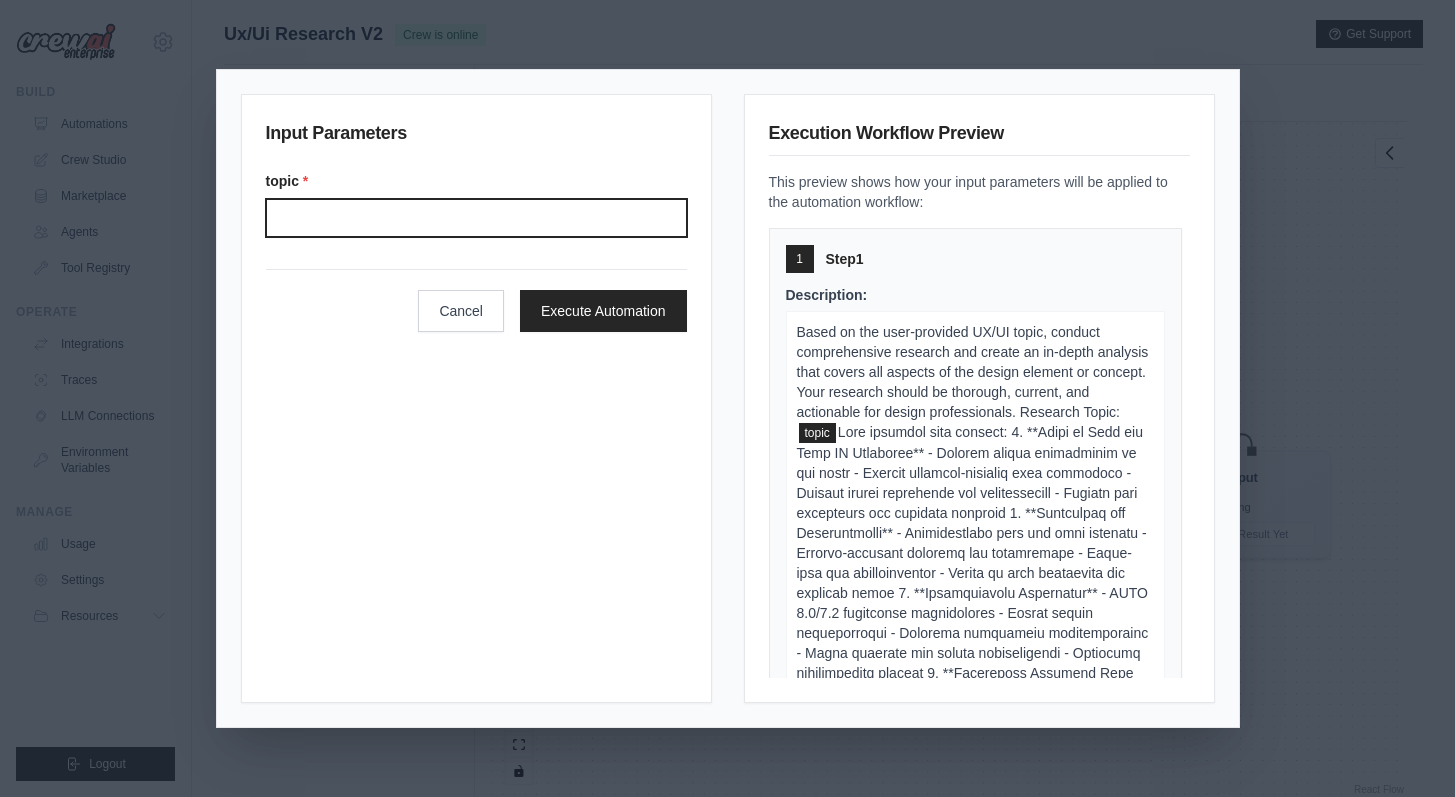 click on "Topic" at bounding box center (476, 218) 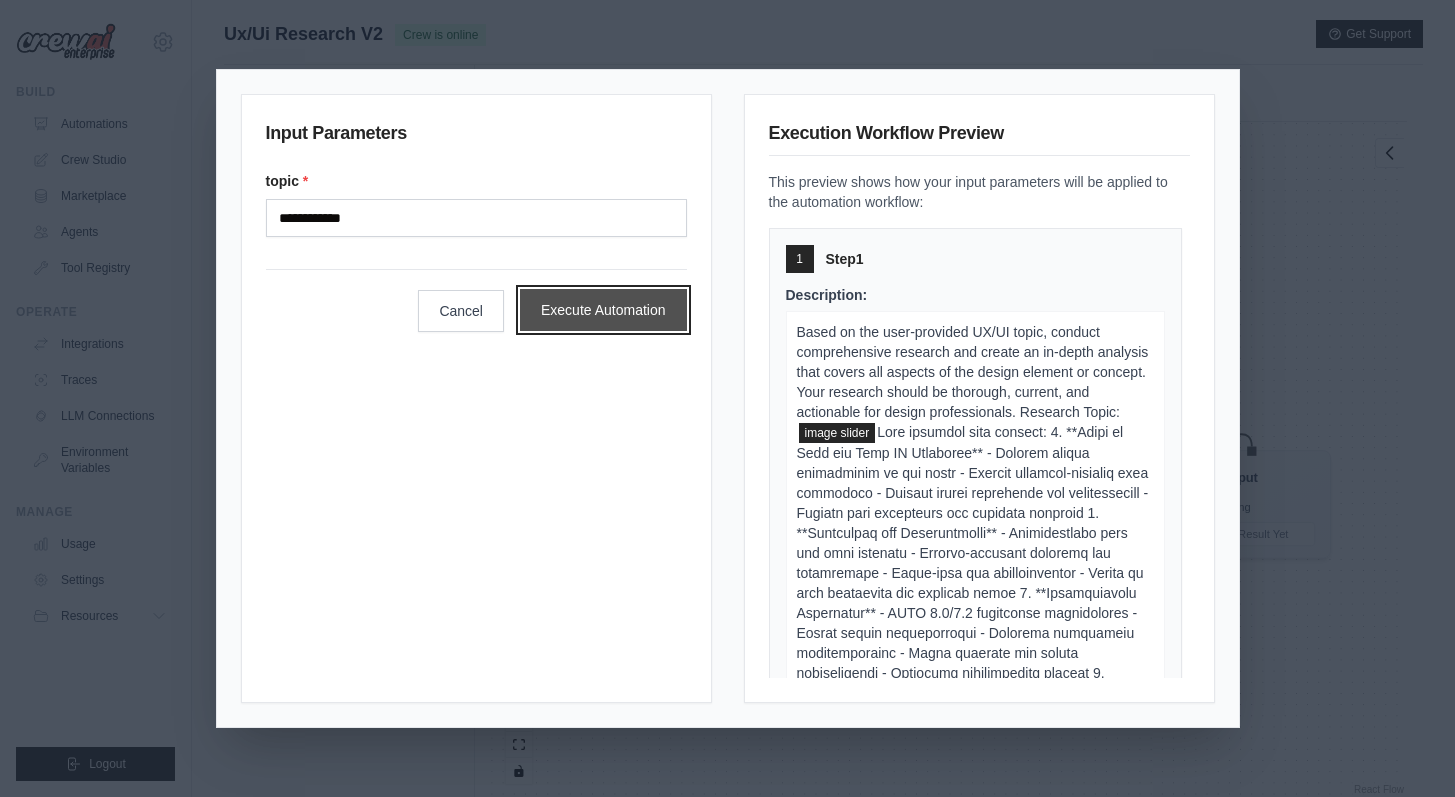 click on "Execute Automation" at bounding box center (603, 310) 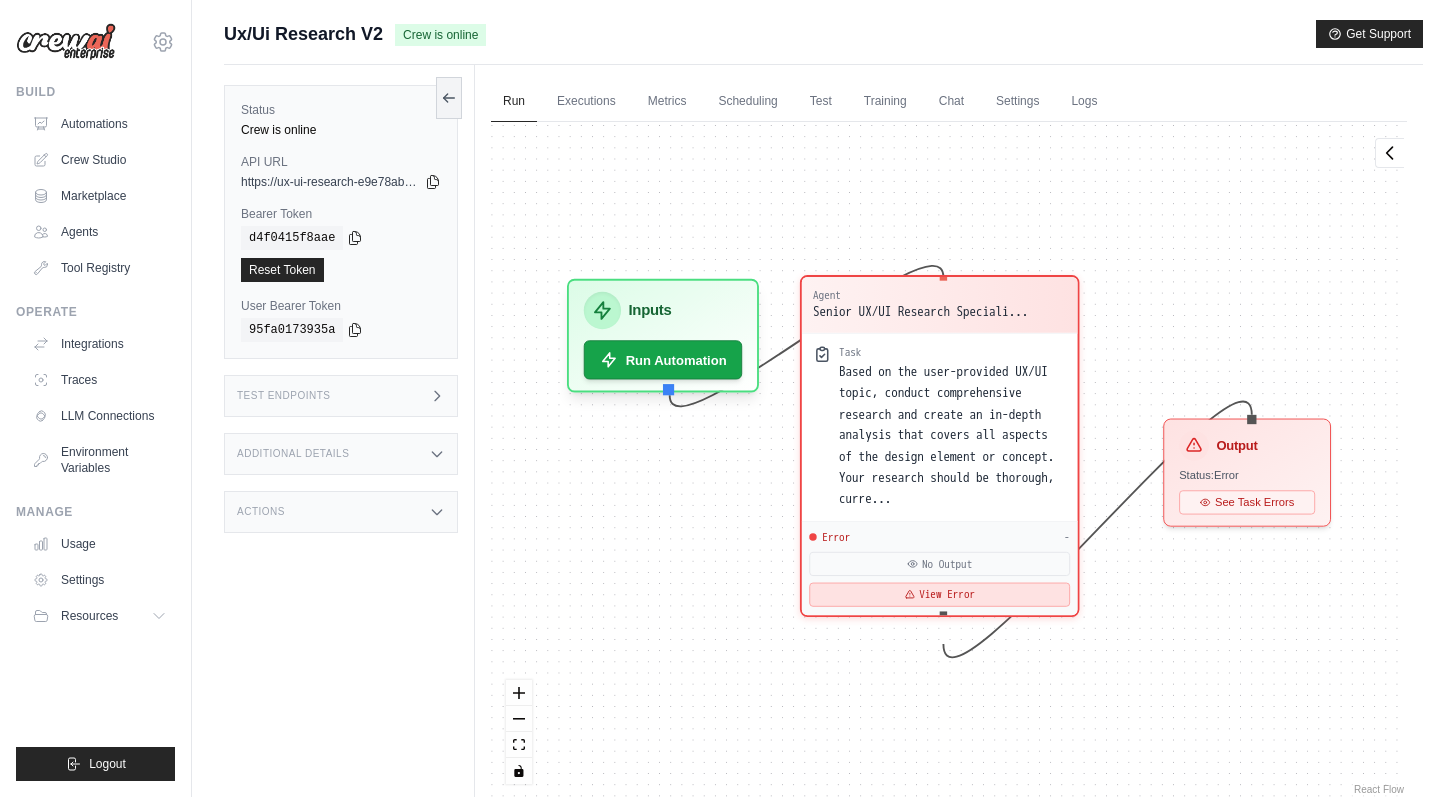 click on "View Error" at bounding box center (939, 595) 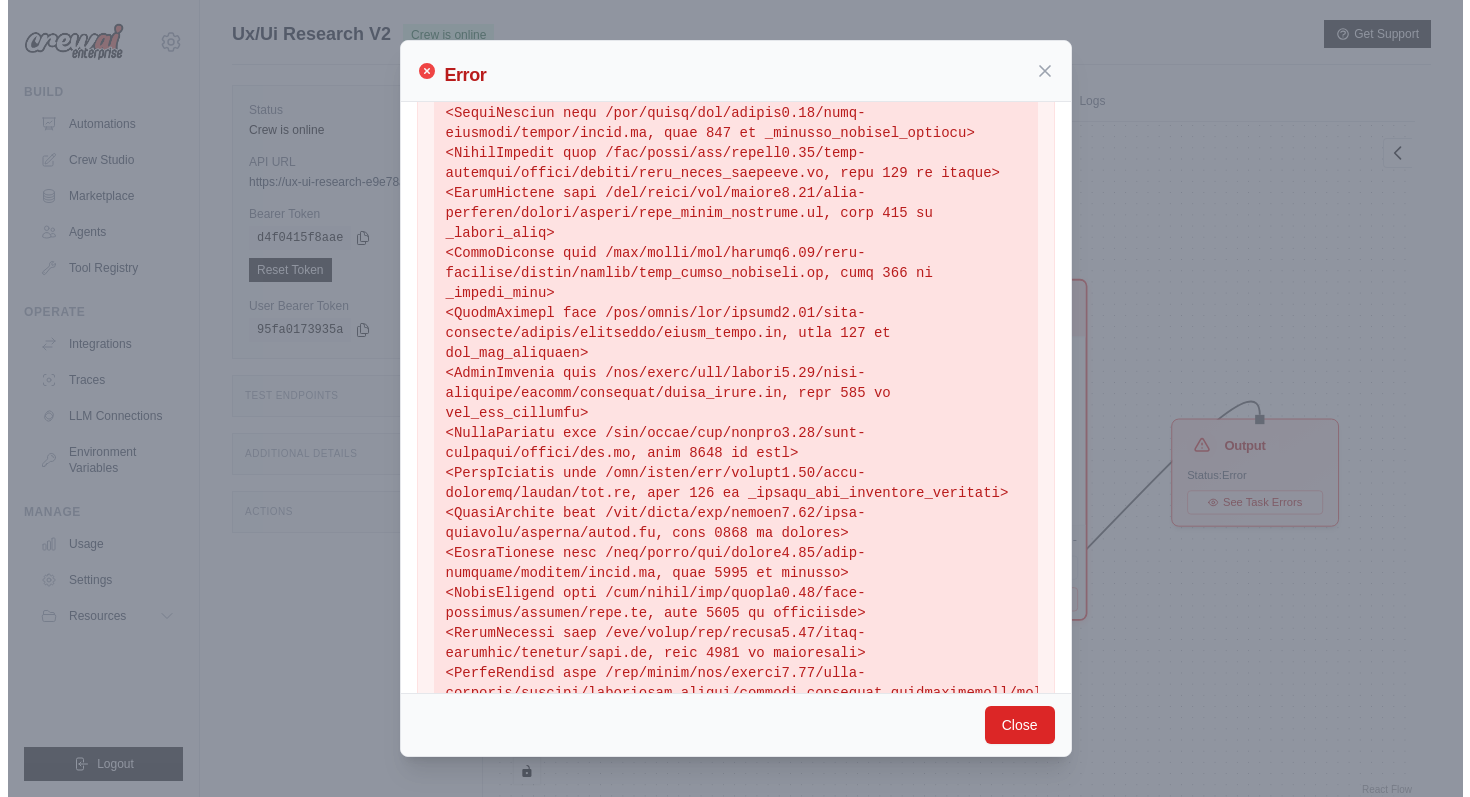 scroll, scrollTop: 817, scrollLeft: 0, axis: vertical 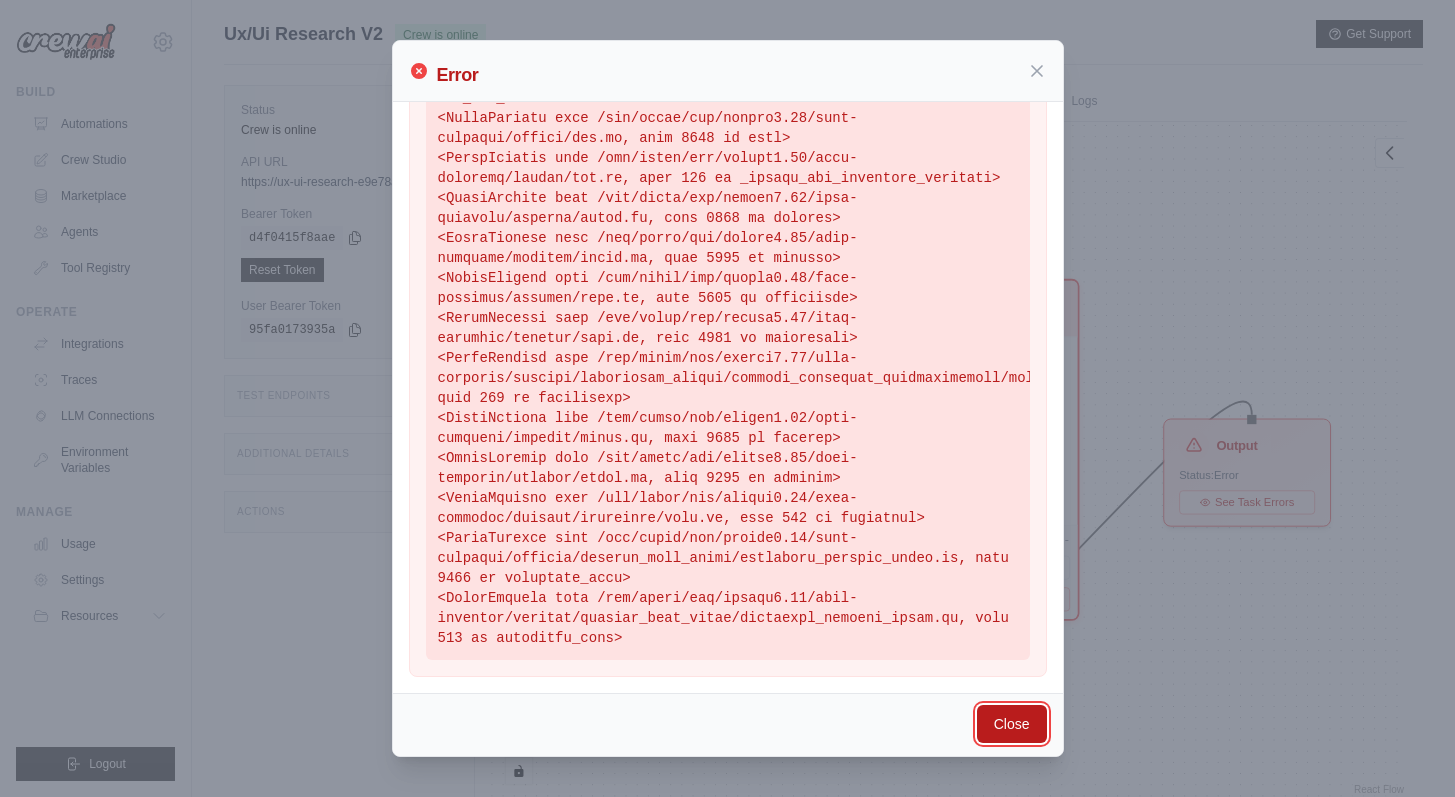 click on "Close" at bounding box center (1012, 724) 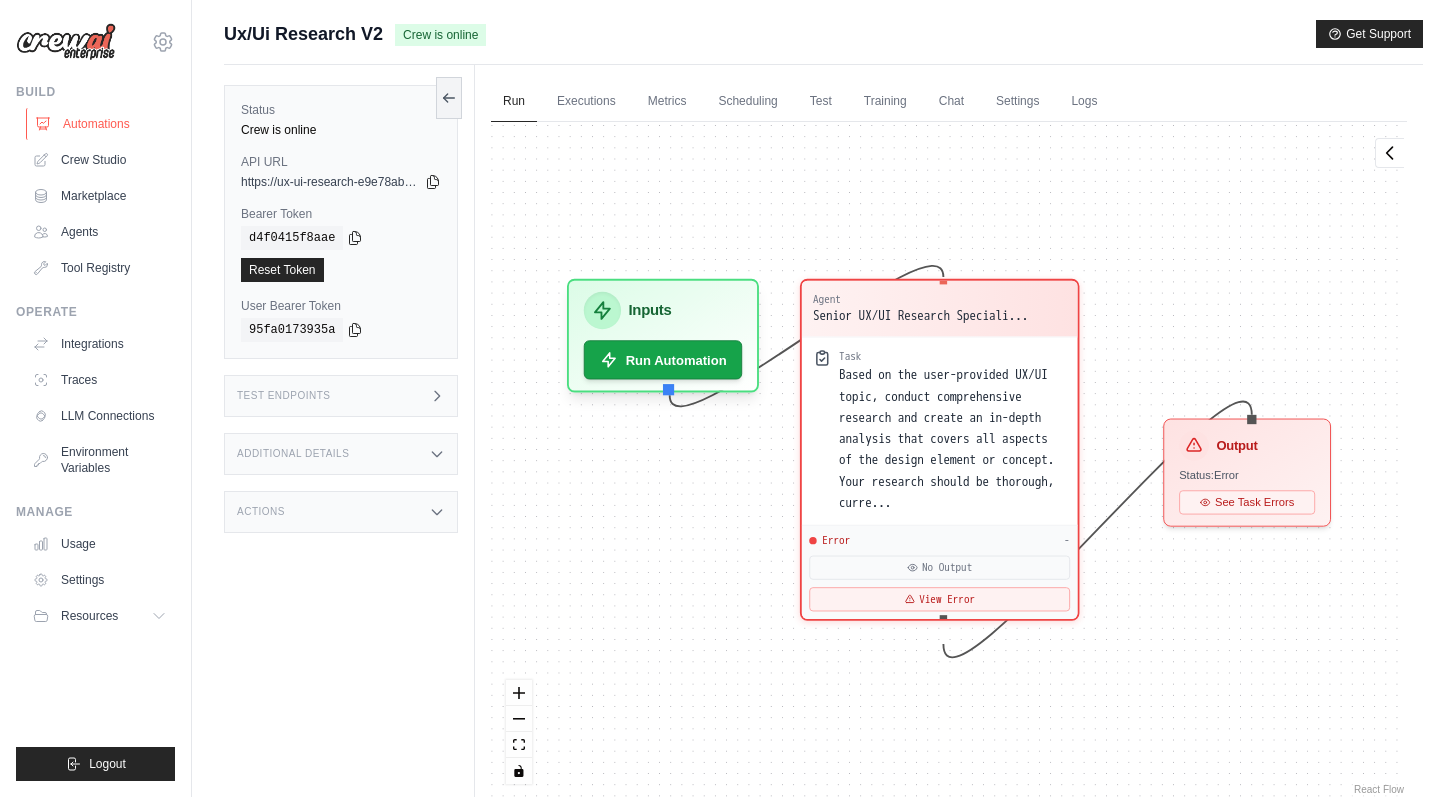 click on "Automations" at bounding box center [101, 124] 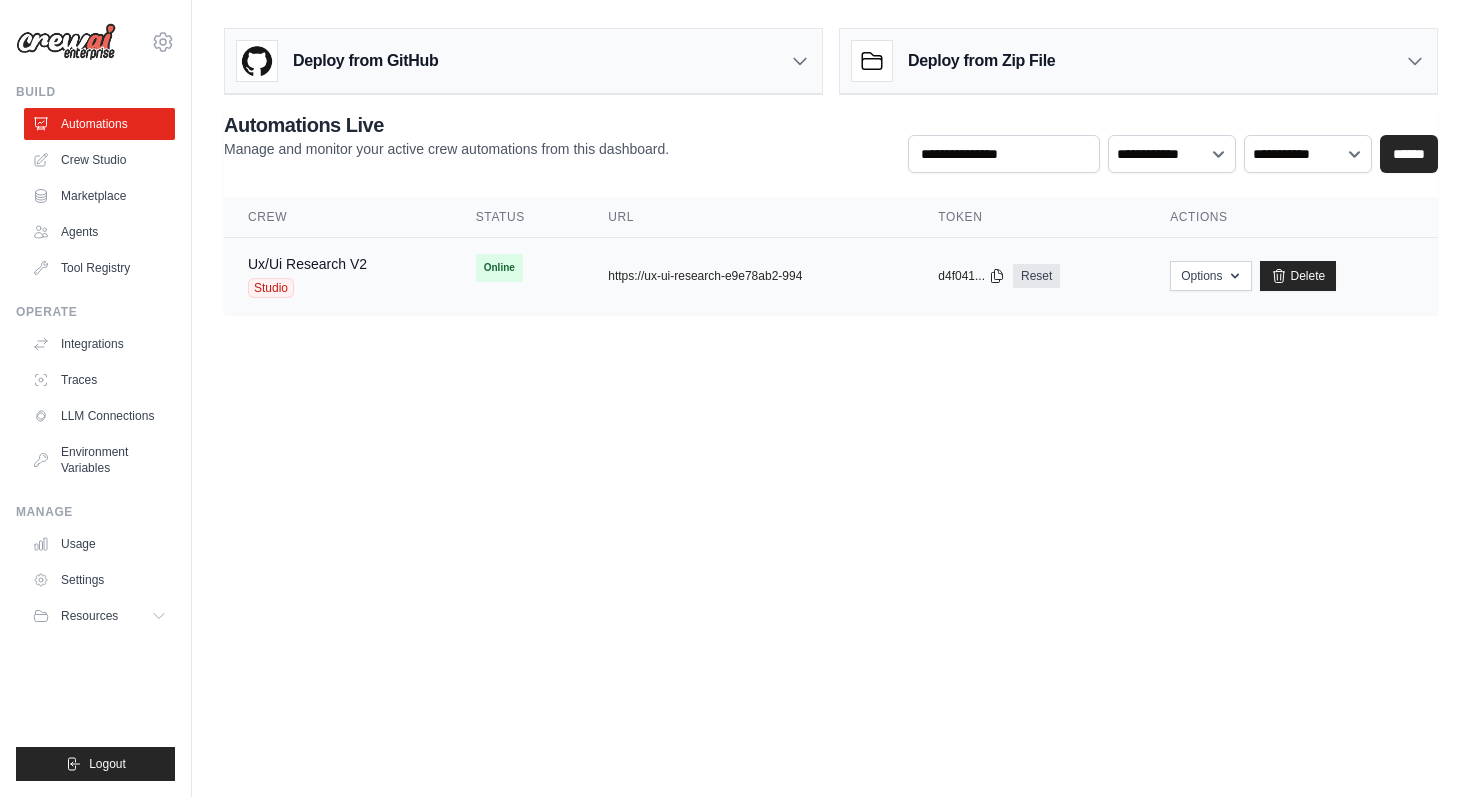 click on "Ux/Ui Research V2
Studio" at bounding box center (338, 276) 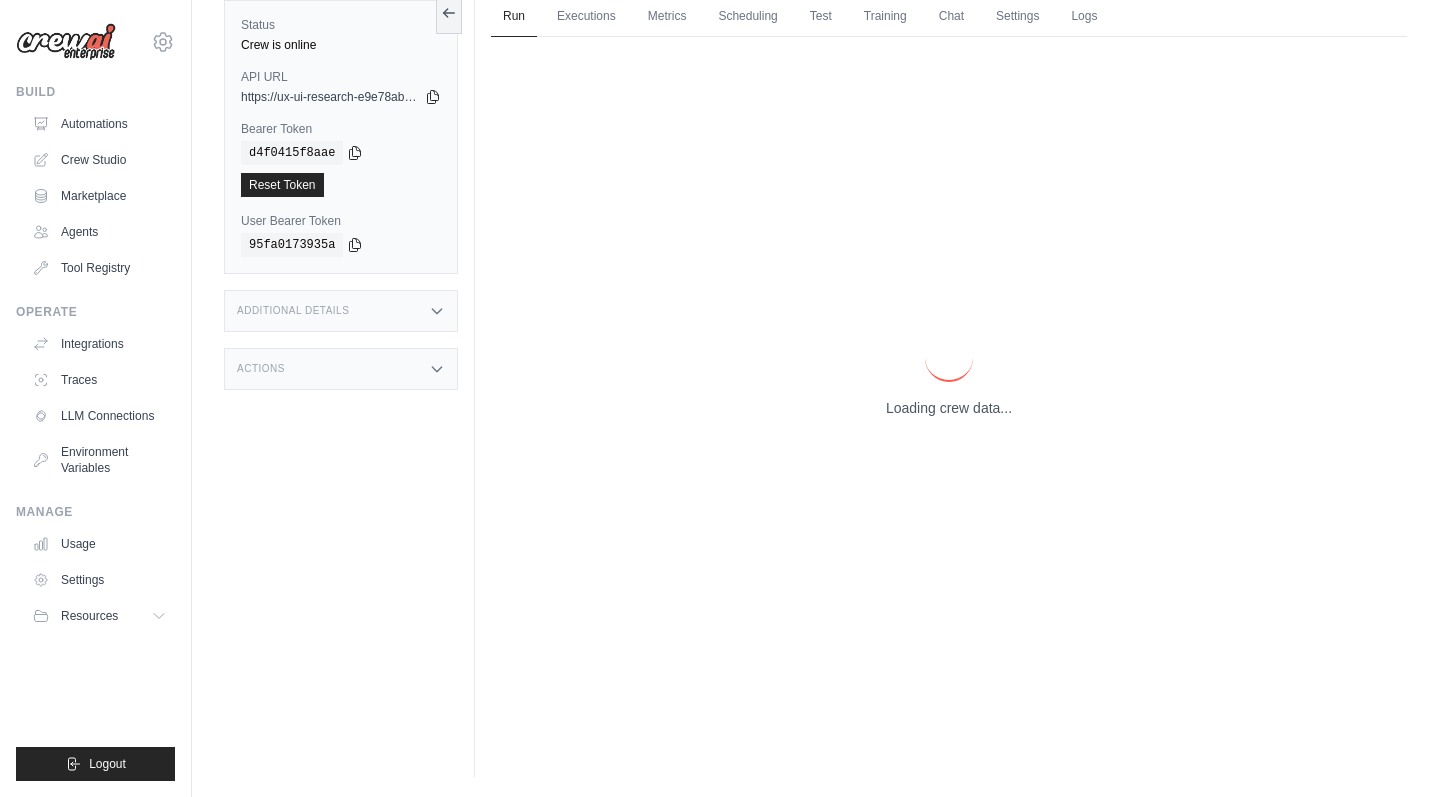 scroll, scrollTop: 85, scrollLeft: 0, axis: vertical 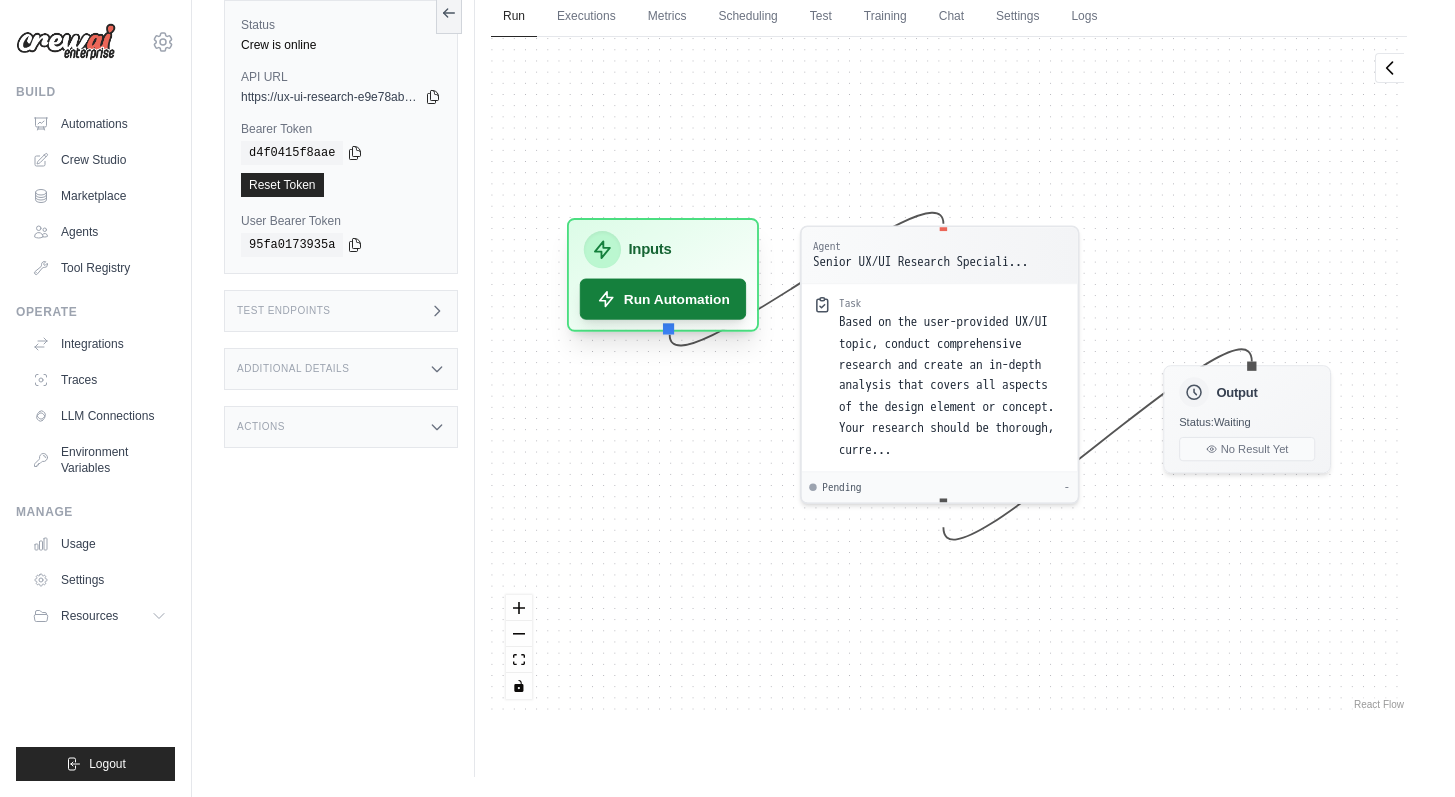 click on "Run Automation" at bounding box center [663, 299] 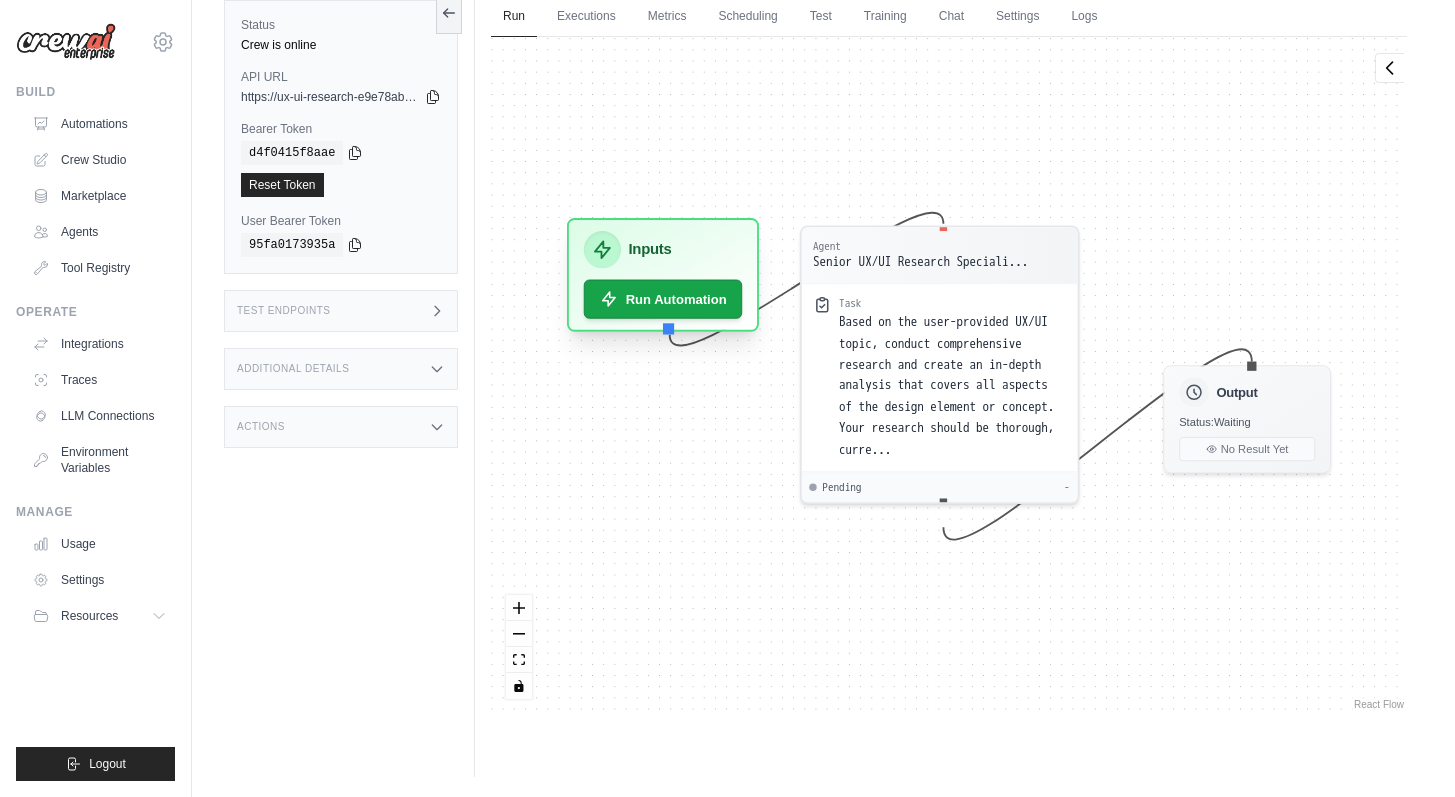 scroll, scrollTop: 0, scrollLeft: 0, axis: both 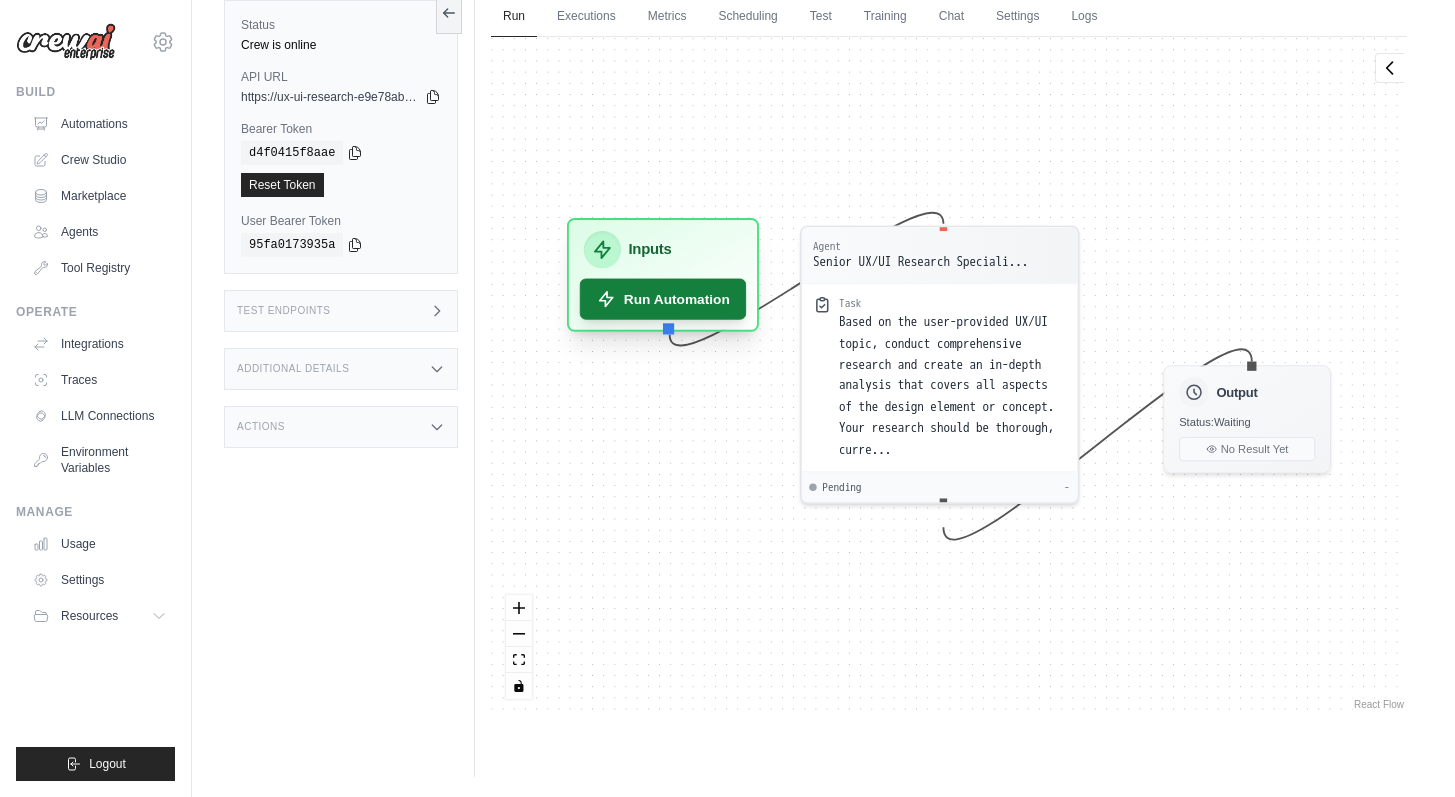 click on "Run Automation" at bounding box center [663, 299] 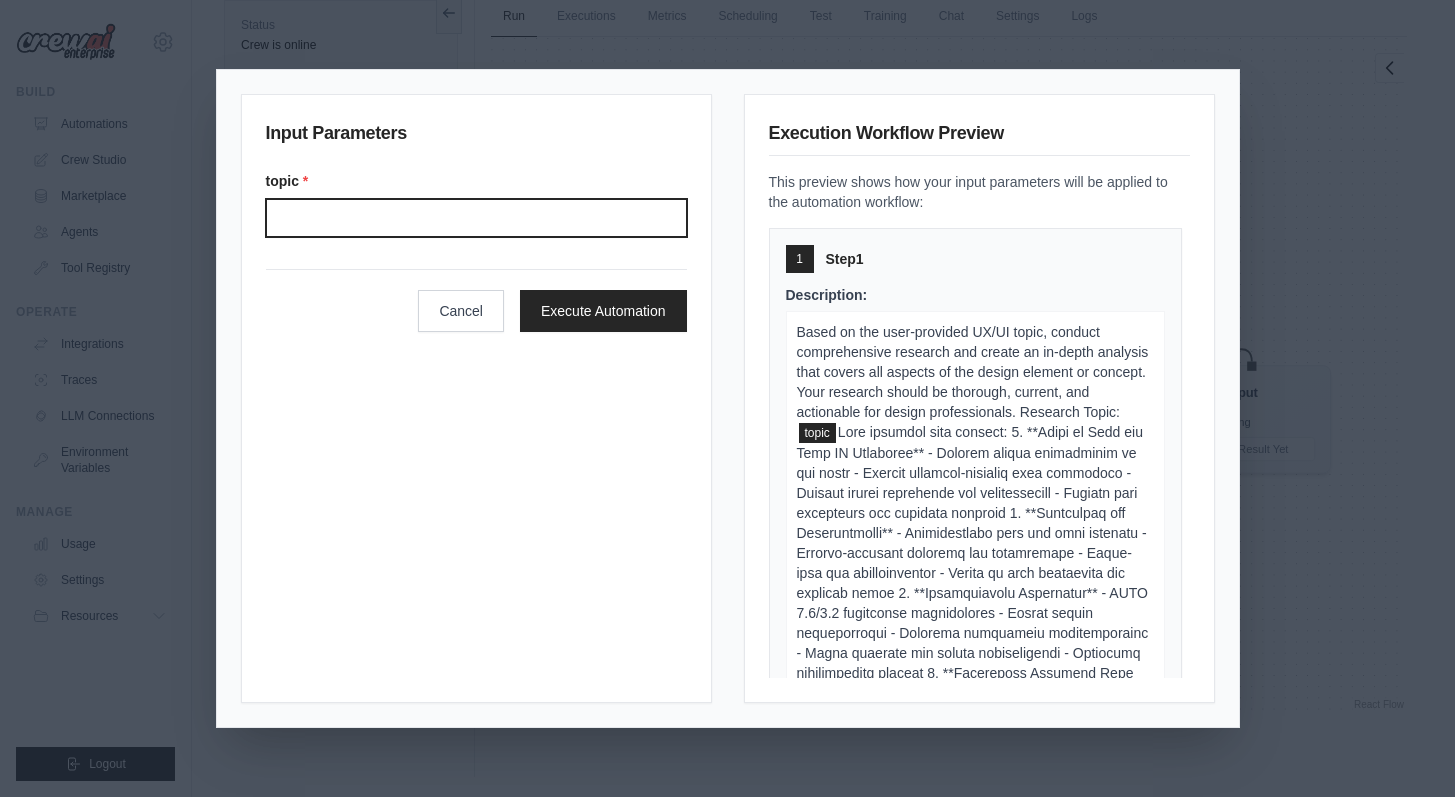 click on "Topic" at bounding box center [476, 218] 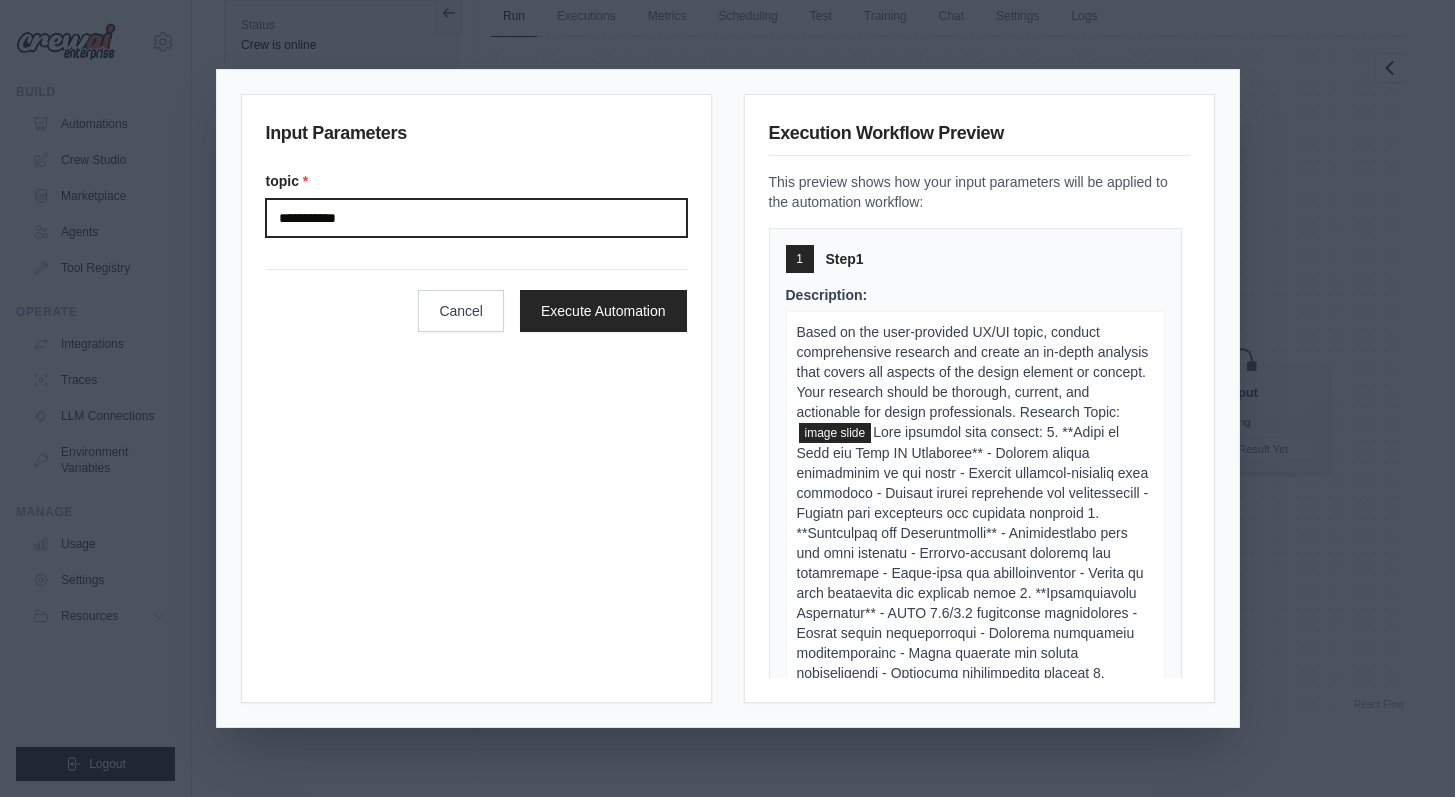 type on "**********" 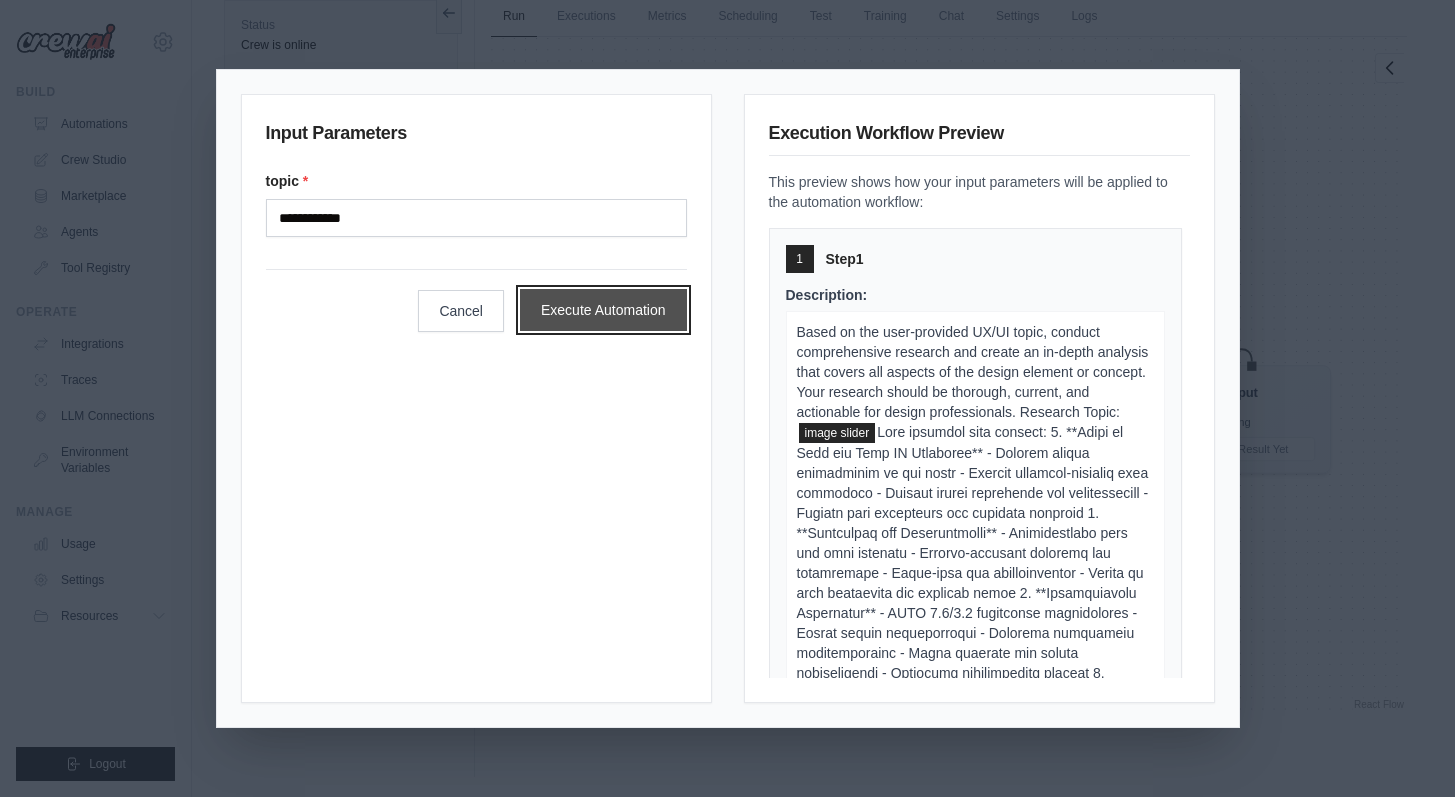 click on "Execute Automation" at bounding box center [603, 310] 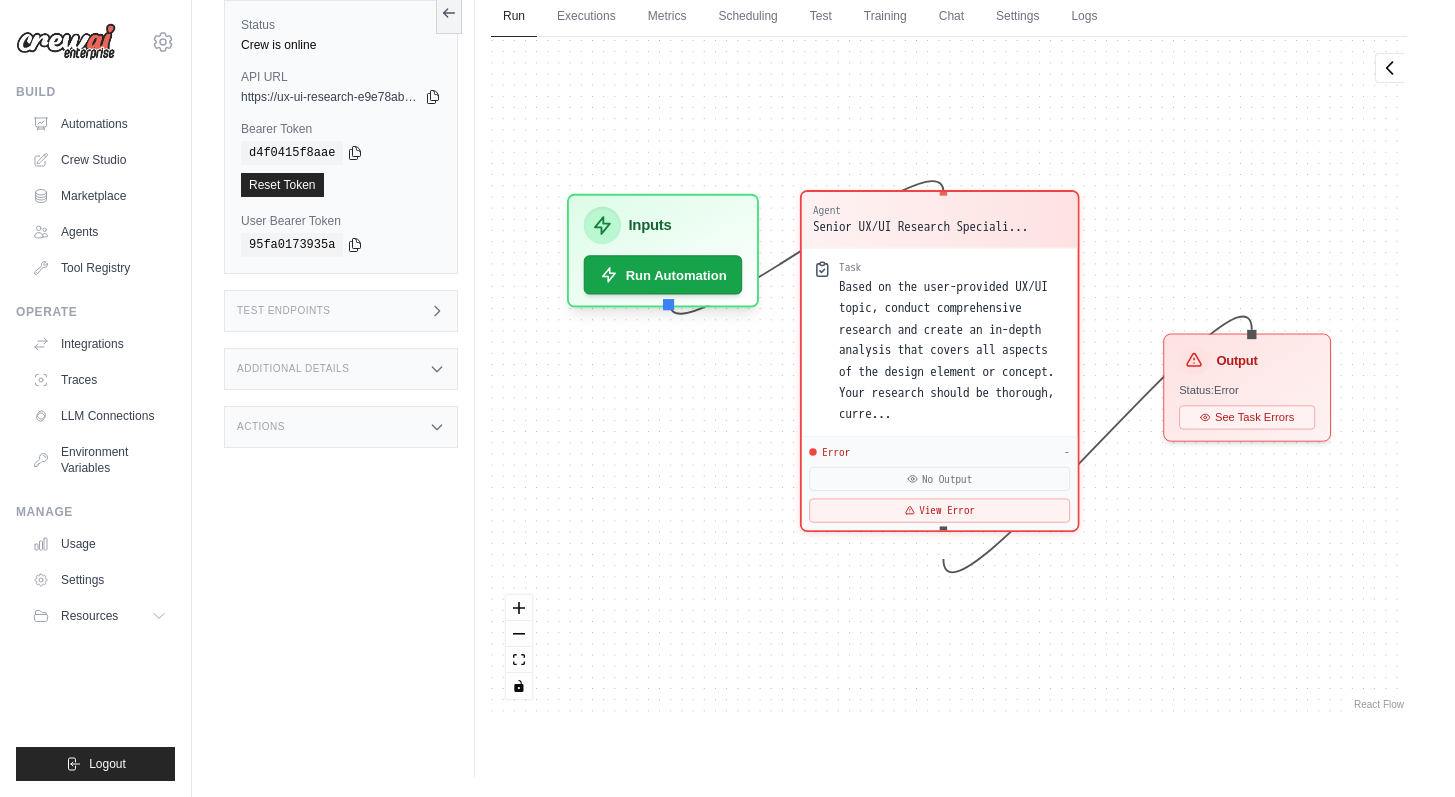 click on "Based on the user-provided UX/UI topic, conduct comprehensive research and create an in-depth analysis that covers all aspects of the design element or concept. Your research should be thorough, curre..." at bounding box center (946, 350) 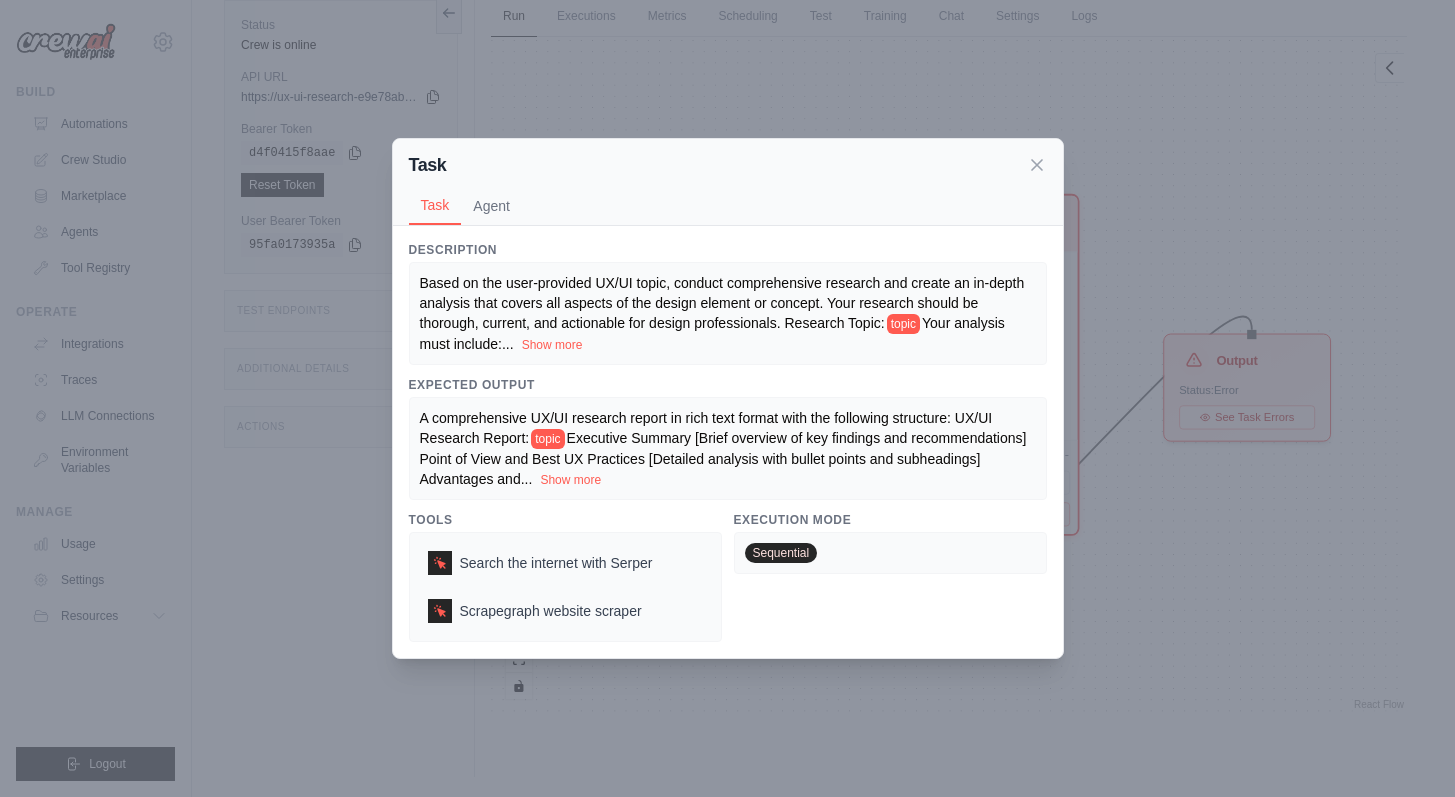 click on "Based on the user-provided UX/UI topic, conduct comprehensive research and create an in-depth analysis that covers all aspects of the design element or concept. Your research should be thorough, current, and actionable for design professionals.
Research Topic:" at bounding box center (722, 303) 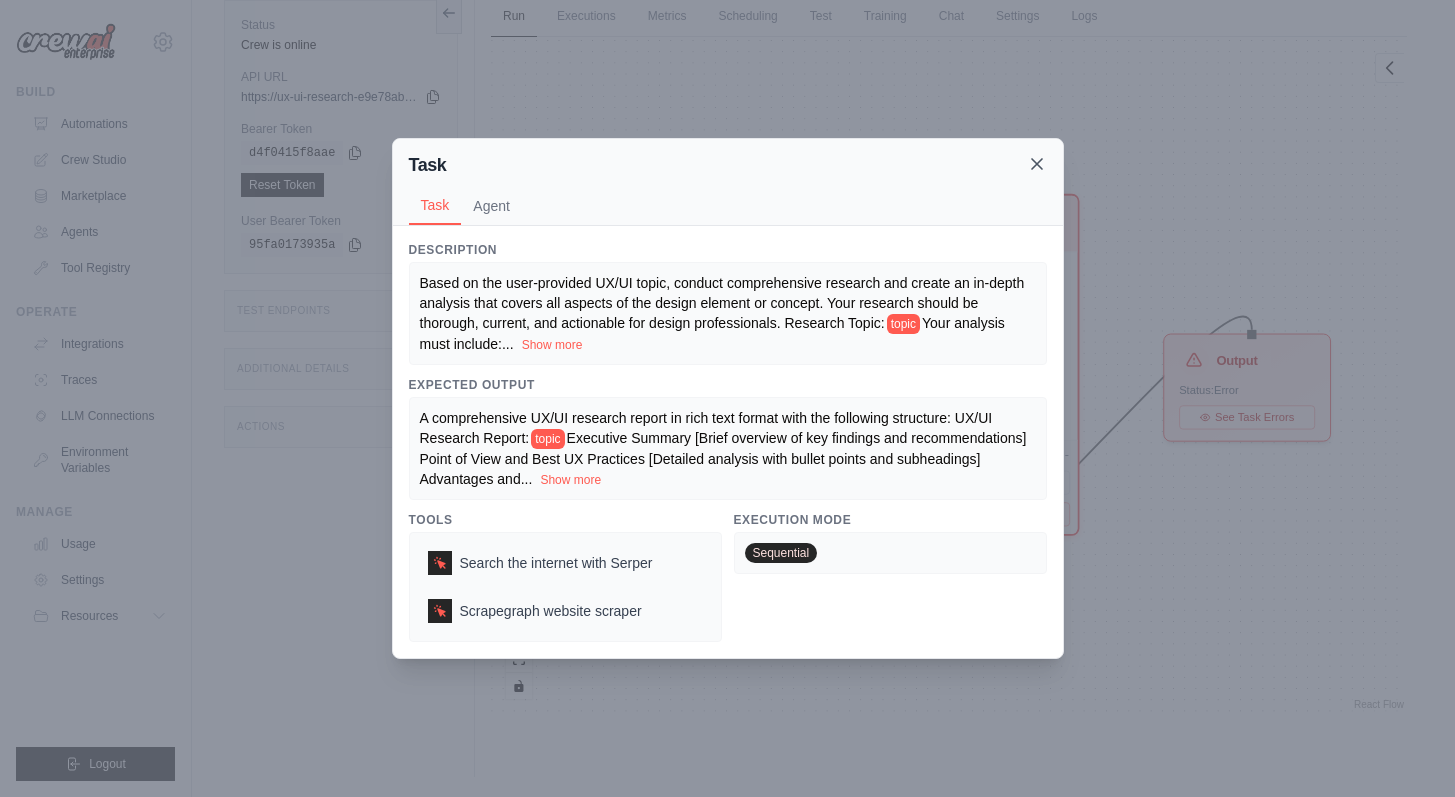 click 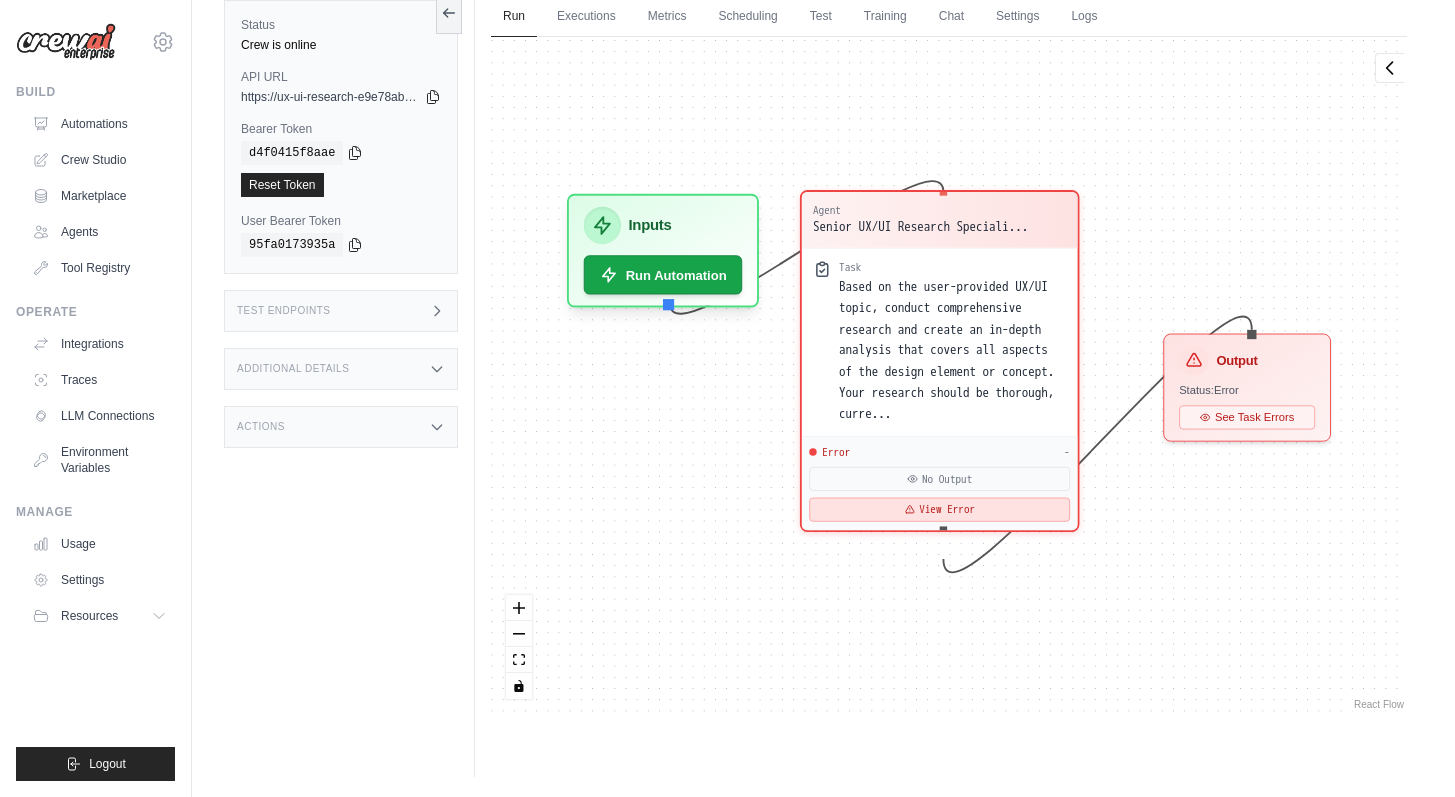 click on "View Error" at bounding box center (939, 510) 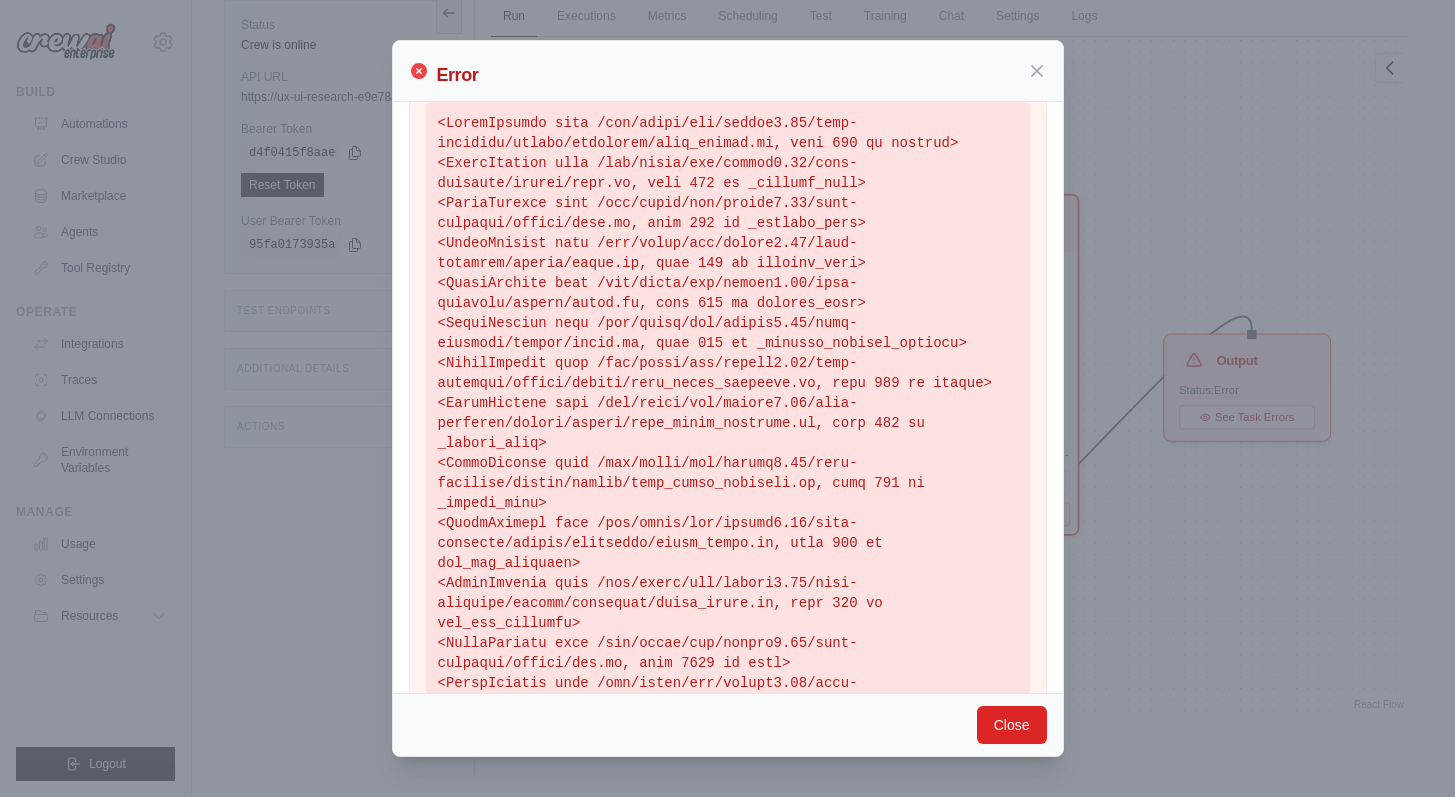 scroll, scrollTop: 0, scrollLeft: 0, axis: both 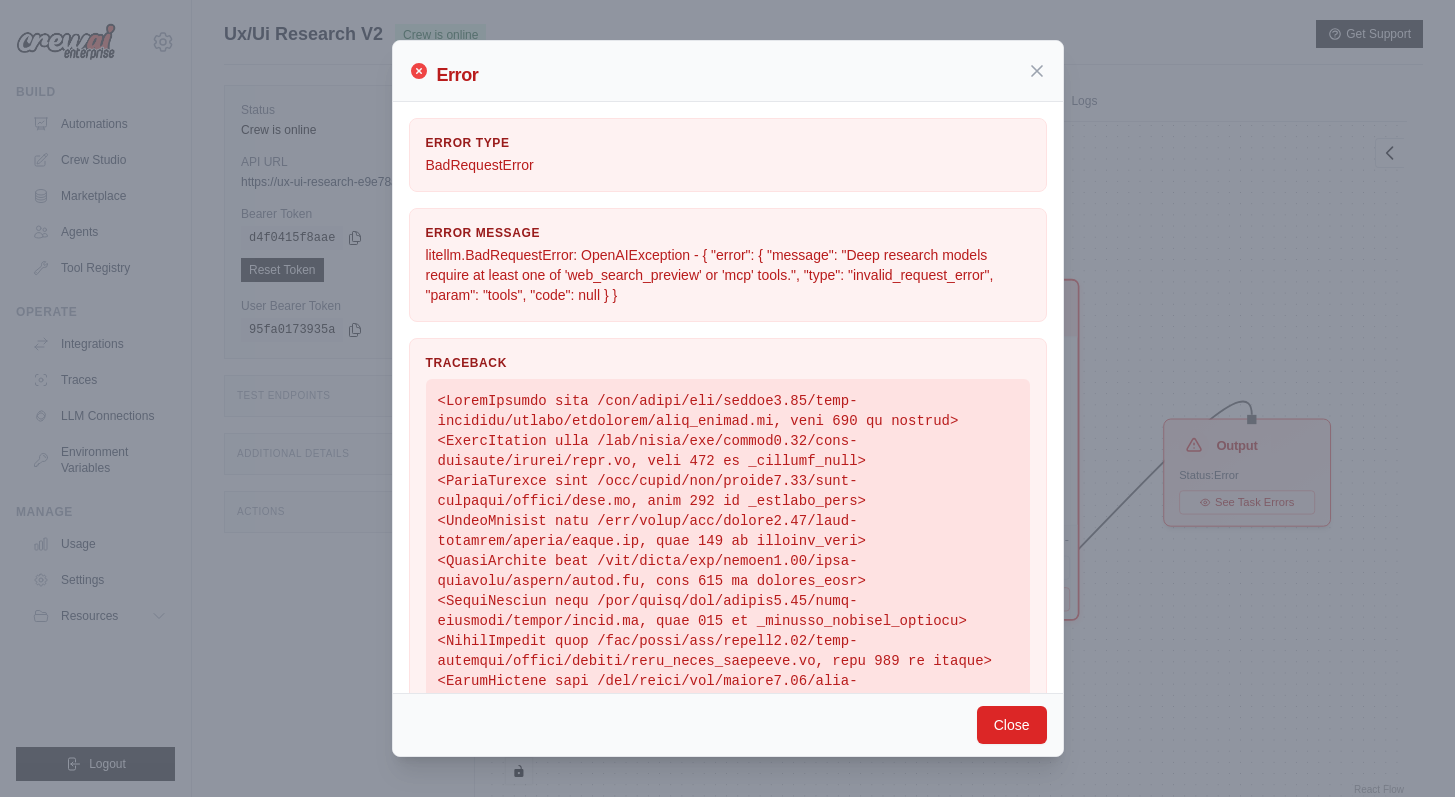 click on "Error Type BadRequestError" at bounding box center [728, 155] 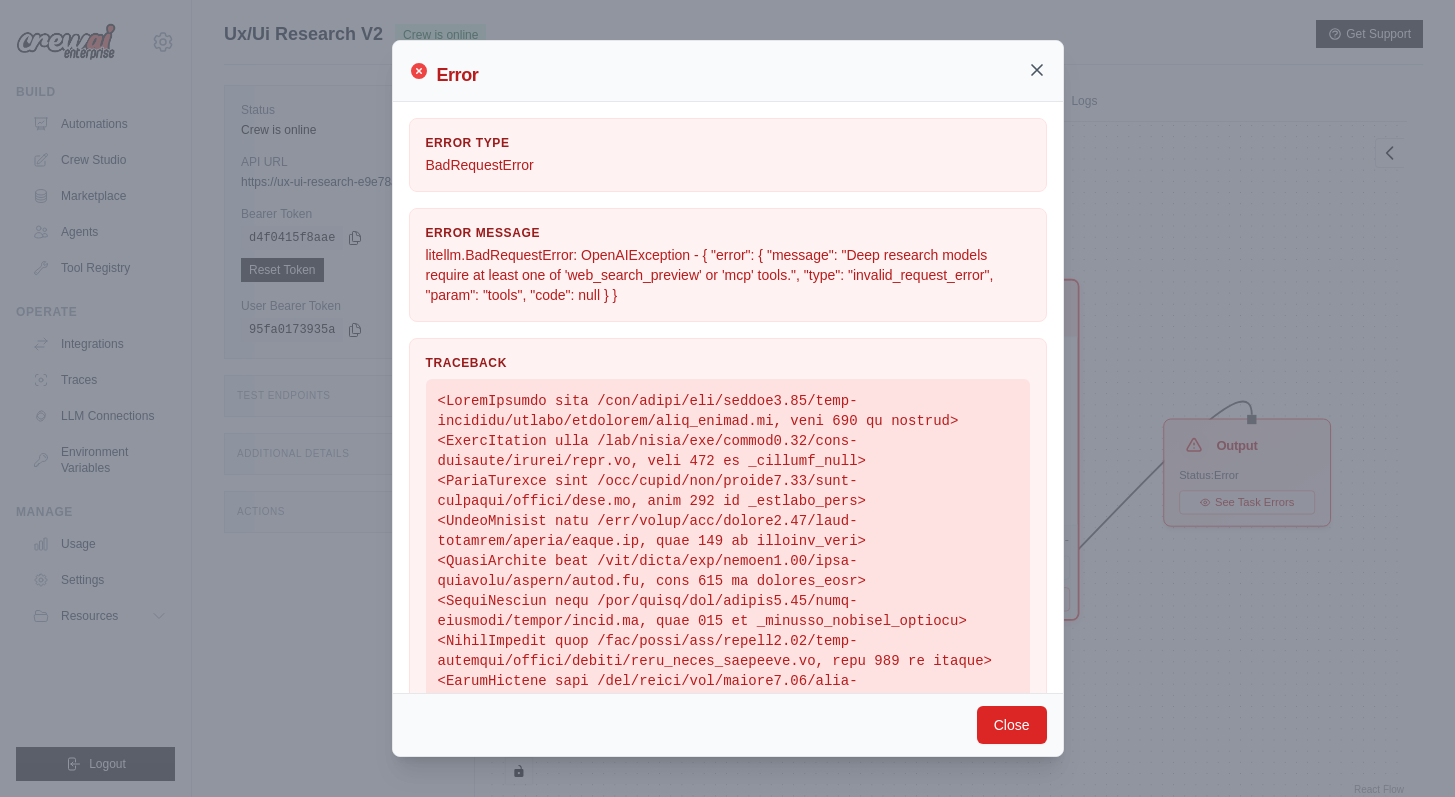 click 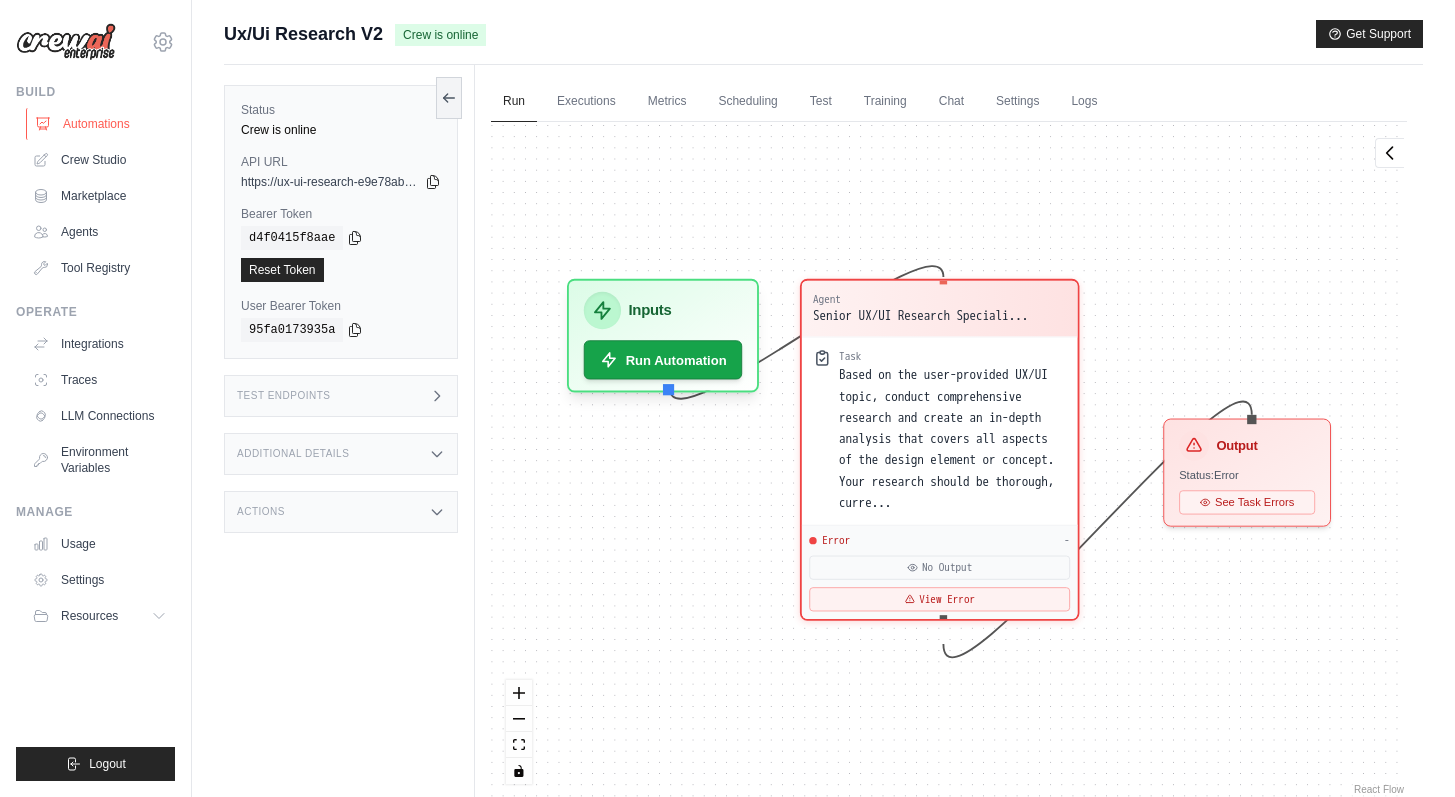 click on "Automations" at bounding box center (101, 124) 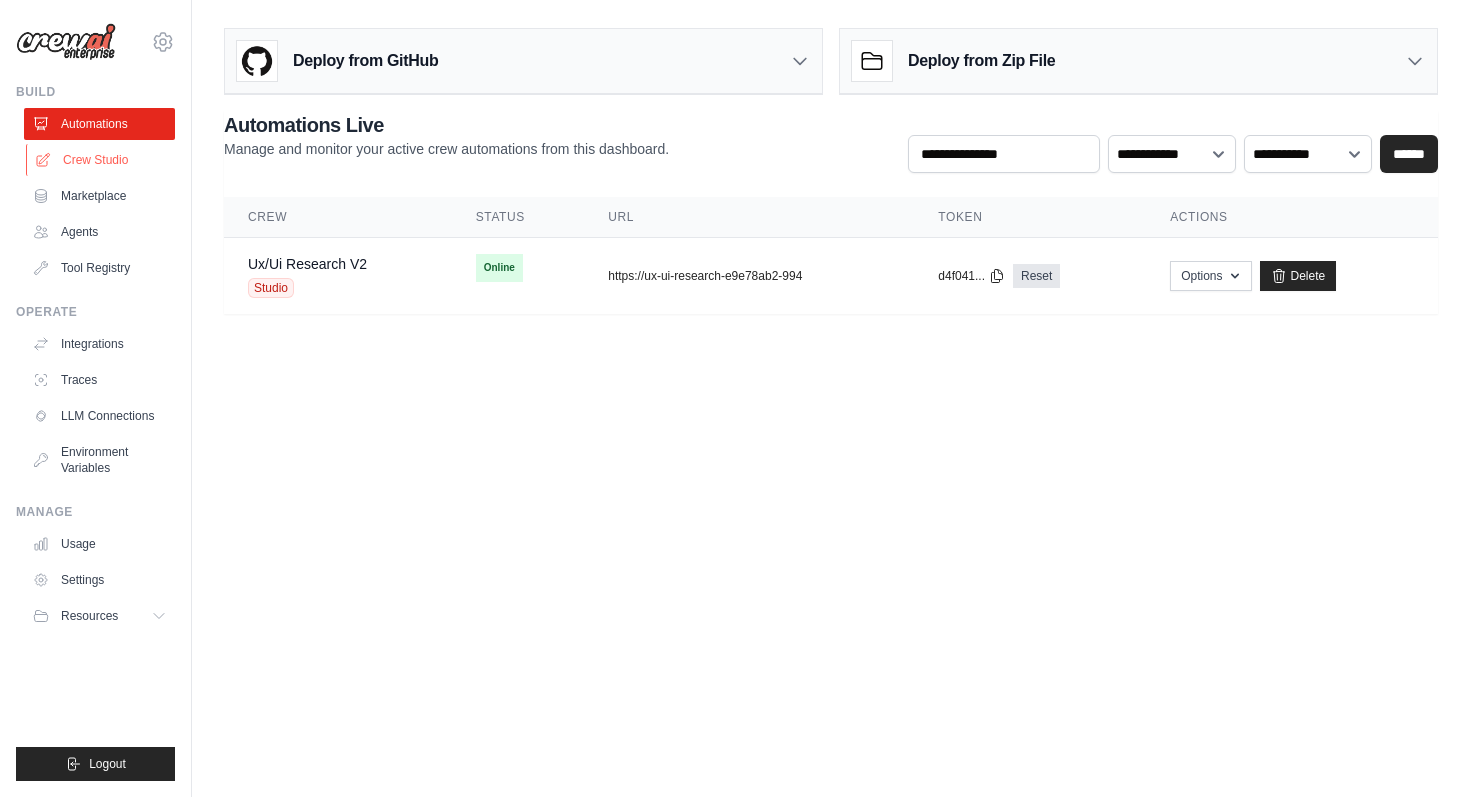 click on "Crew Studio" at bounding box center (101, 160) 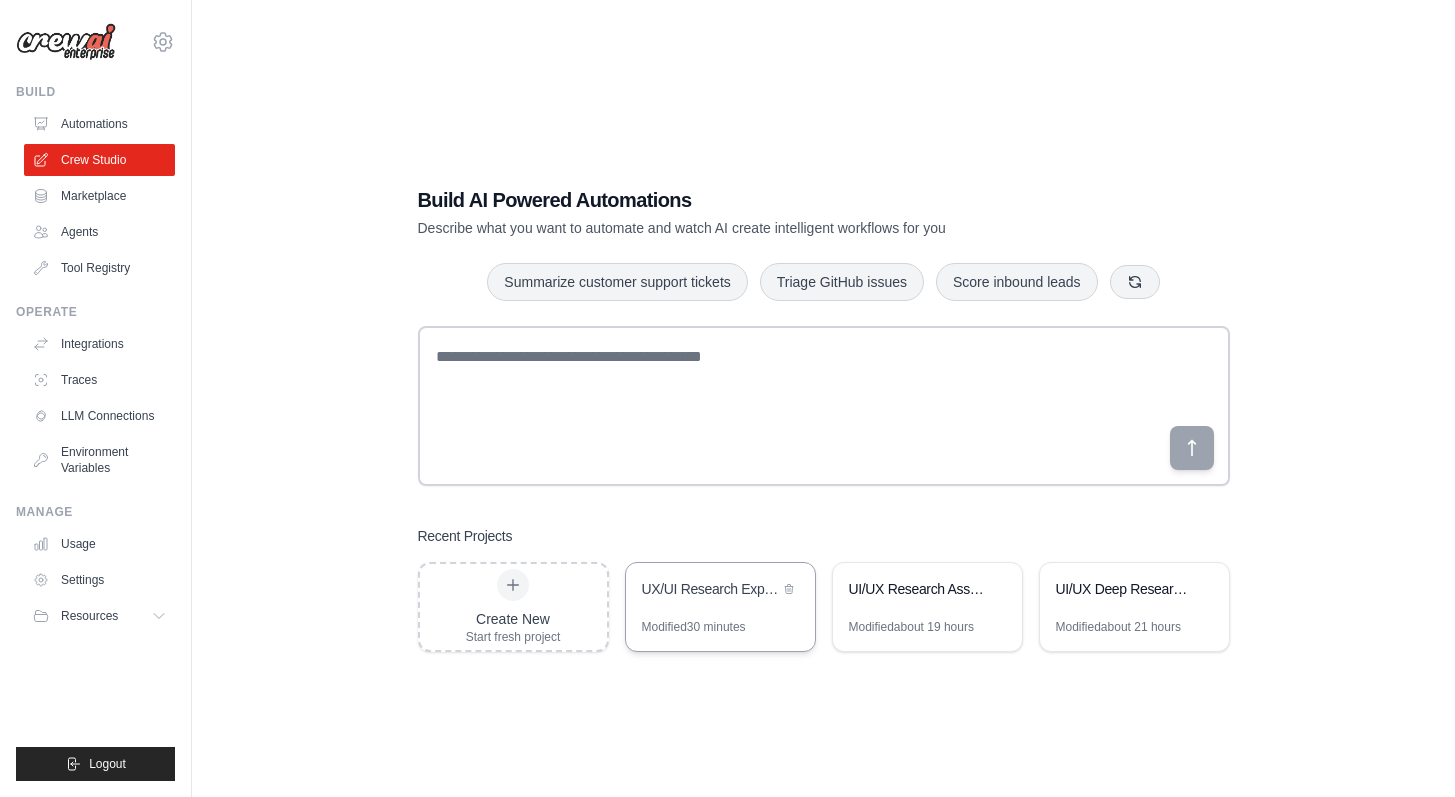 scroll, scrollTop: 0, scrollLeft: 0, axis: both 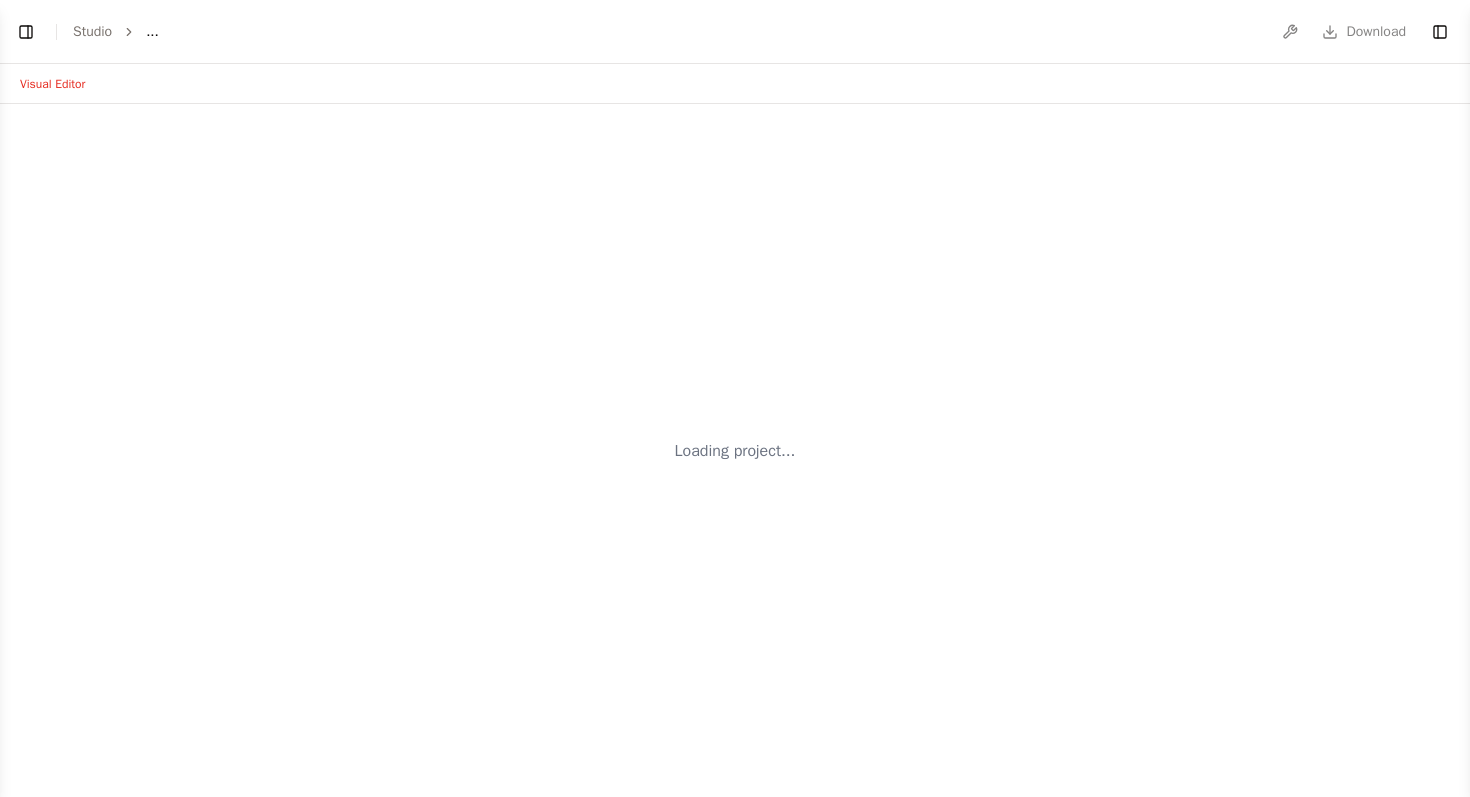 select on "****" 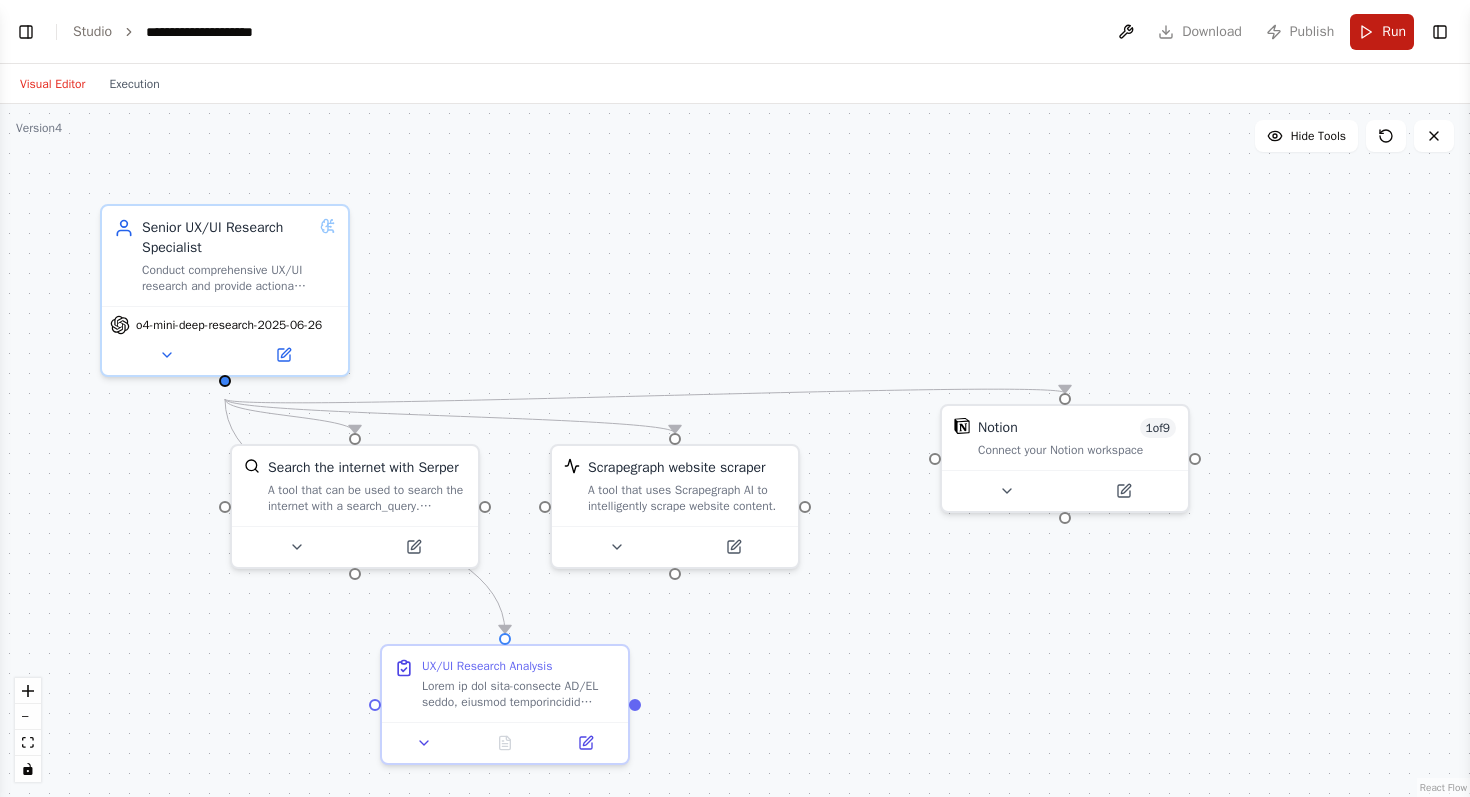 click on "Run" at bounding box center (1394, 32) 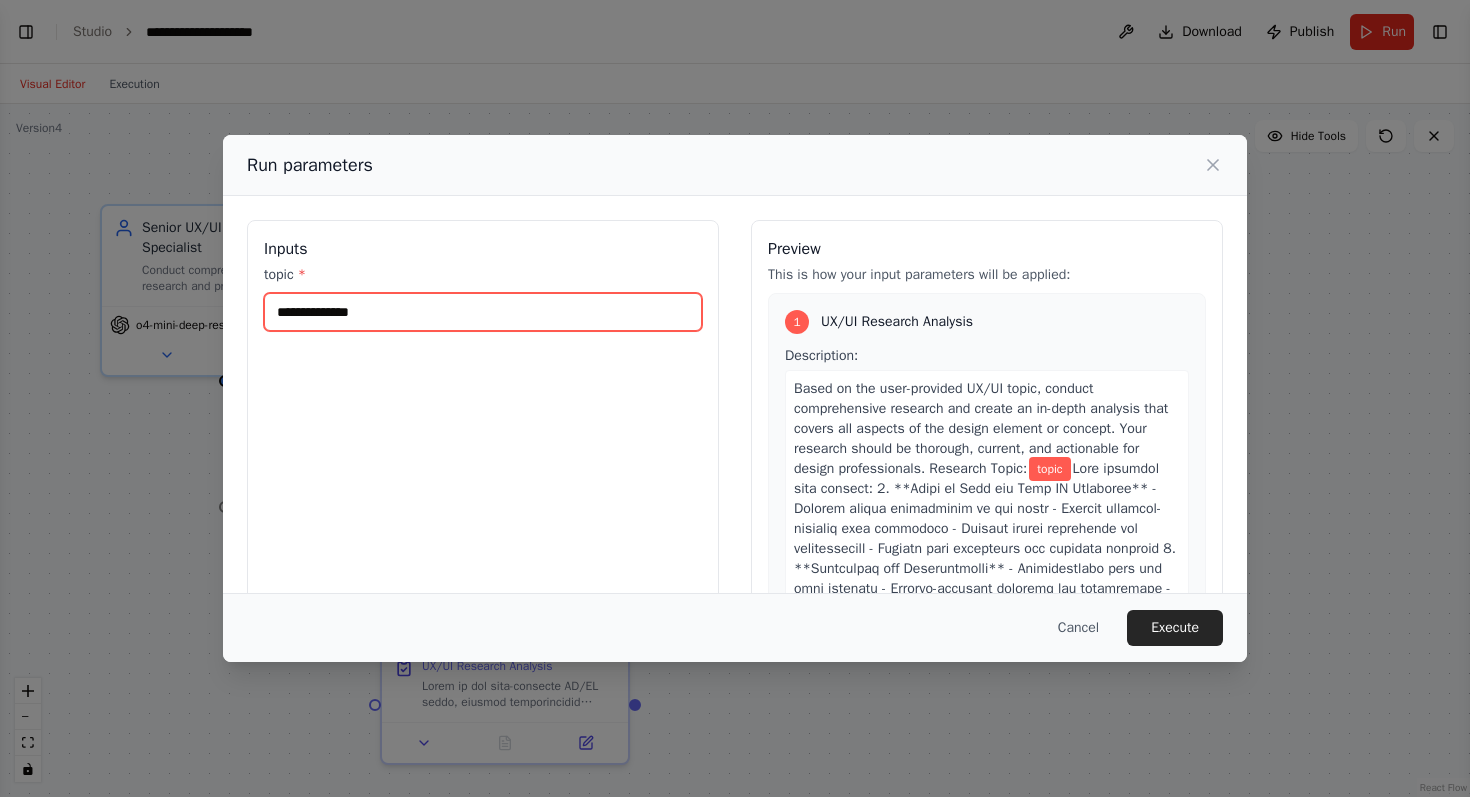 click on "topic *" at bounding box center [483, 312] 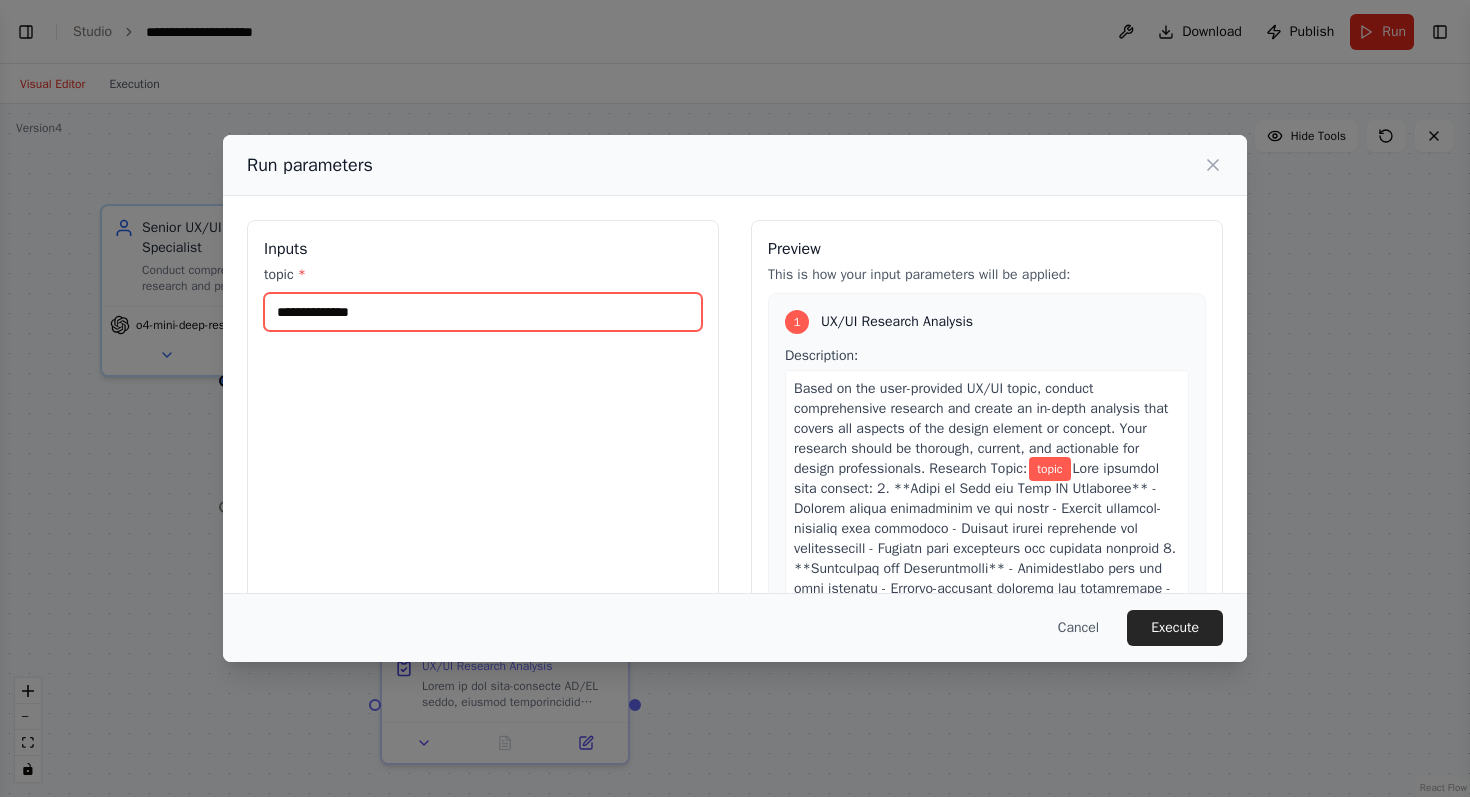 type on "**********" 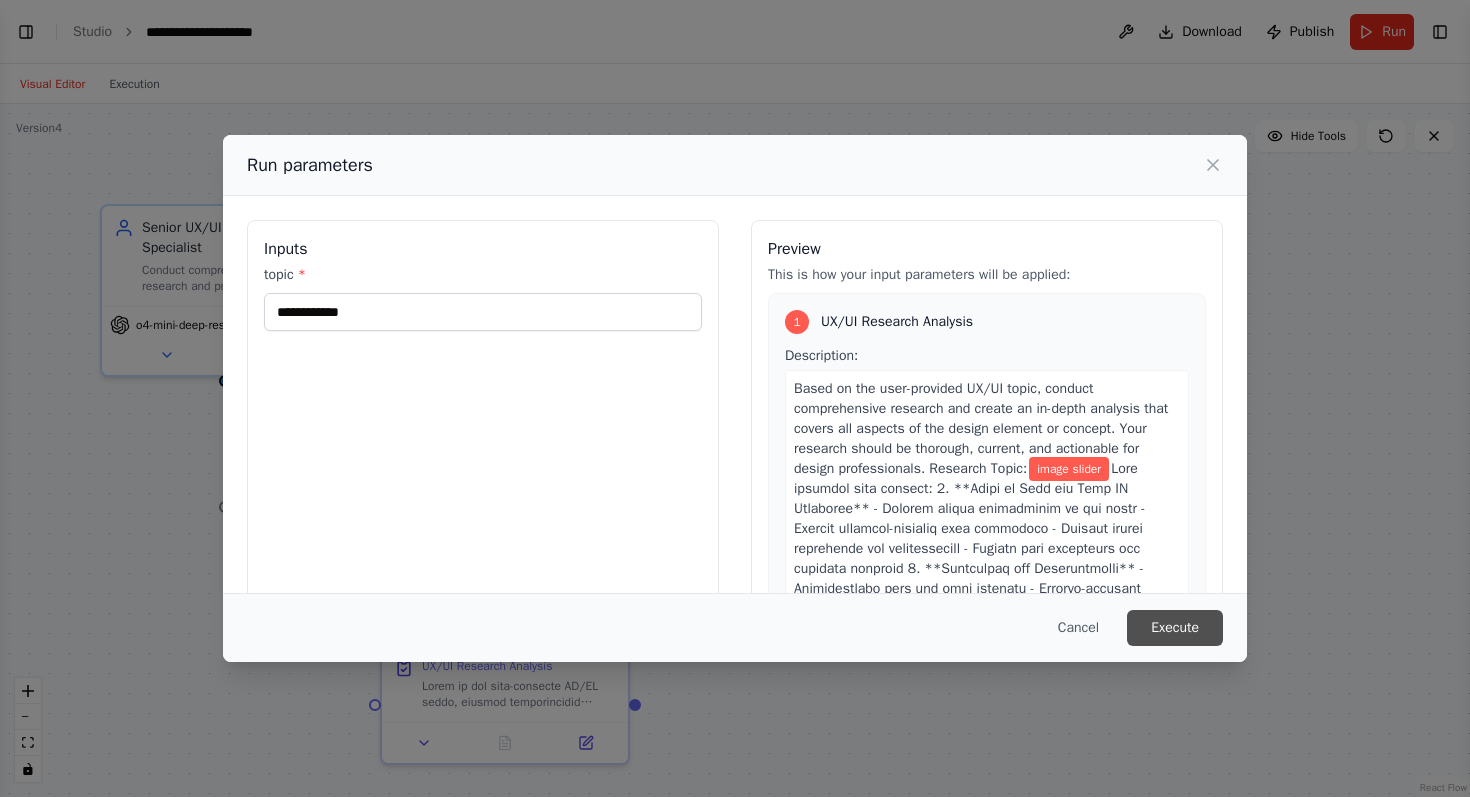 click on "Execute" at bounding box center (1175, 628) 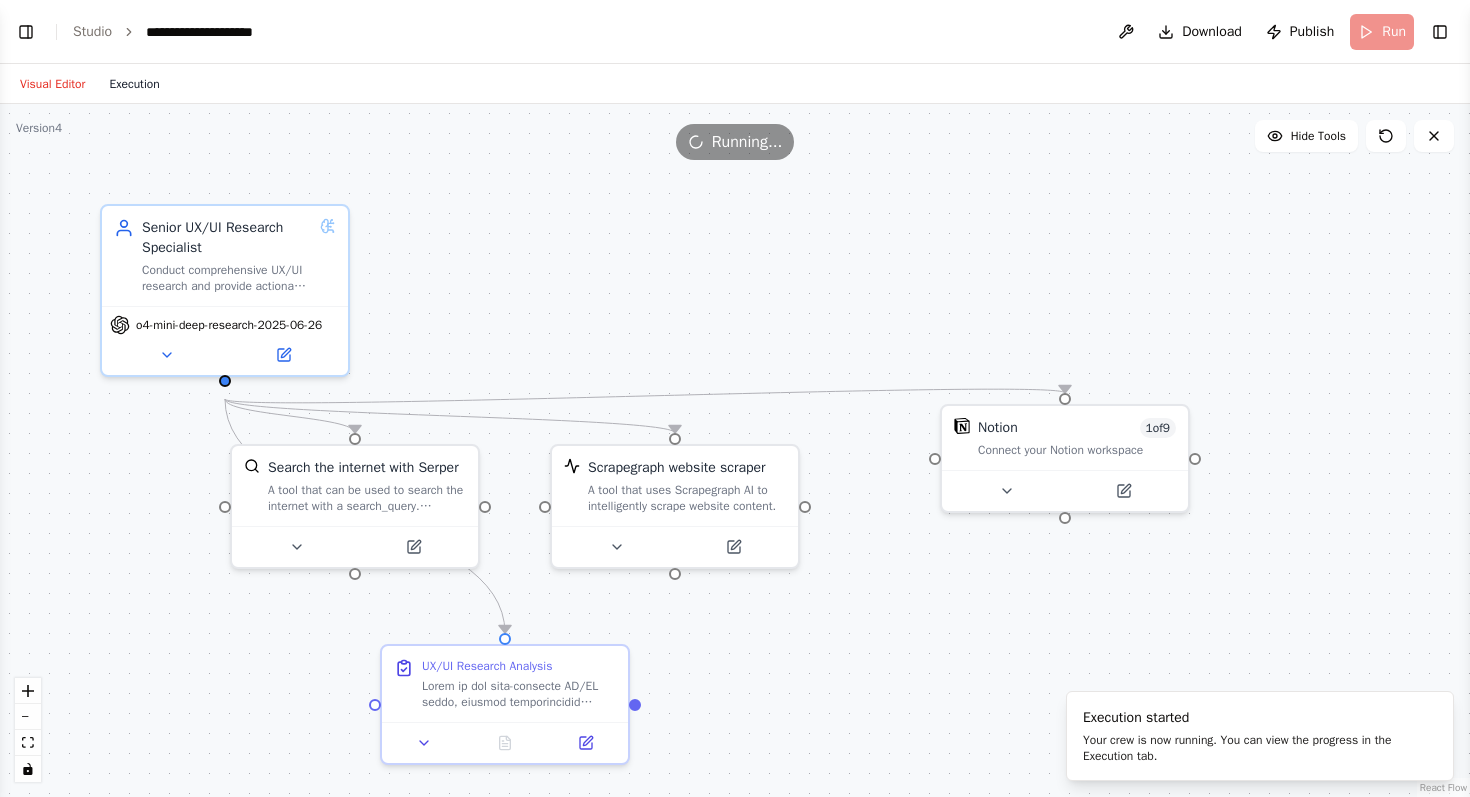click on "Execution" at bounding box center [134, 84] 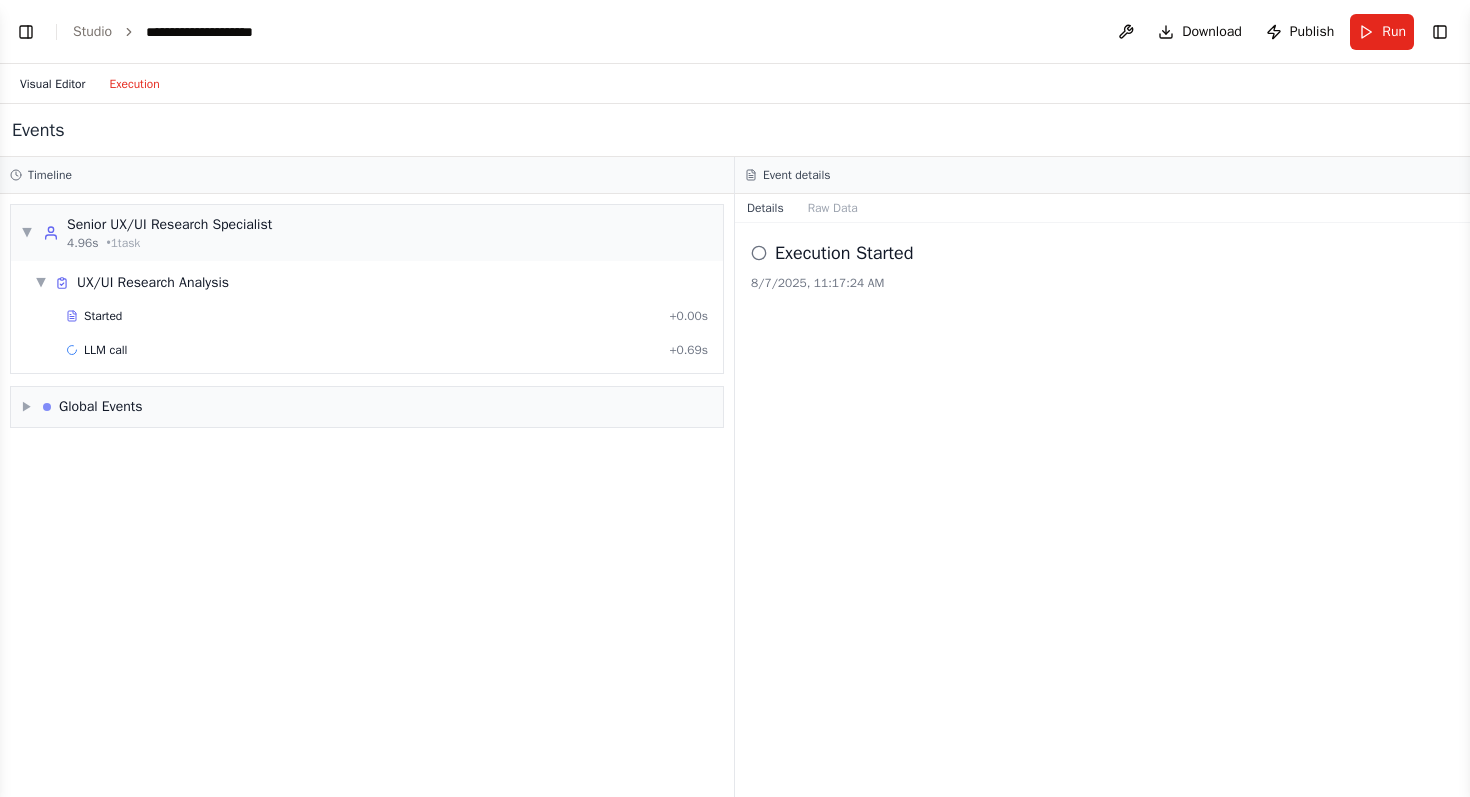 click on "Visual Editor" at bounding box center (52, 84) 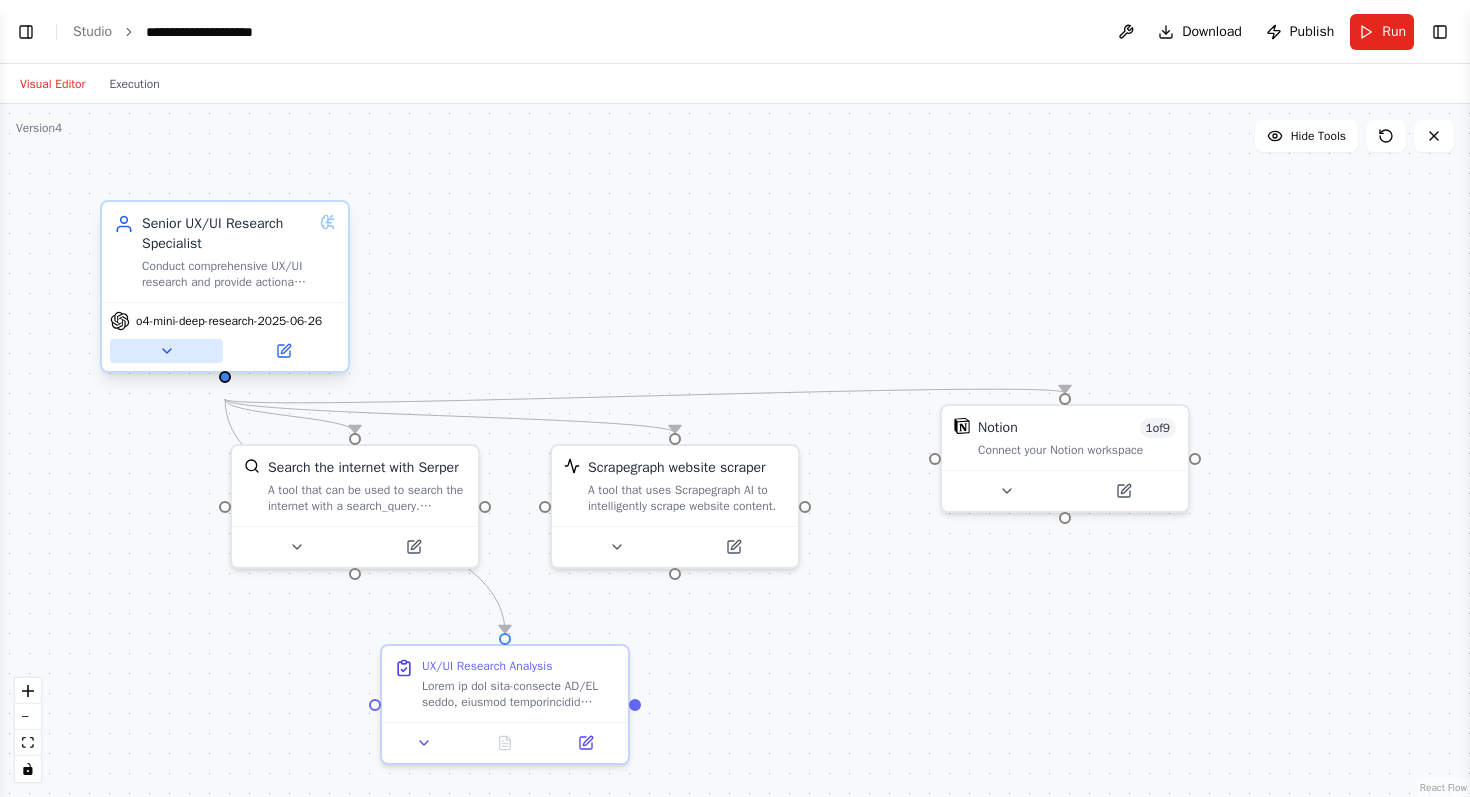 click 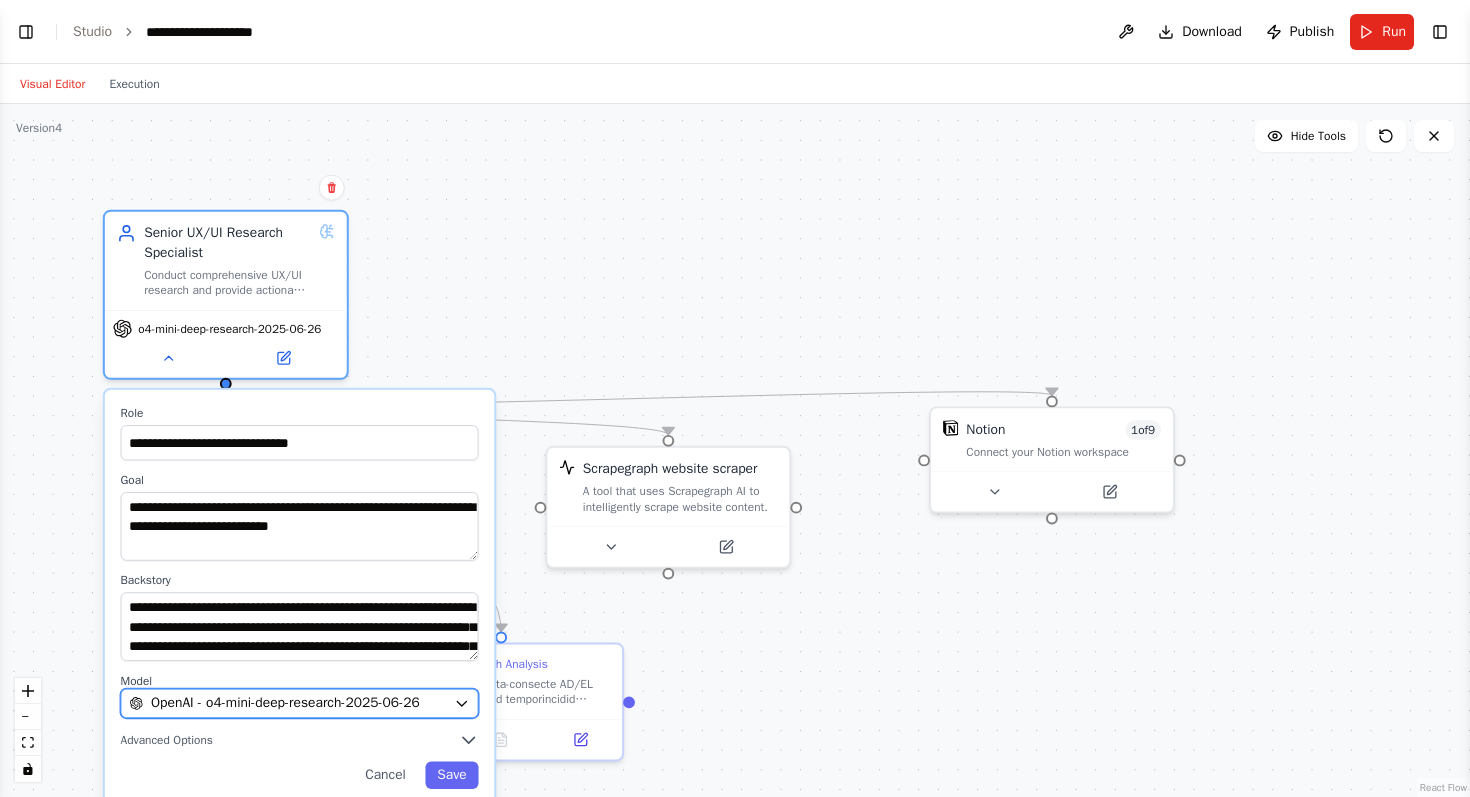 click on "OpenAI - o4-mini-deep-research-2025-06-26" at bounding box center [285, 704] 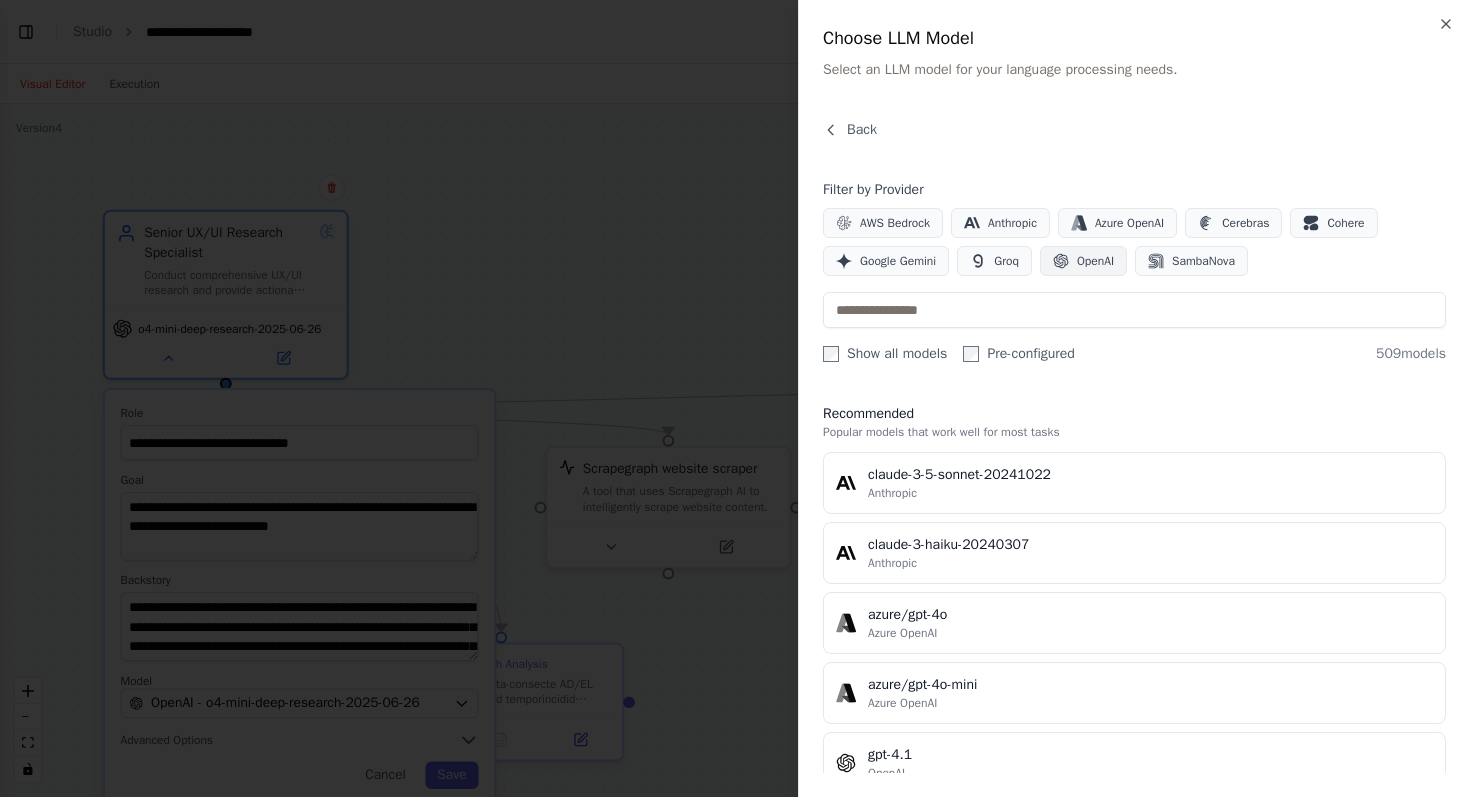 click on "OpenAI" at bounding box center [1095, 261] 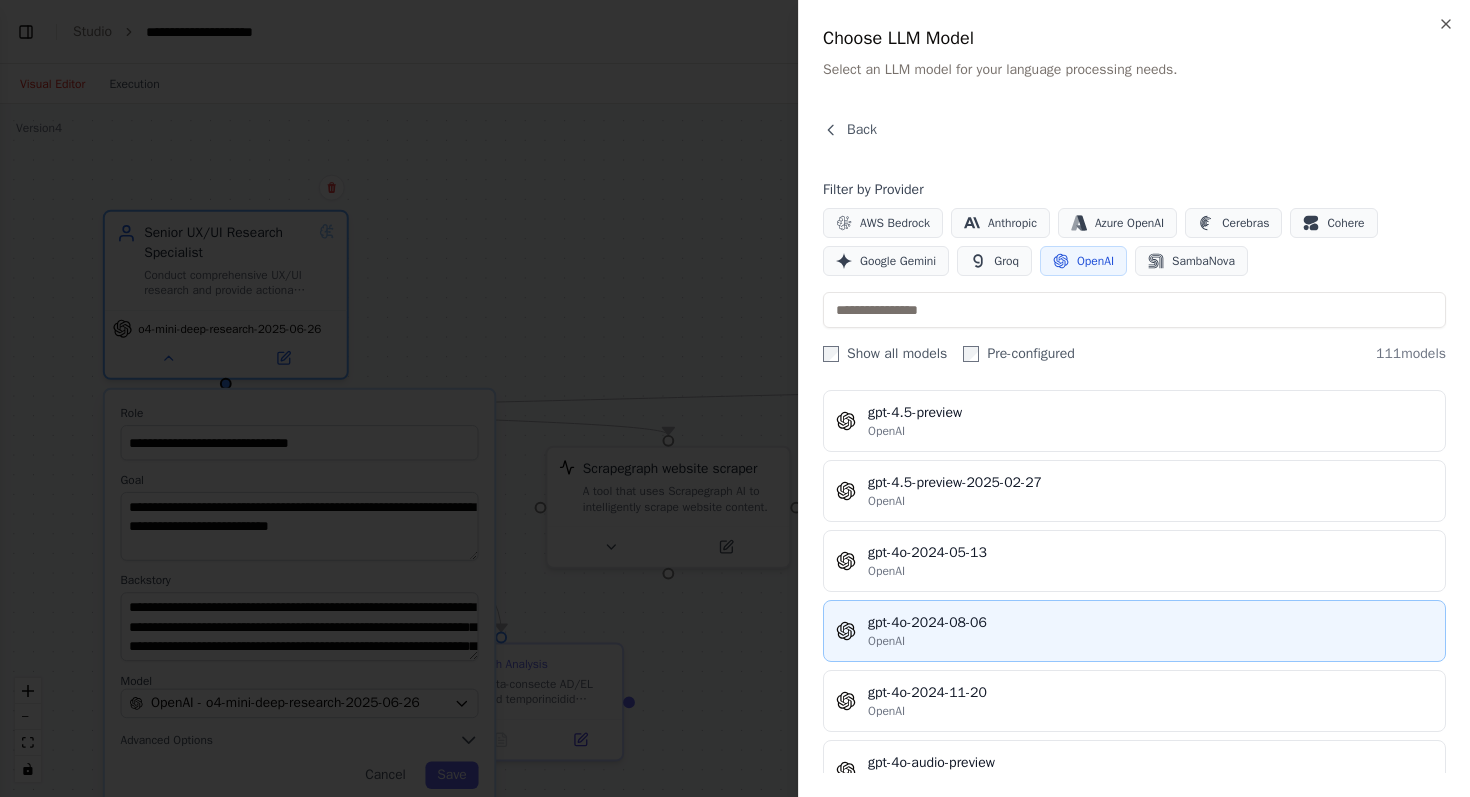 scroll, scrollTop: 2970, scrollLeft: 0, axis: vertical 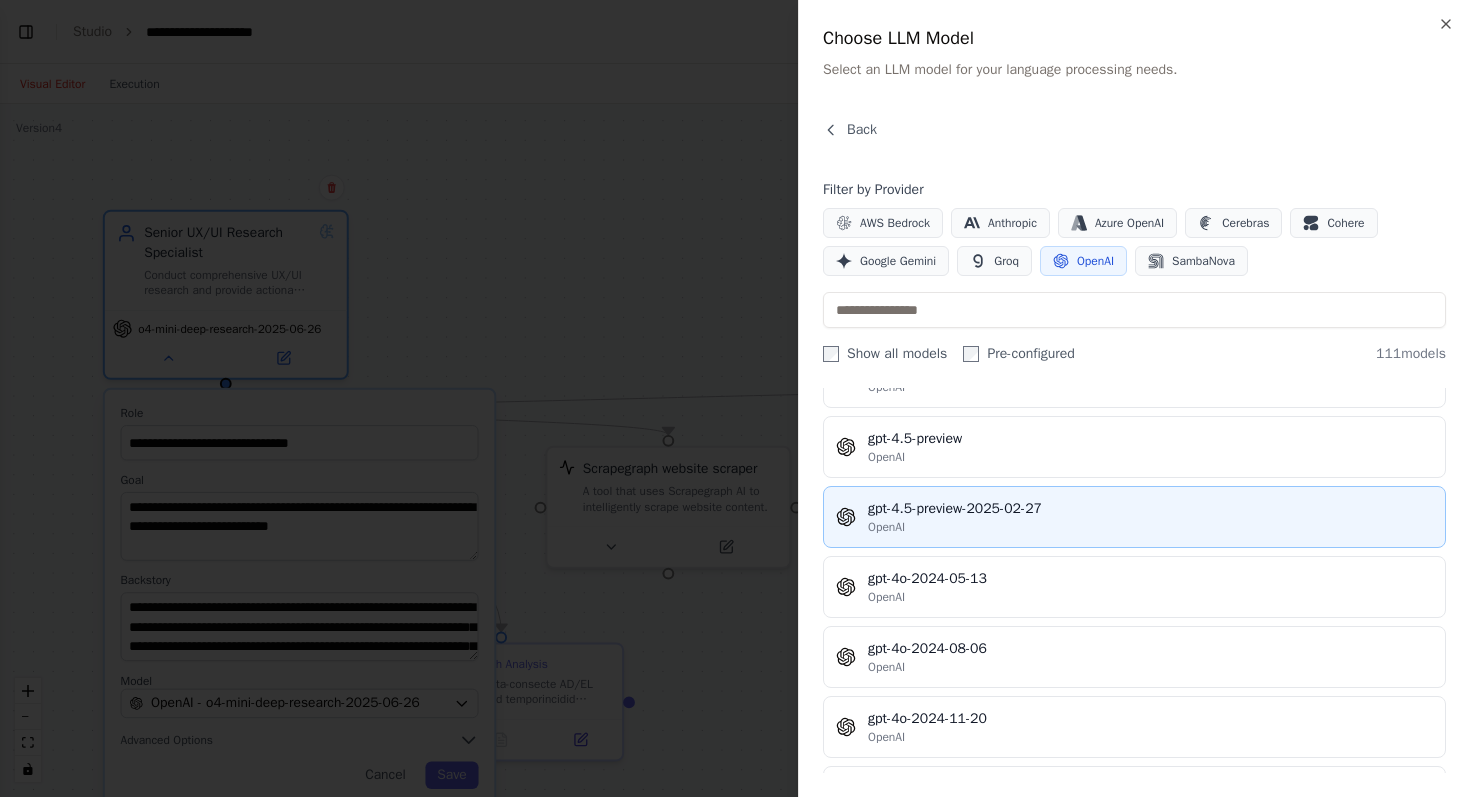 click on "gpt-4.5-preview-2025-02-27" at bounding box center (1150, 509) 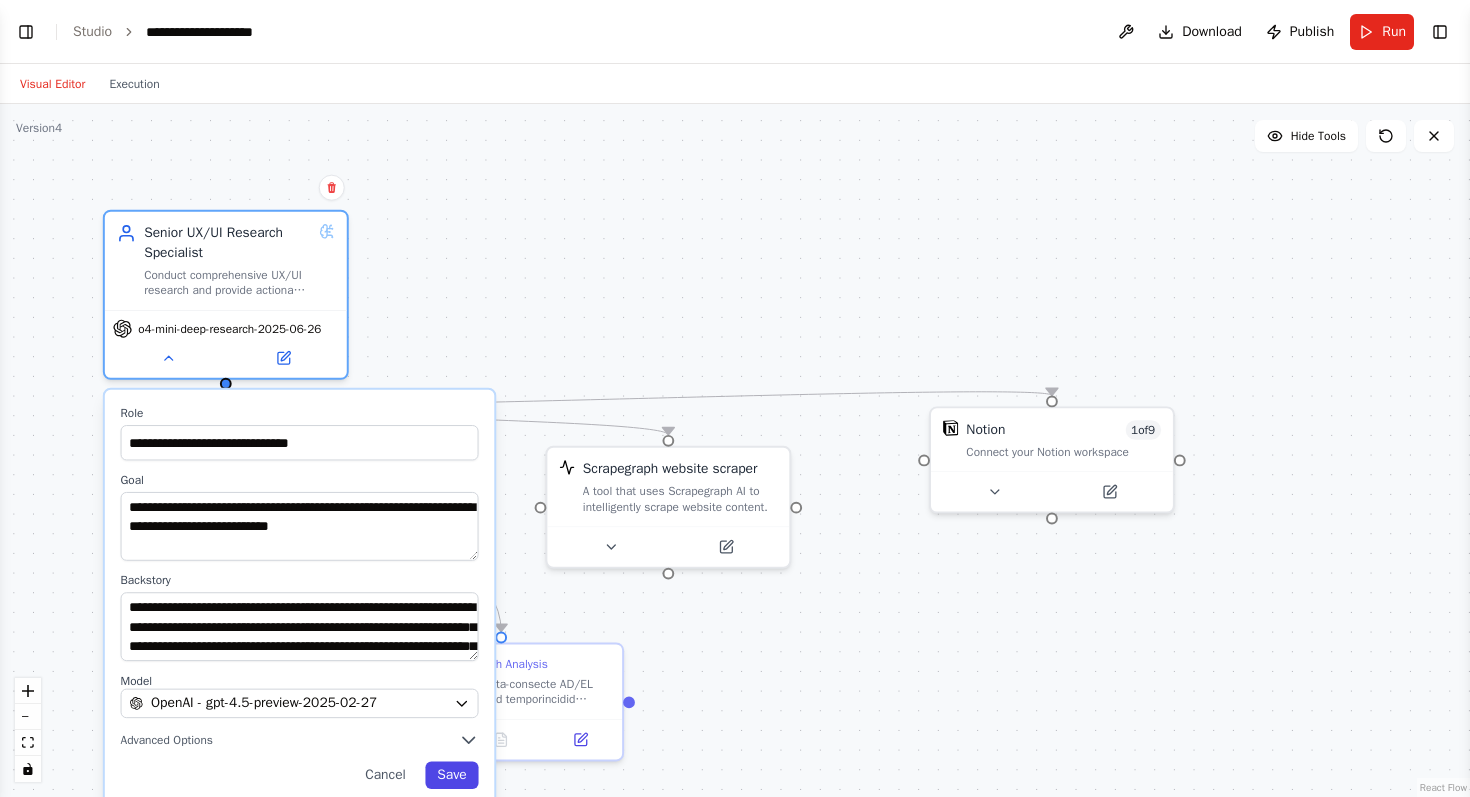 click on "Save" at bounding box center (452, 775) 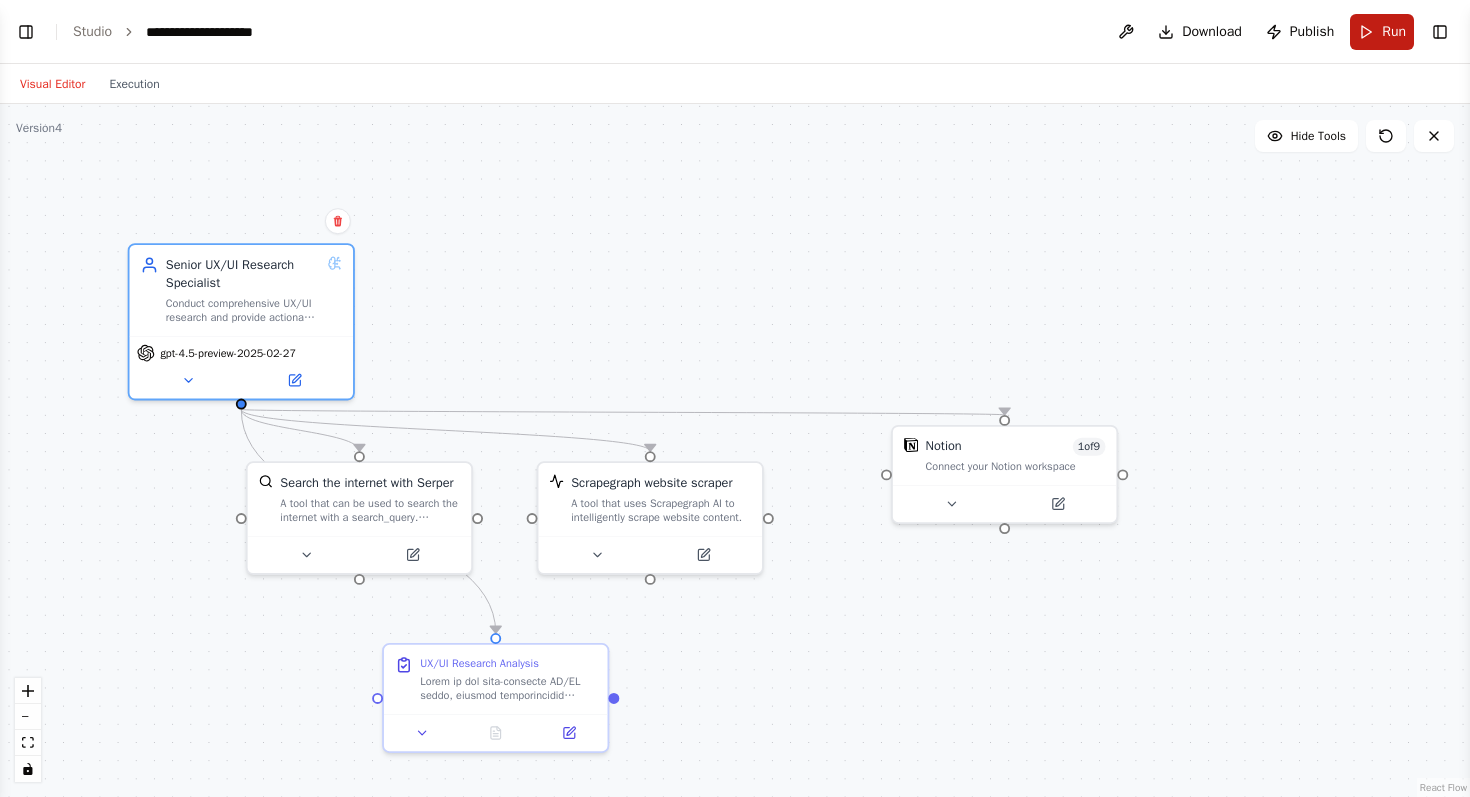 click on "Run" at bounding box center (1382, 32) 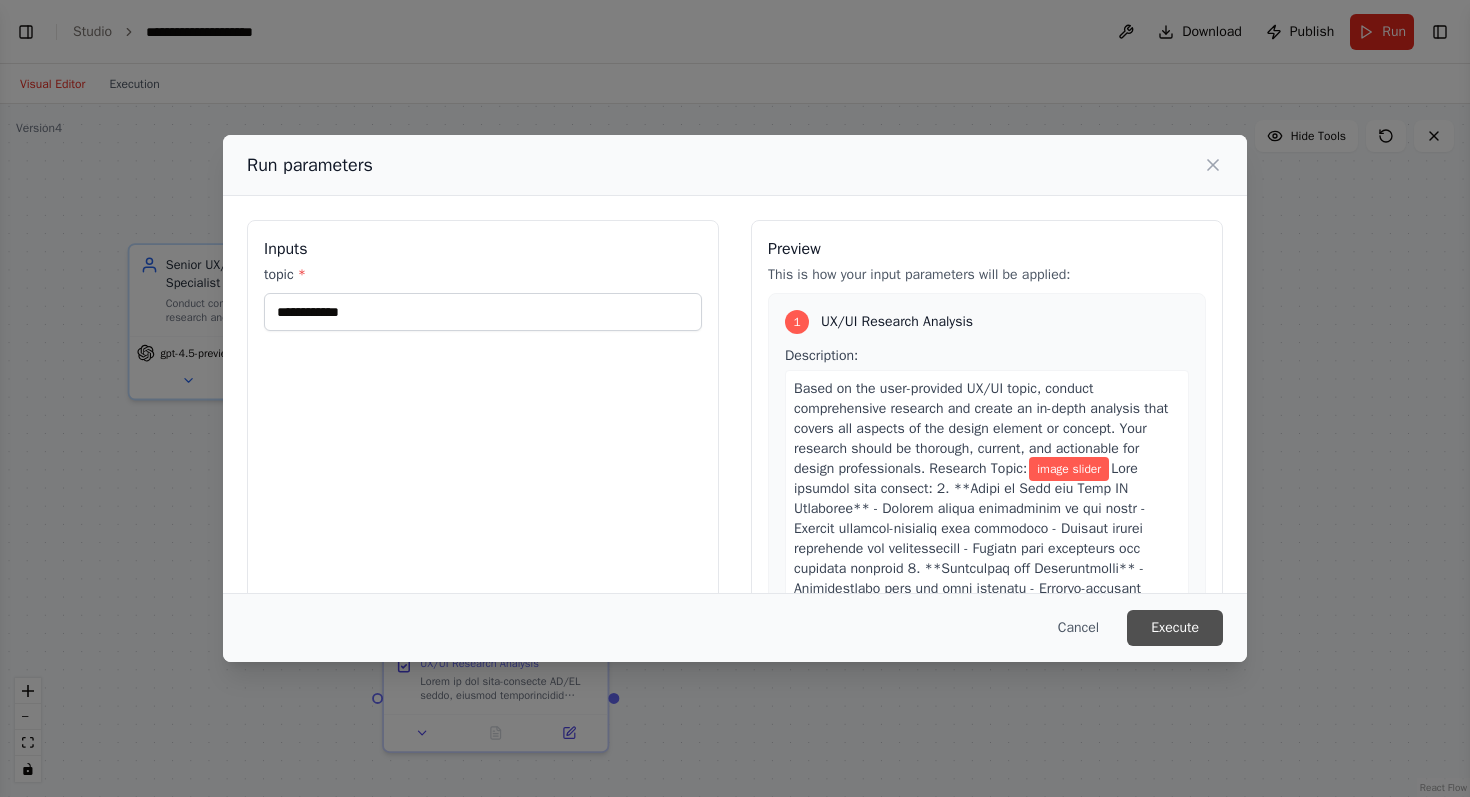 click on "Execute" at bounding box center [1175, 628] 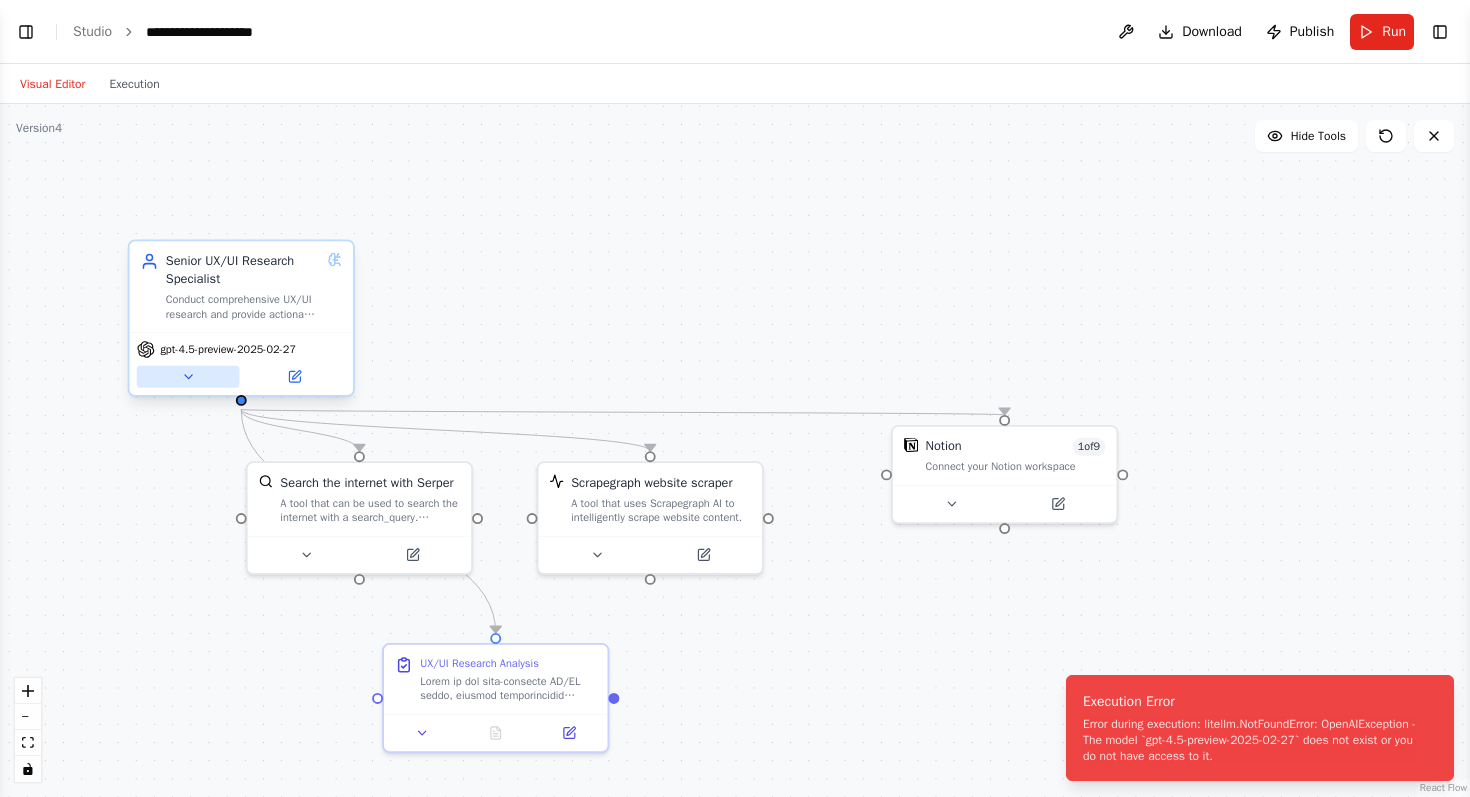 click at bounding box center (188, 377) 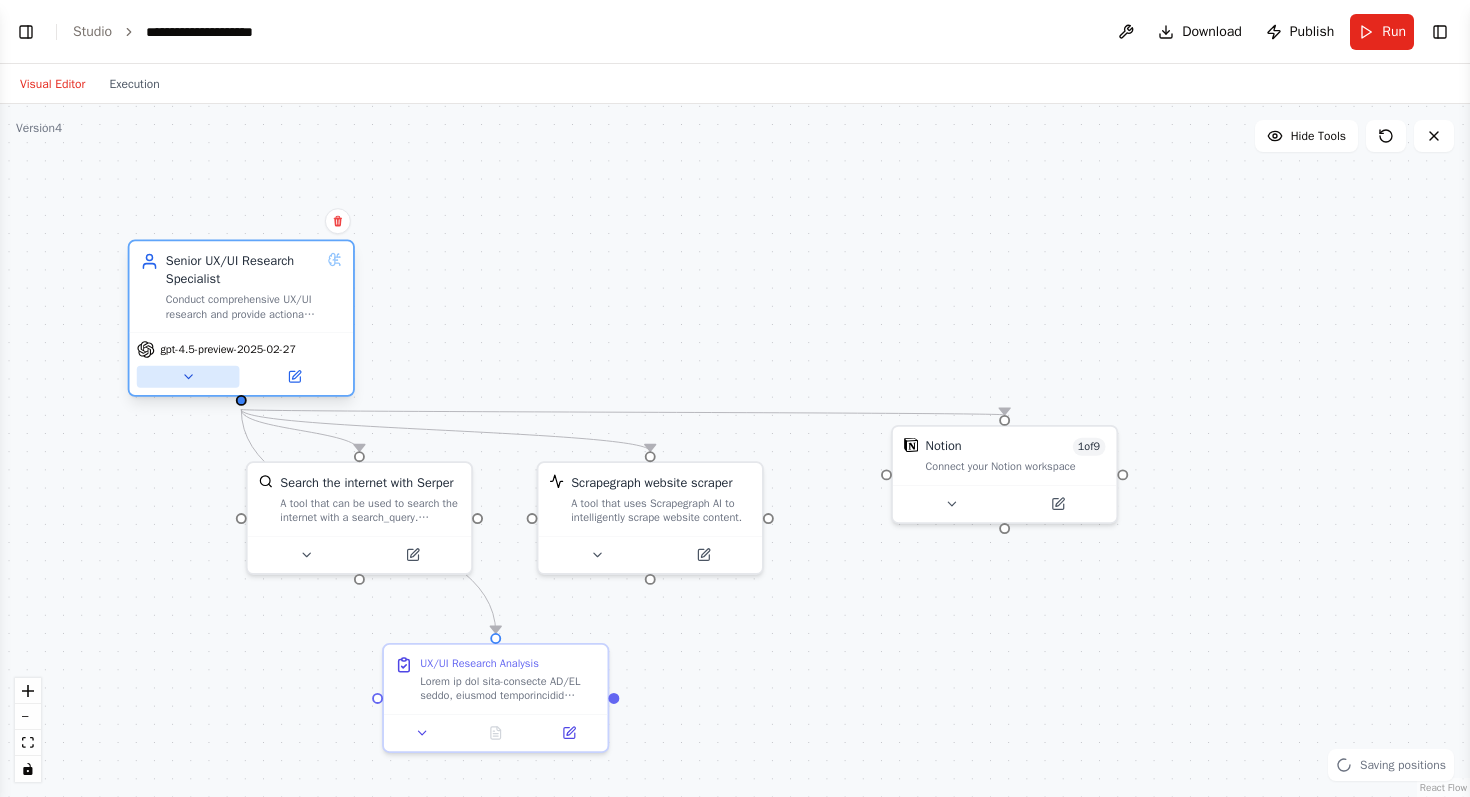 click 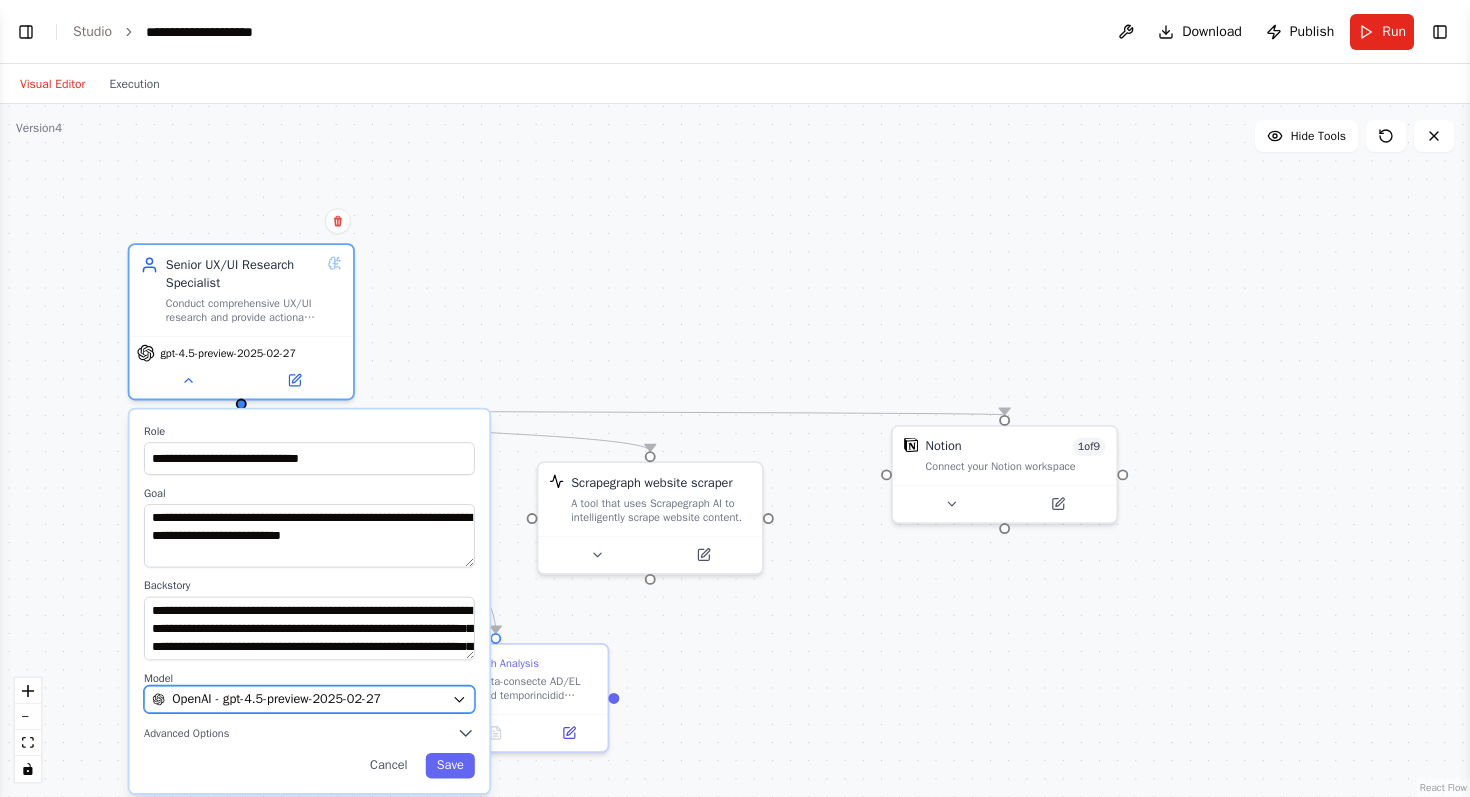 click on "OpenAI - gpt-4.5-preview-2025-02-27" at bounding box center (276, 699) 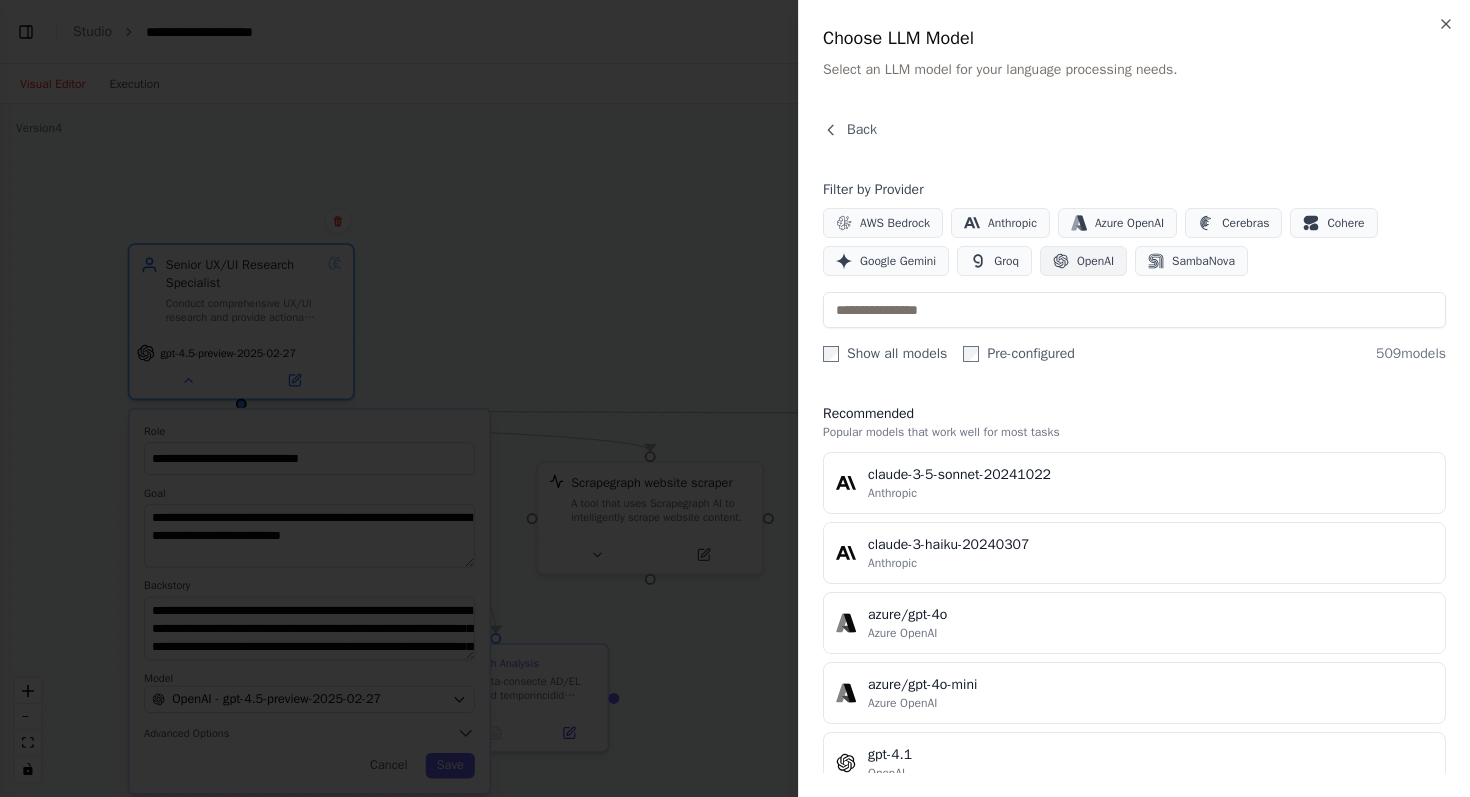 click on "OpenAI" at bounding box center [1095, 261] 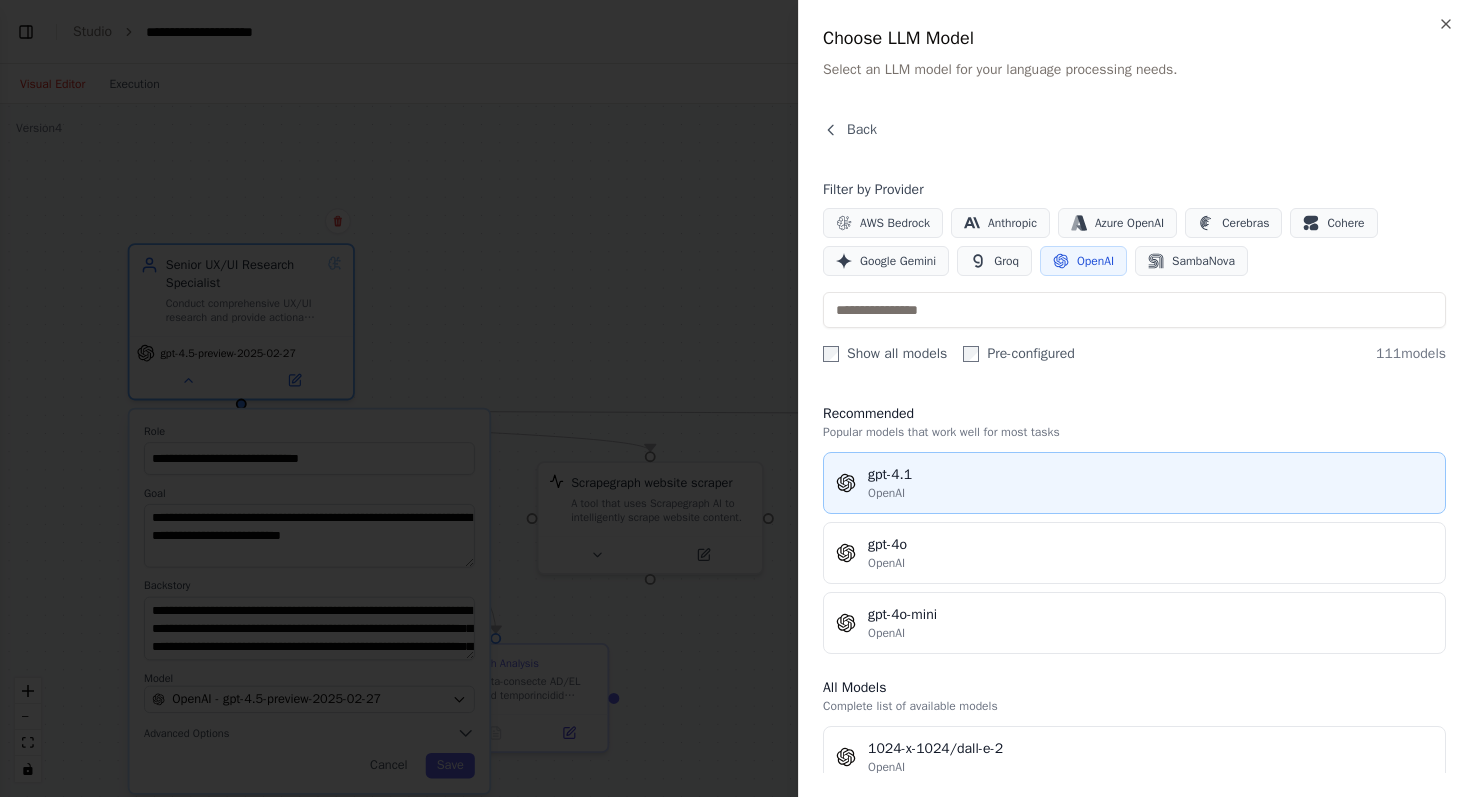 click on "gpt-4.1" at bounding box center [1150, 475] 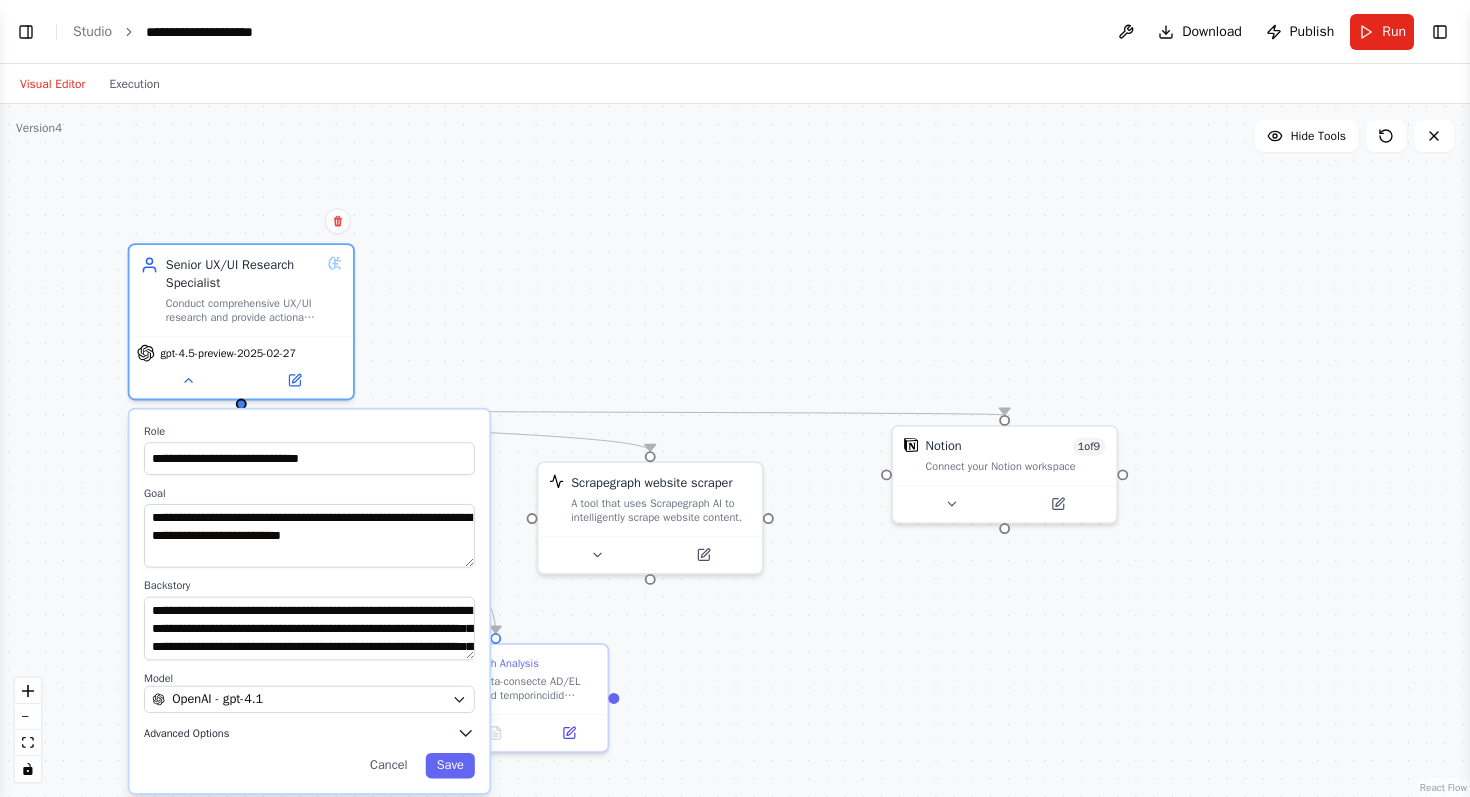 click on "Advanced Options" at bounding box center [186, 733] 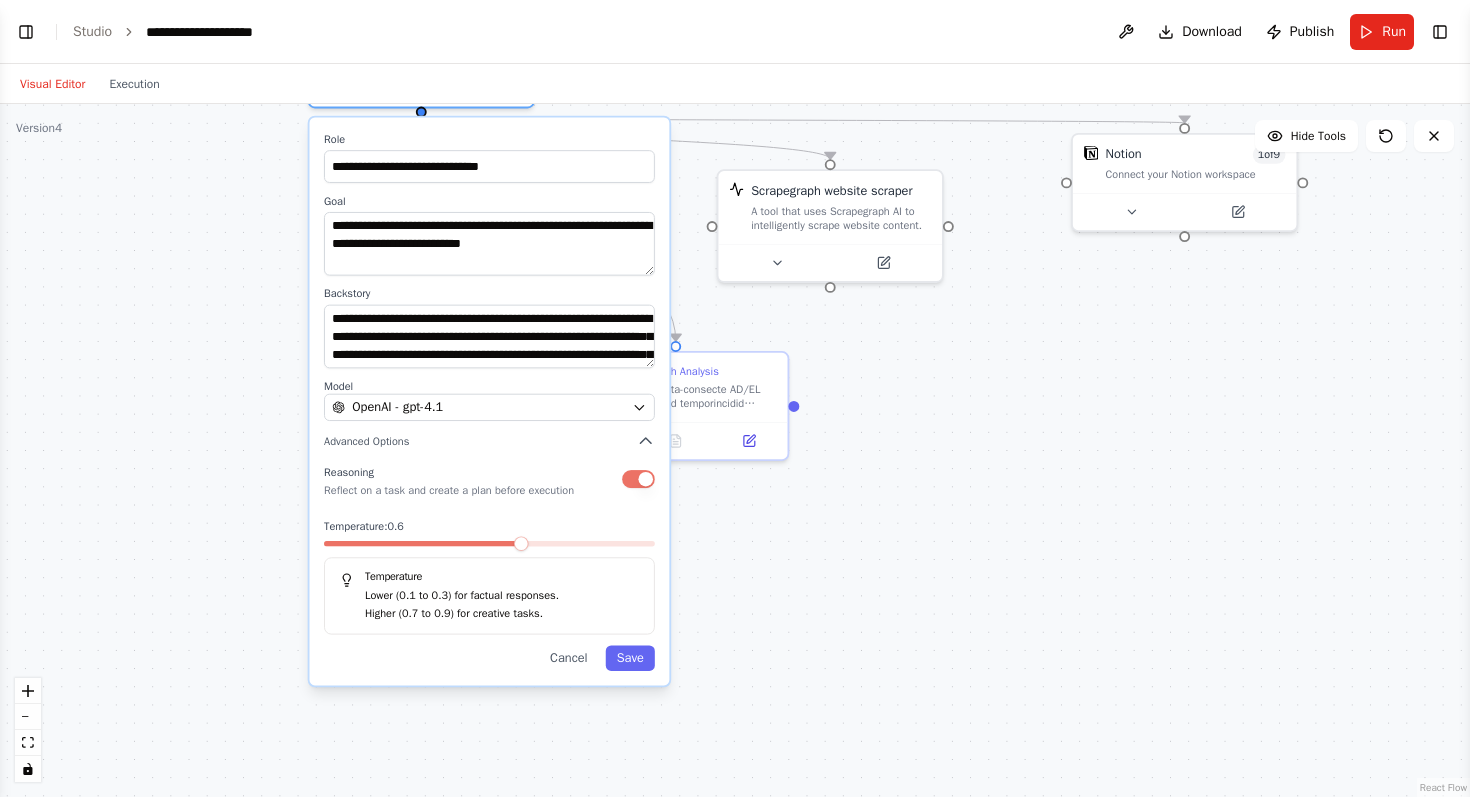 drag, startPoint x: 736, startPoint y: 680, endPoint x: 916, endPoint y: 388, distance: 343.02185 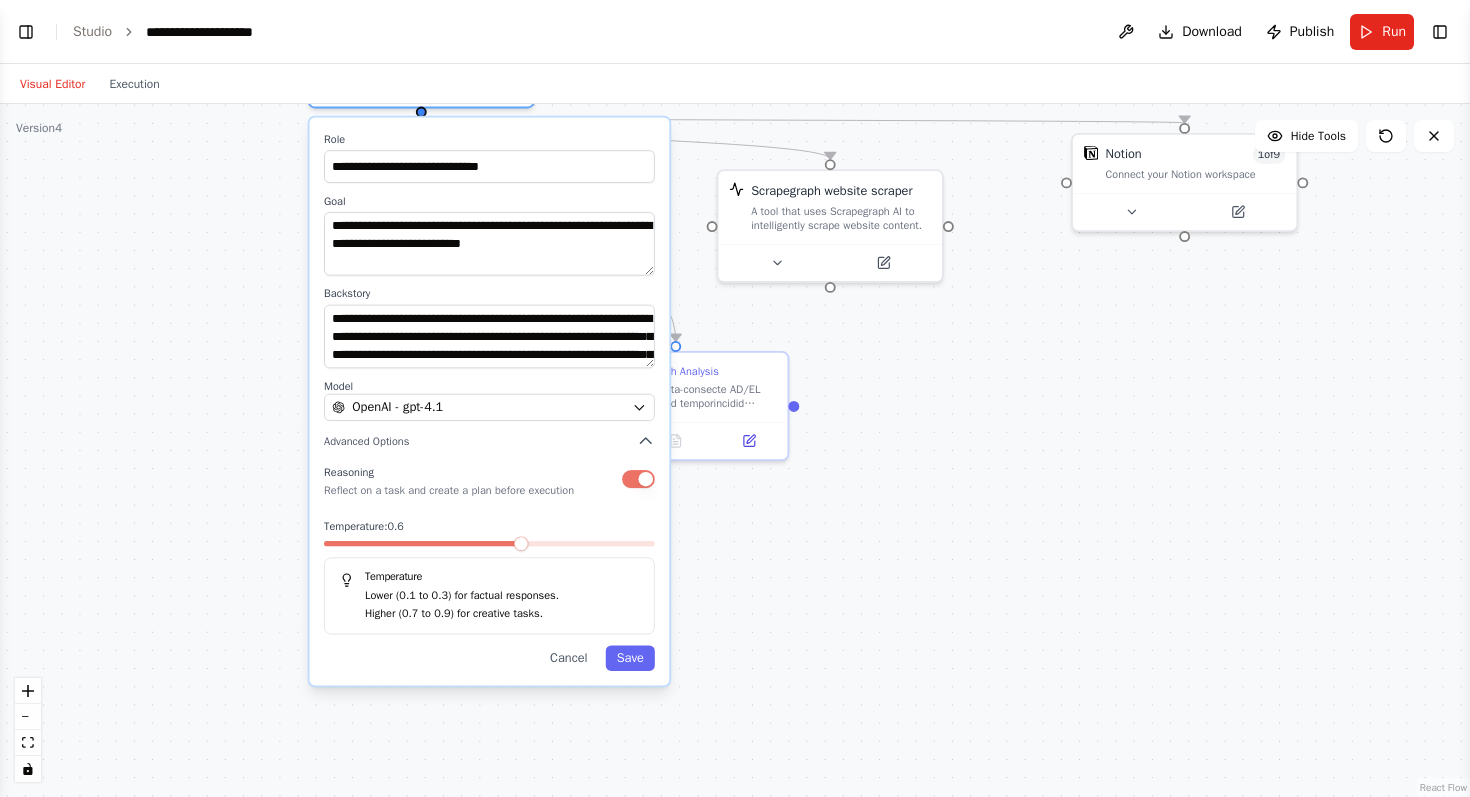 click on ".deletable-edge-delete-btn {
width: 20px;
height: 20px;
border: 0px solid #ffffff;
color: #6b7280;
background-color: #f8fafc;
cursor: pointer;
border-radius: 50%;
font-size: 12px;
padding: 3px;
display: flex;
align-items: center;
justify-content: center;
transition: all 0.2s cubic-bezier(0.4, 0, 0.2, 1);
box-shadow: 0 2px 4px rgba(0, 0, 0, 0.1);
}
.deletable-edge-delete-btn:hover {
background-color: #ef4444;
color: #ffffff;
border-color: #dc2626;
transform: scale(1.1);
box-shadow: 0 4px 12px rgba(239, 68, 68, 0.4);
}
.deletable-edge-delete-btn:active {
transform: scale(0.95);
box-shadow: 0 2px 4px rgba(239, 68, 68, 0.3);
}
Senior UX/UI Research Specialist gpt-4.5-preview-2025-02-27 Role Goal" at bounding box center (735, 450) 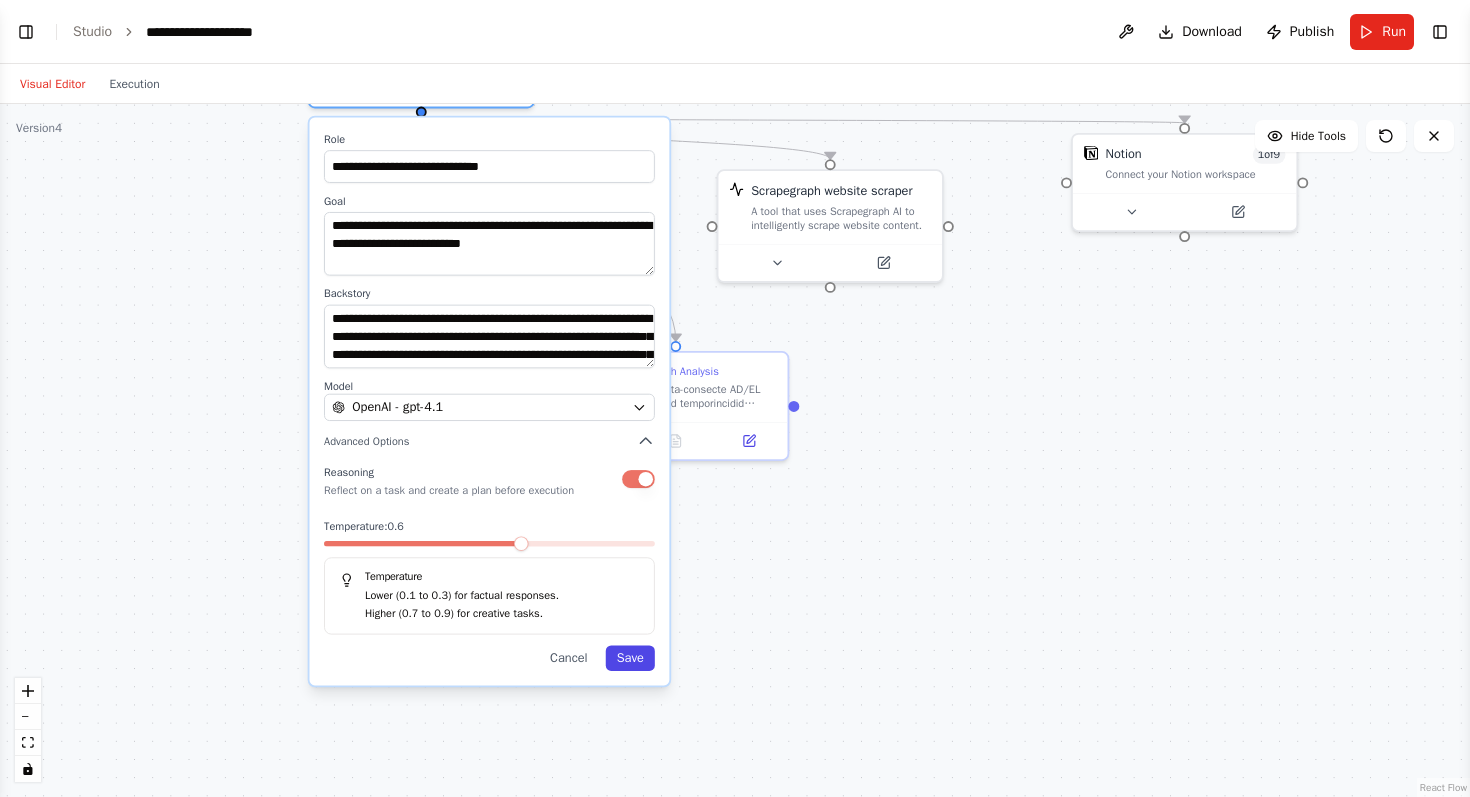 click on "Save" at bounding box center (630, 657) 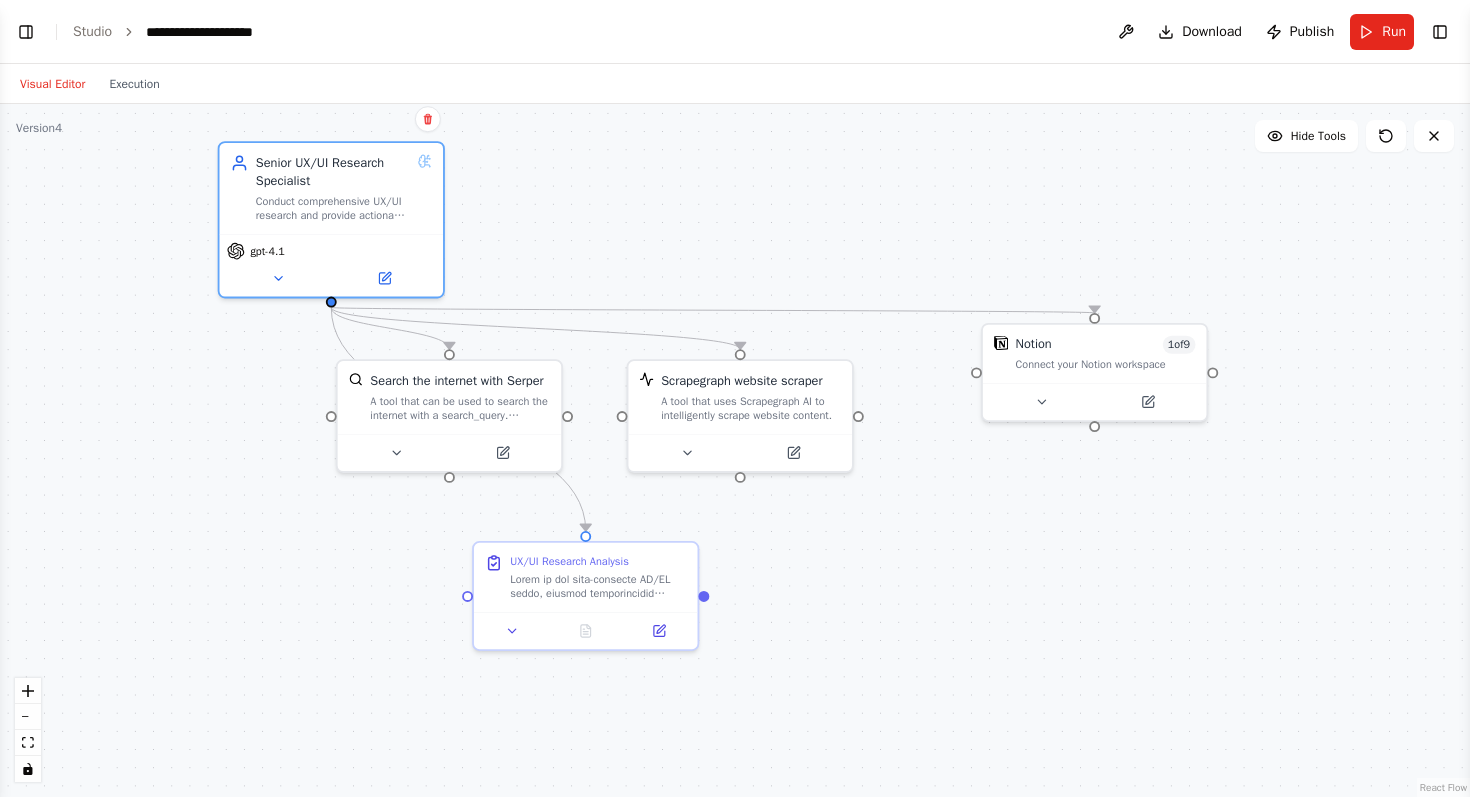 drag, startPoint x: 972, startPoint y: 426, endPoint x: 882, endPoint y: 616, distance: 210.23796 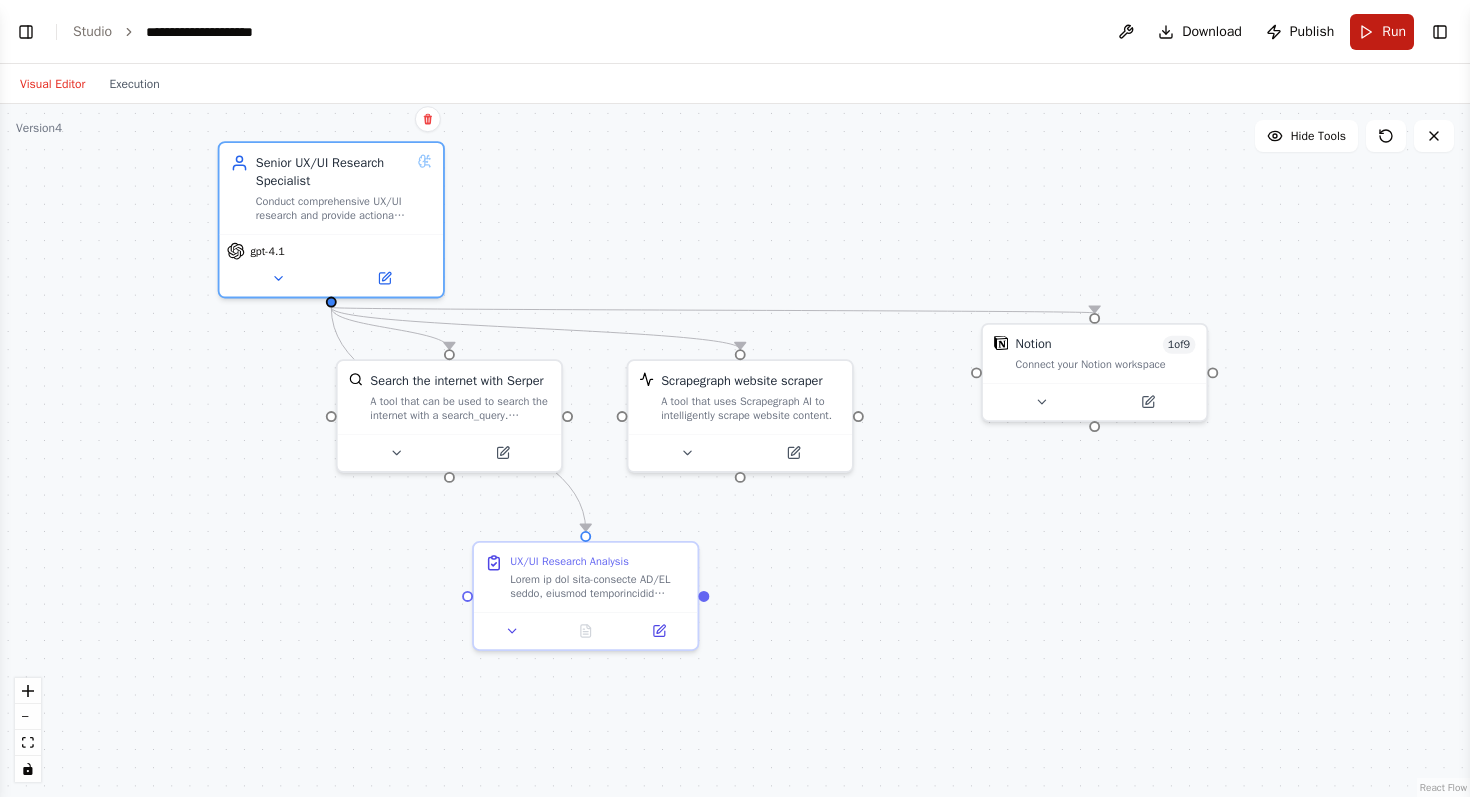 click on "Run" at bounding box center (1394, 32) 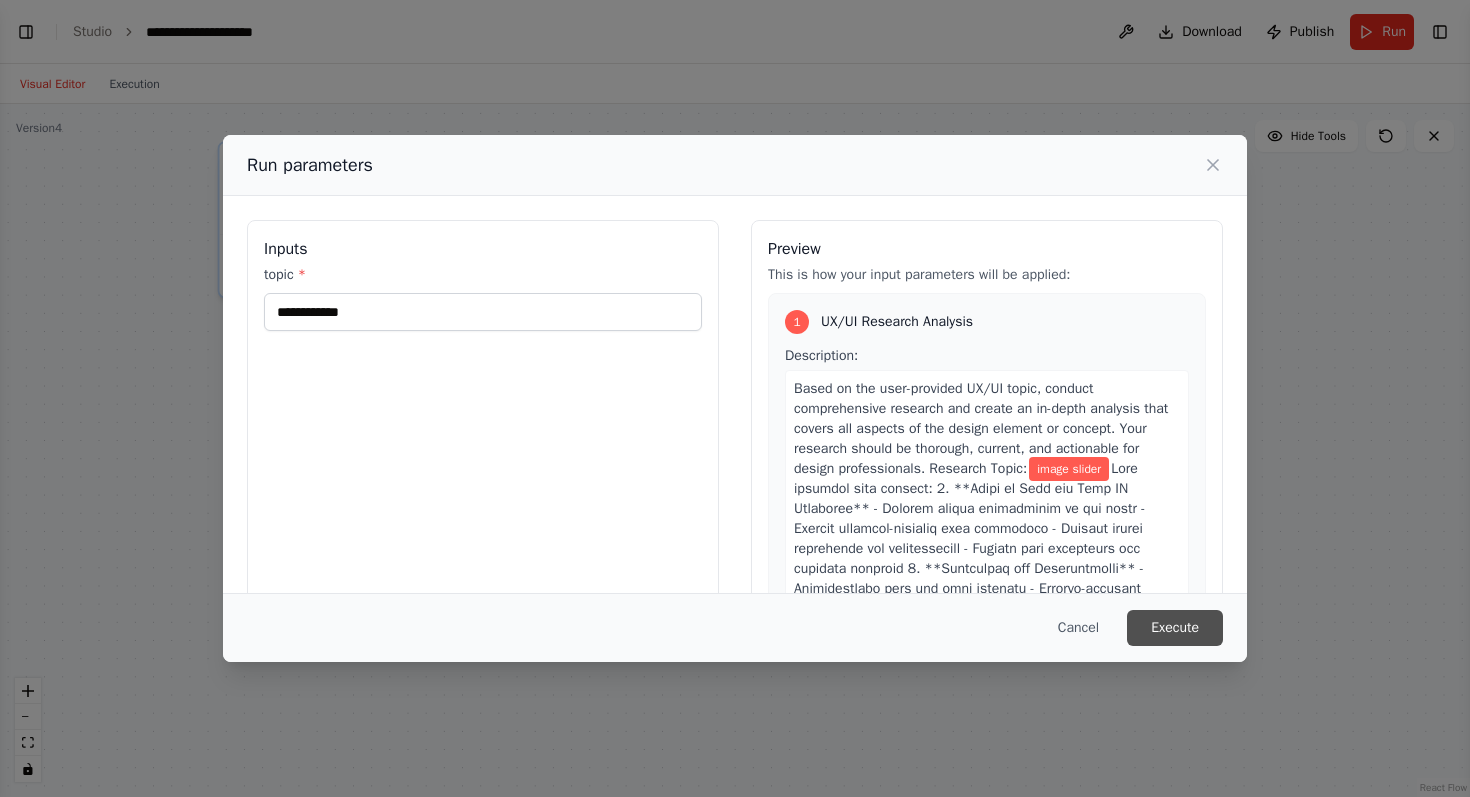 click on "Execute" at bounding box center [1175, 628] 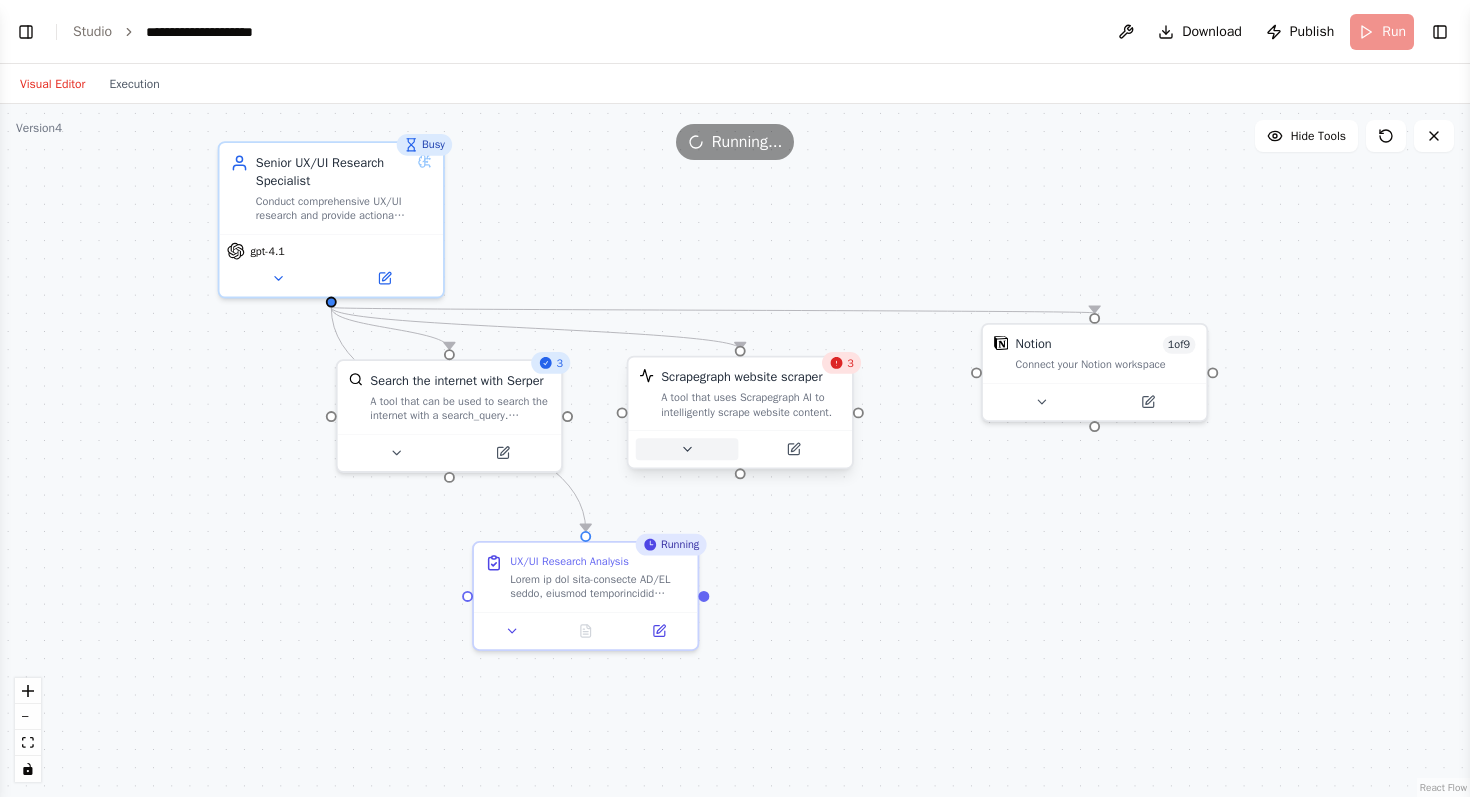 click at bounding box center [687, 449] 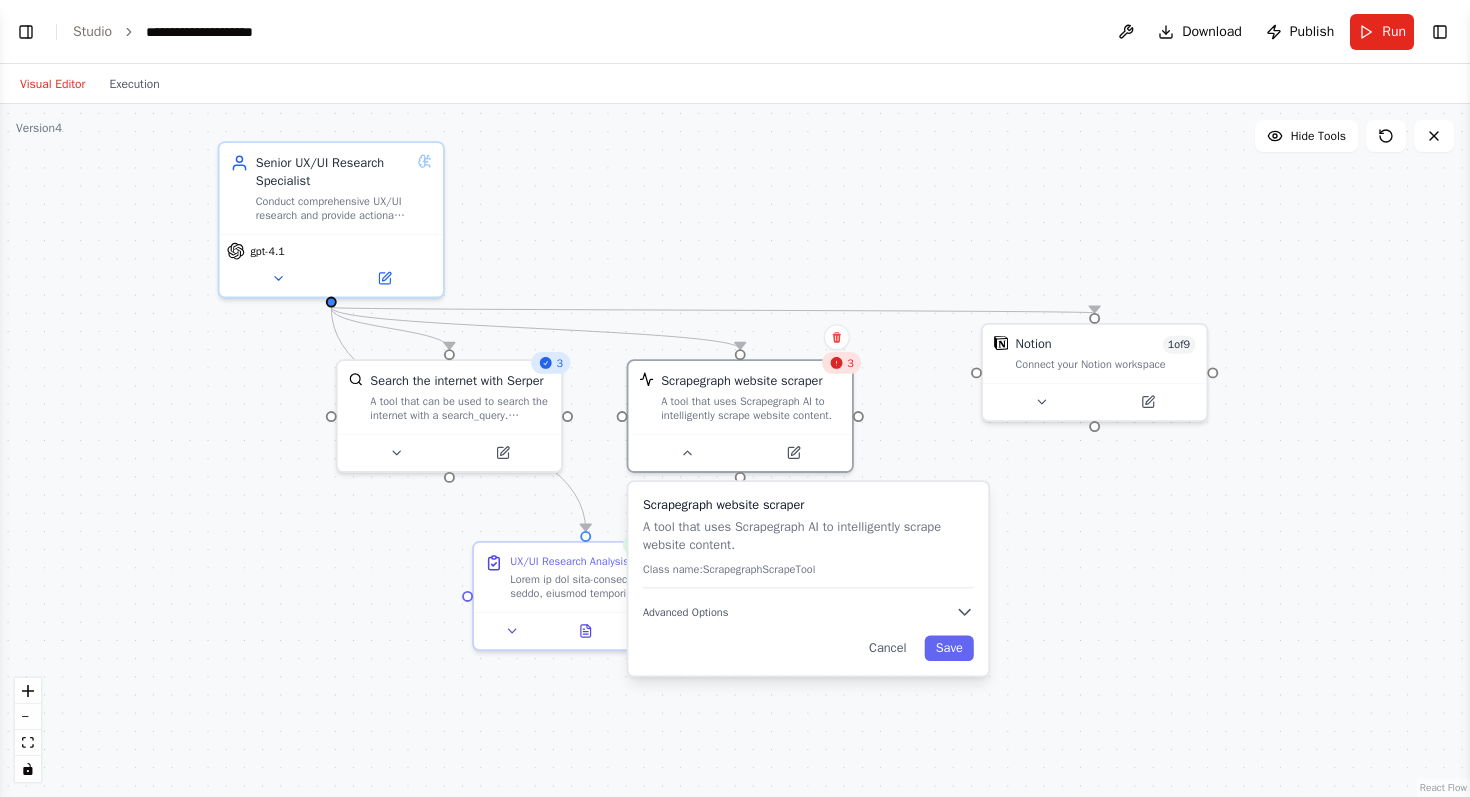 click 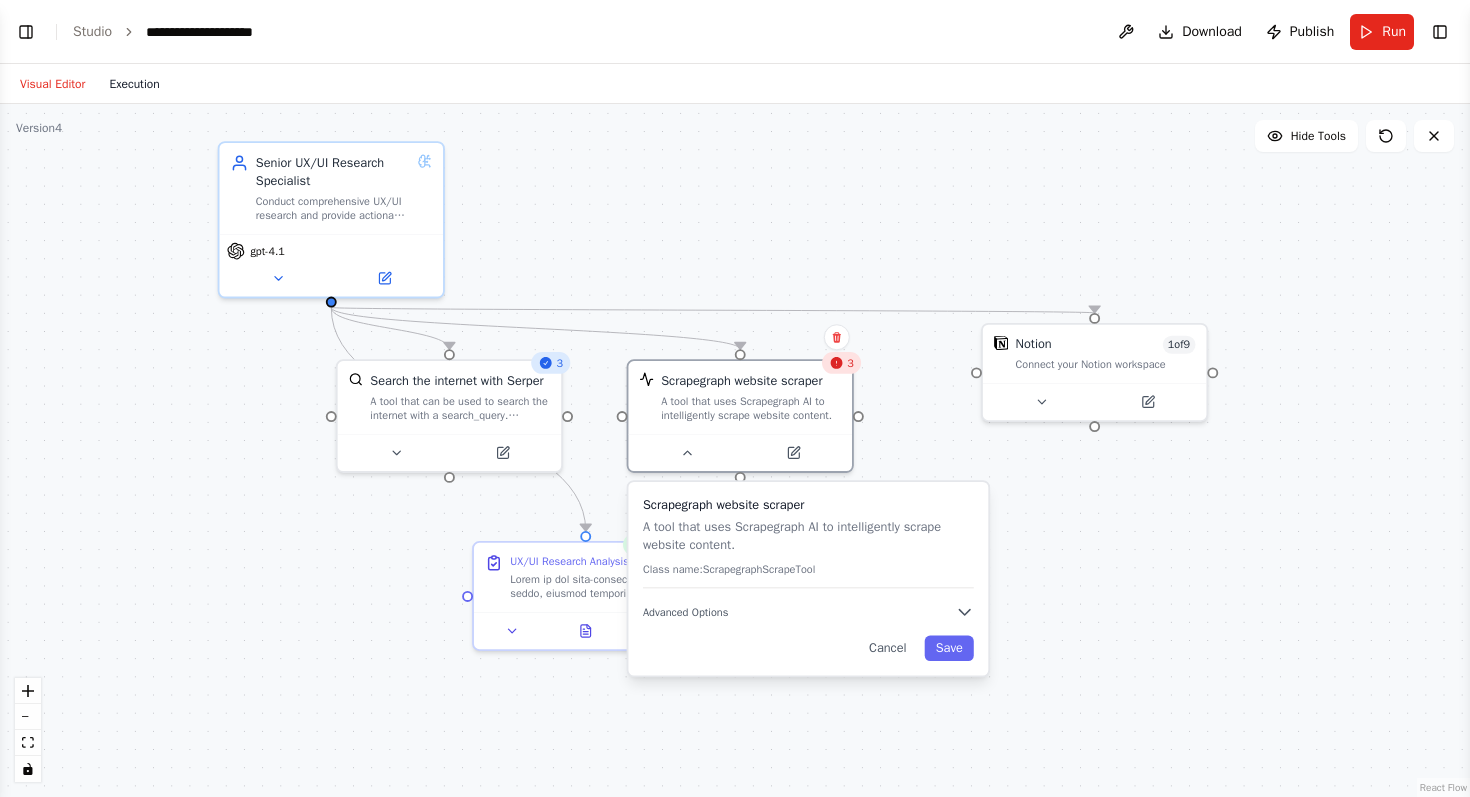 click on "Execution" at bounding box center (134, 84) 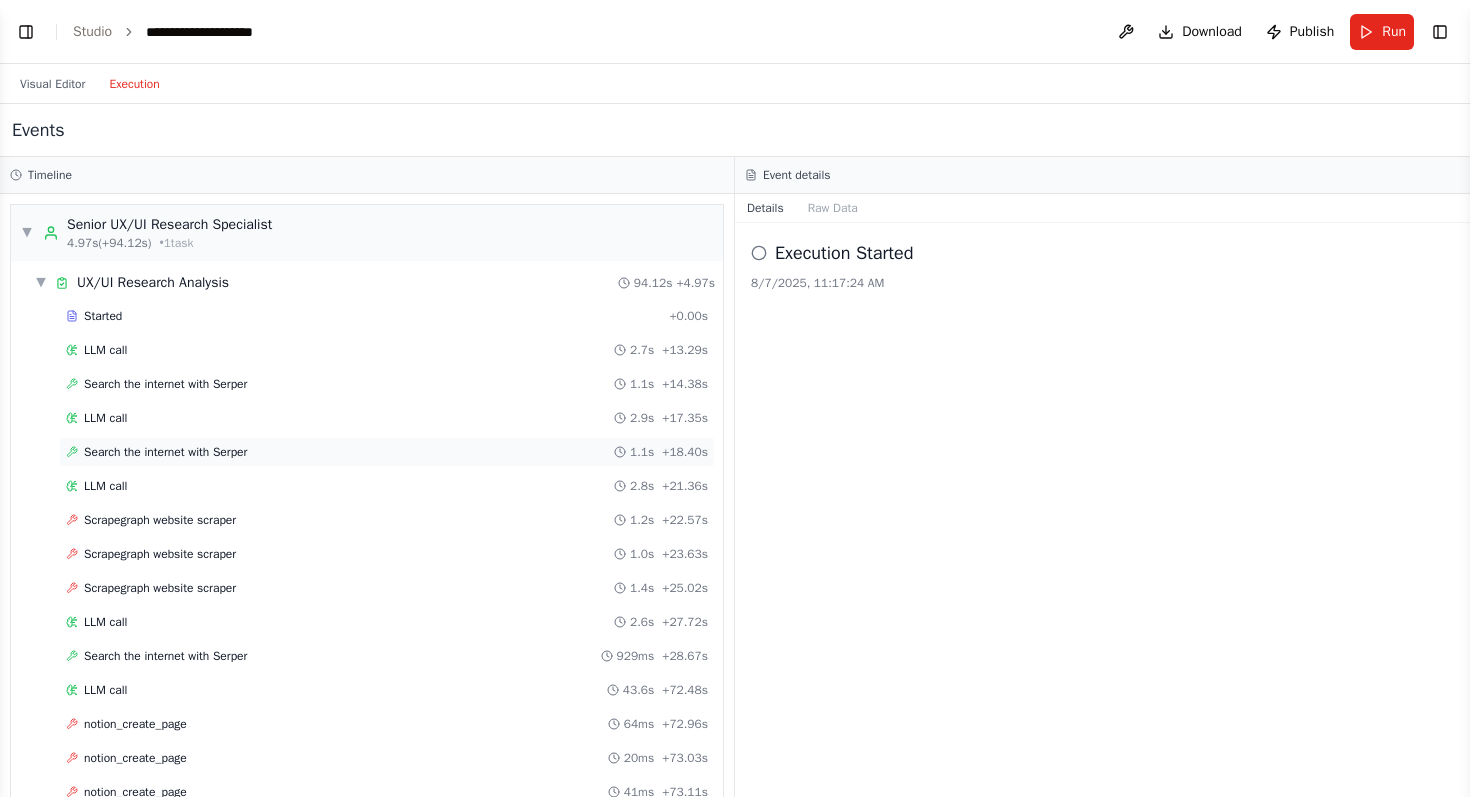 scroll, scrollTop: 163, scrollLeft: 0, axis: vertical 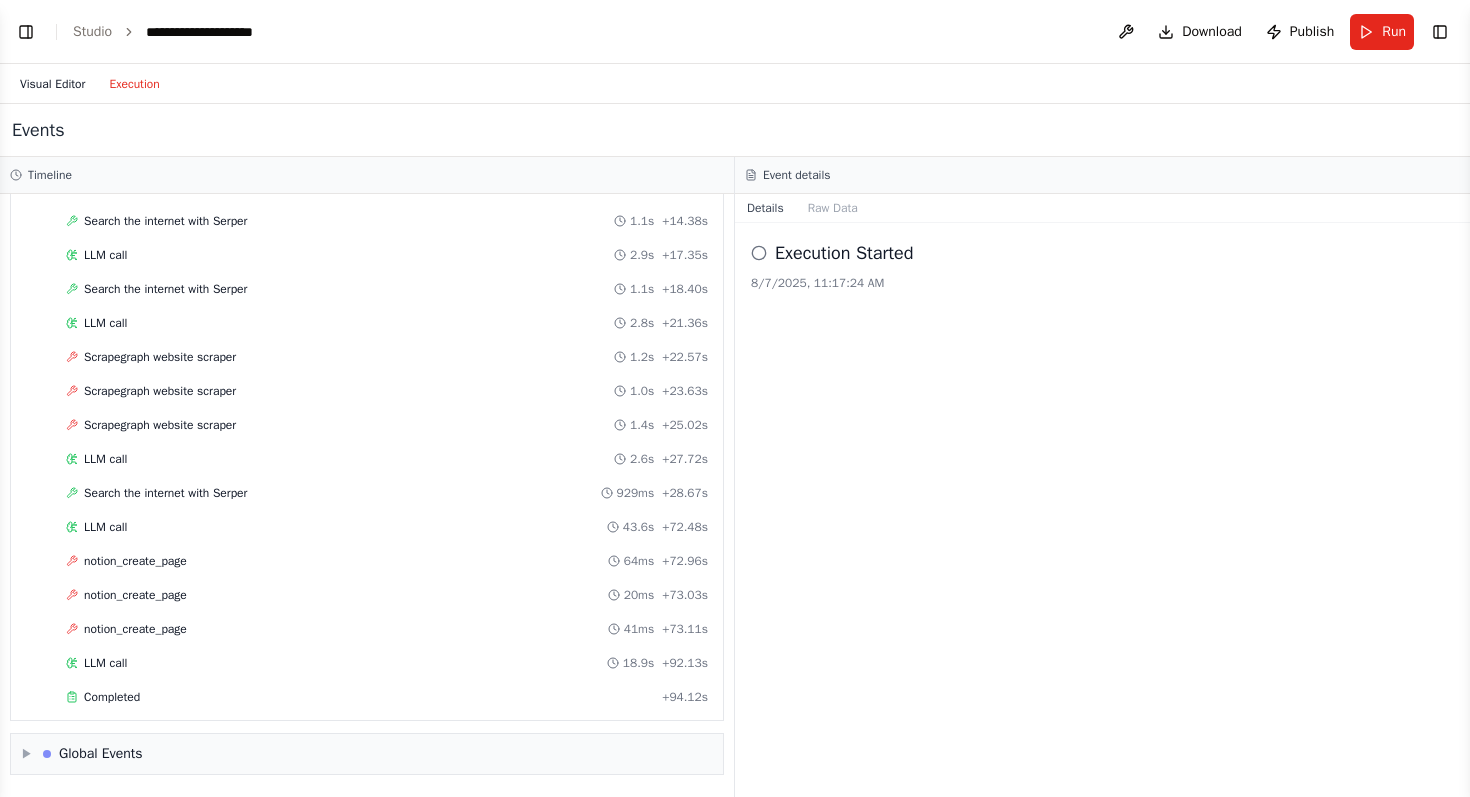 click on "Visual Editor" at bounding box center (52, 84) 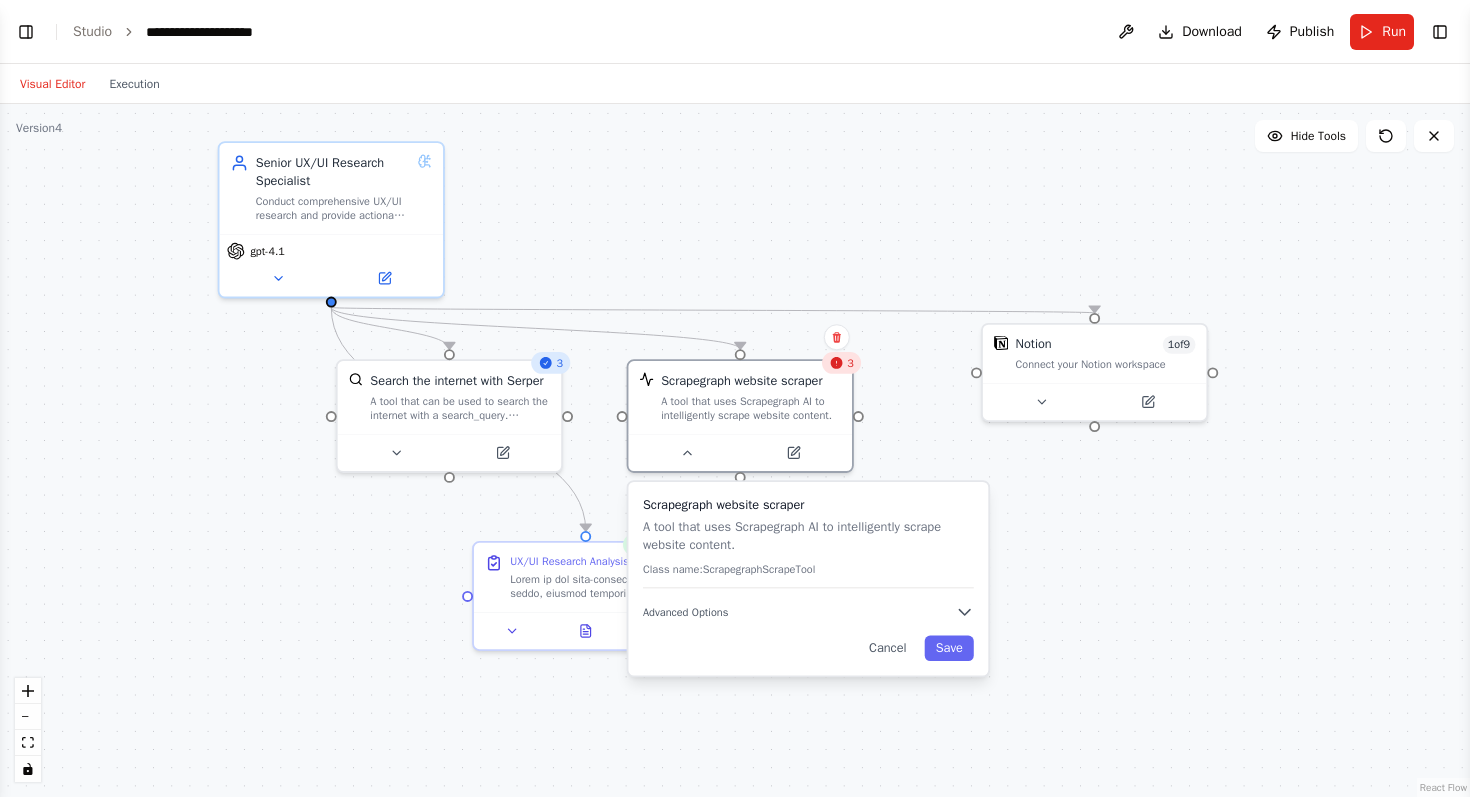 click on ".deletable-edge-delete-btn {
width: 20px;
height: 20px;
border: 0px solid #ffffff;
color: #6b7280;
background-color: #f8fafc;
cursor: pointer;
border-radius: 50%;
font-size: 12px;
padding: 3px;
display: flex;
align-items: center;
justify-content: center;
transition: all 0.2s cubic-bezier(0.4, 0, 0.2, 1);
box-shadow: 0 2px 4px rgba(0, 0, 0, 0.1);
}
.deletable-edge-delete-btn:hover {
background-color: #ef4444;
color: #ffffff;
border-color: #dc2626;
transform: scale(1.1);
box-shadow: 0 4px 12px rgba(239, 68, 68, 0.4);
}
.deletable-edge-delete-btn:active {
transform: scale(0.95);
box-shadow: 0 2px 4px rgba(239, 68, 68, 0.3);
}
Senior UX/UI Research Specialist gpt-4.1 3 3 Class name:  Cancel Save" at bounding box center (735, 450) 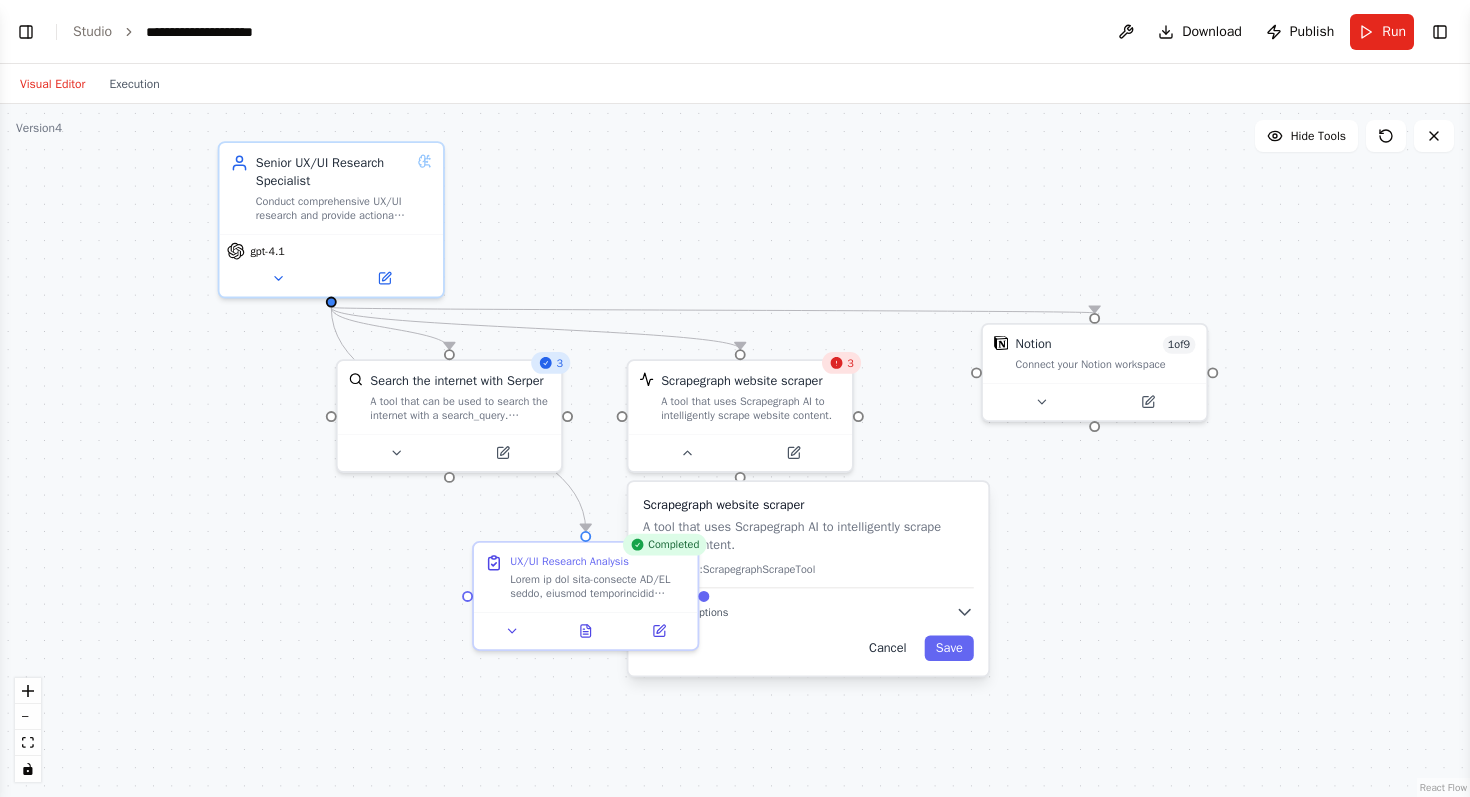 click on "Cancel" at bounding box center [887, 648] 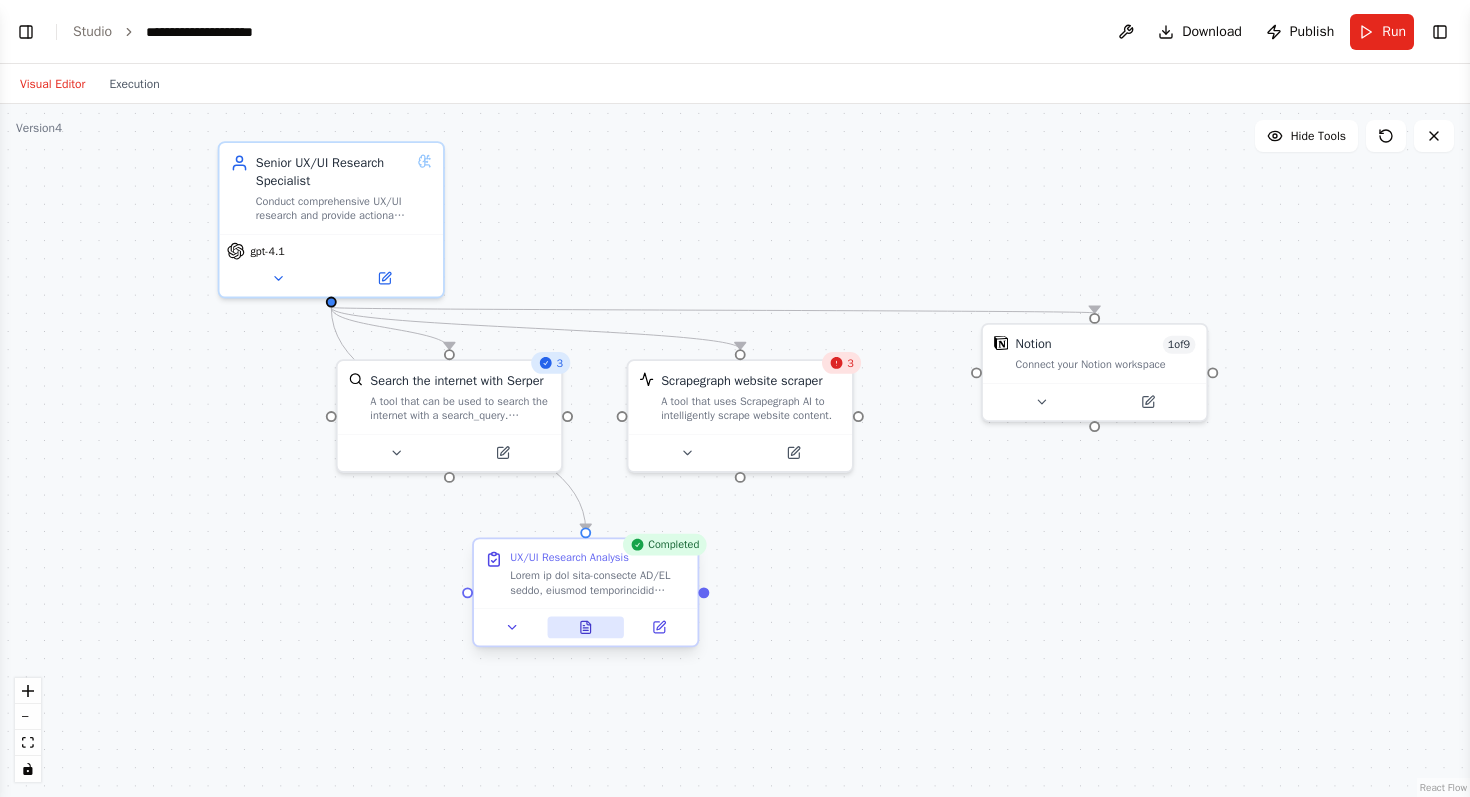 click 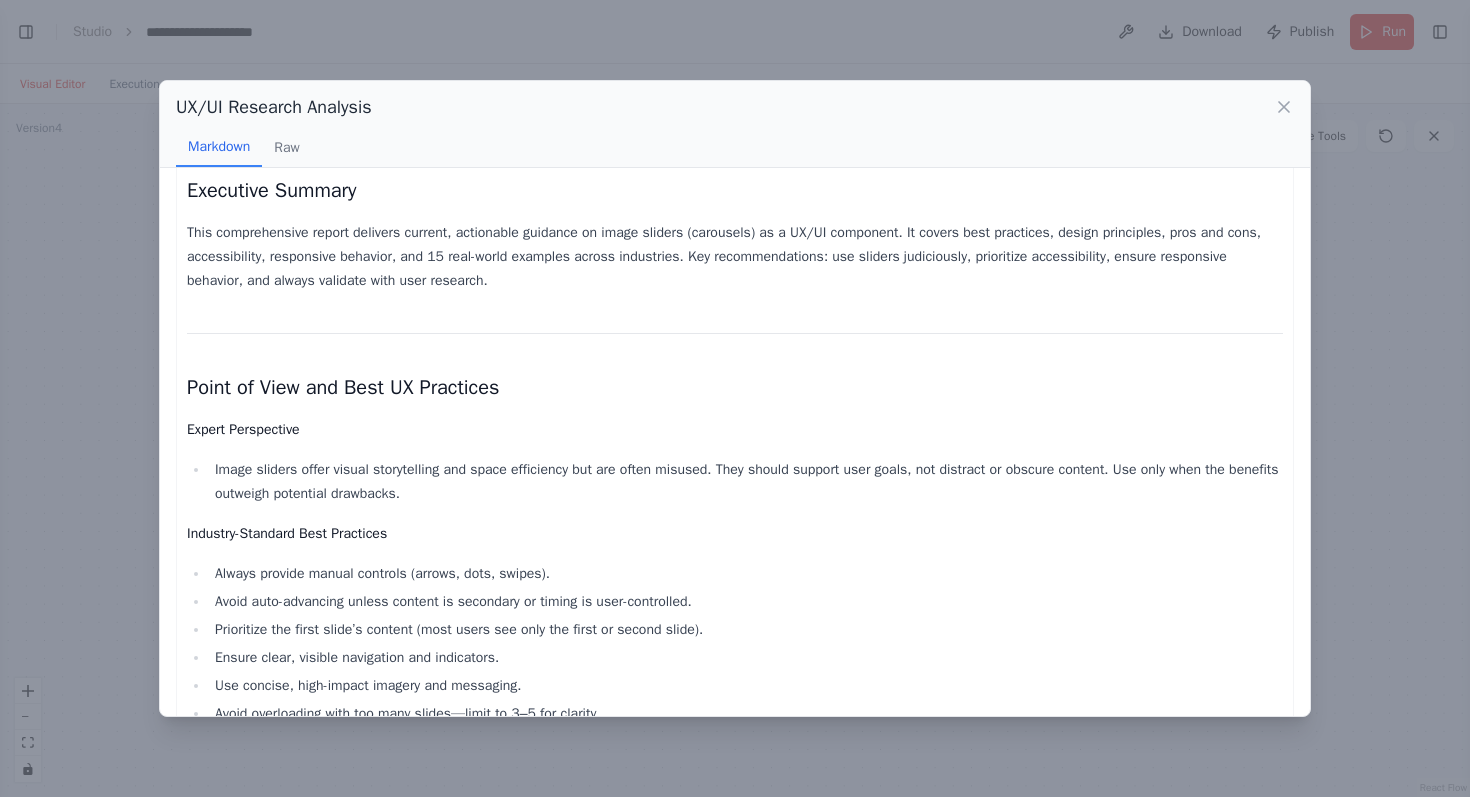 scroll, scrollTop: 0, scrollLeft: 0, axis: both 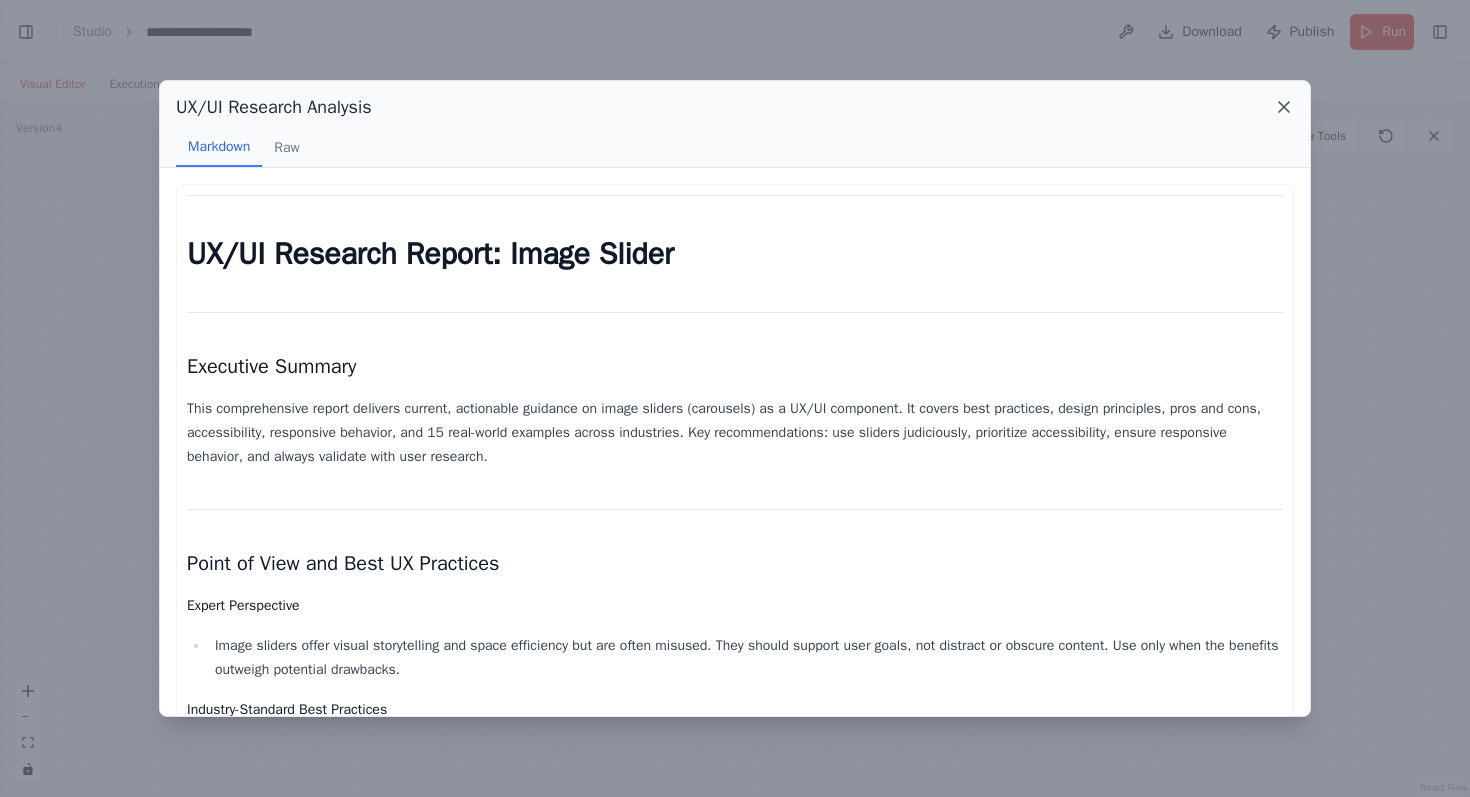 click 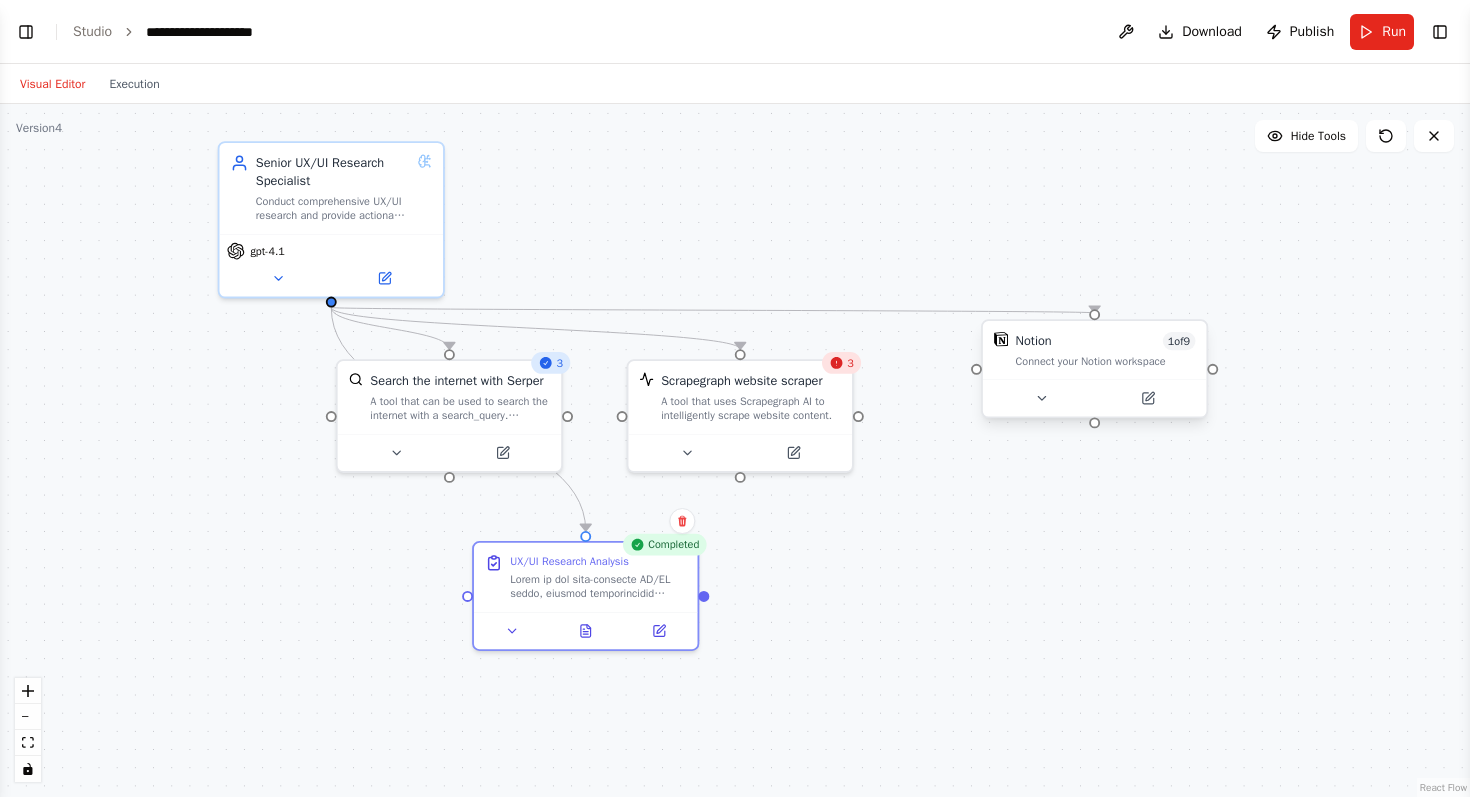 click on "Connect your Notion workspace" at bounding box center [1106, 361] 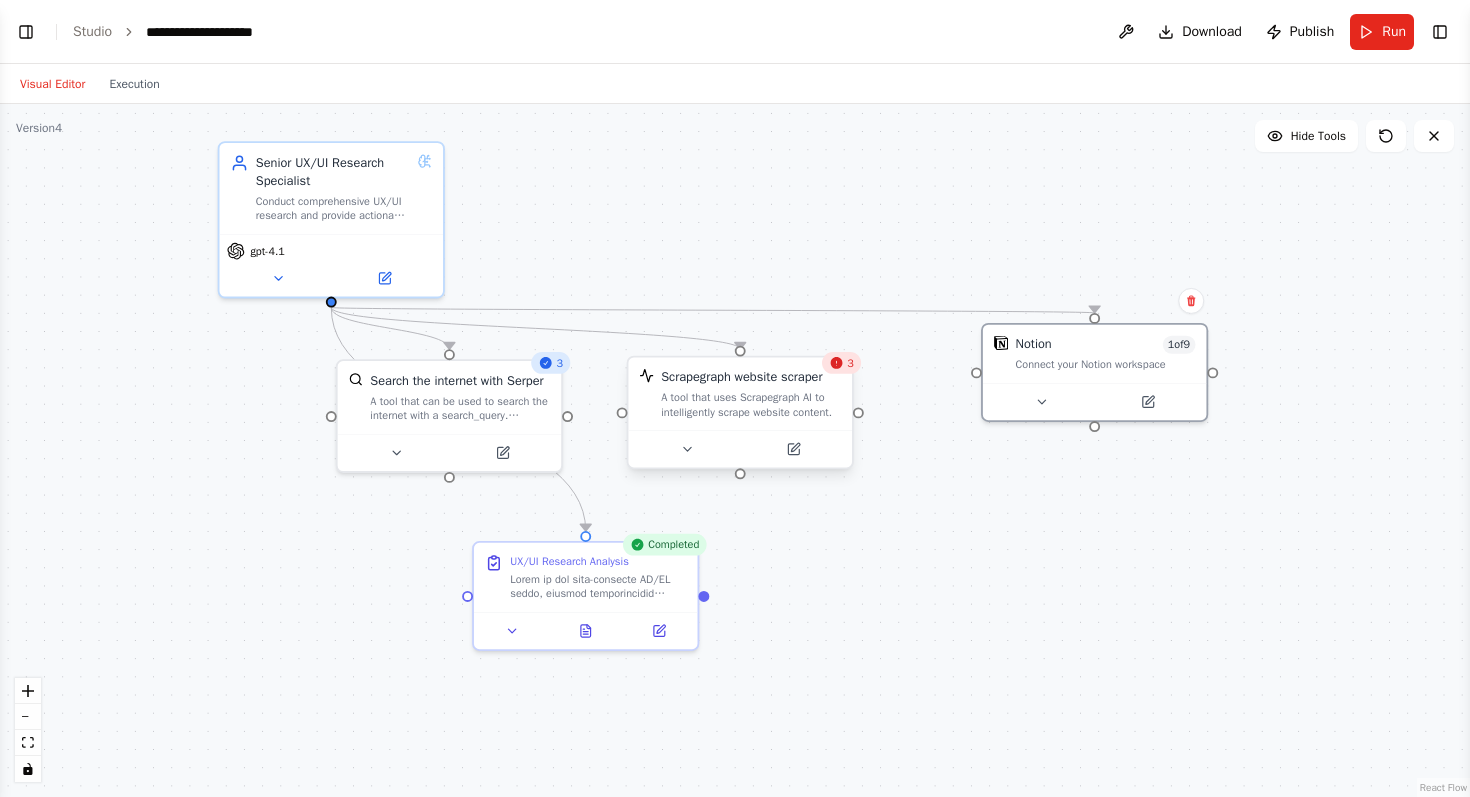 click on "A tool that uses Scrapegraph AI to intelligently scrape website content." at bounding box center (751, 404) 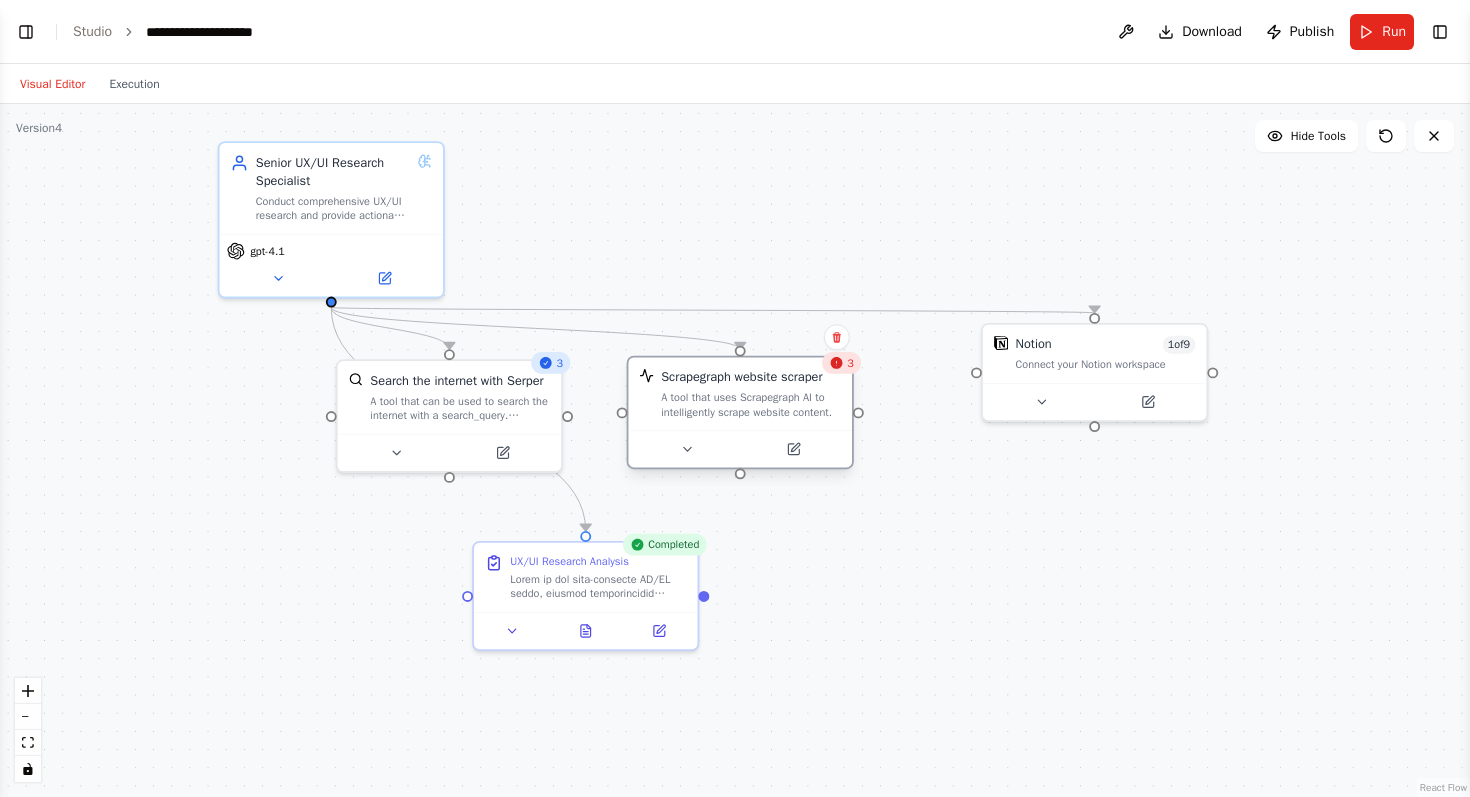 click on "A tool that uses Scrapegraph AI to intelligently scrape website content." at bounding box center (751, 404) 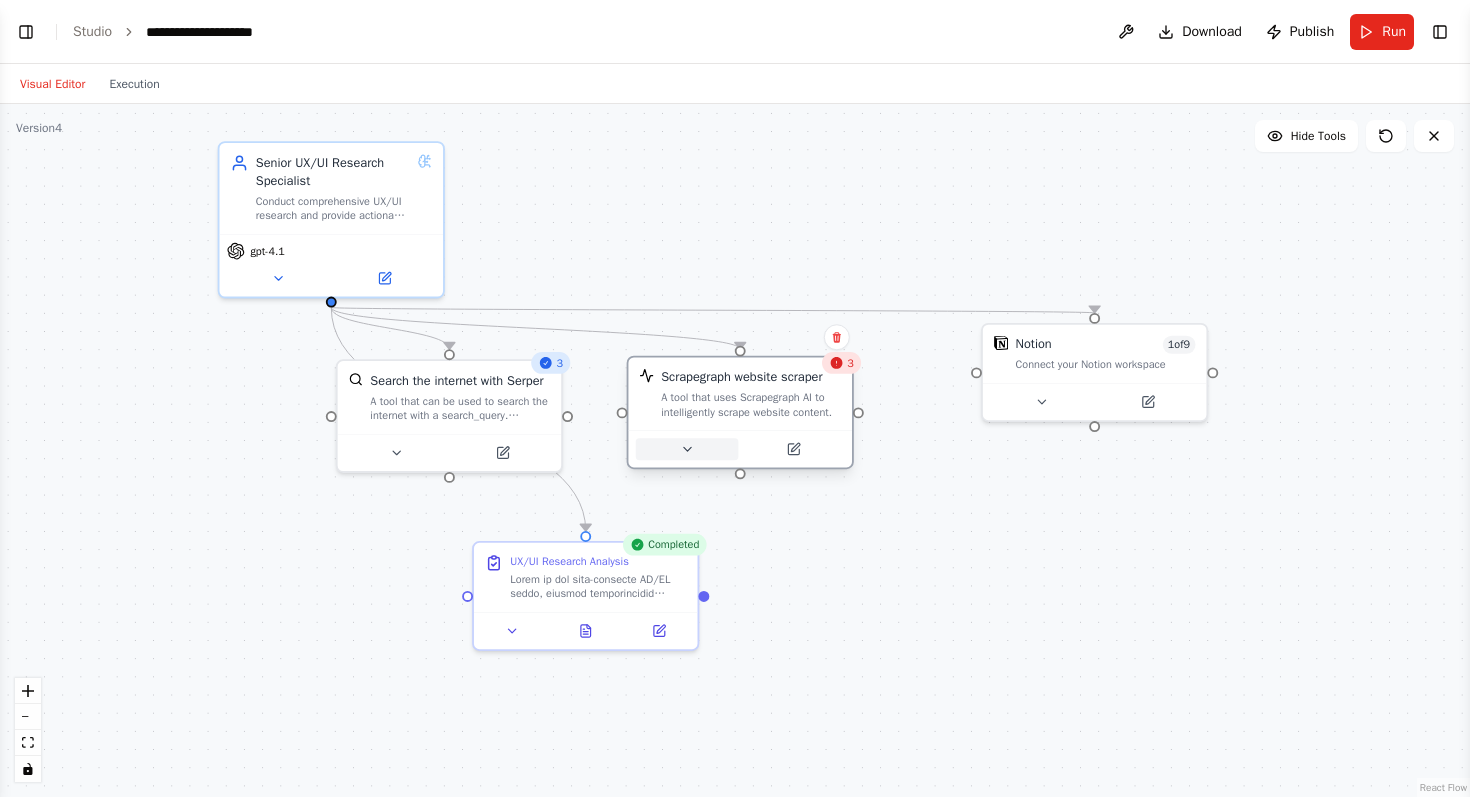 click 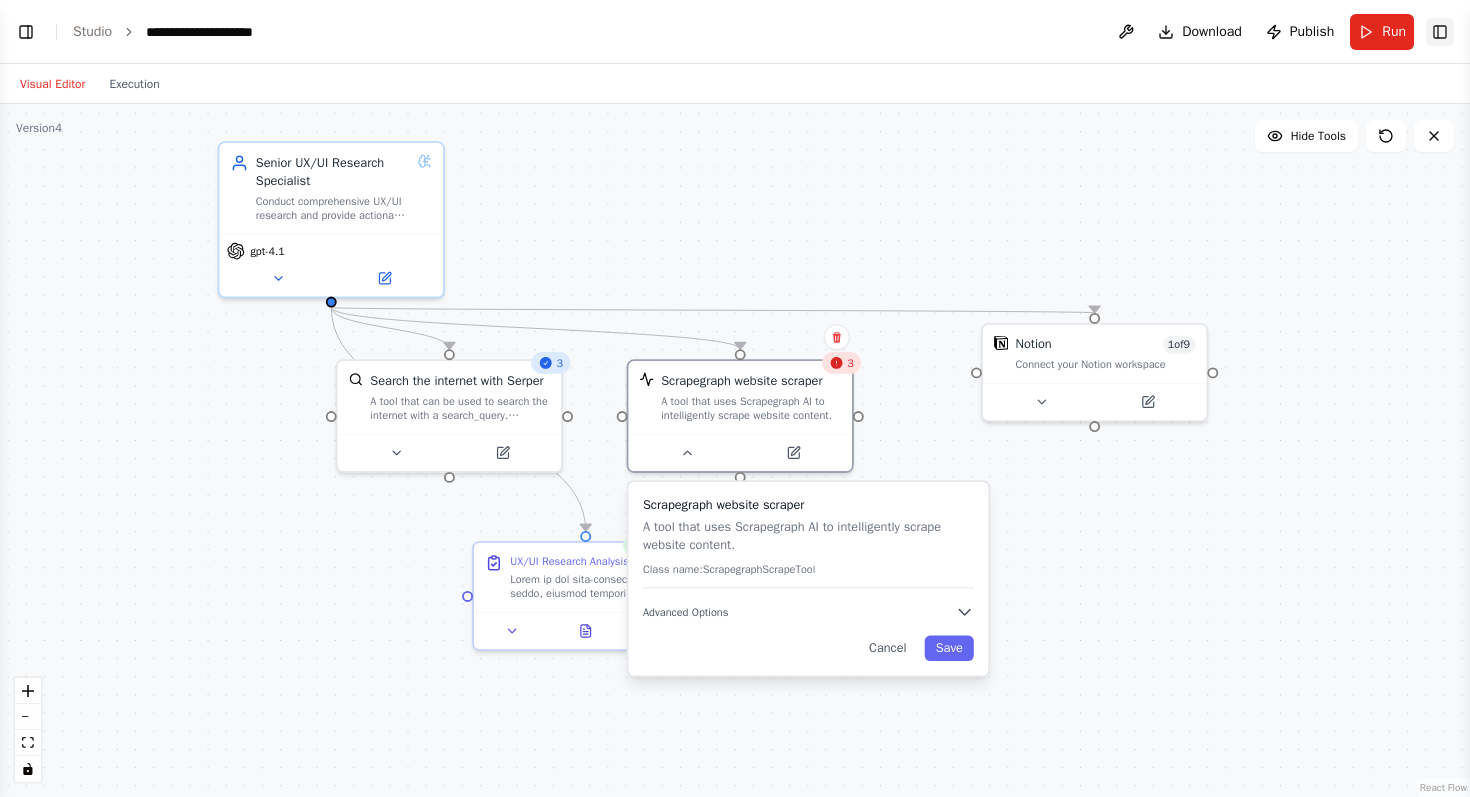 click on "Toggle Right Sidebar" at bounding box center (1440, 32) 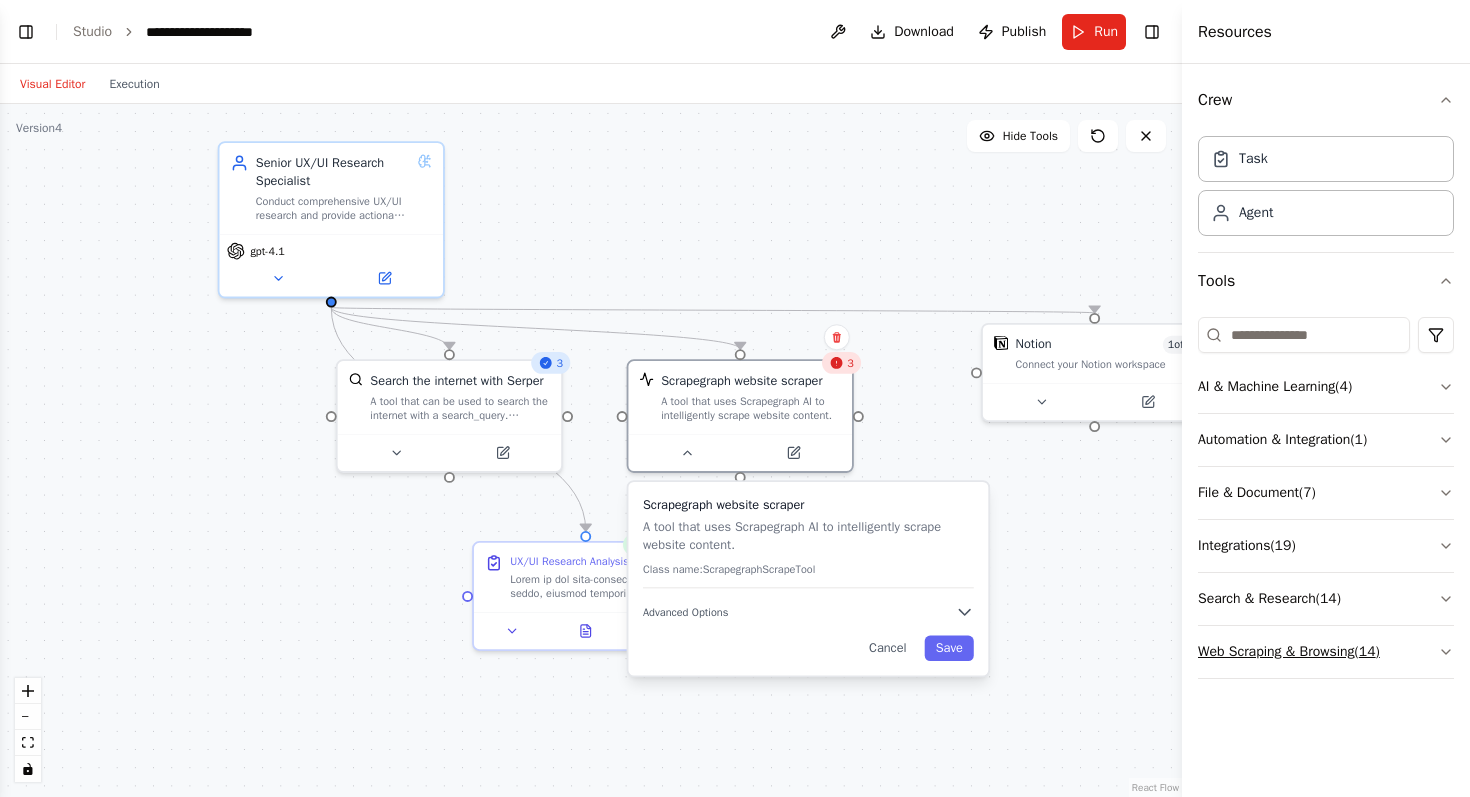 click on "Web Scraping & Browsing  ( 14 )" at bounding box center [1326, 652] 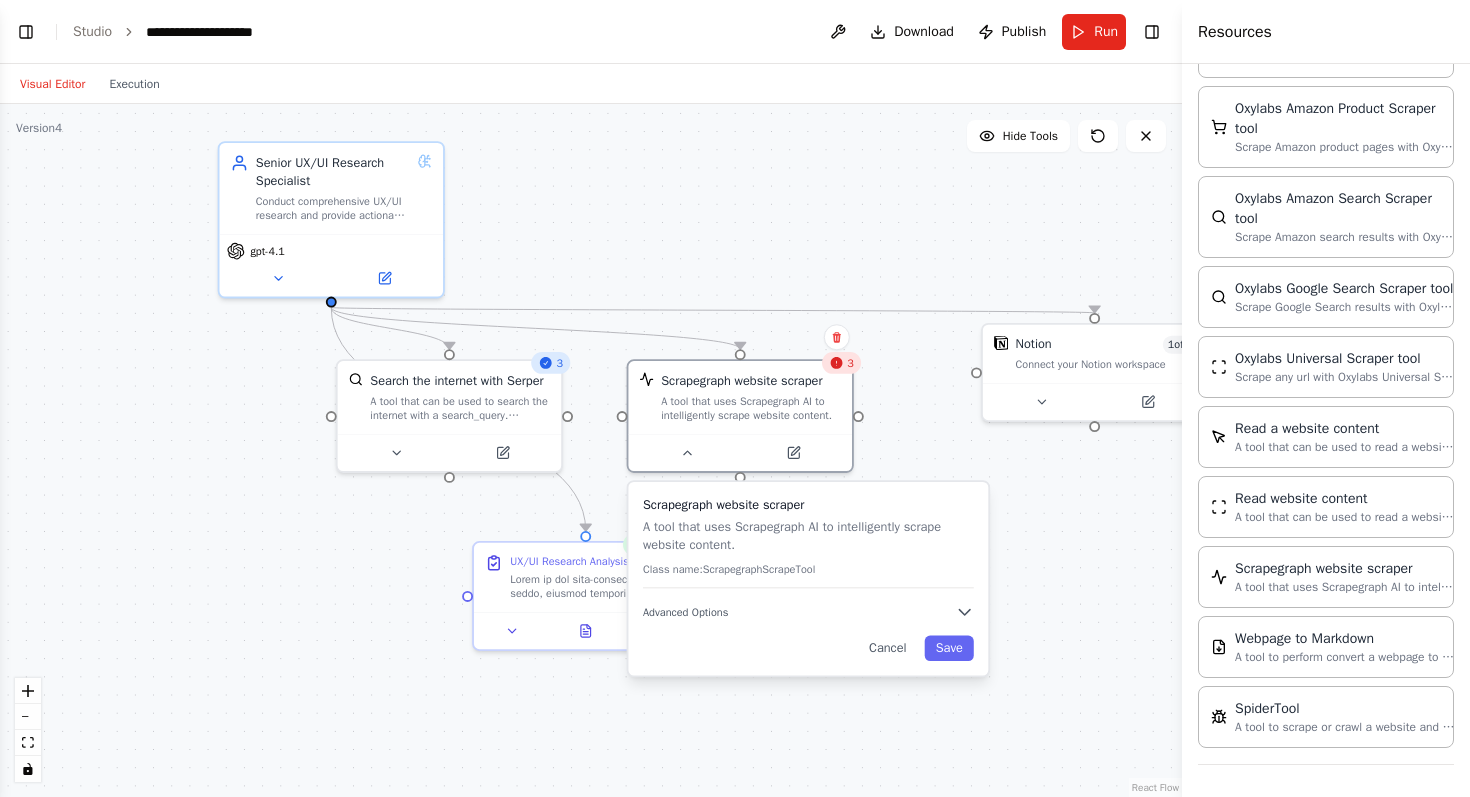 scroll, scrollTop: 970, scrollLeft: 0, axis: vertical 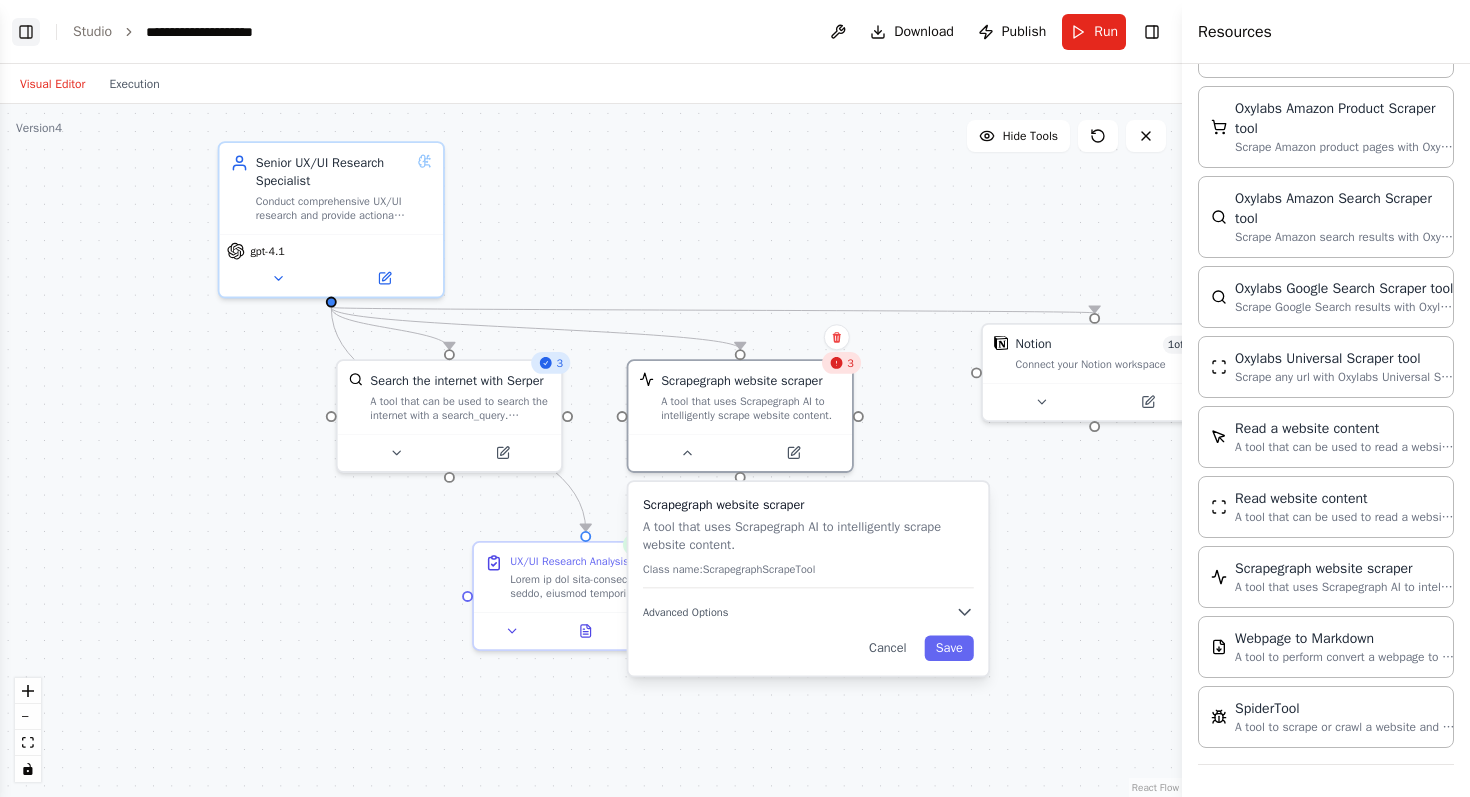 click on "Toggle Left Sidebar" at bounding box center [26, 32] 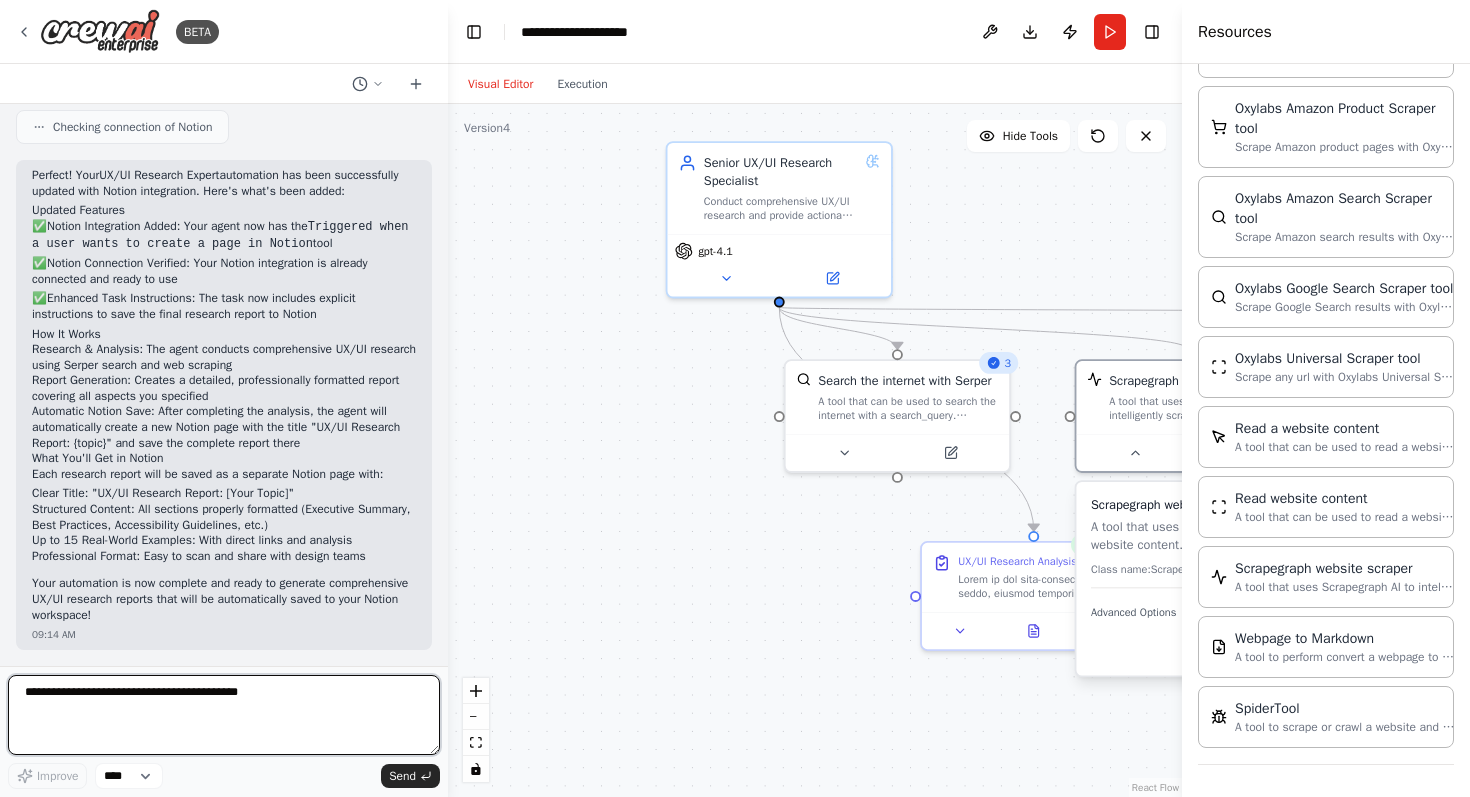 click at bounding box center (224, 715) 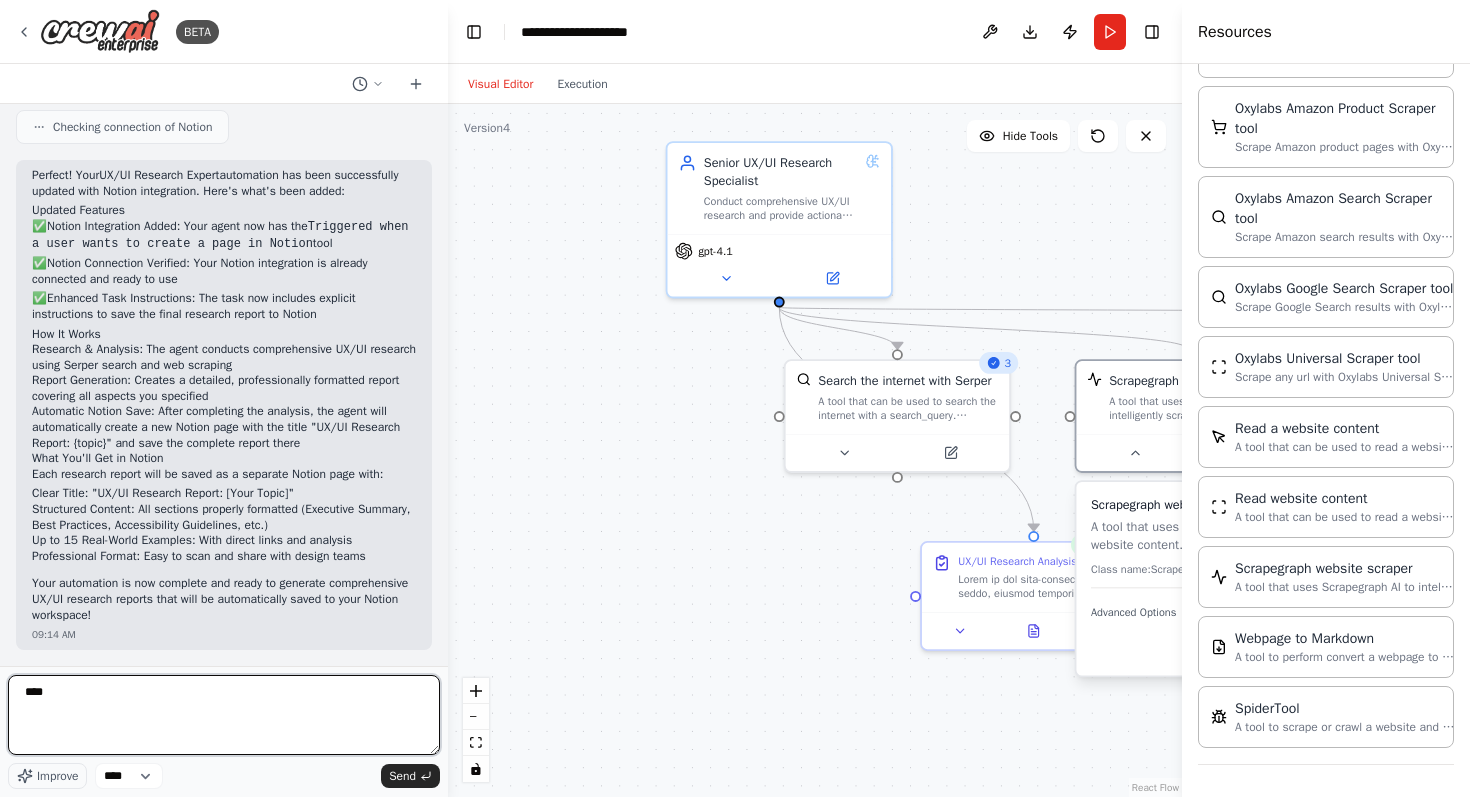 paste on "*******" 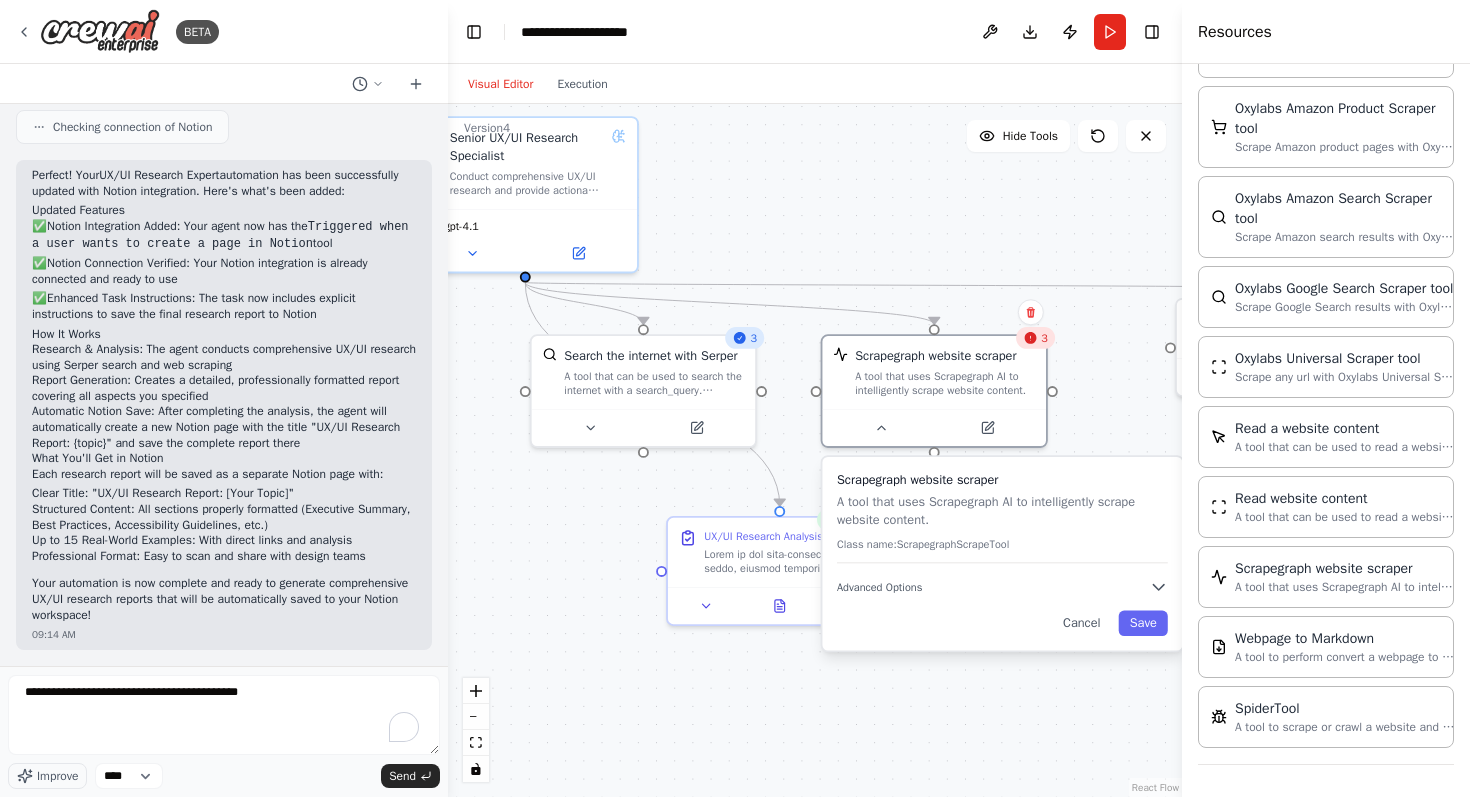 drag, startPoint x: 655, startPoint y: 585, endPoint x: 401, endPoint y: 560, distance: 255.22736 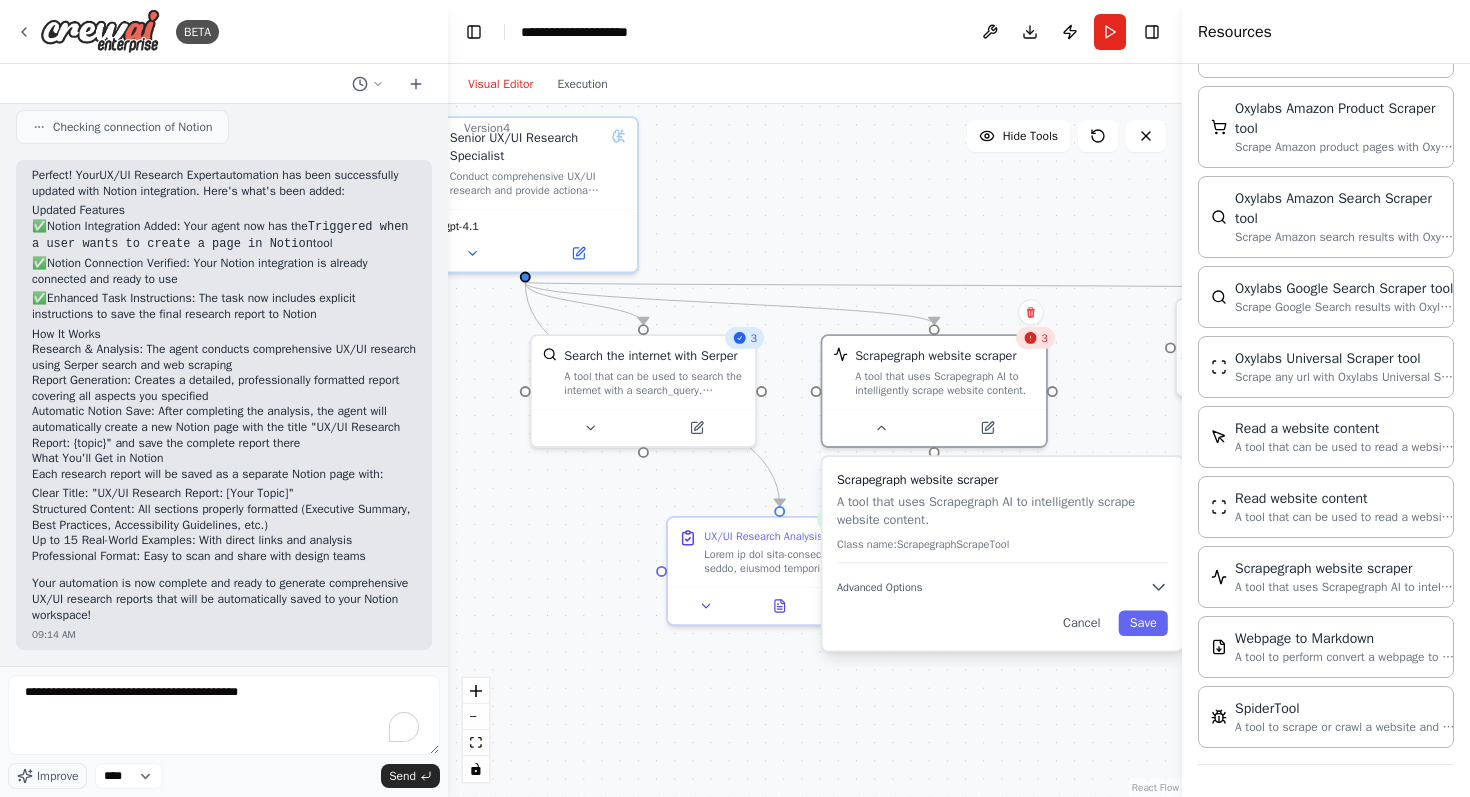click on "BETA UX/UI Research Expert Agent Configuration
agent:
role: "Senior UX/UI Research Specialist"
goal: "Conduct comprehensive UX/UI research and provide actionable insights based on user-provided topics"
backstory: |
You are a seasoned UX/UI expert with over 20 years of experience in user interface and user experience design.
You have worked with Fortune 500 companies, startups, and design agencies, specializing in creating
user-centered design solutions across various industries including fintech, healthcare, e-commerce, and SaaS platforms.
Your expertise spans the entire design process from user research and information architecture to
visual design and usability testing. You stay current with the latest design trends, accessibility standards,
and emerging technologies while maintaining a strong foundation in design principles and human psychology.
verbose: true
allow_delegation: false
tools:
- serper_search_tool
- web_scraping_tool
llm:
model: "gpt-4-turbo"
temperature: 0.3
▶" at bounding box center [735, 398] 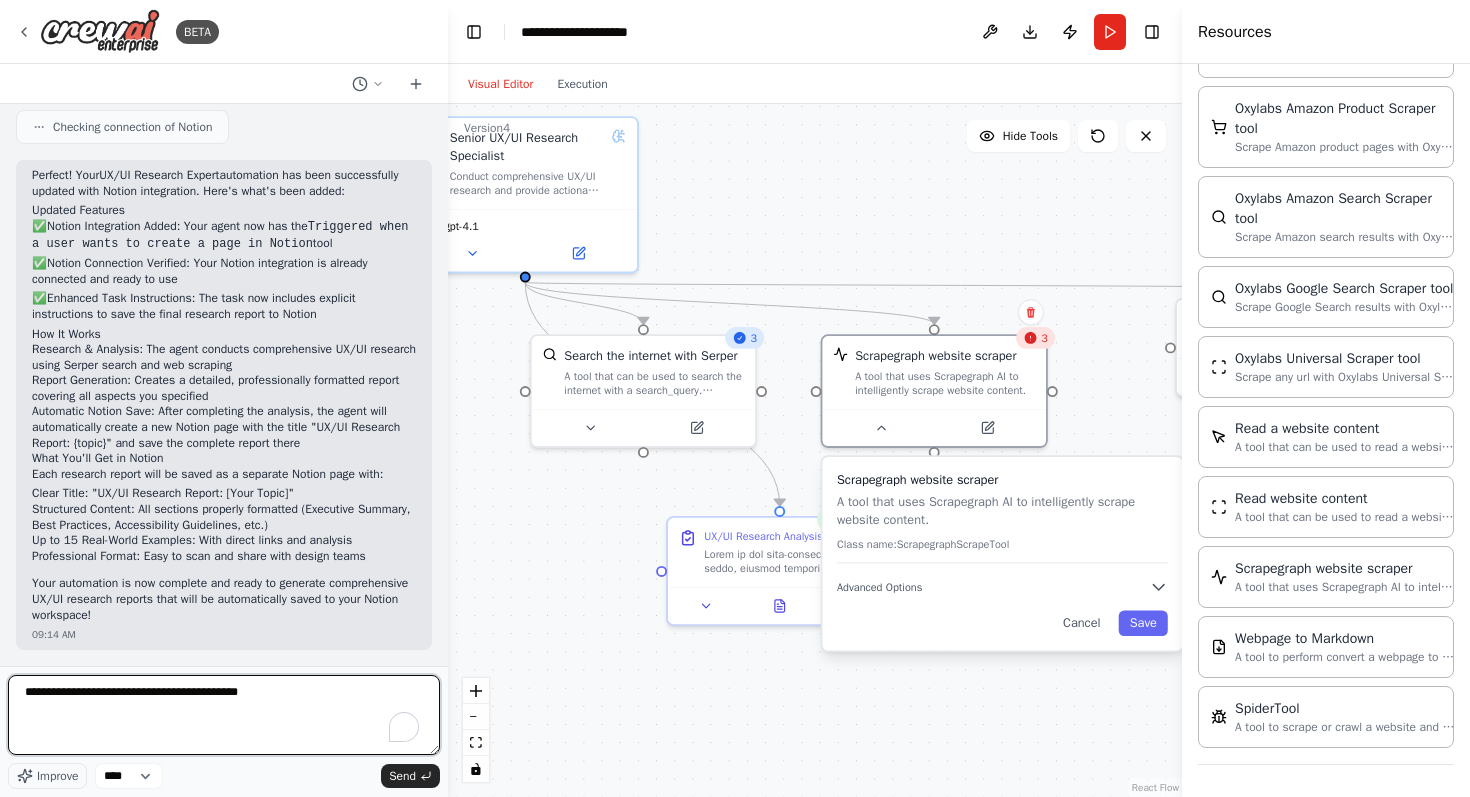 click on "**********" at bounding box center [224, 715] 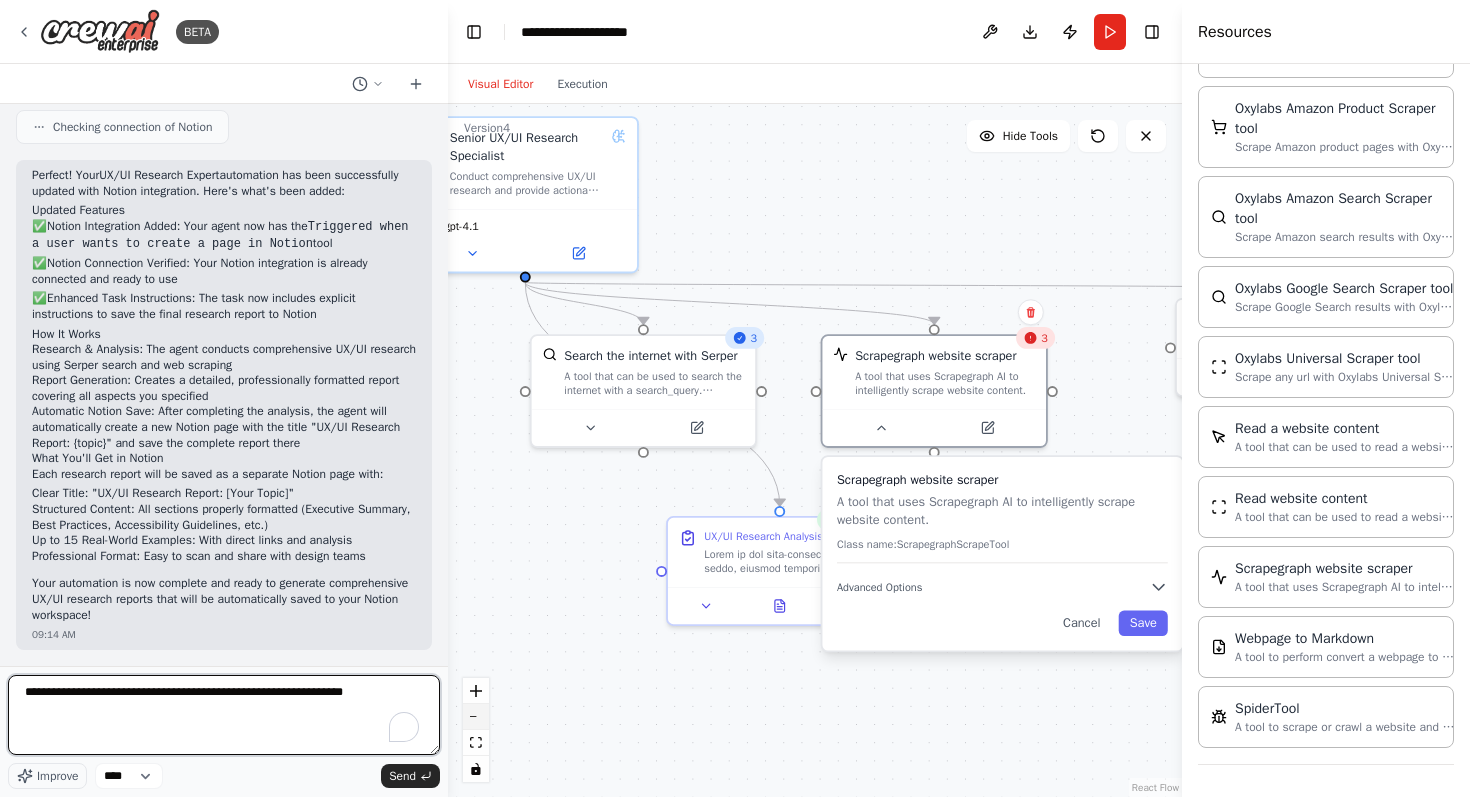 drag, startPoint x: 333, startPoint y: 692, endPoint x: 463, endPoint y: 714, distance: 131.8484 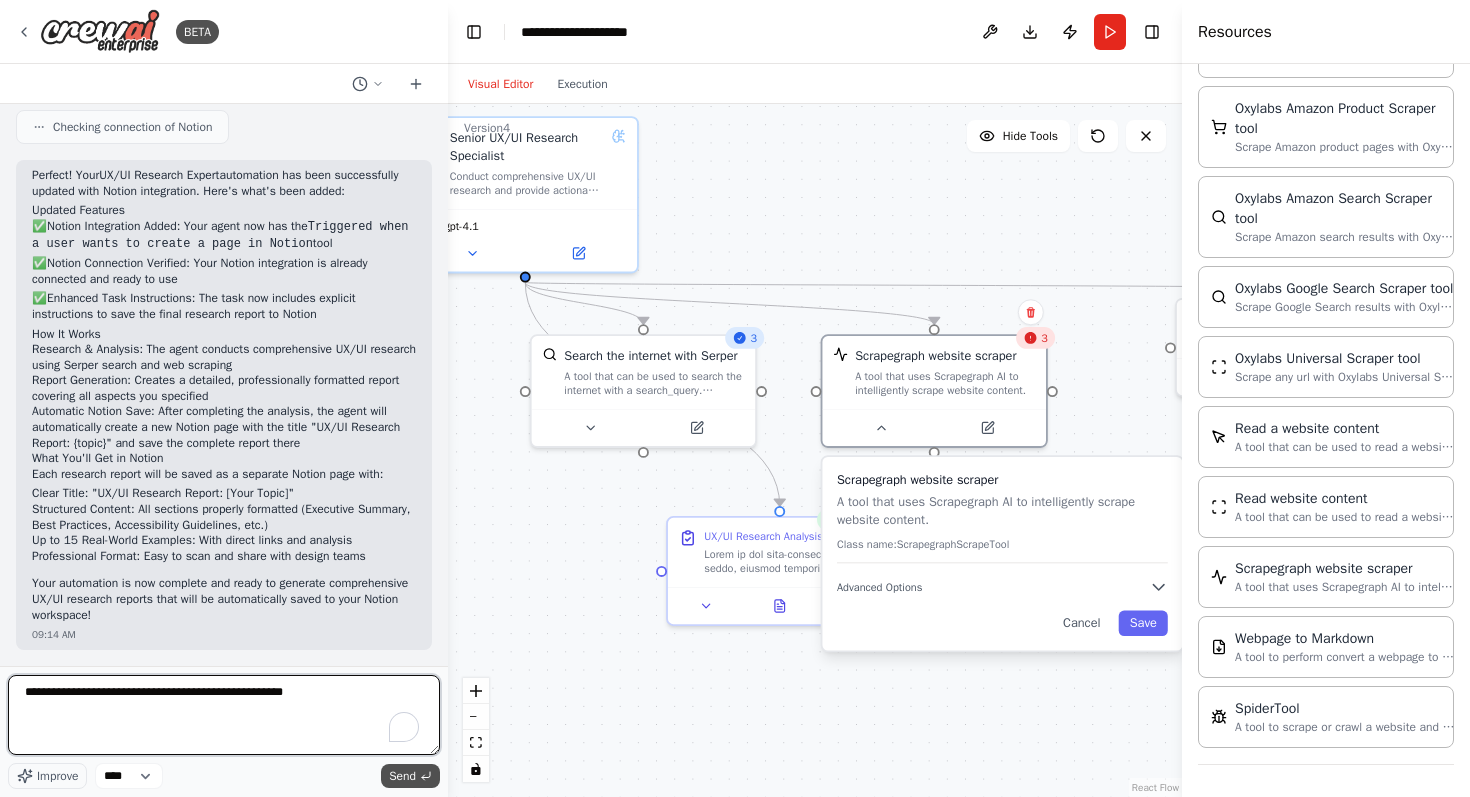 type on "**********" 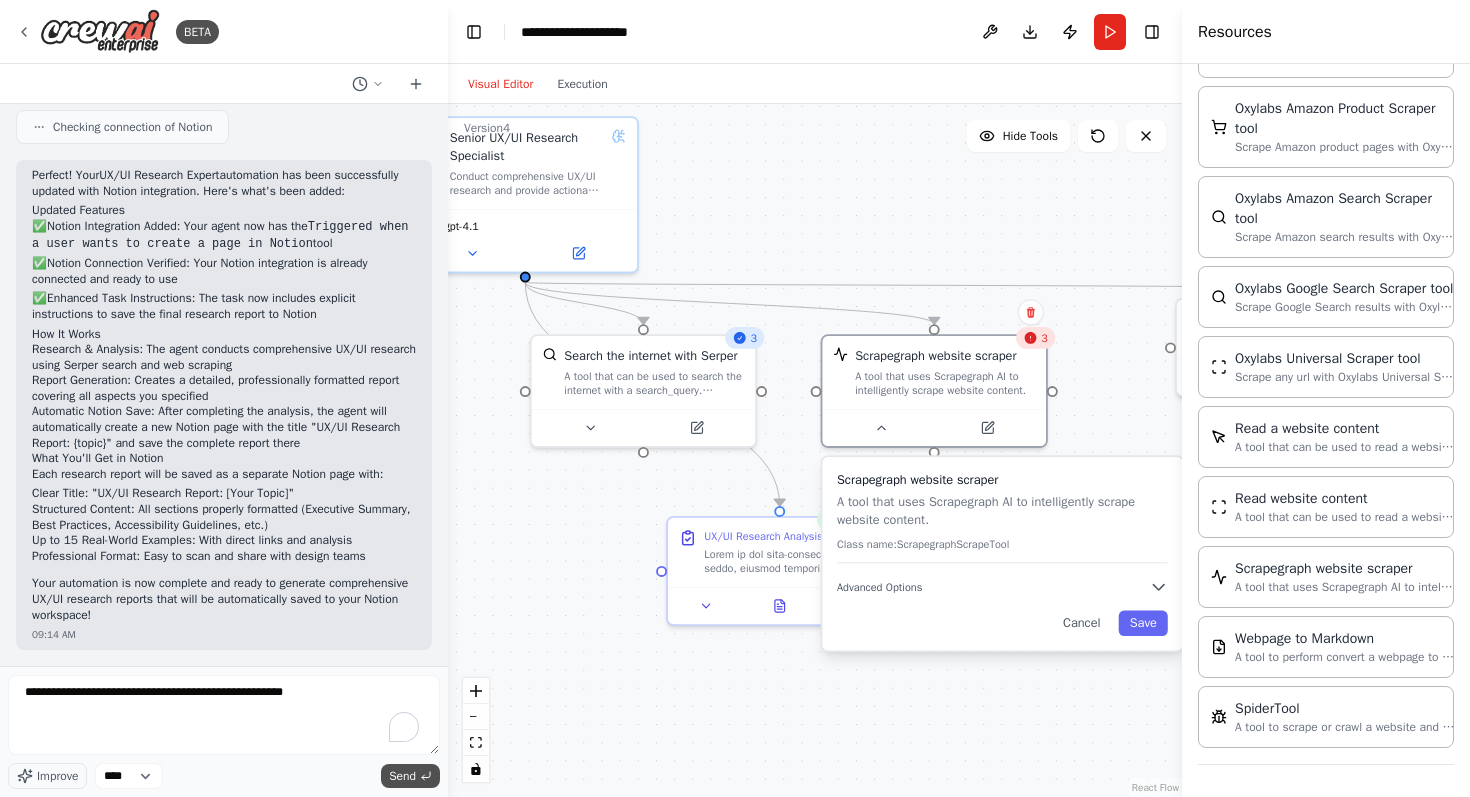 click on "Send" at bounding box center (402, 776) 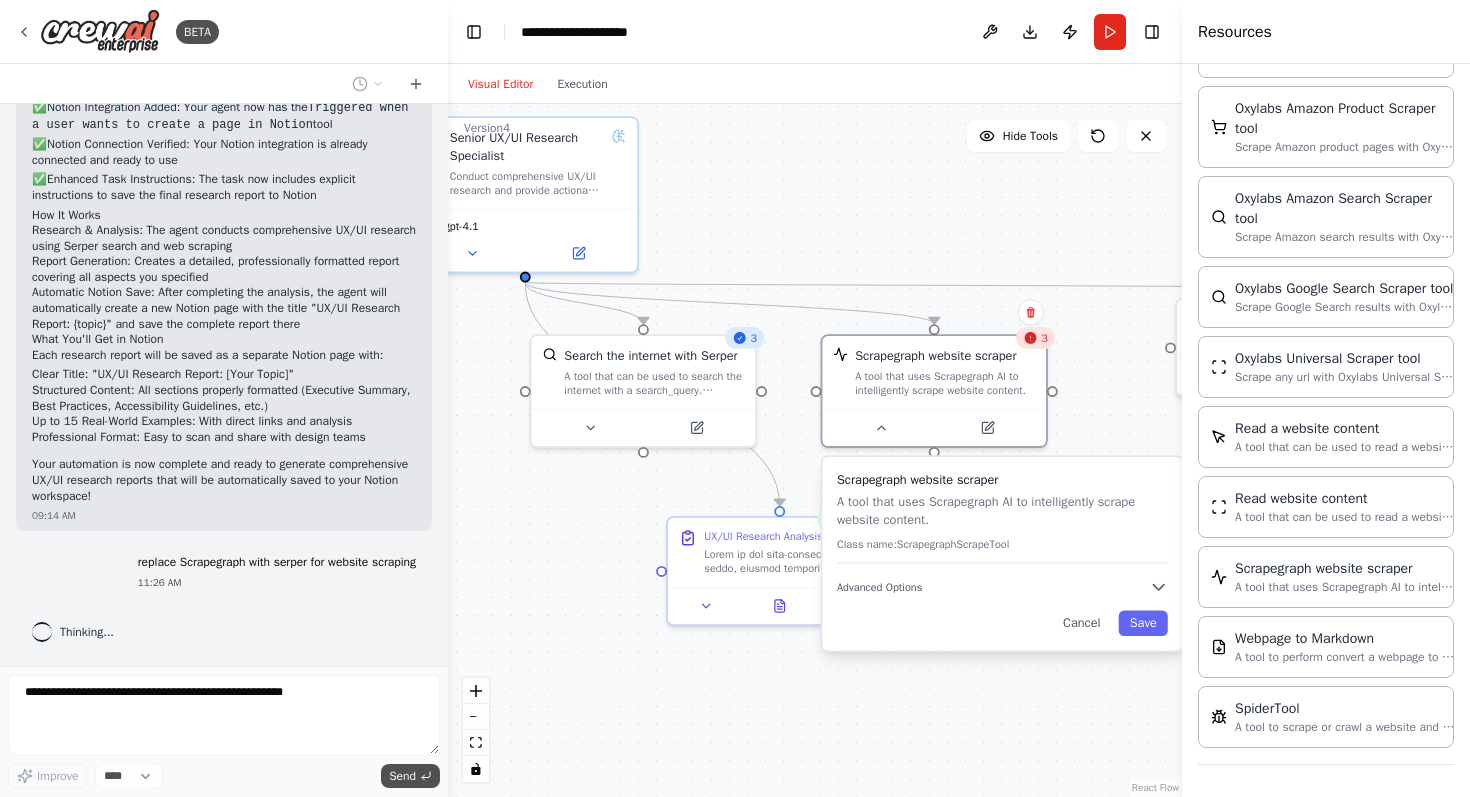 scroll, scrollTop: 3460, scrollLeft: 0, axis: vertical 